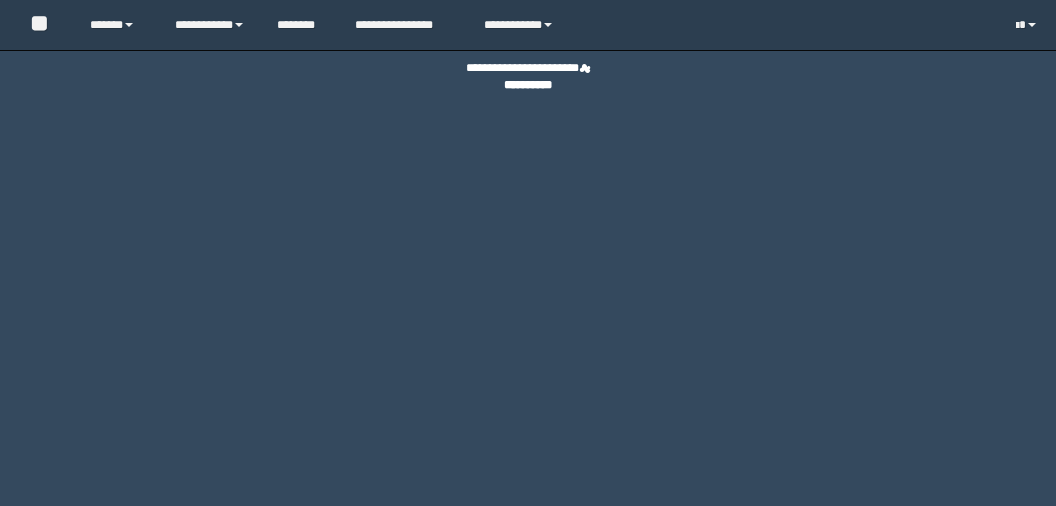 scroll, scrollTop: 0, scrollLeft: 0, axis: both 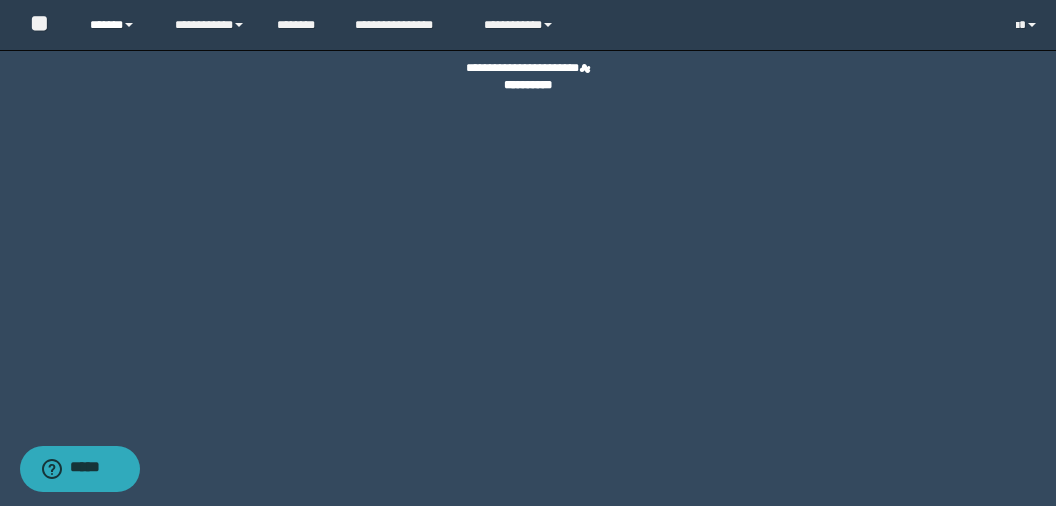 click on "******" at bounding box center [117, 25] 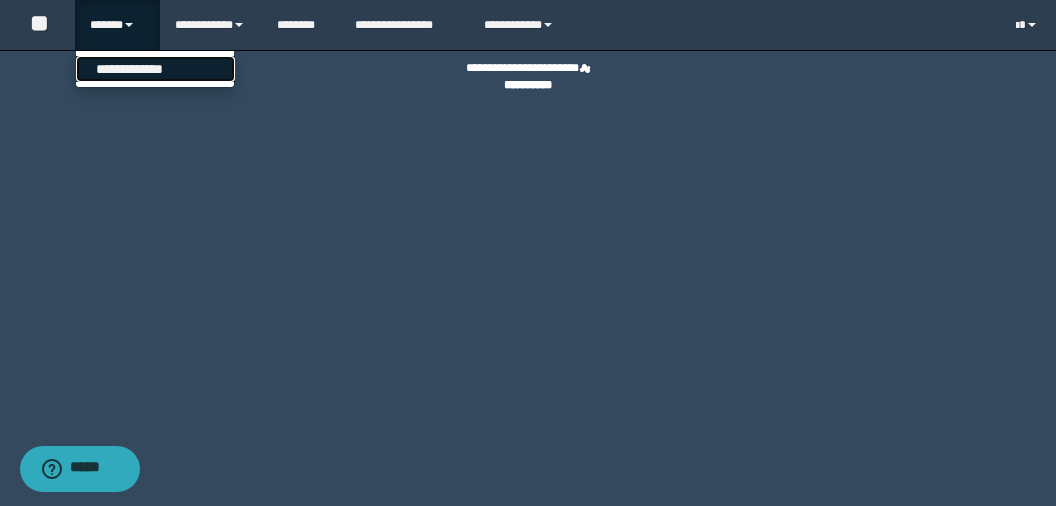 click on "**********" at bounding box center [155, 69] 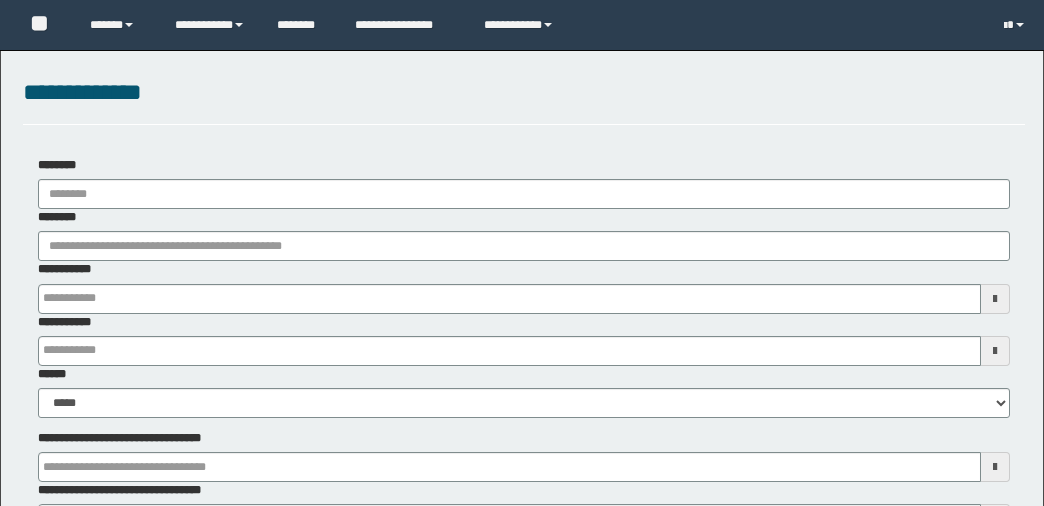 scroll, scrollTop: 0, scrollLeft: 0, axis: both 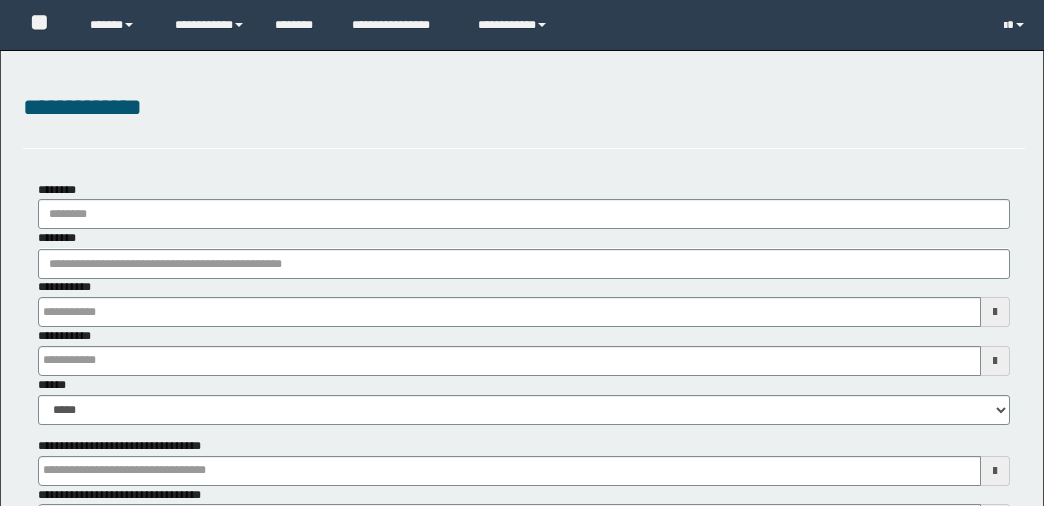 type on "**********" 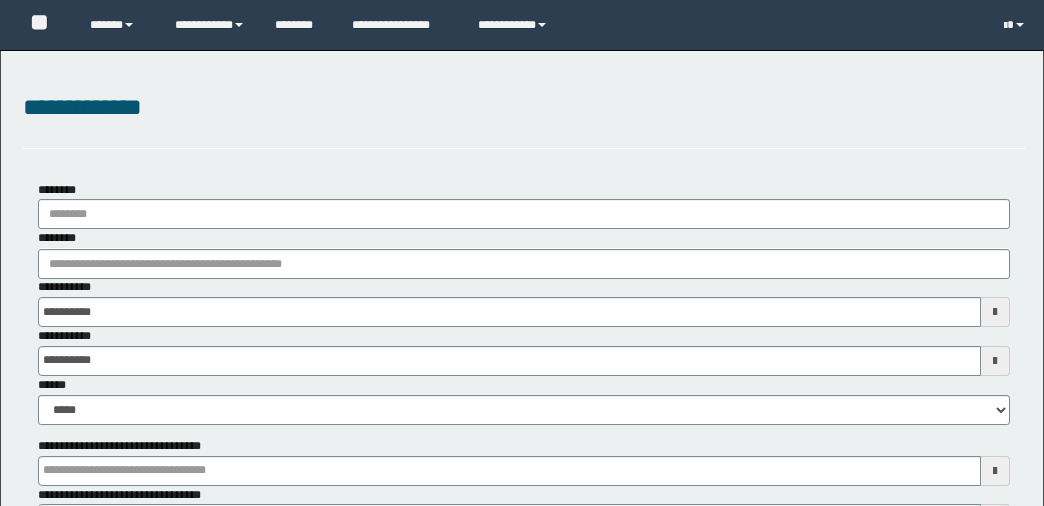 scroll, scrollTop: 0, scrollLeft: 0, axis: both 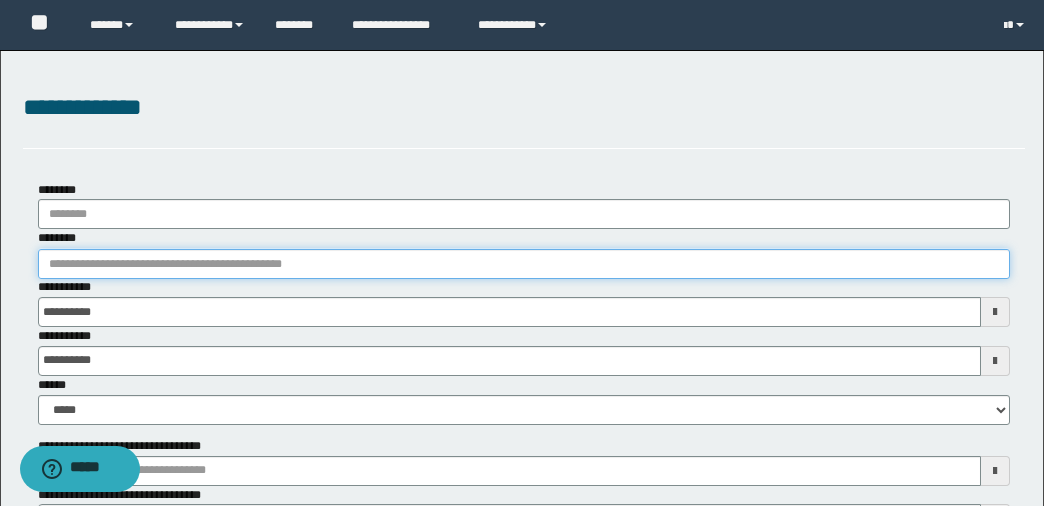 click on "********" at bounding box center [524, 264] 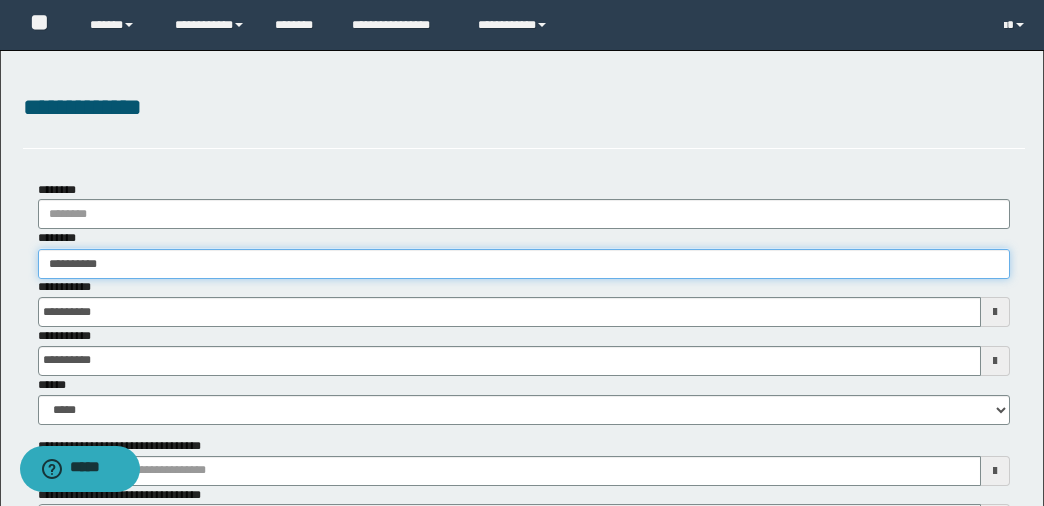 type on "**********" 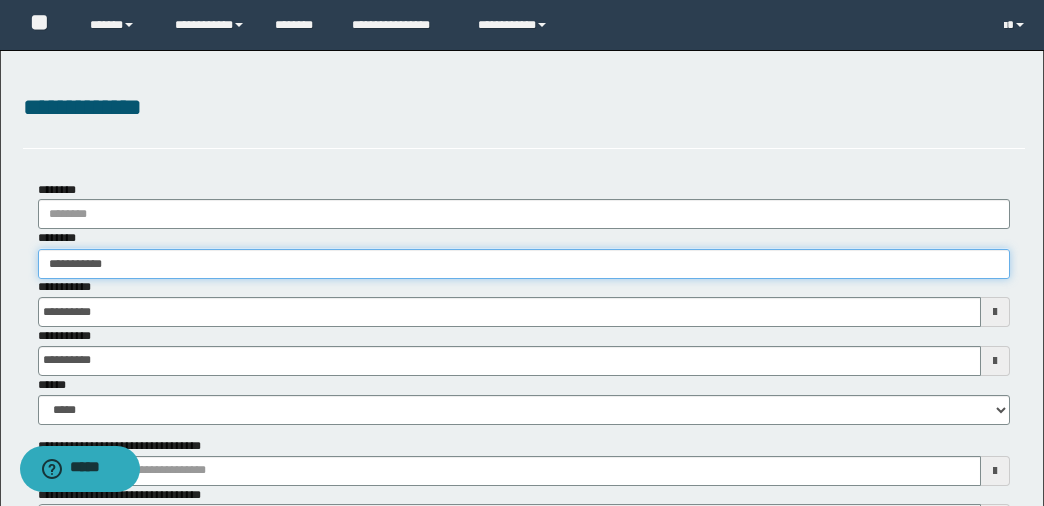 type on "**********" 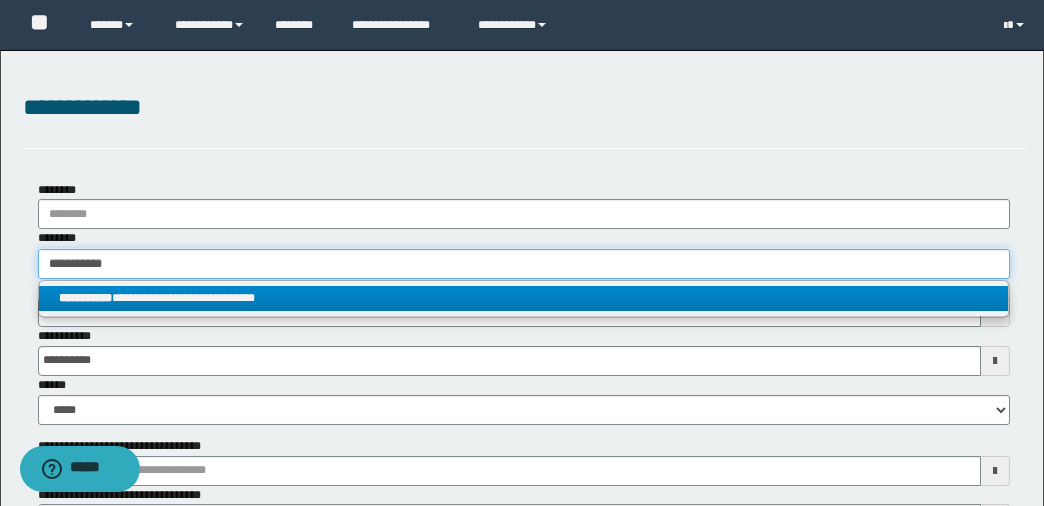 type on "**********" 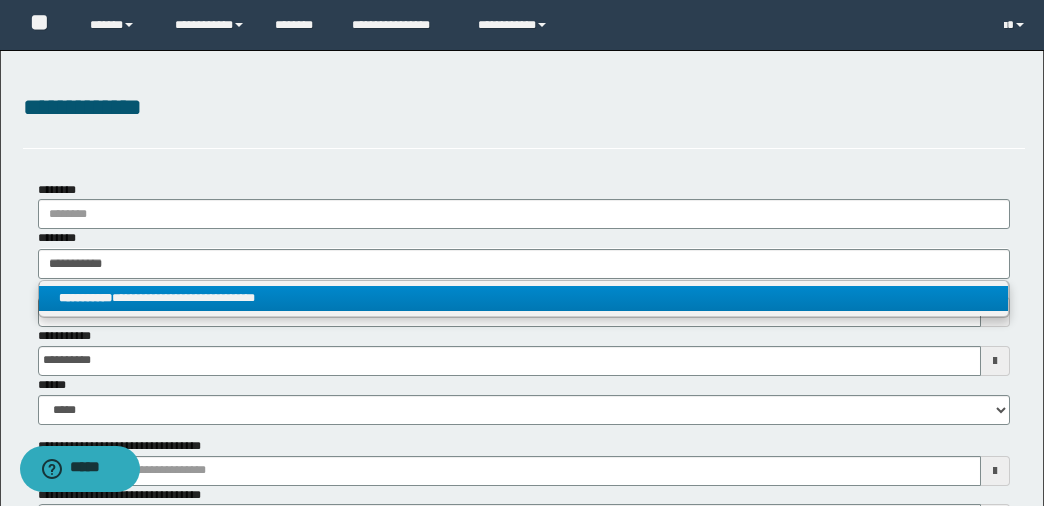 click on "**********" at bounding box center (524, 298) 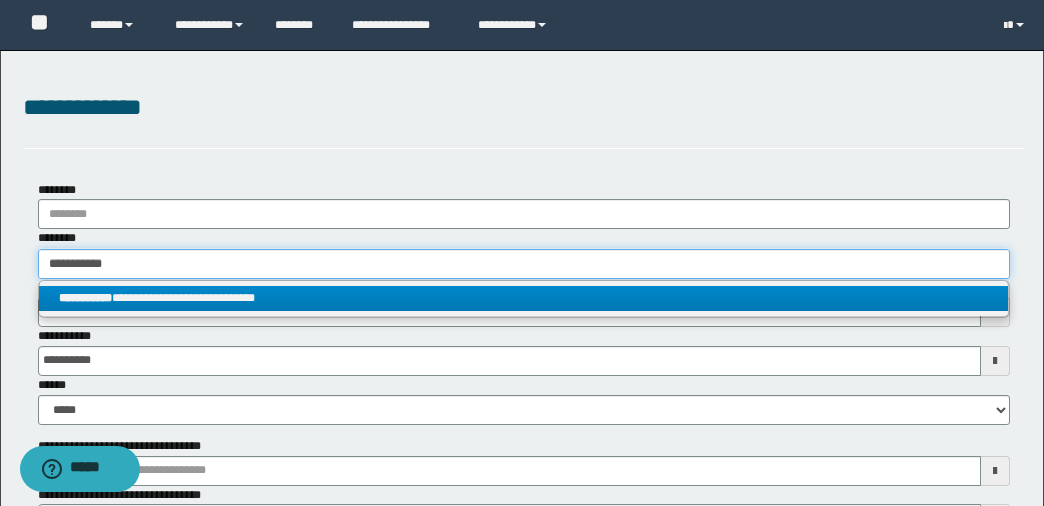 type 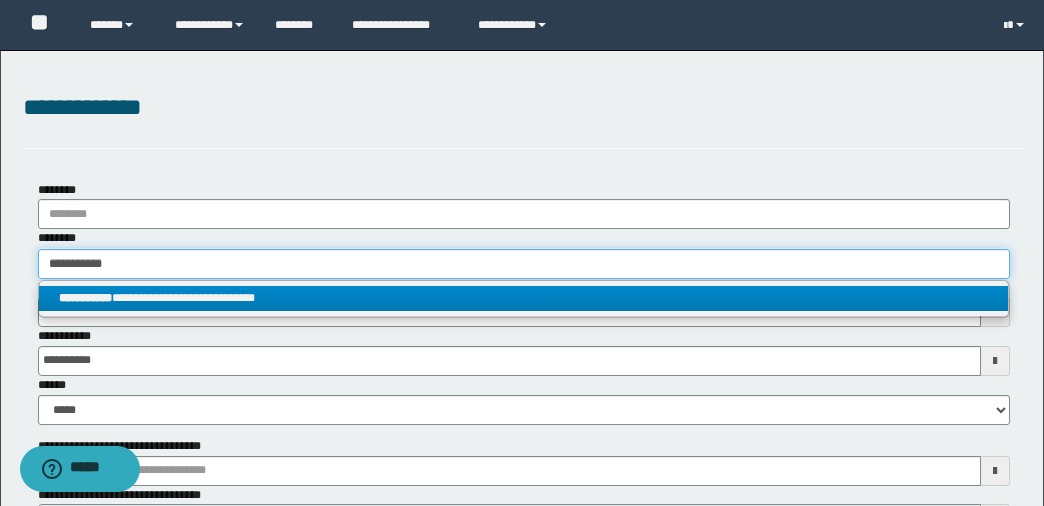 type 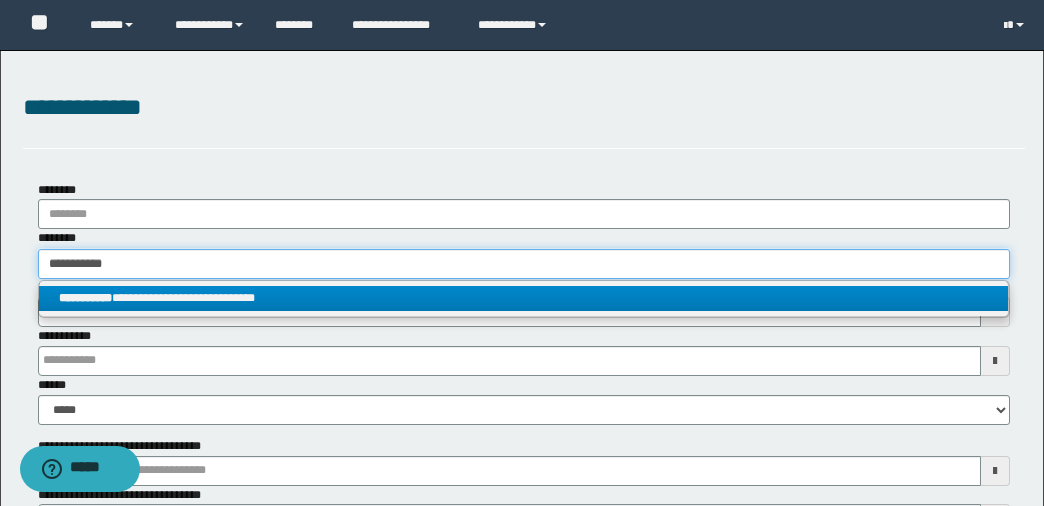 type 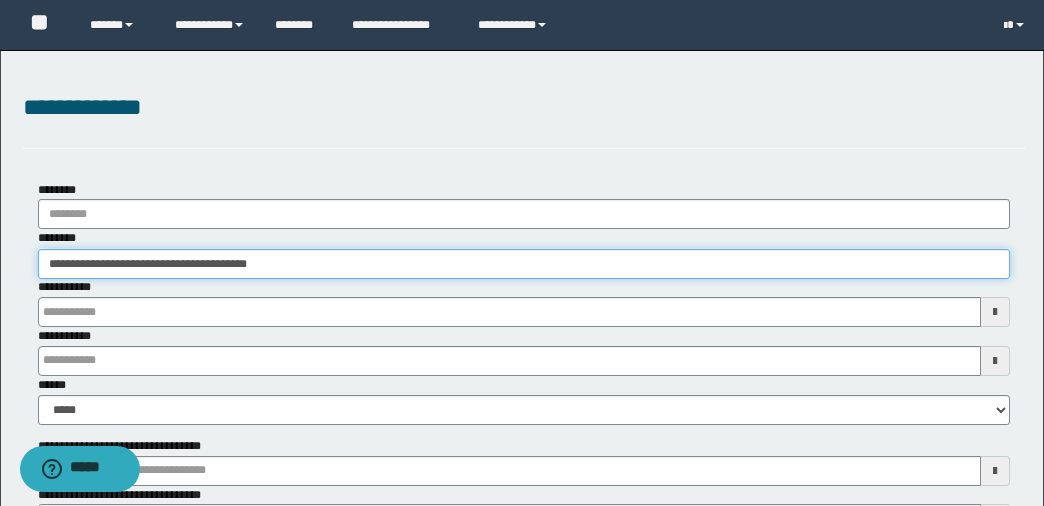 type 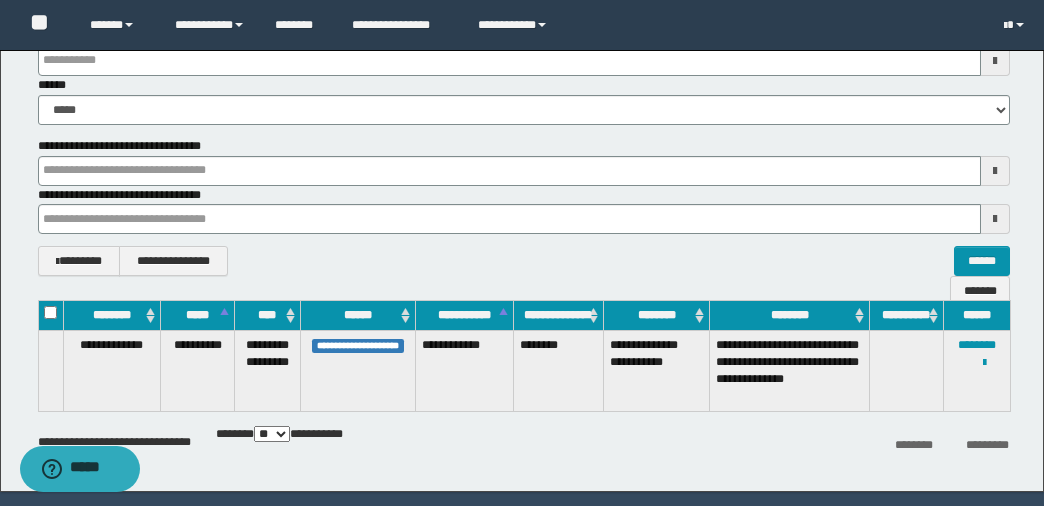 scroll, scrollTop: 363, scrollLeft: 0, axis: vertical 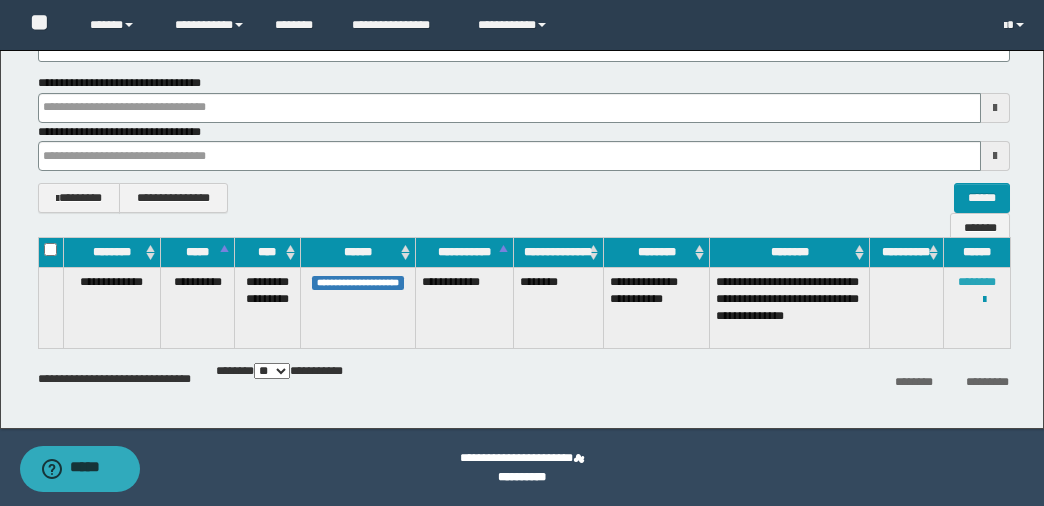click on "********" at bounding box center [977, 282] 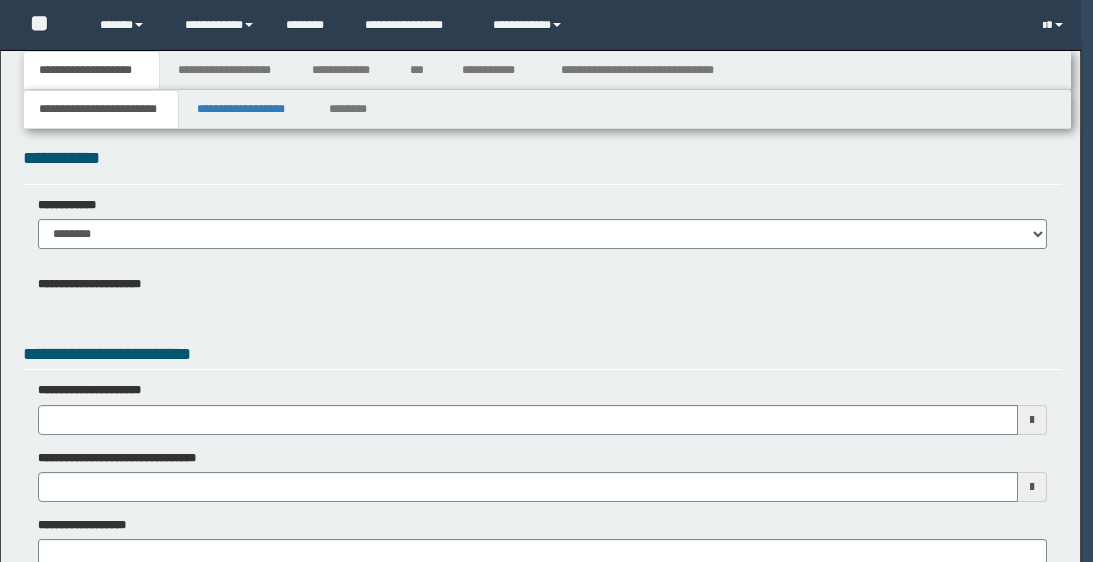 scroll, scrollTop: 0, scrollLeft: 0, axis: both 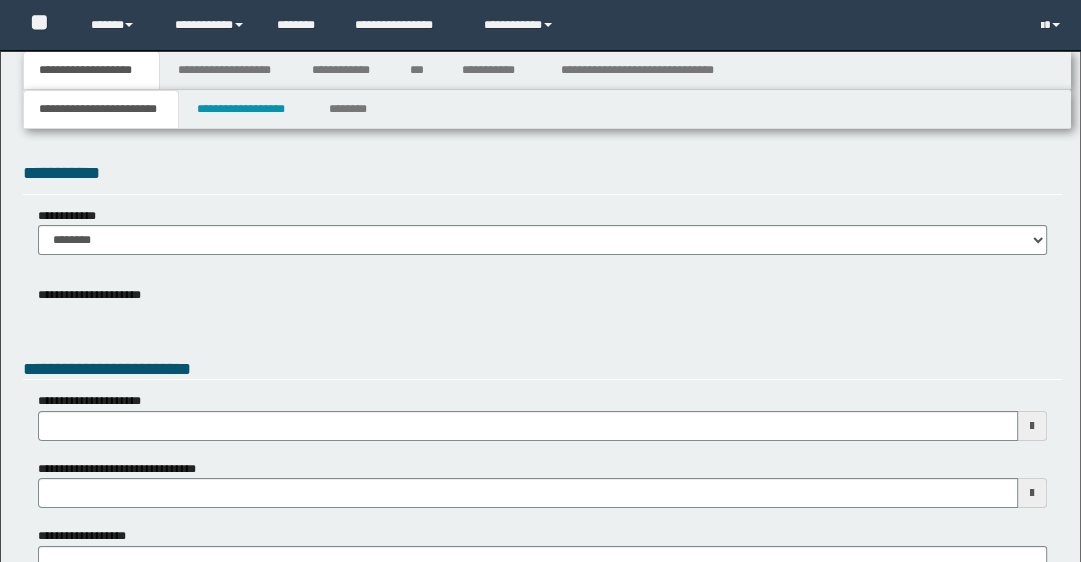 type 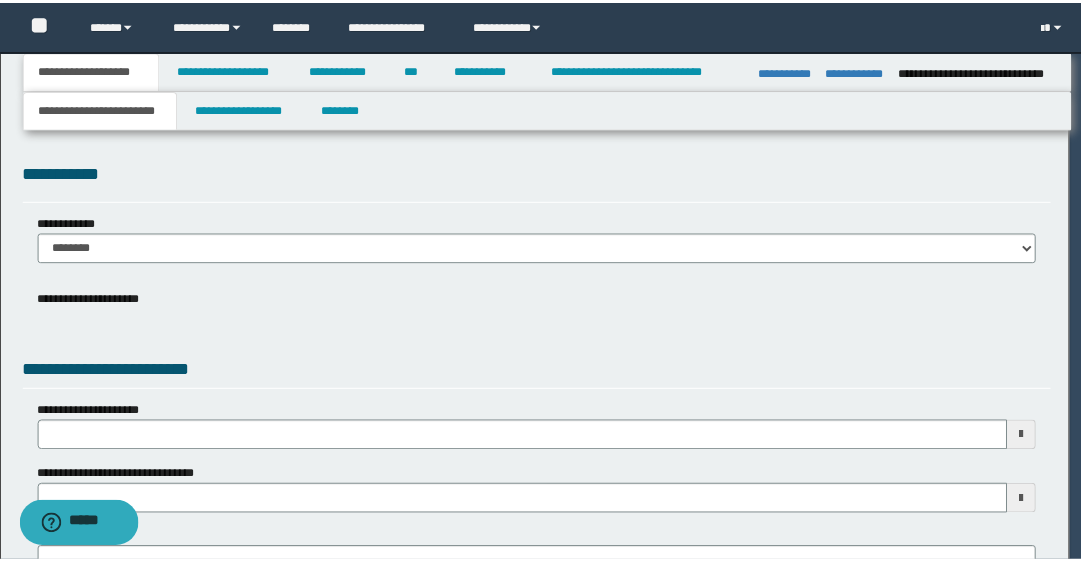 scroll, scrollTop: 0, scrollLeft: 0, axis: both 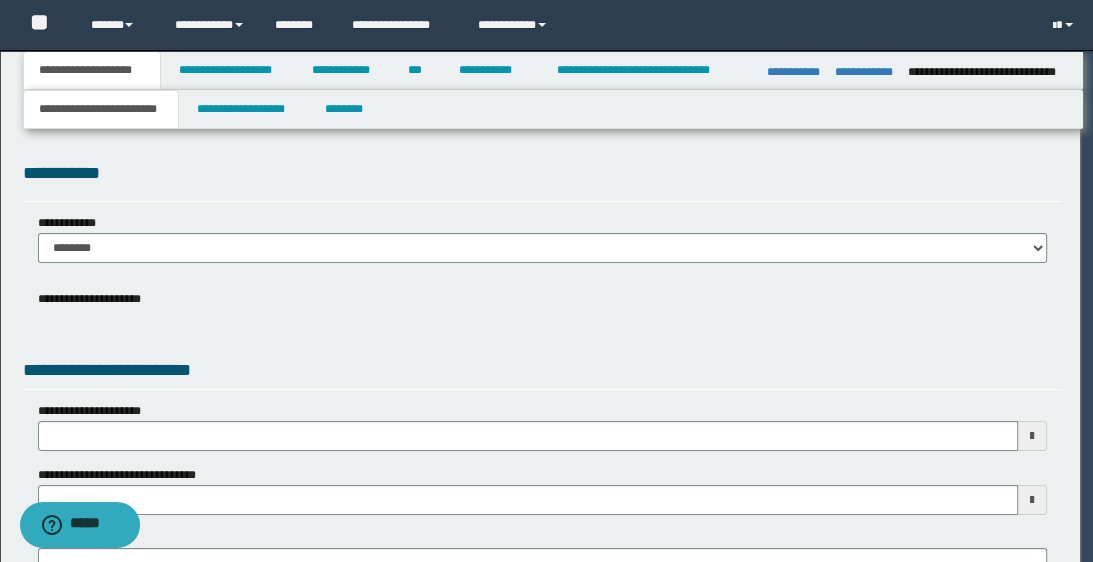 type on "**********" 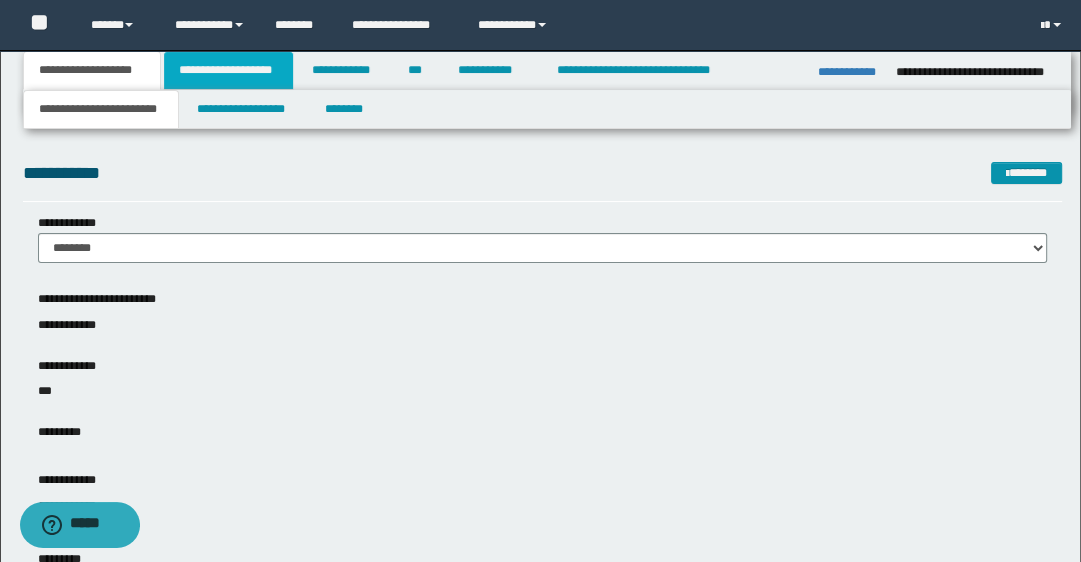 click on "**********" at bounding box center (228, 70) 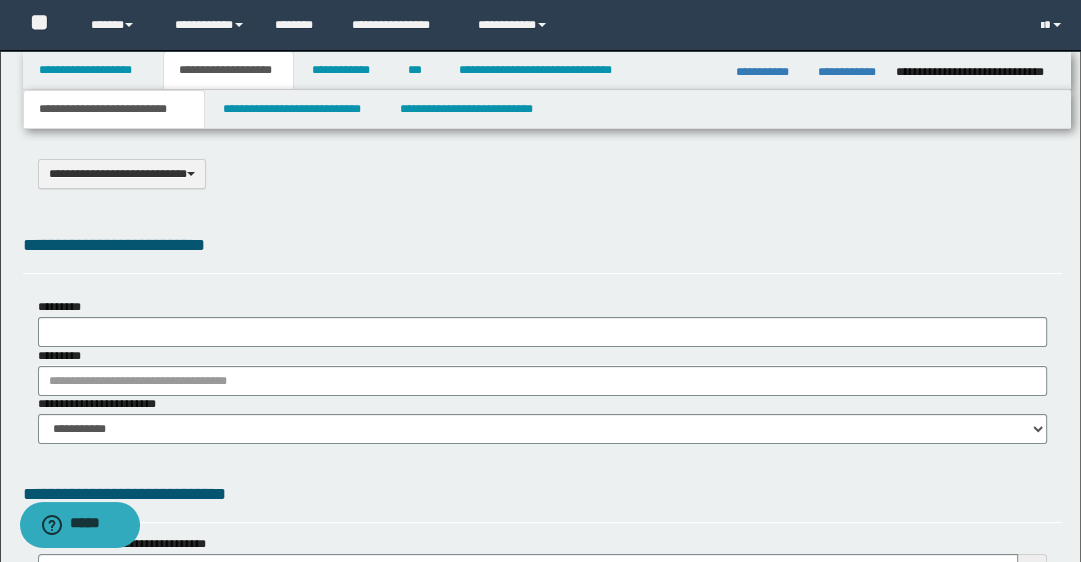 scroll, scrollTop: 0, scrollLeft: 0, axis: both 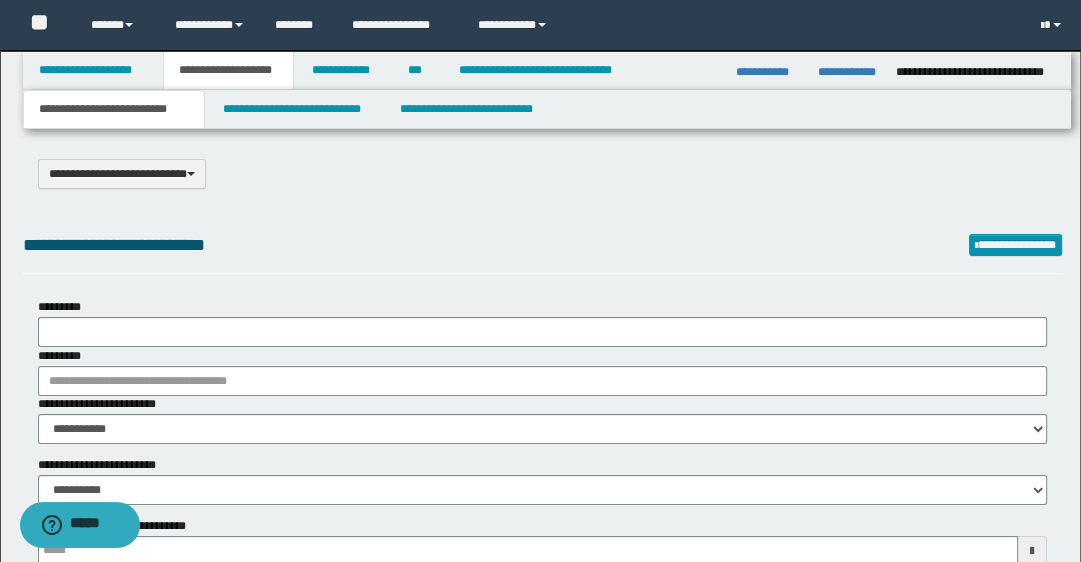select on "*" 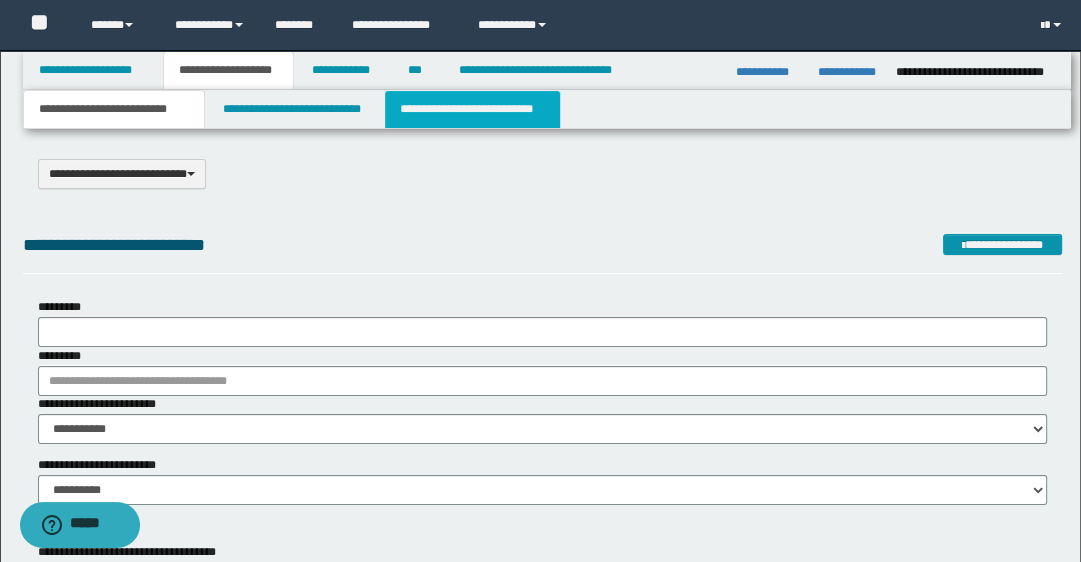 click on "**********" at bounding box center [472, 109] 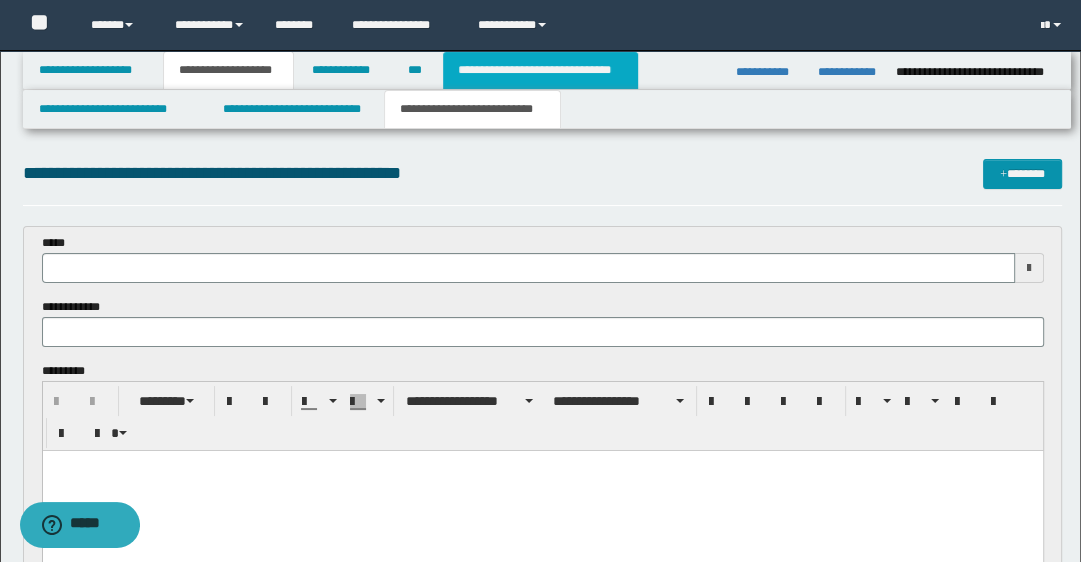 scroll, scrollTop: 0, scrollLeft: 0, axis: both 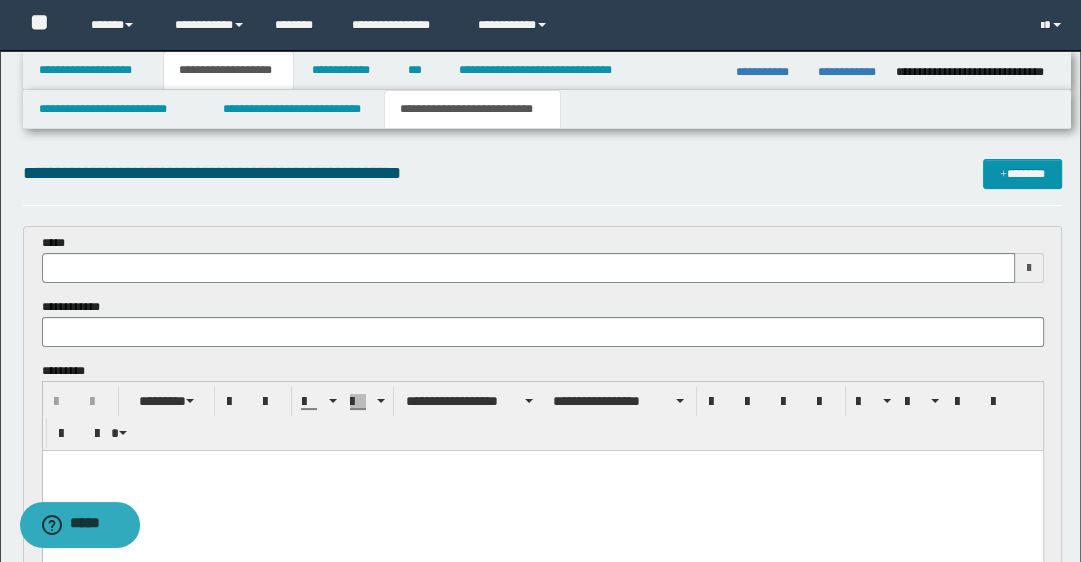 type 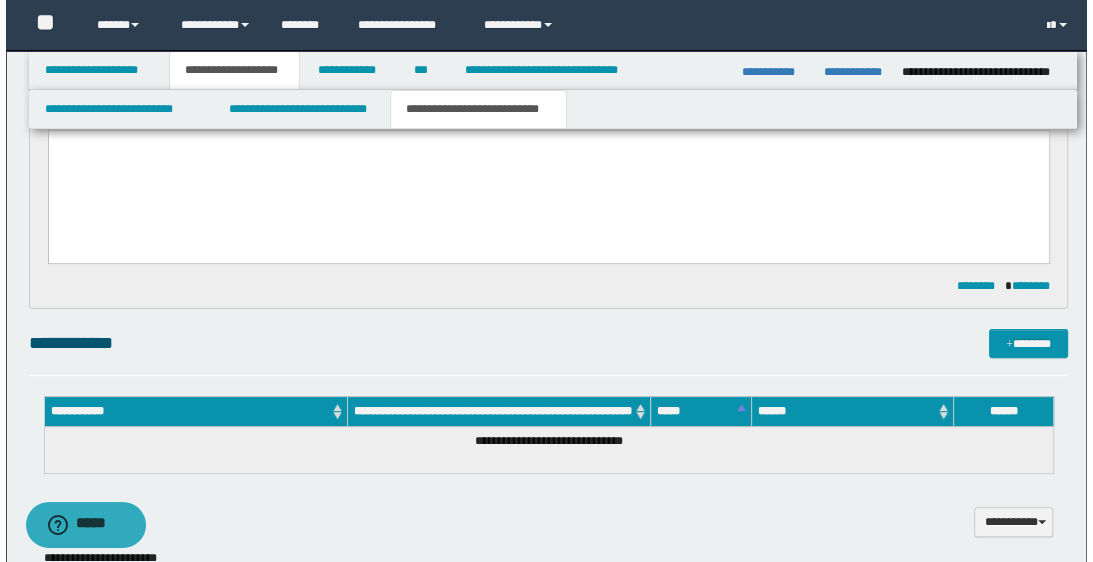 scroll, scrollTop: 400, scrollLeft: 0, axis: vertical 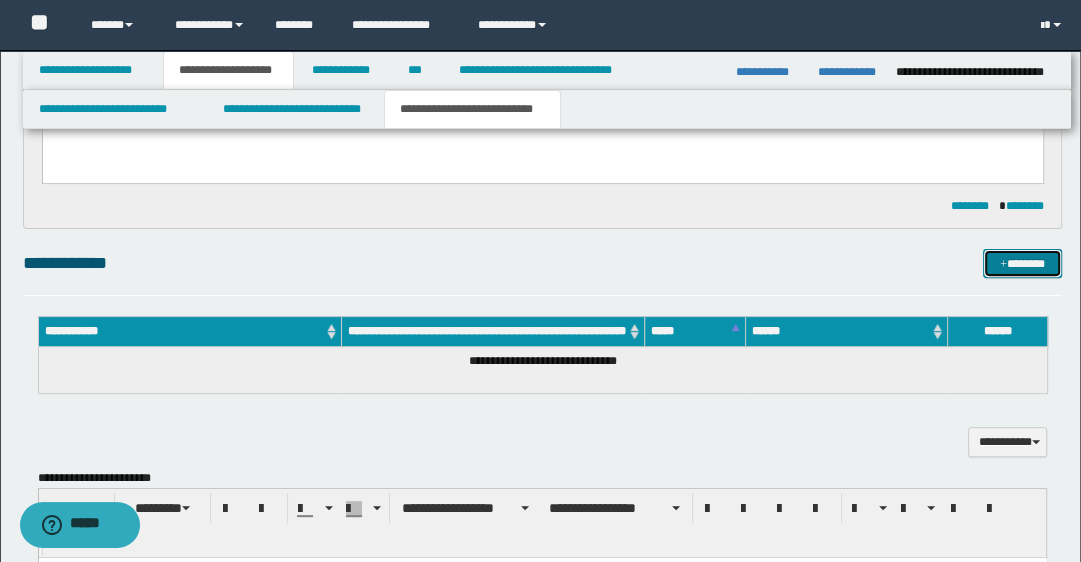 click on "*******" at bounding box center (1022, 264) 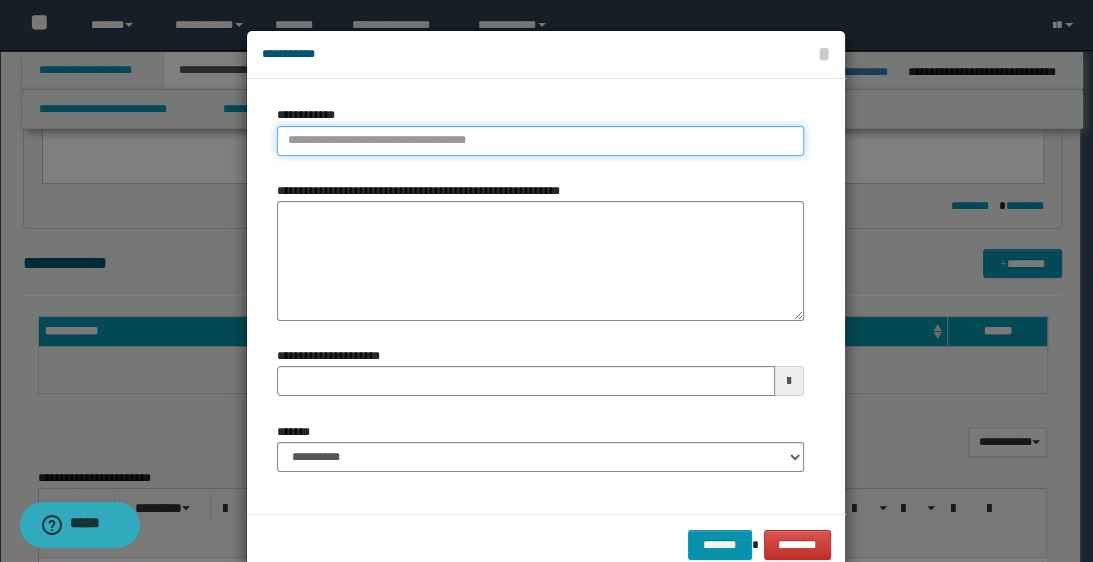 click on "**********" at bounding box center [540, 141] 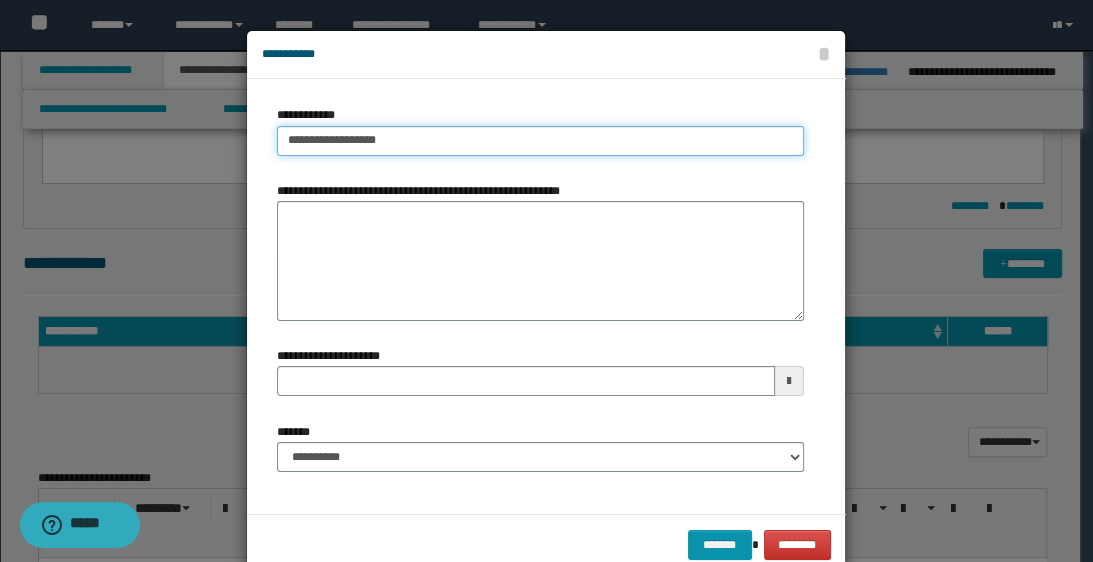 type on "**********" 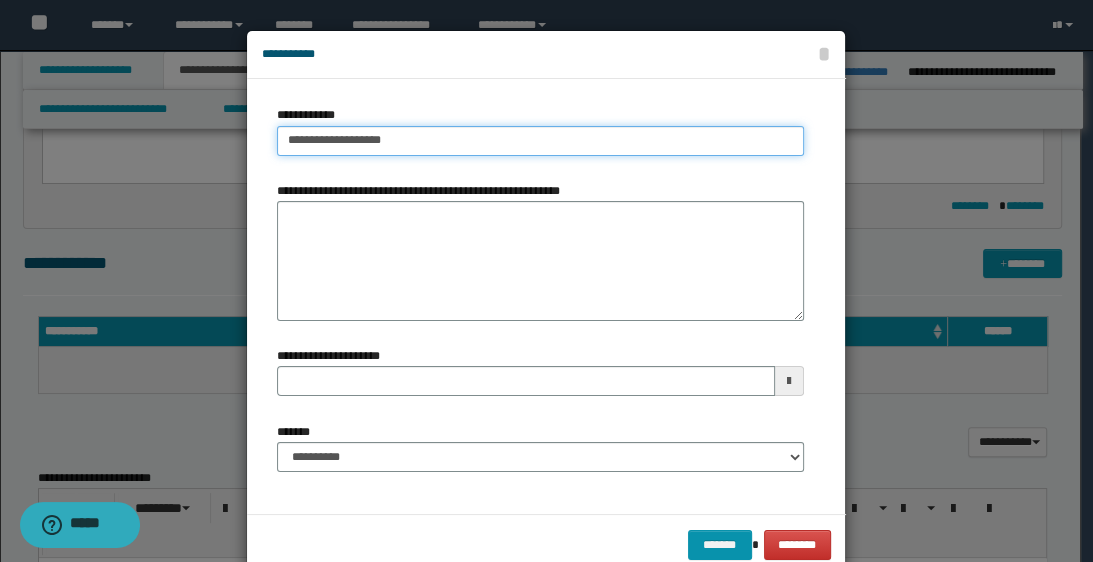 type on "**********" 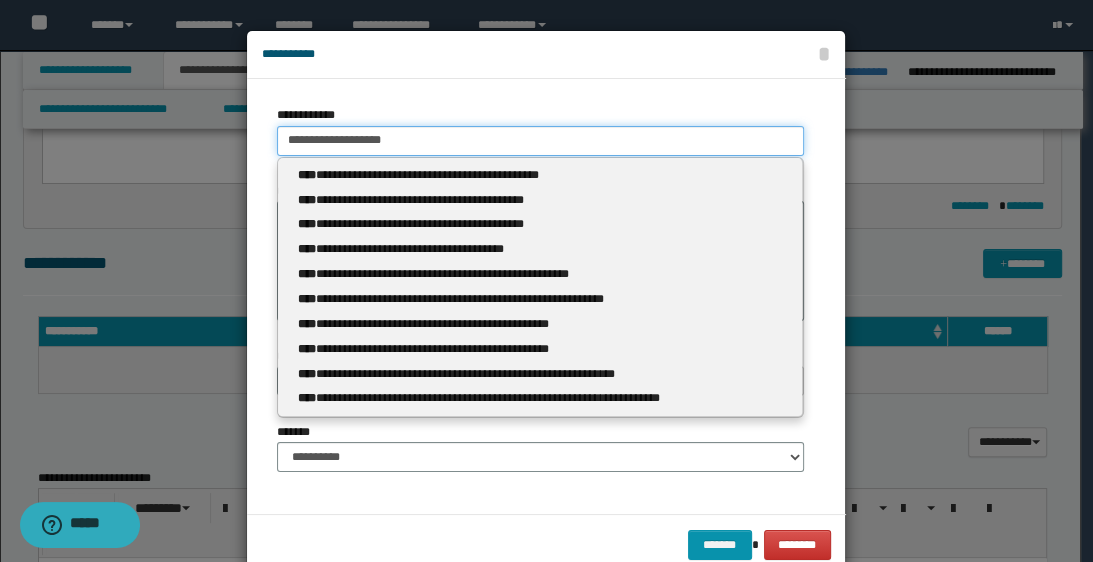 type 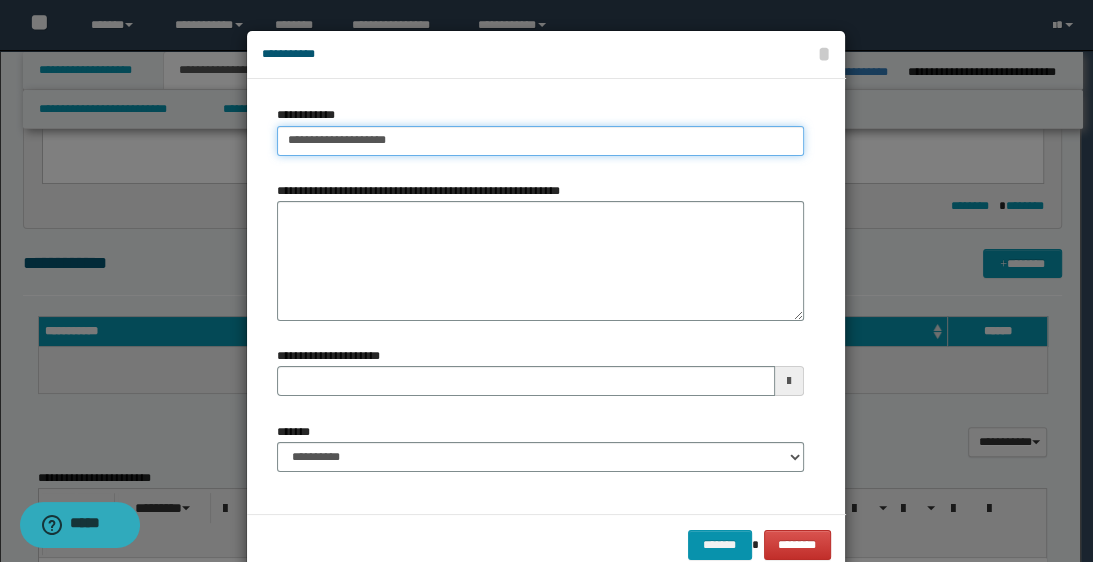type on "**********" 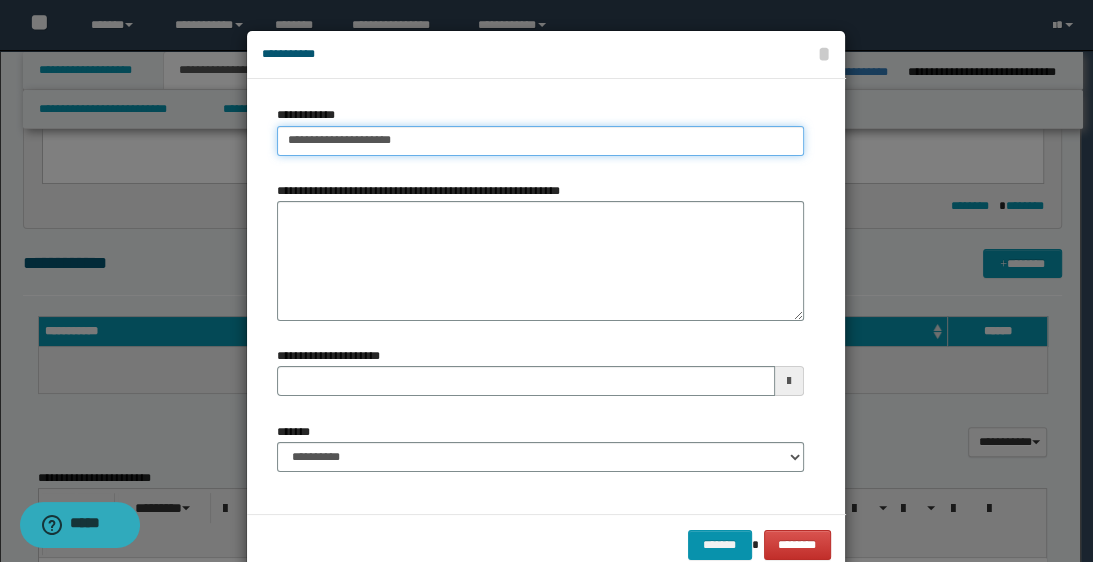type on "**********" 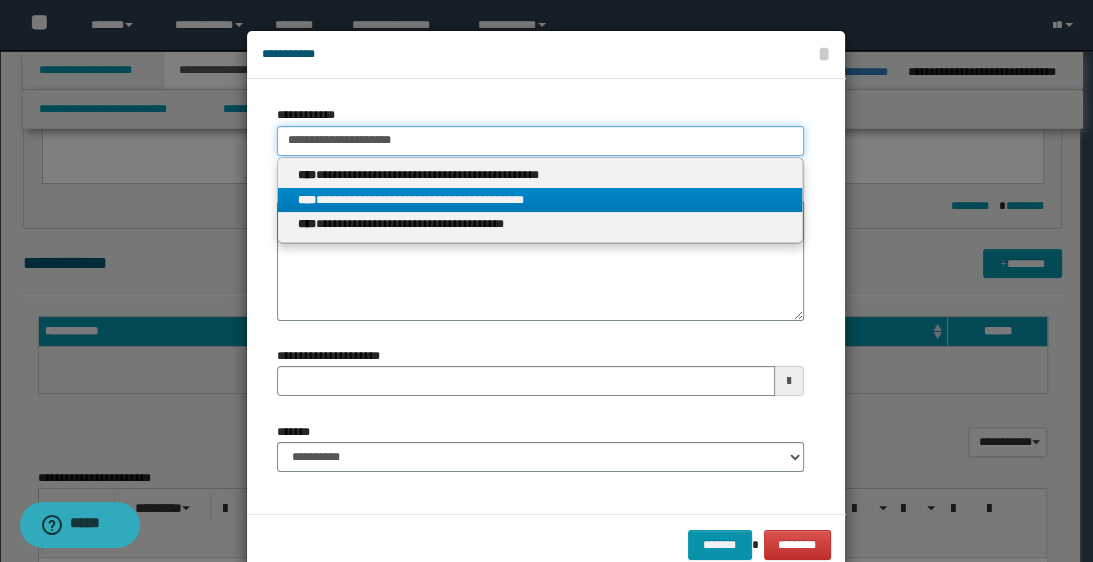 type on "**********" 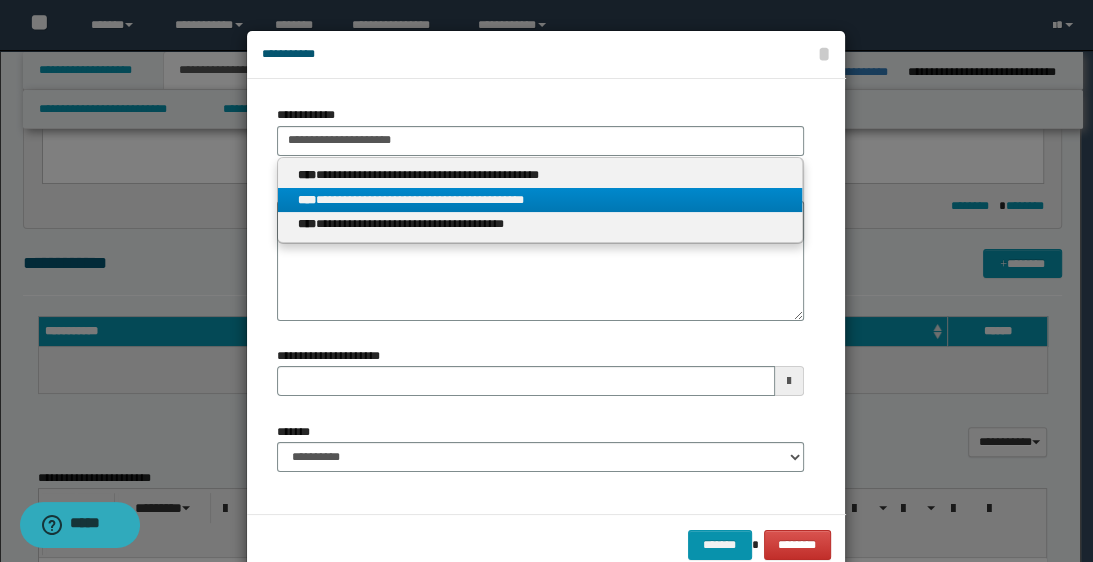 click on "**********" at bounding box center [540, 200] 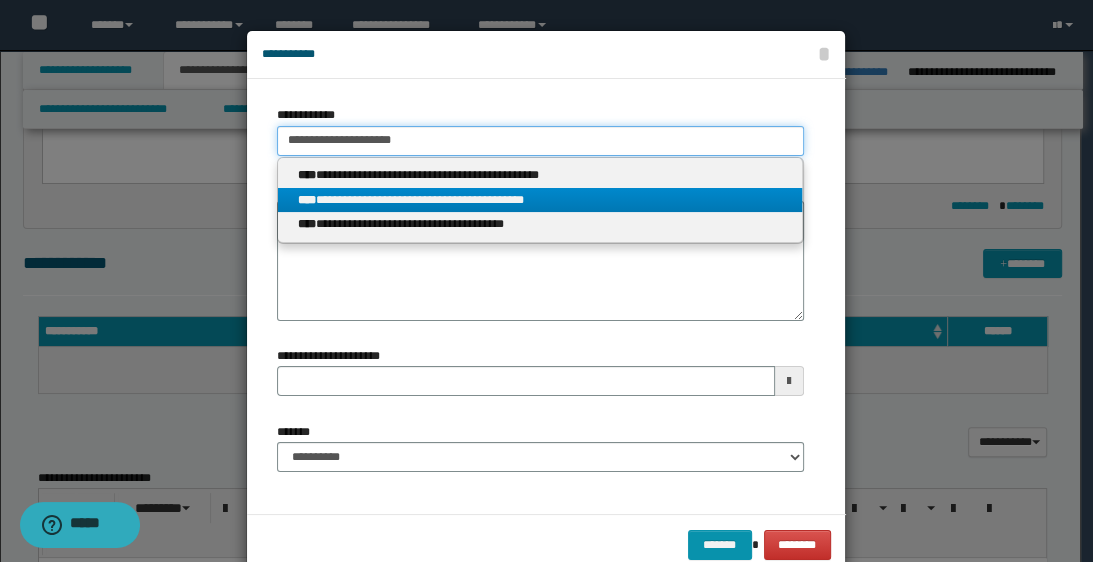type 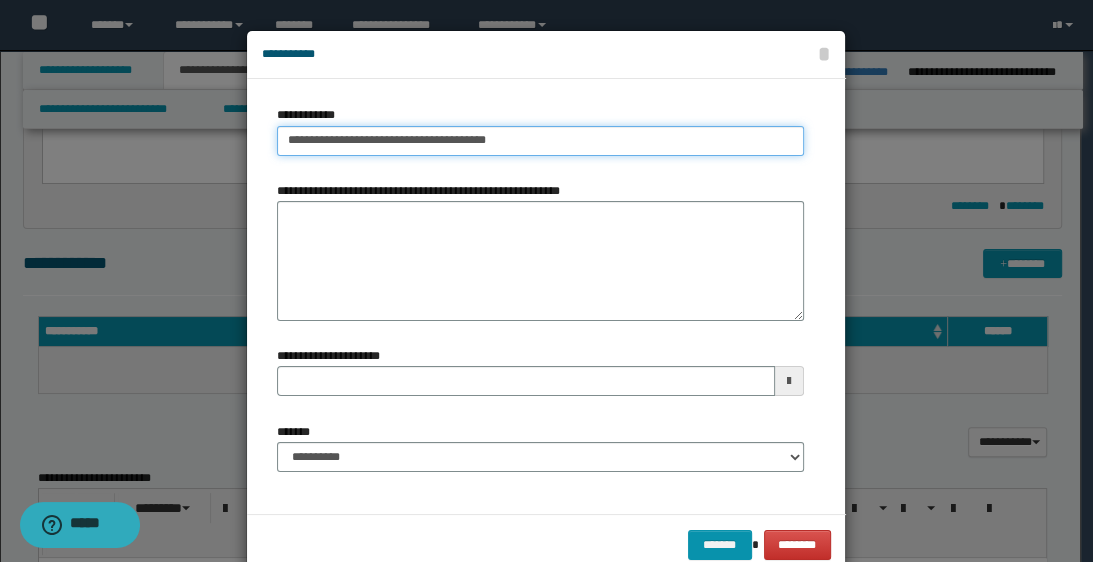 drag, startPoint x: 278, startPoint y: 137, endPoint x: 504, endPoint y: 145, distance: 226.14156 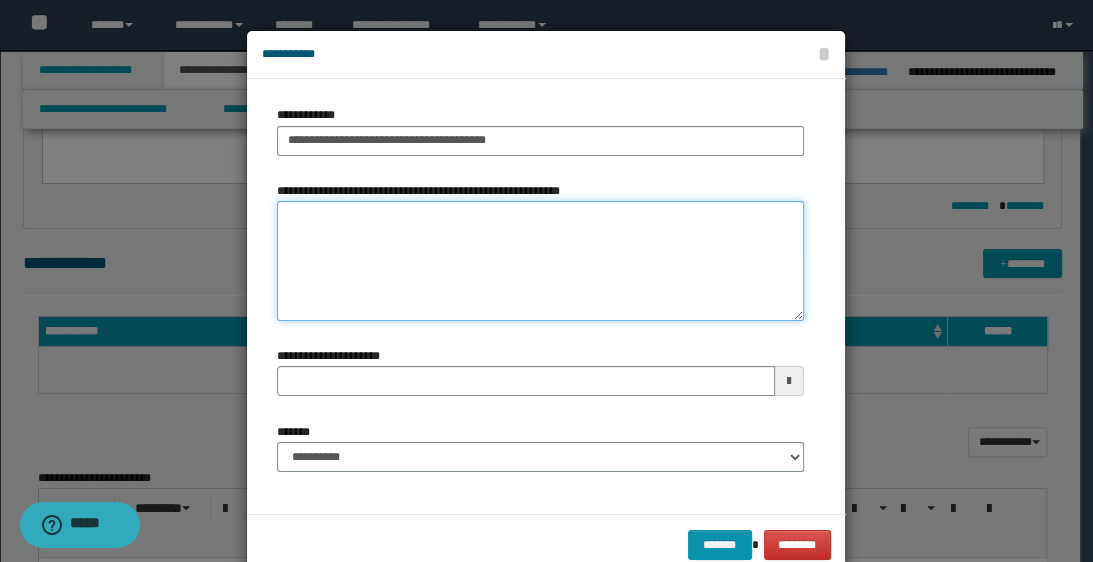 click on "**********" at bounding box center (540, 261) 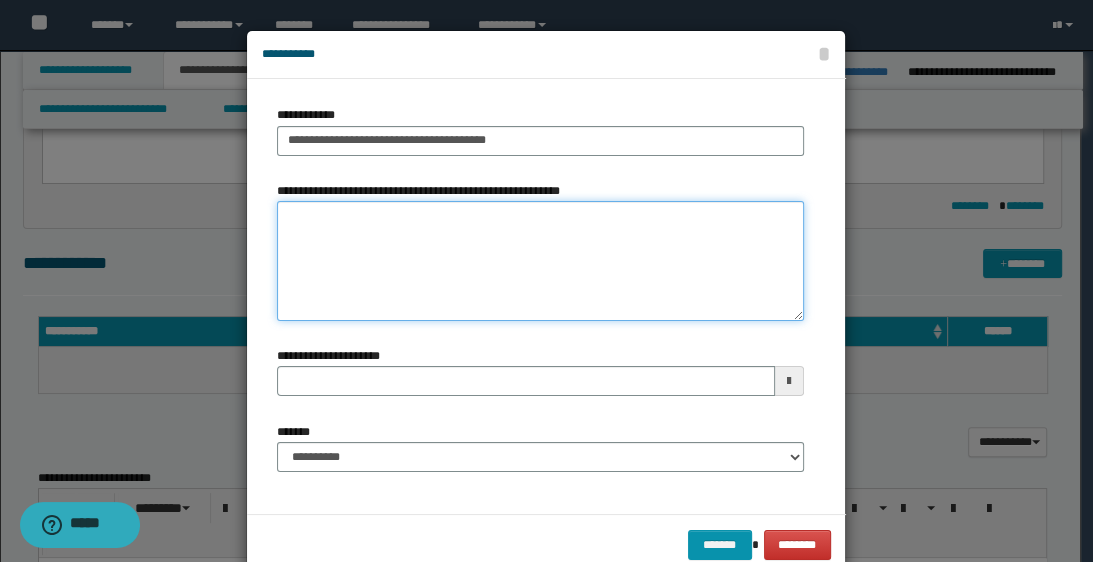 paste on "**********" 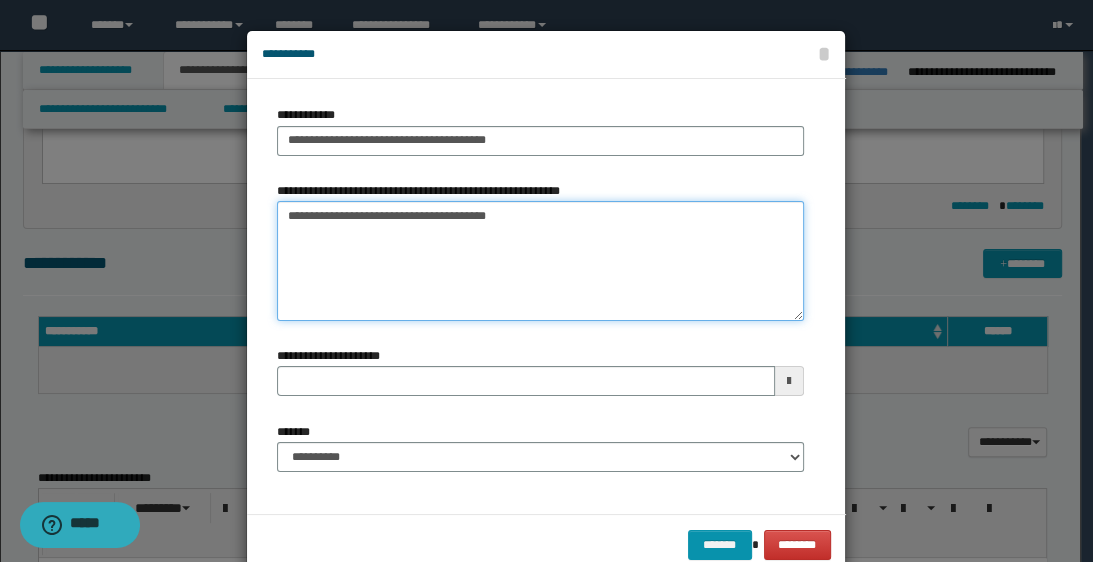 type 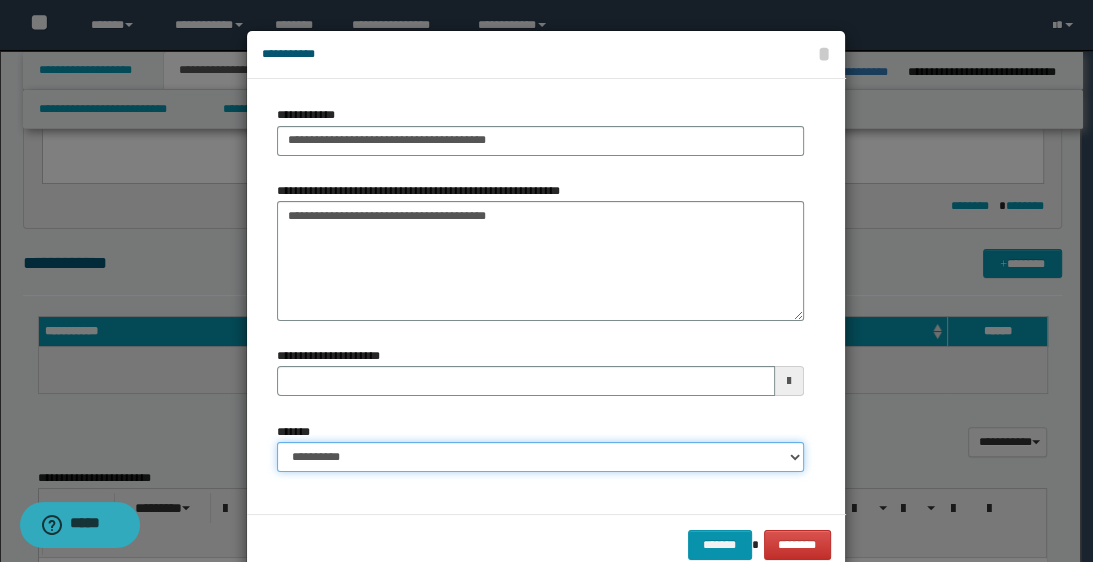 click on "**********" at bounding box center (540, 457) 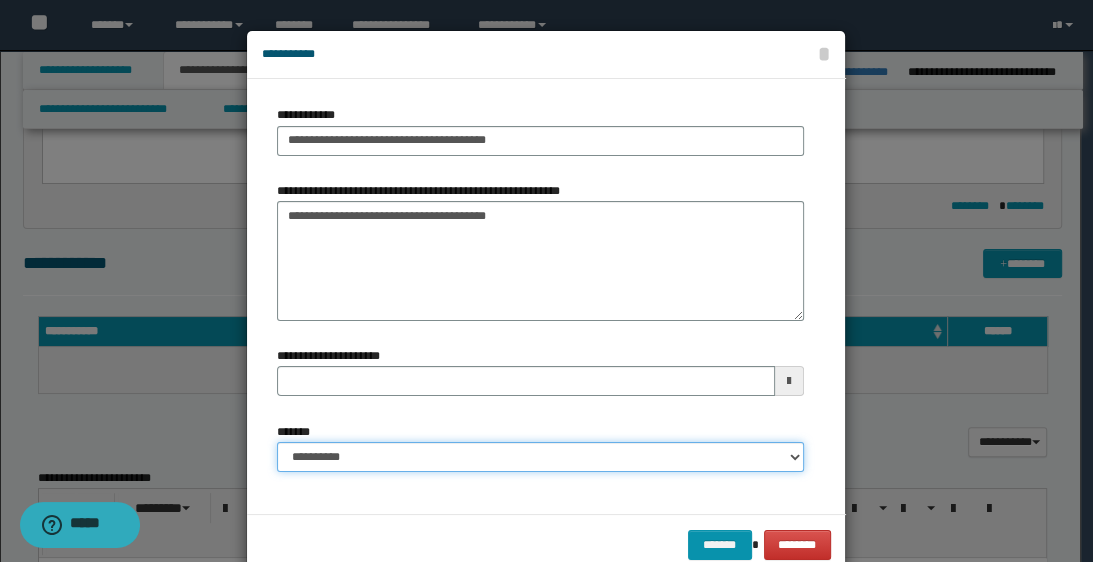 select on "*" 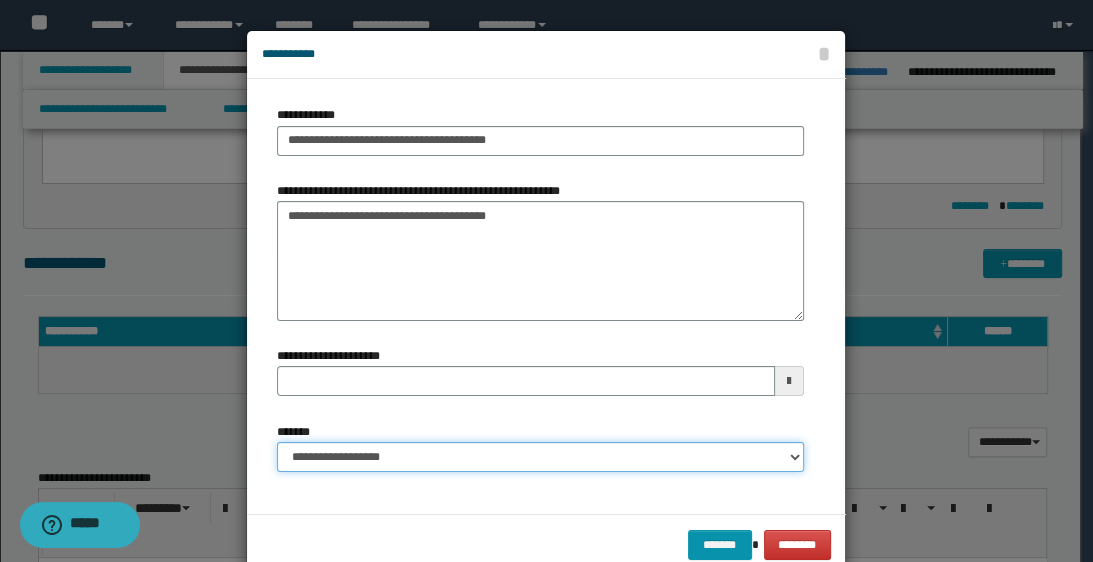 type 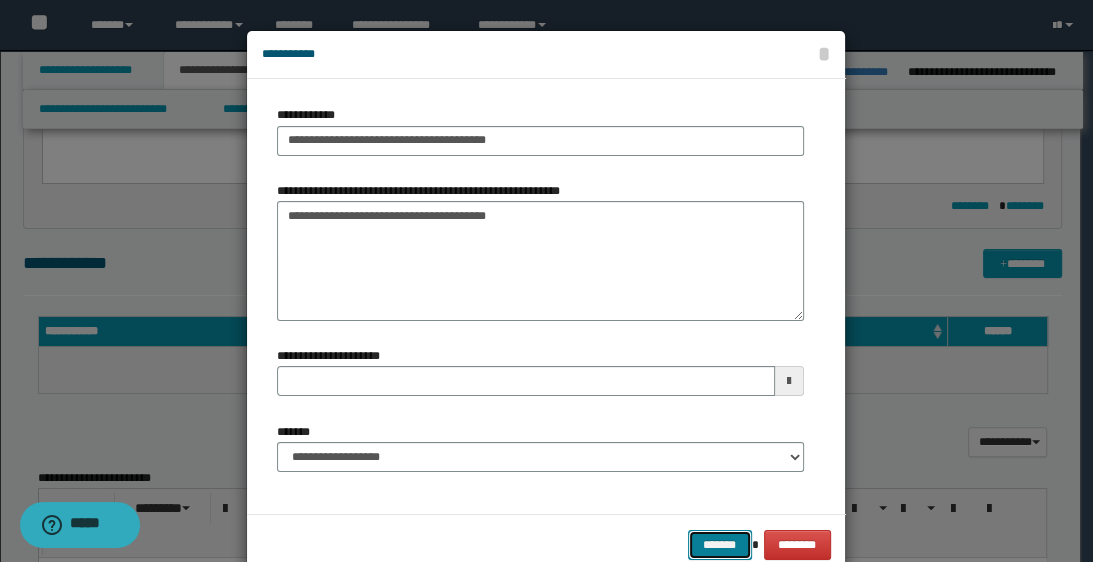 click on "*******" at bounding box center (720, 545) 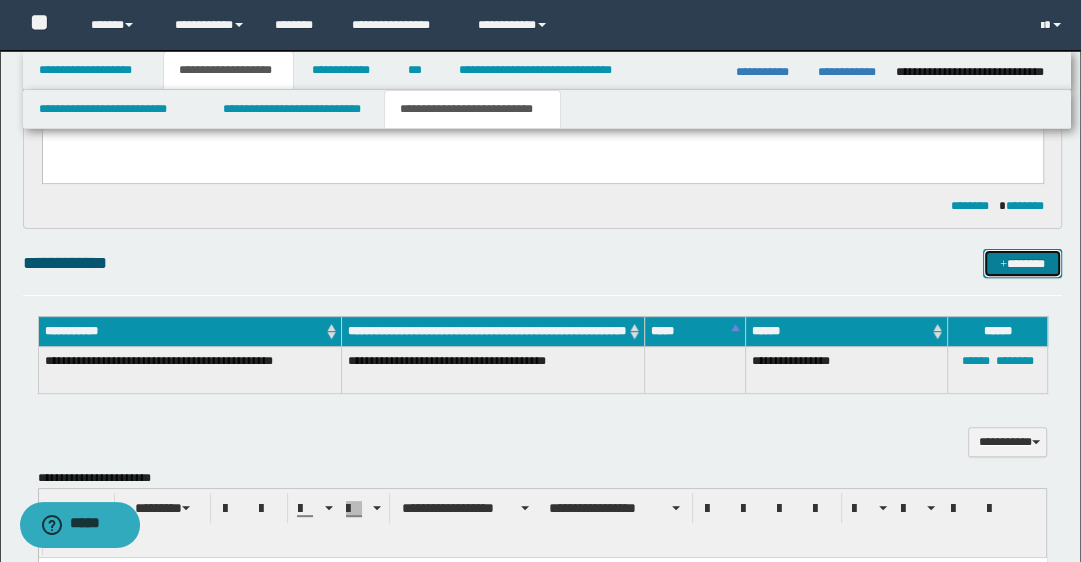 click at bounding box center (1003, 265) 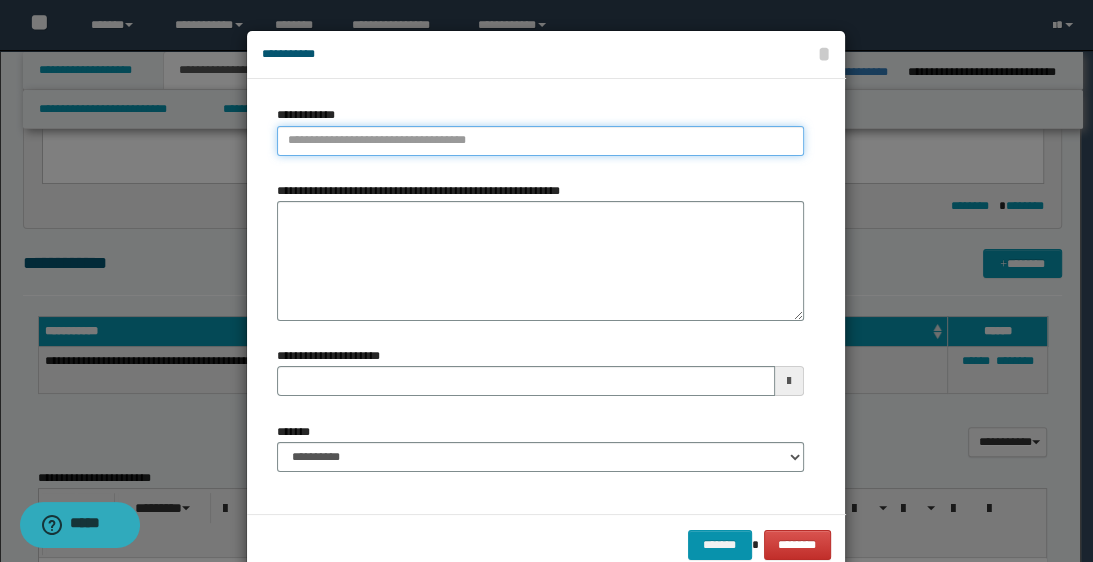 click on "**********" at bounding box center (540, 141) 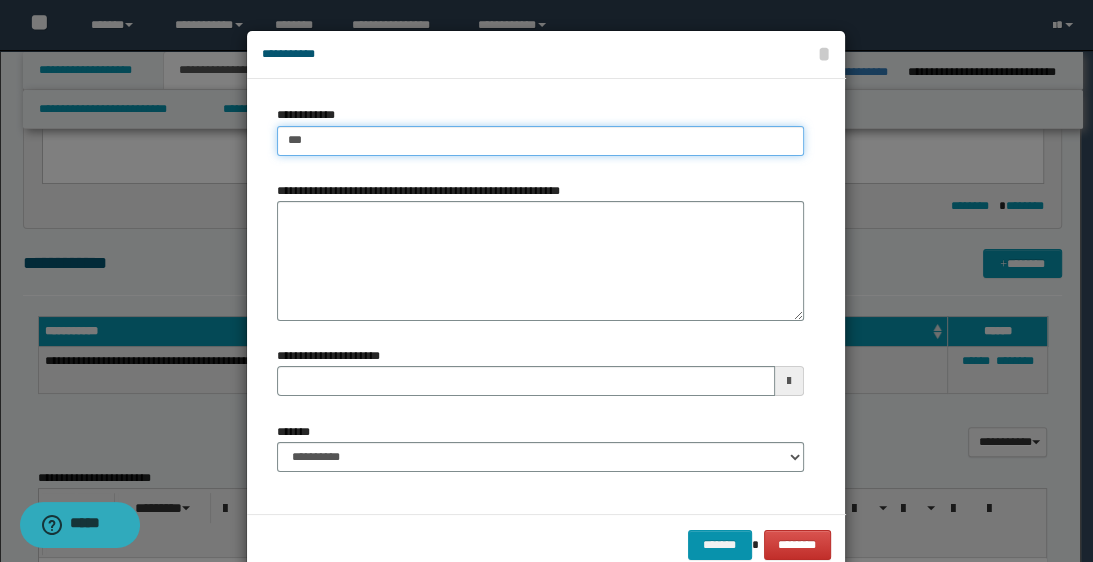 type on "****" 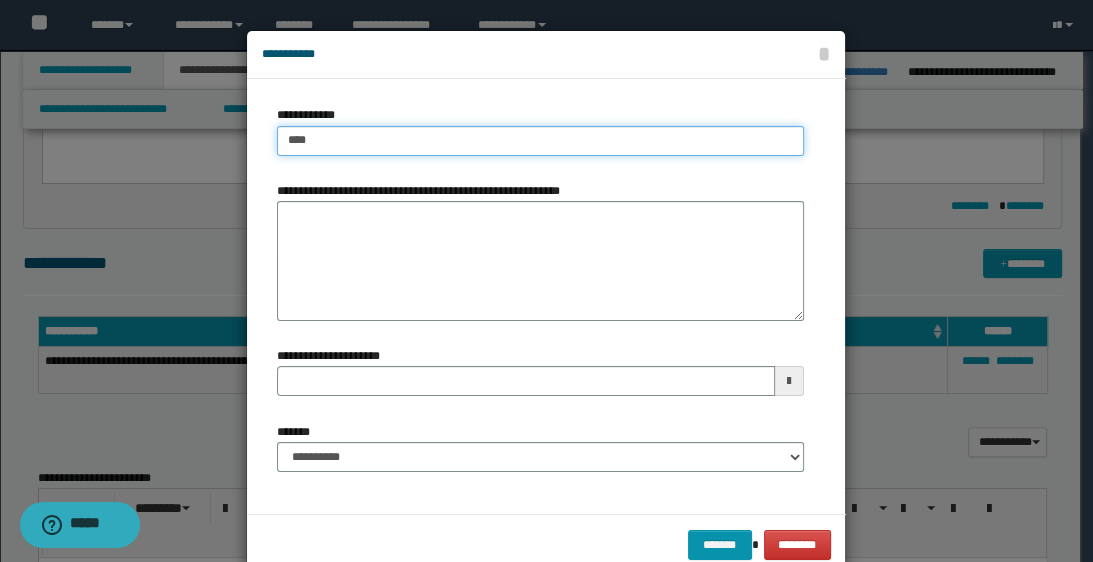 type on "****" 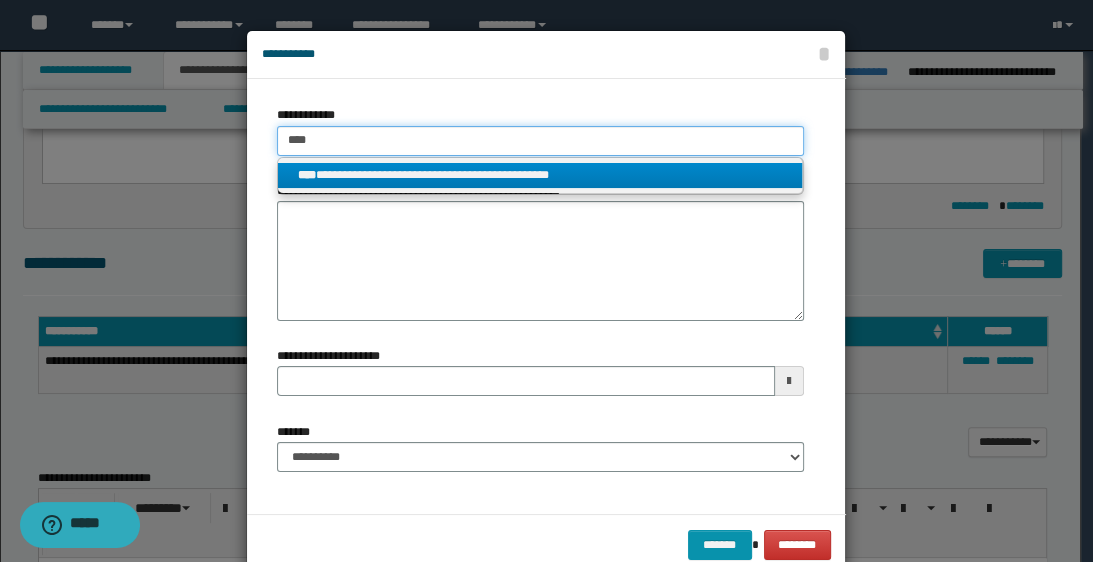 type on "****" 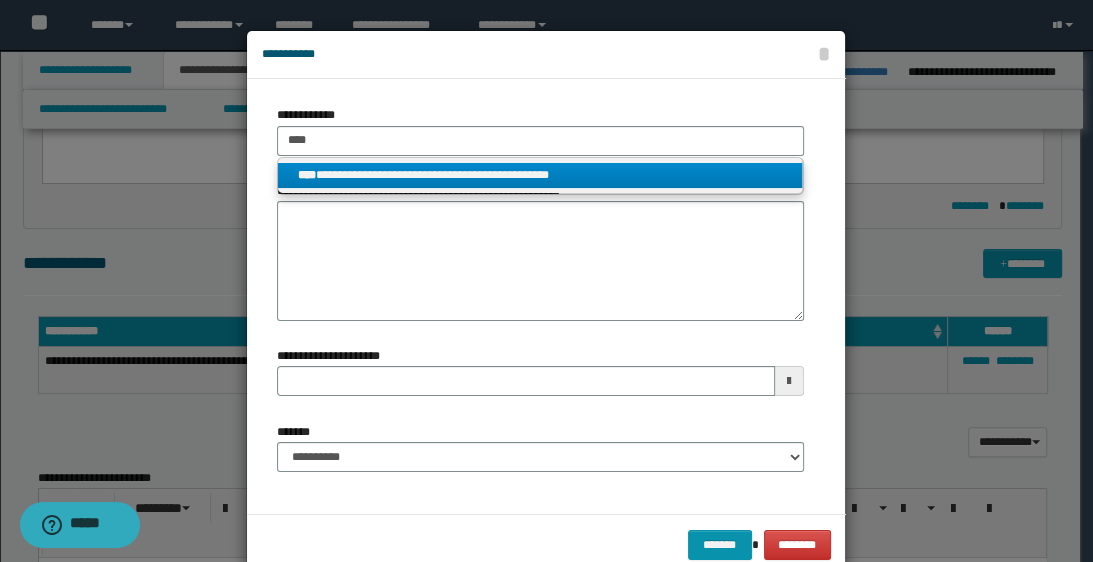 click on "**********" at bounding box center (540, 175) 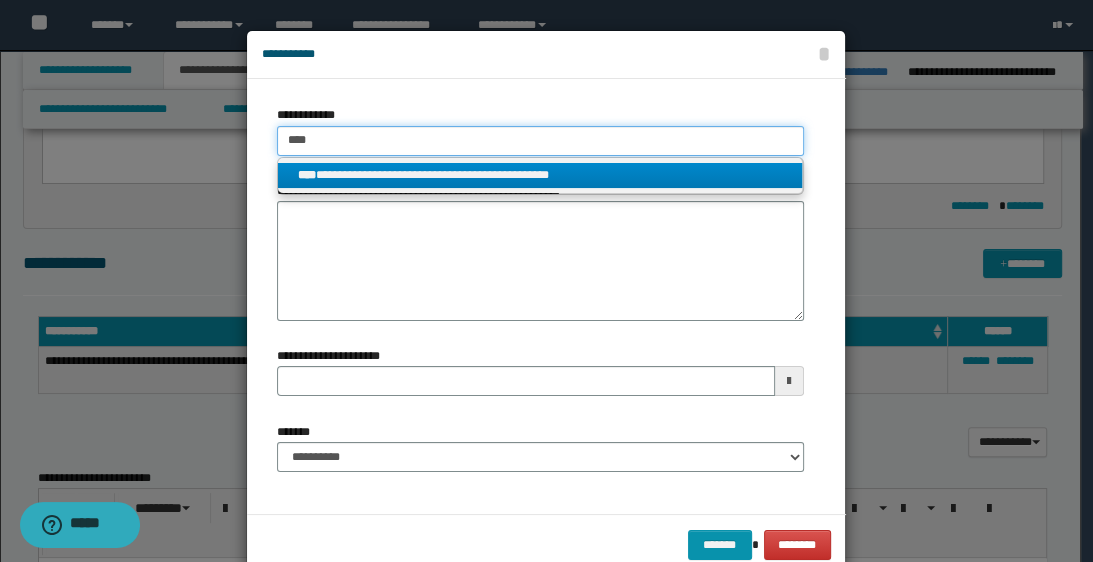 type 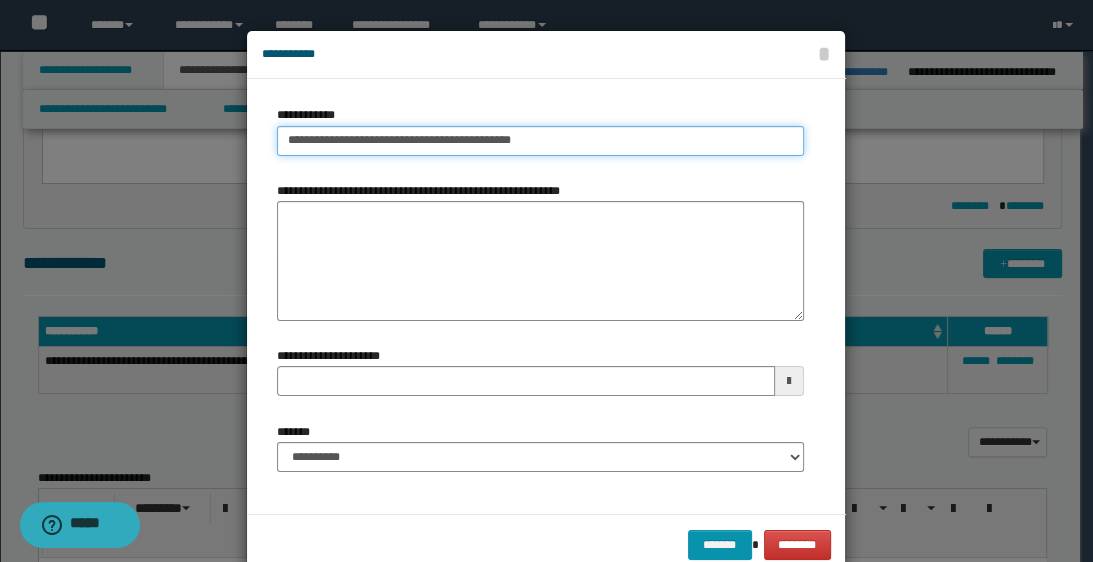 drag, startPoint x: 276, startPoint y: 142, endPoint x: 428, endPoint y: 152, distance: 152.3286 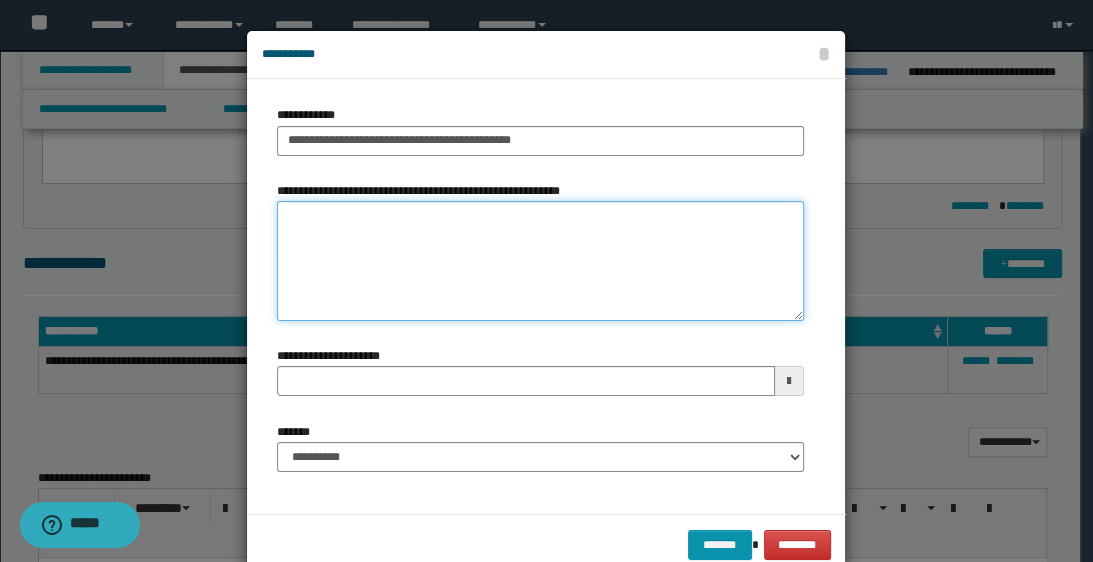 click on "**********" at bounding box center (540, 261) 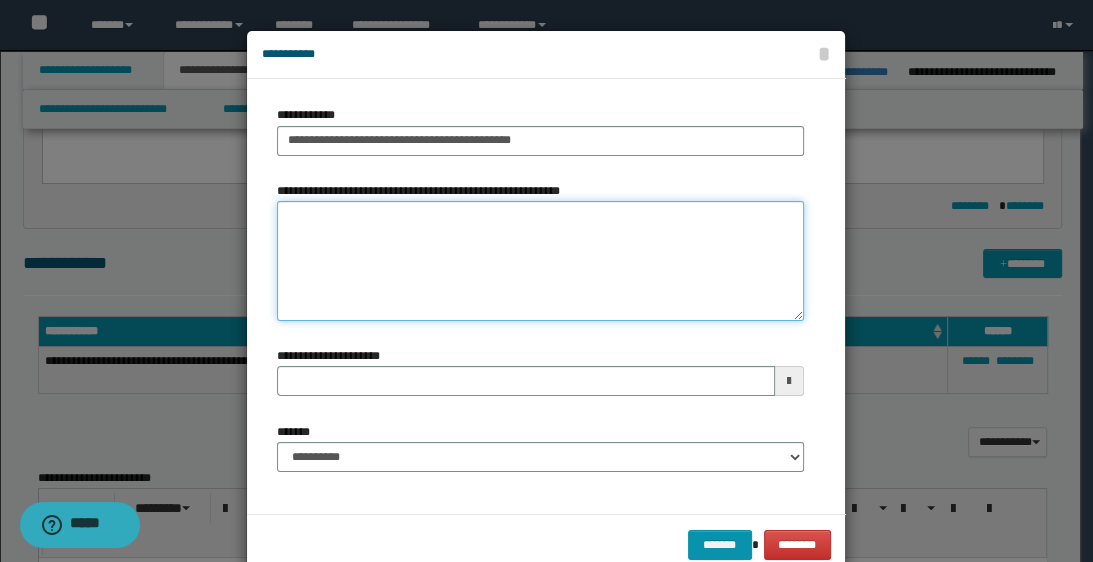 paste on "**********" 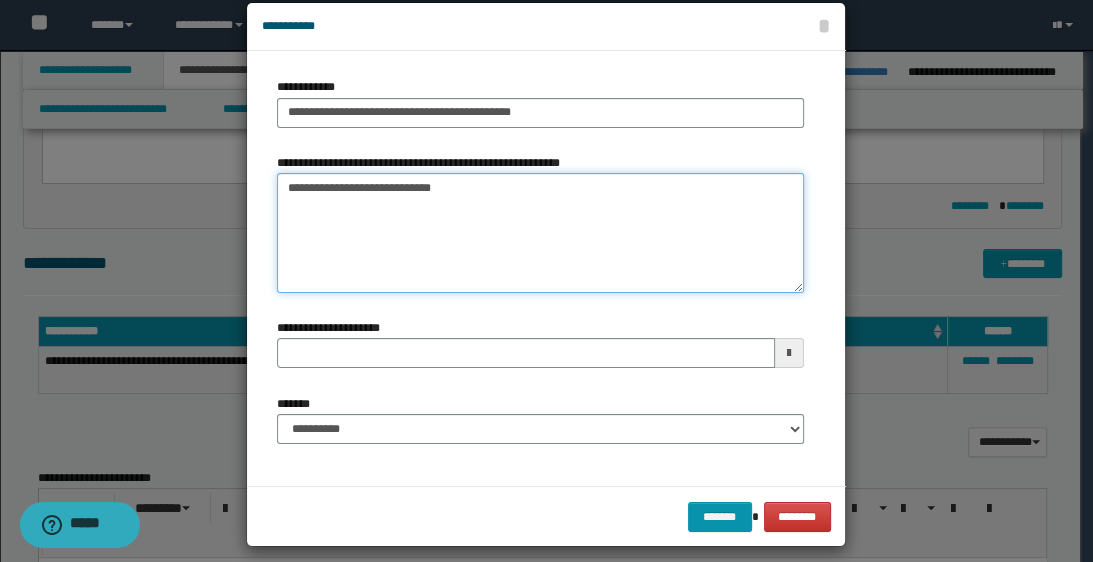 scroll, scrollTop: 43, scrollLeft: 0, axis: vertical 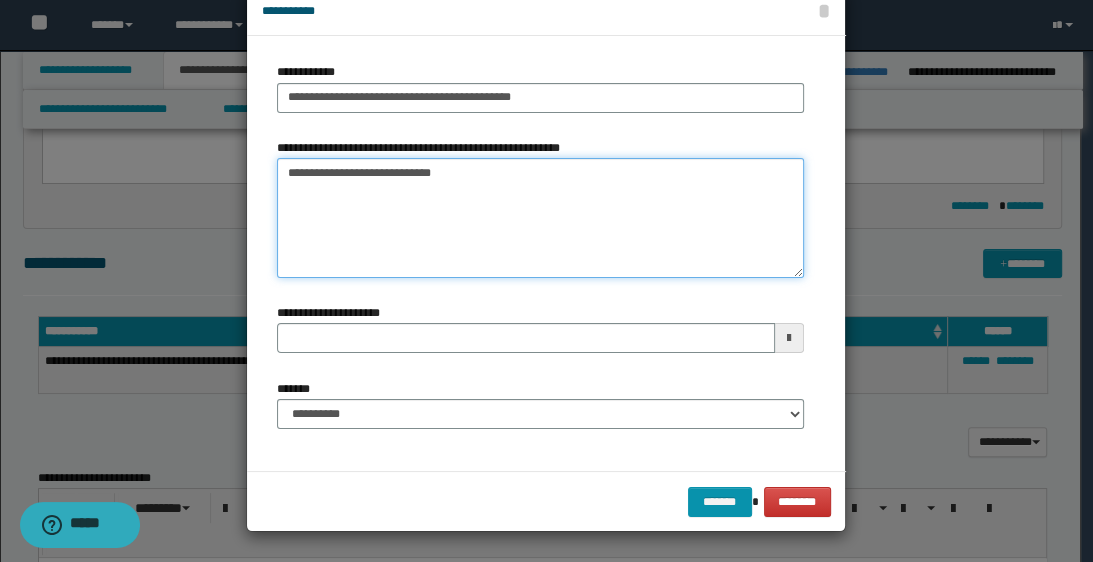 type 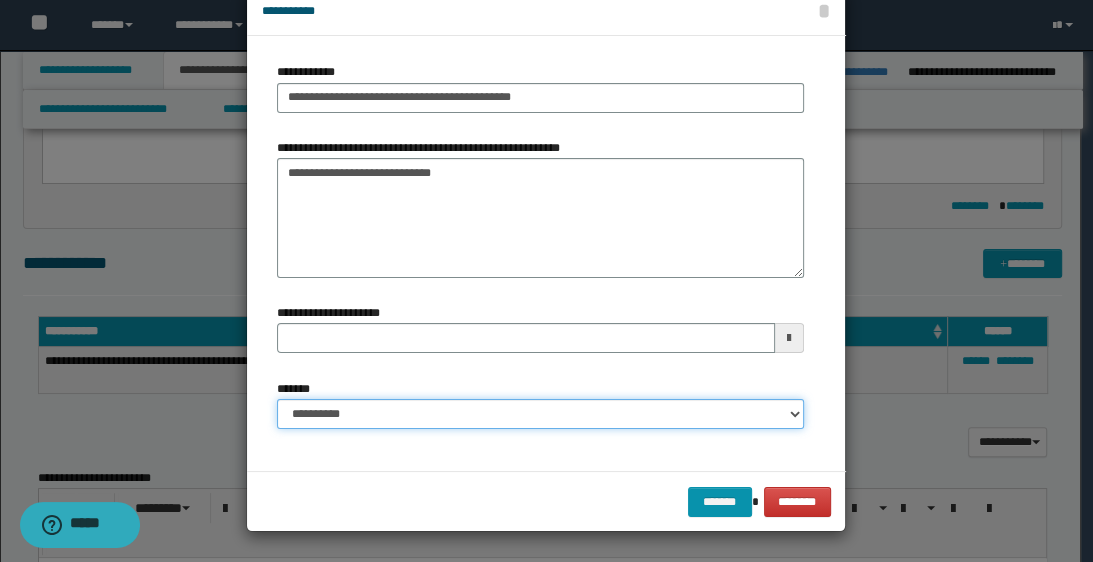 click on "**********" at bounding box center (540, 414) 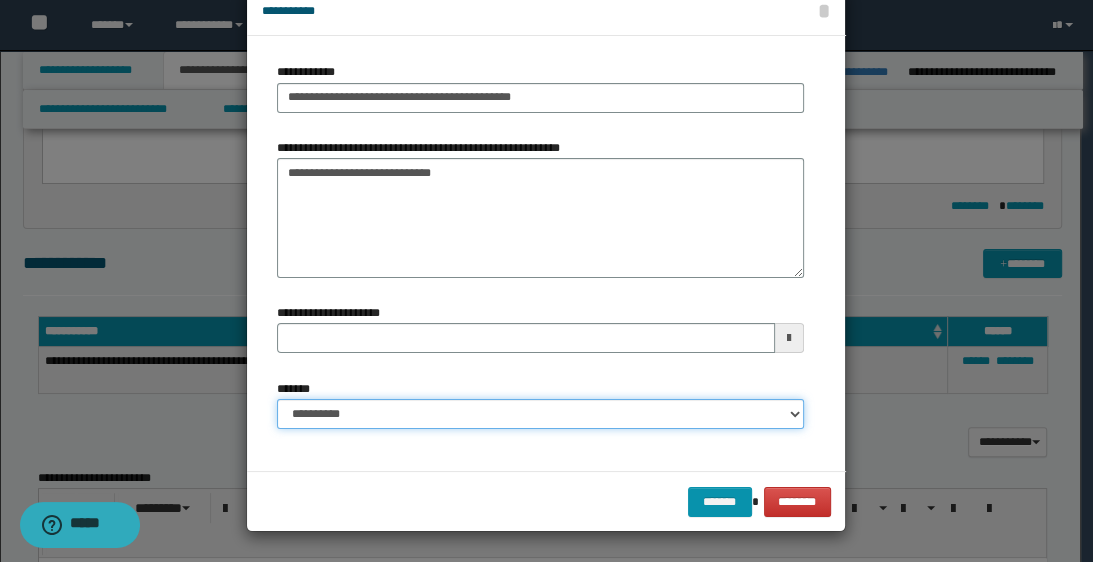 select on "*" 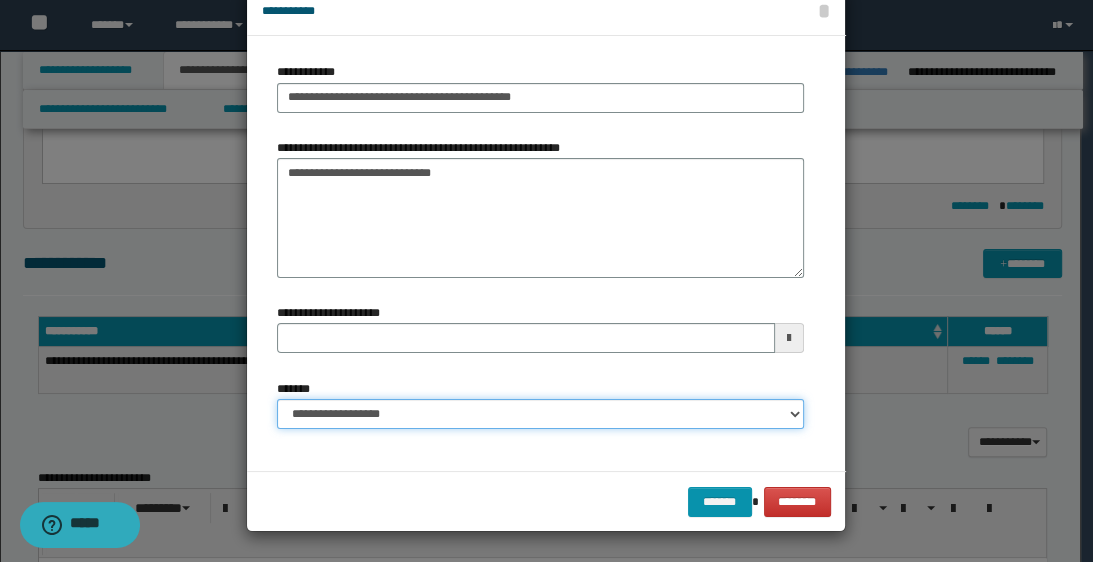 click on "**********" at bounding box center [540, 414] 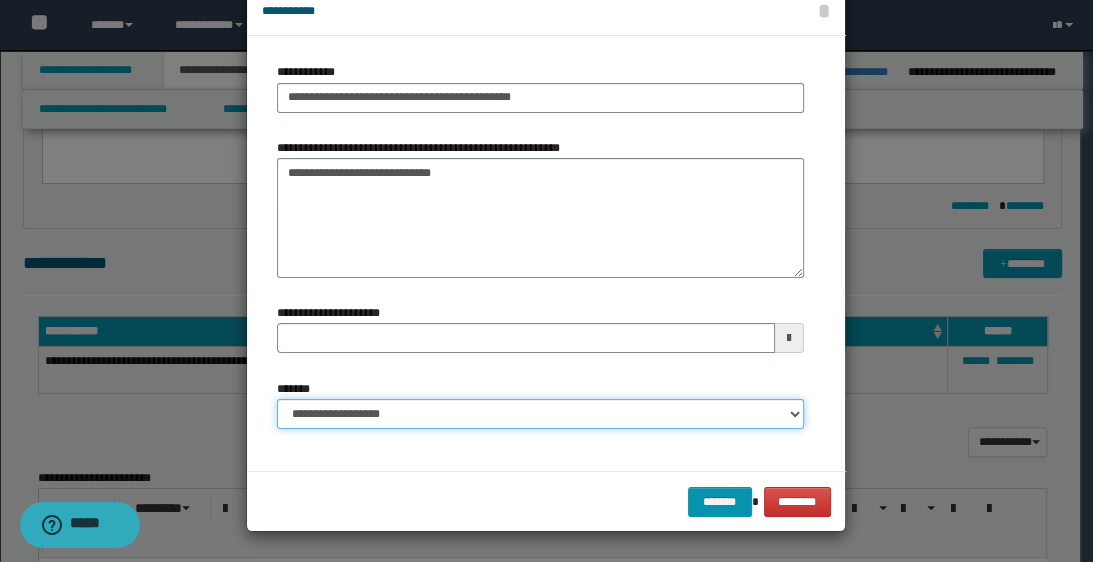 type 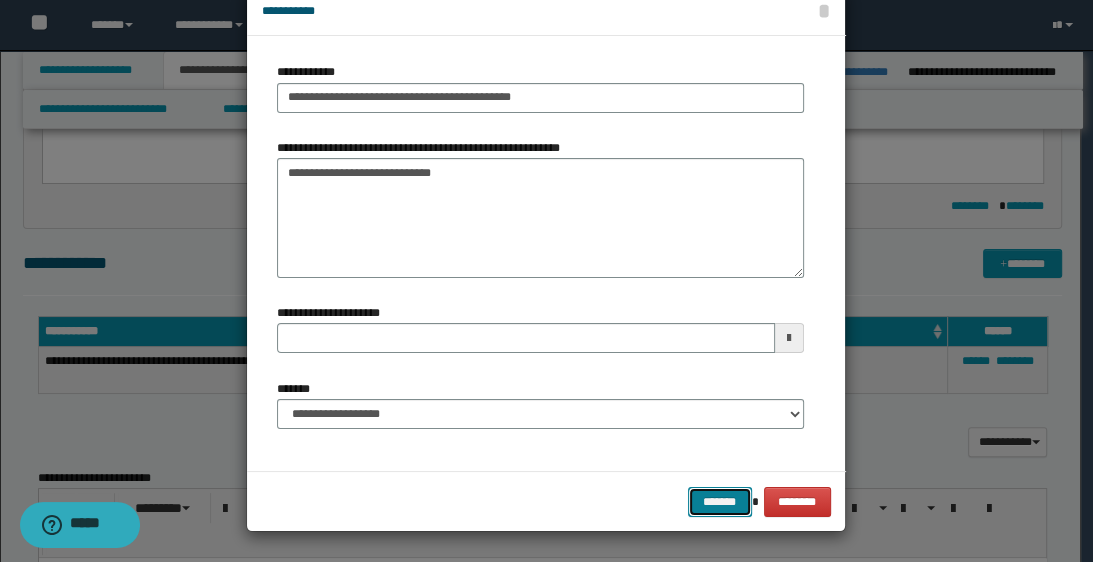click on "*******" at bounding box center [720, 502] 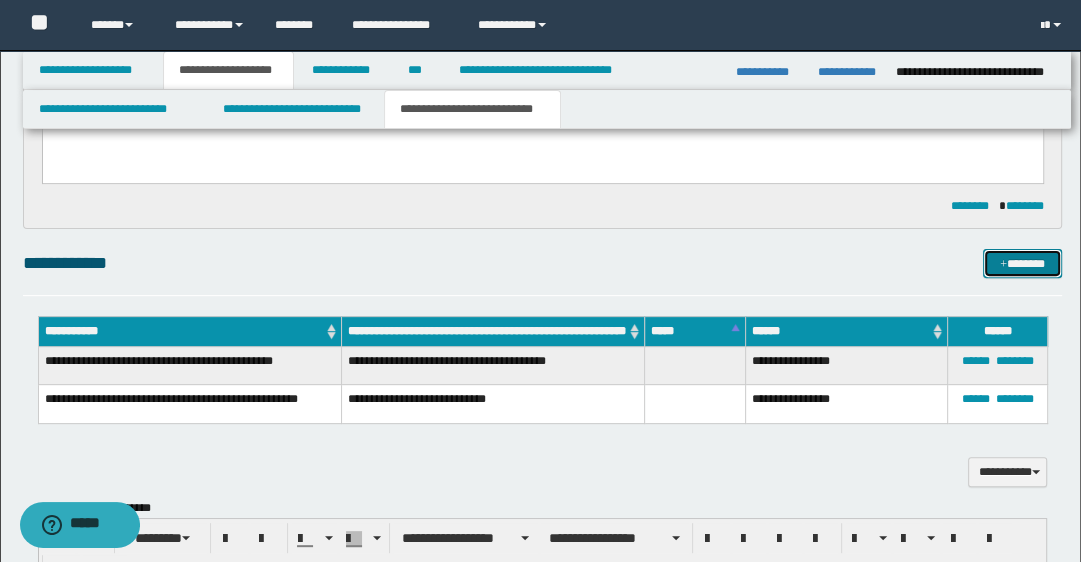 click on "*******" at bounding box center [1022, 264] 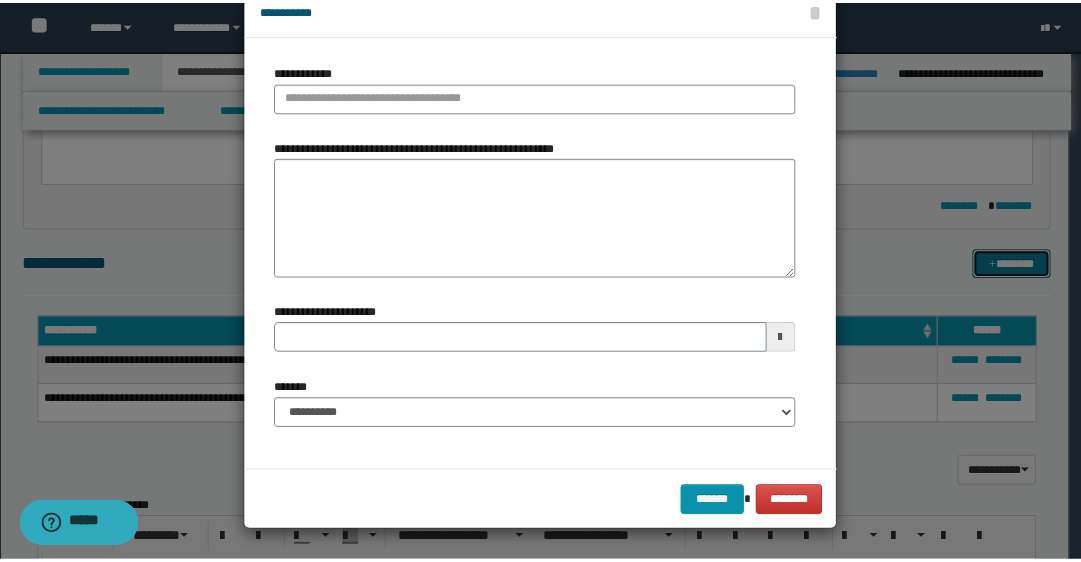 scroll, scrollTop: 0, scrollLeft: 0, axis: both 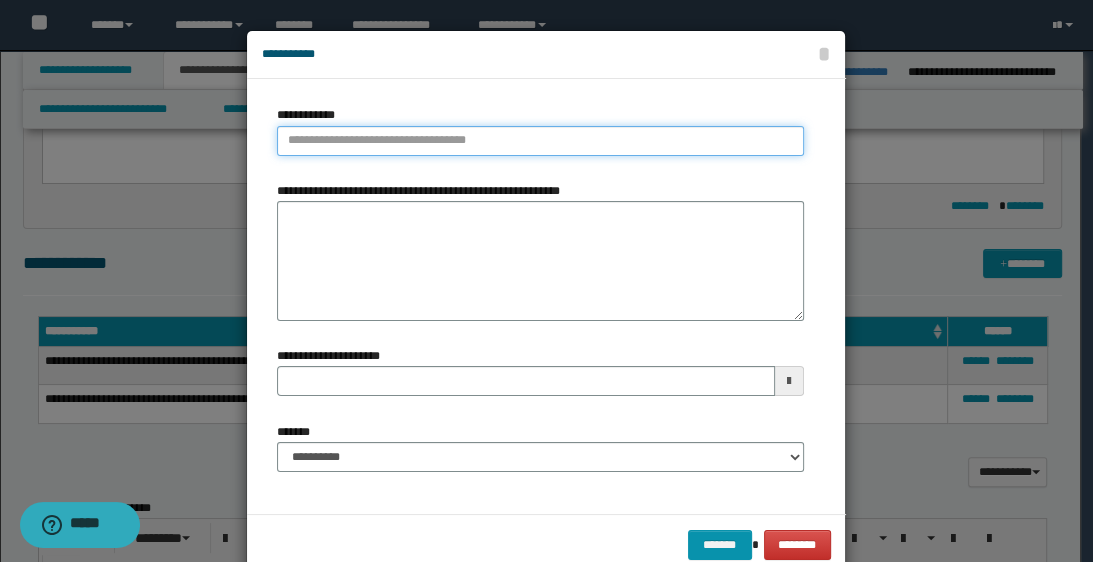 click on "**********" at bounding box center (540, 141) 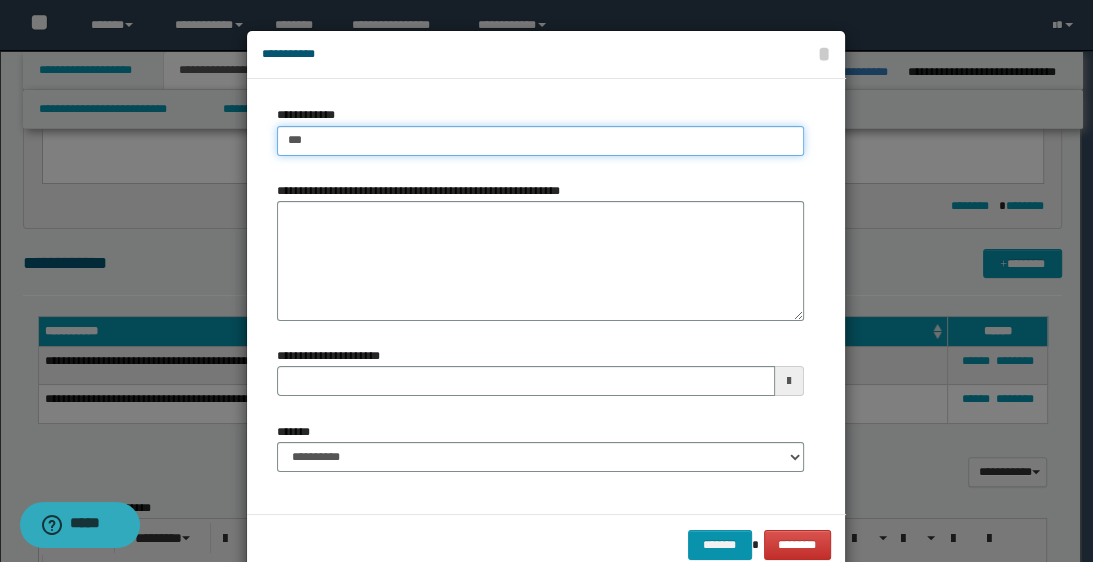 type on "****" 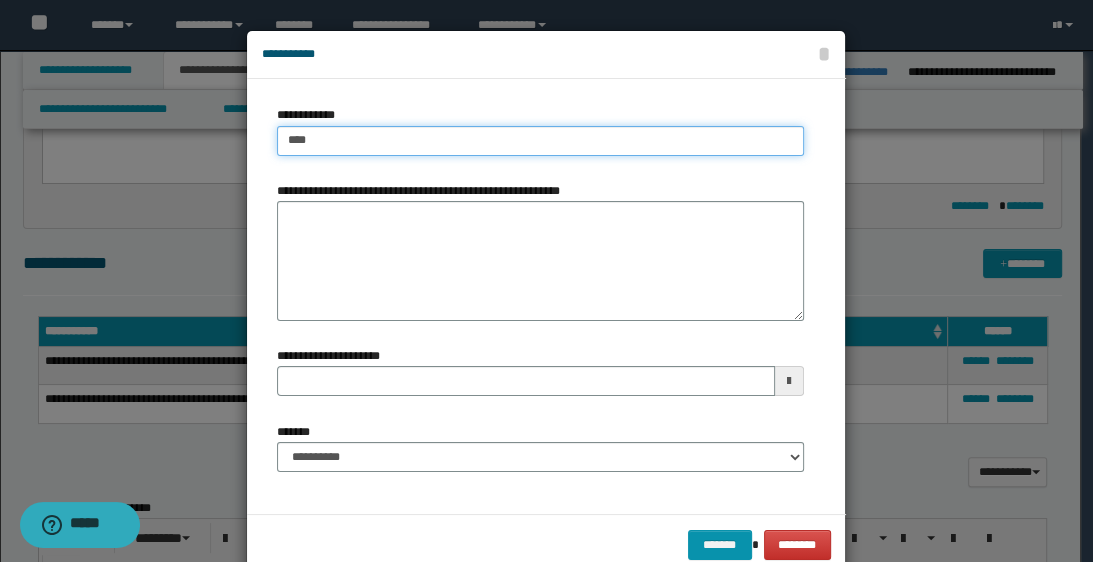 type on "****" 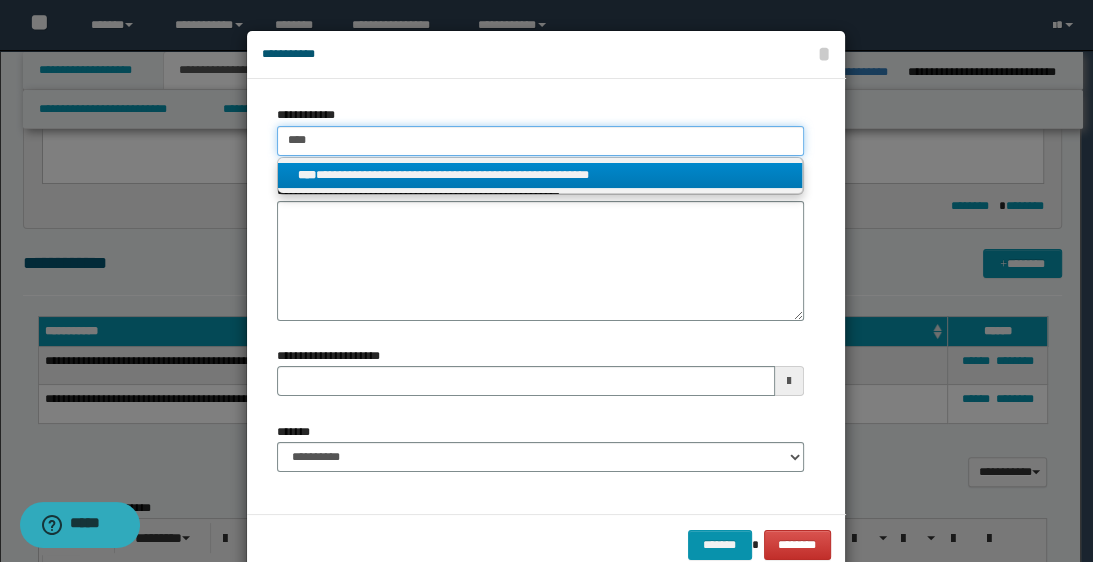 type on "****" 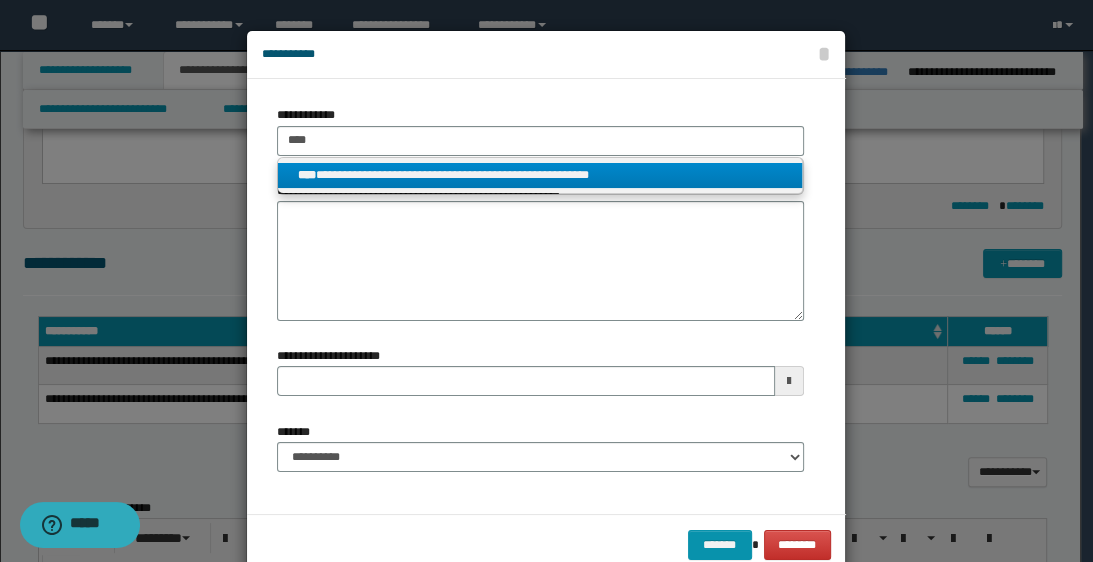 click on "**********" at bounding box center [540, 175] 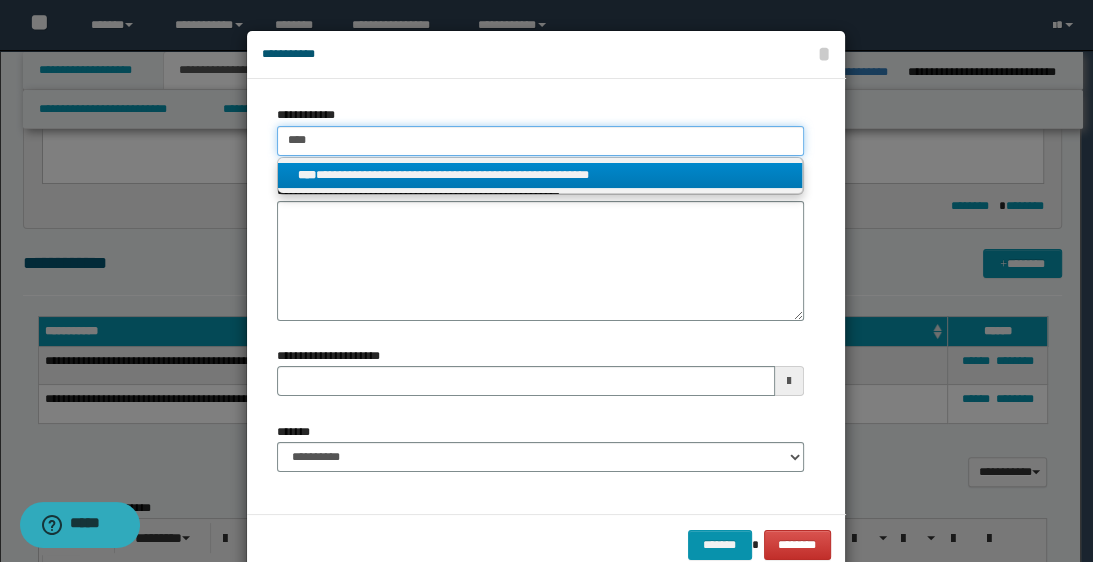 type 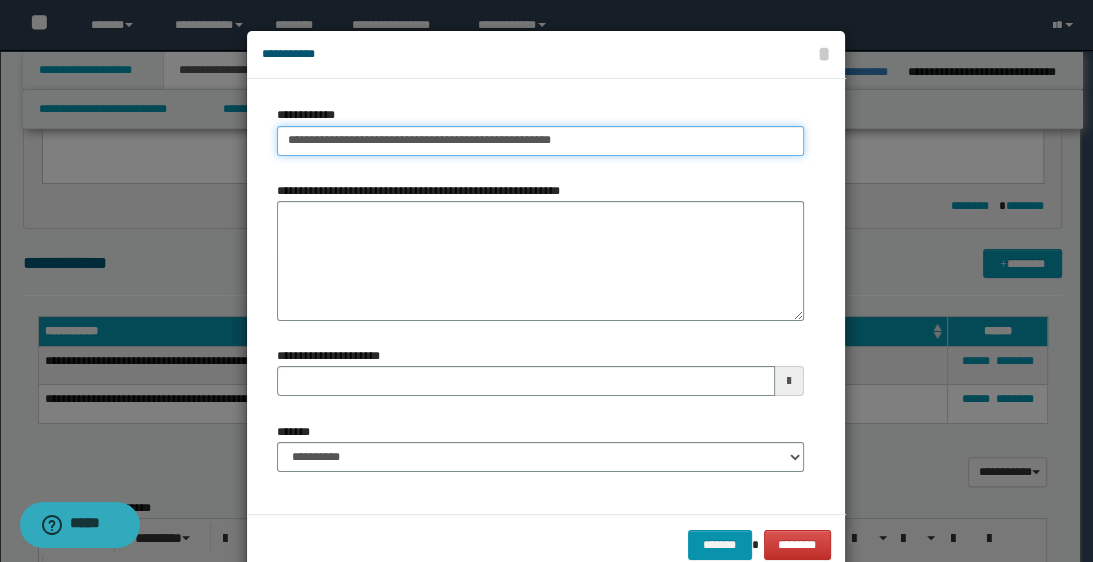 click on "**********" at bounding box center [540, 141] 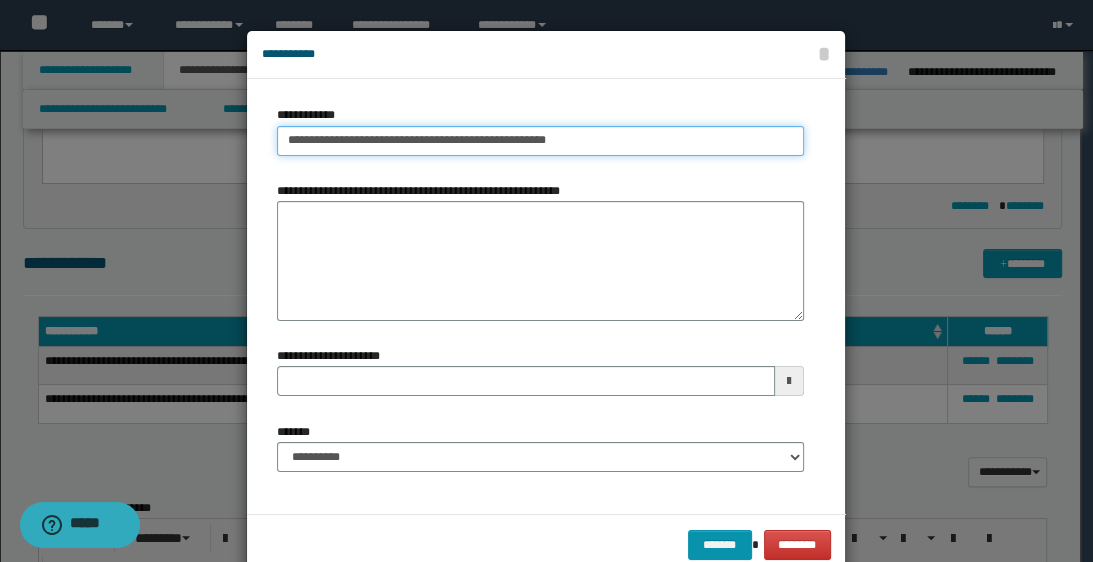 drag, startPoint x: 280, startPoint y: 139, endPoint x: 554, endPoint y: 152, distance: 274.30823 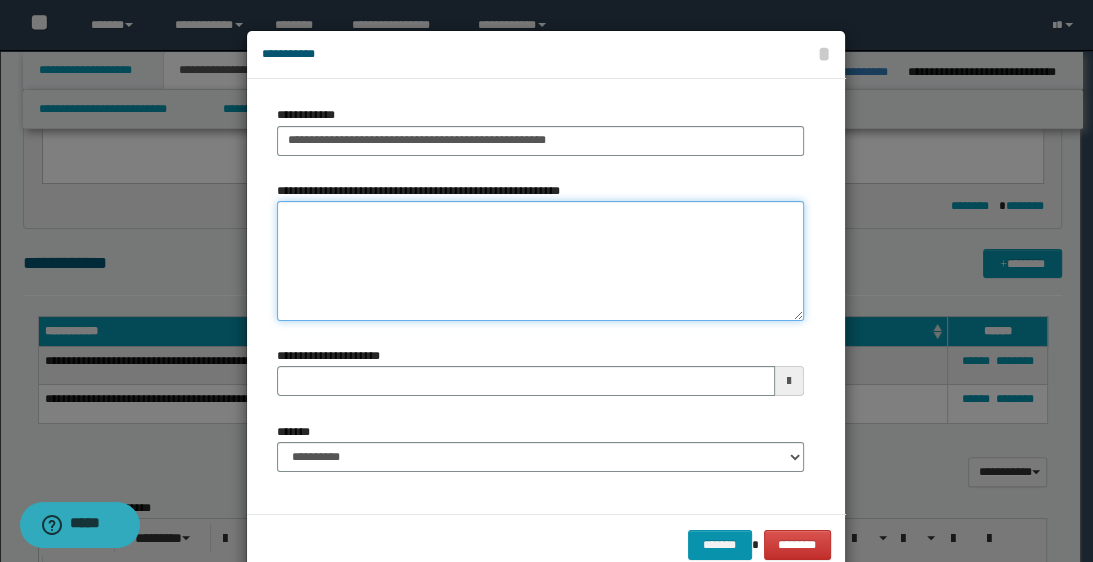 click on "**********" at bounding box center [540, 261] 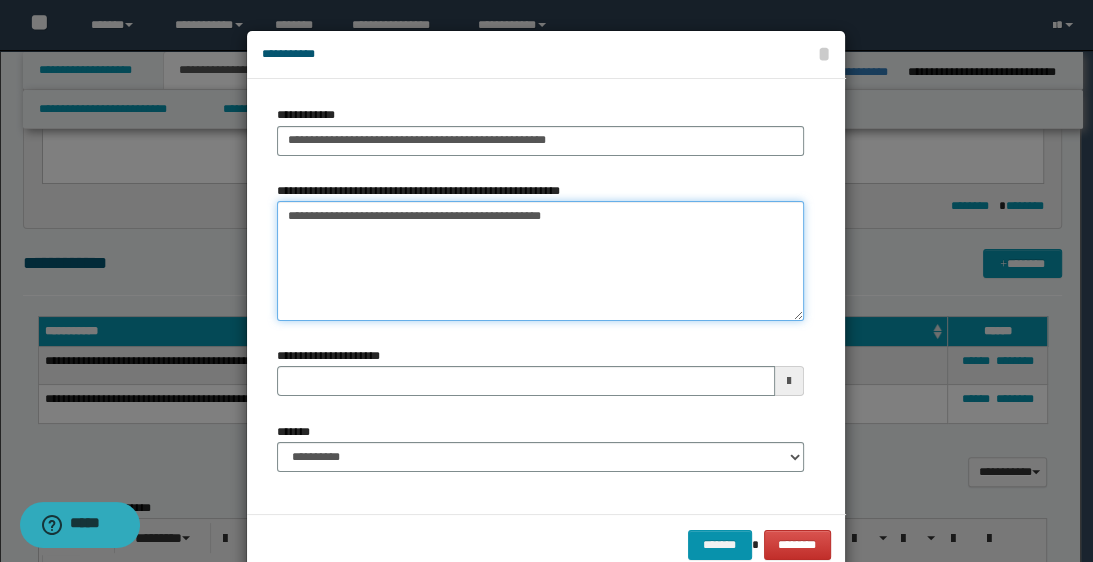 type on "**********" 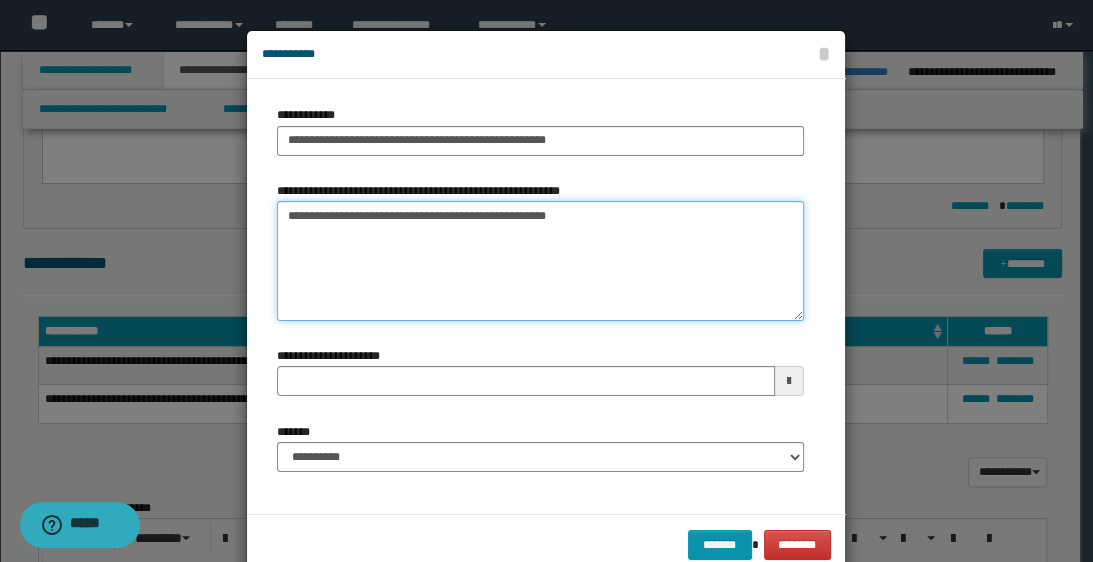 type 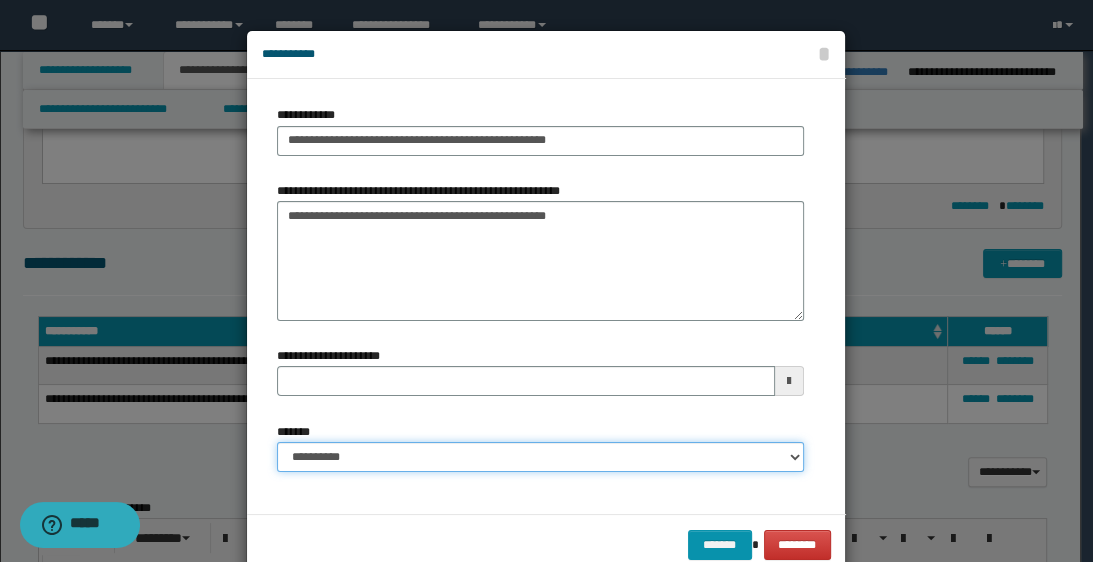 drag, startPoint x: 356, startPoint y: 455, endPoint x: 363, endPoint y: 446, distance: 11.401754 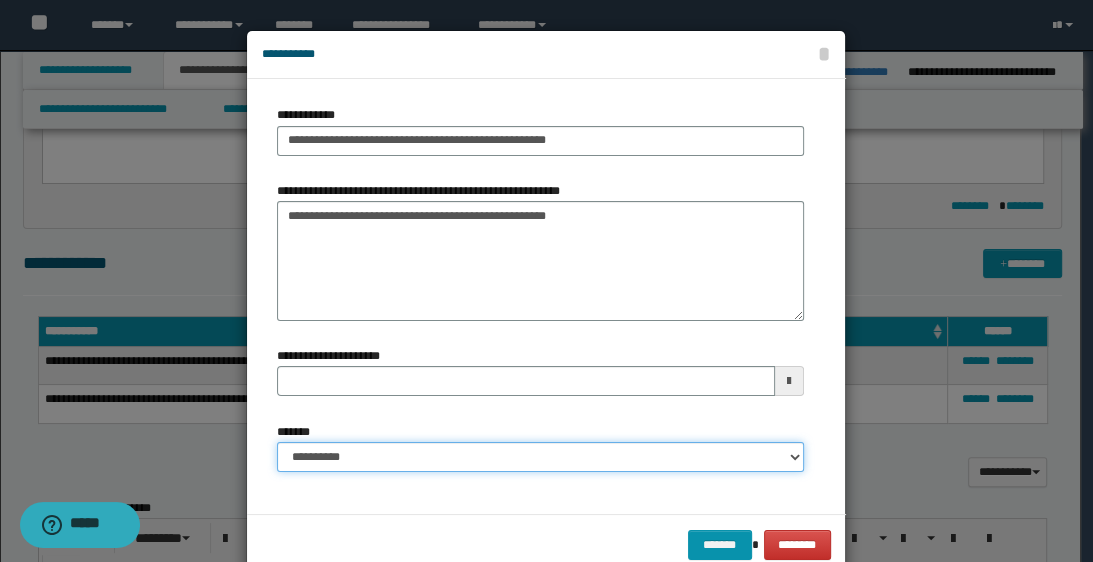 select on "*" 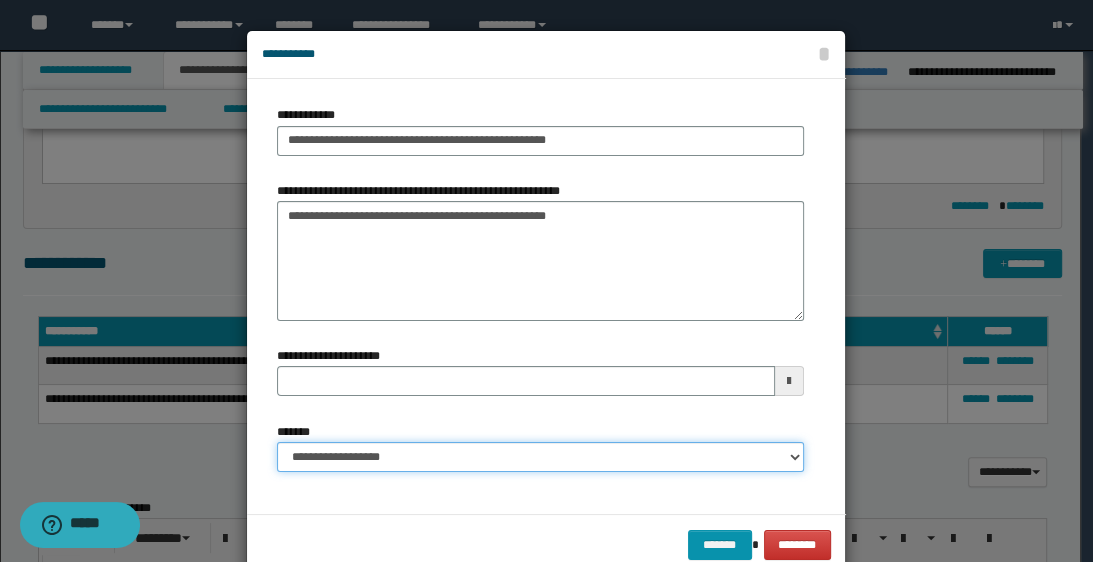 click on "**********" at bounding box center (540, 457) 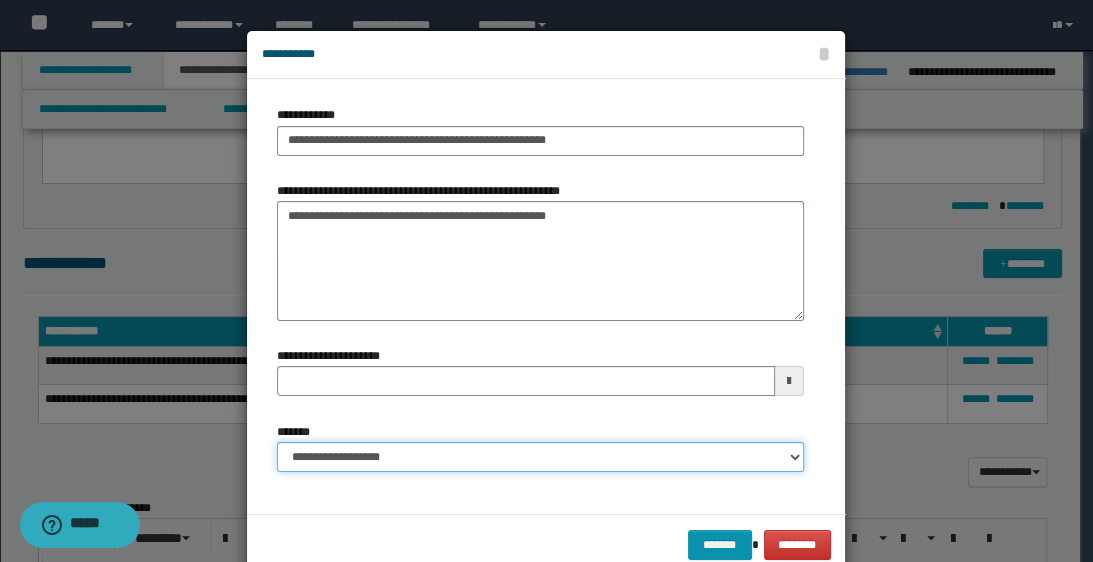 type 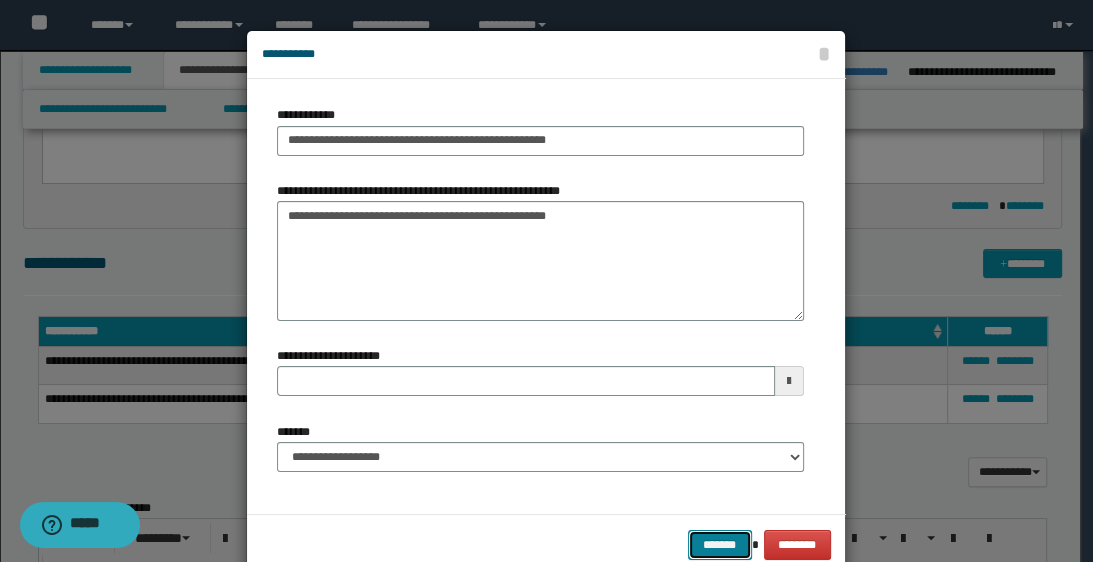 click on "*******" at bounding box center [720, 545] 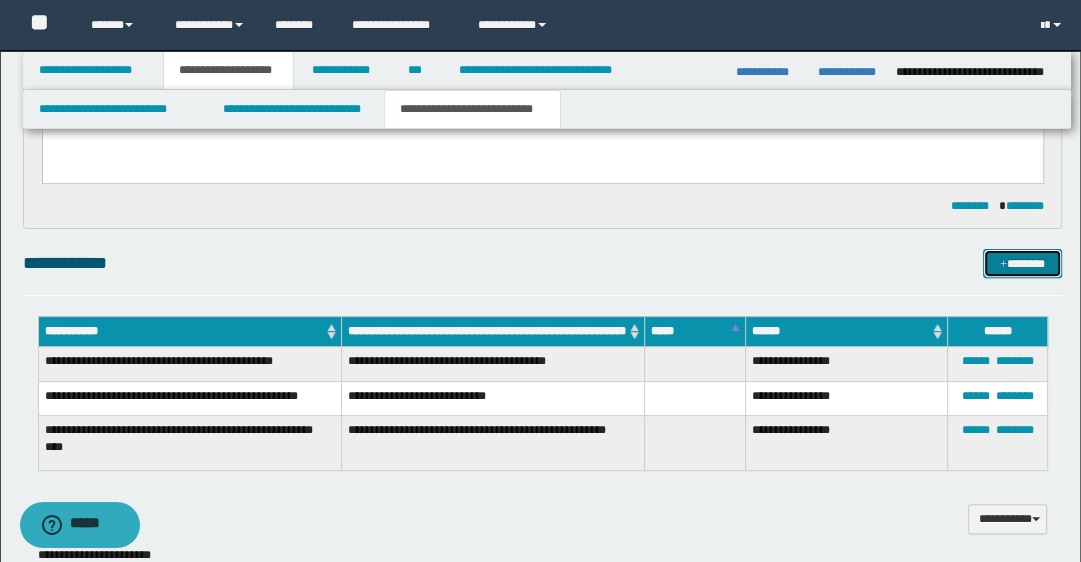 click on "*******" at bounding box center [1022, 264] 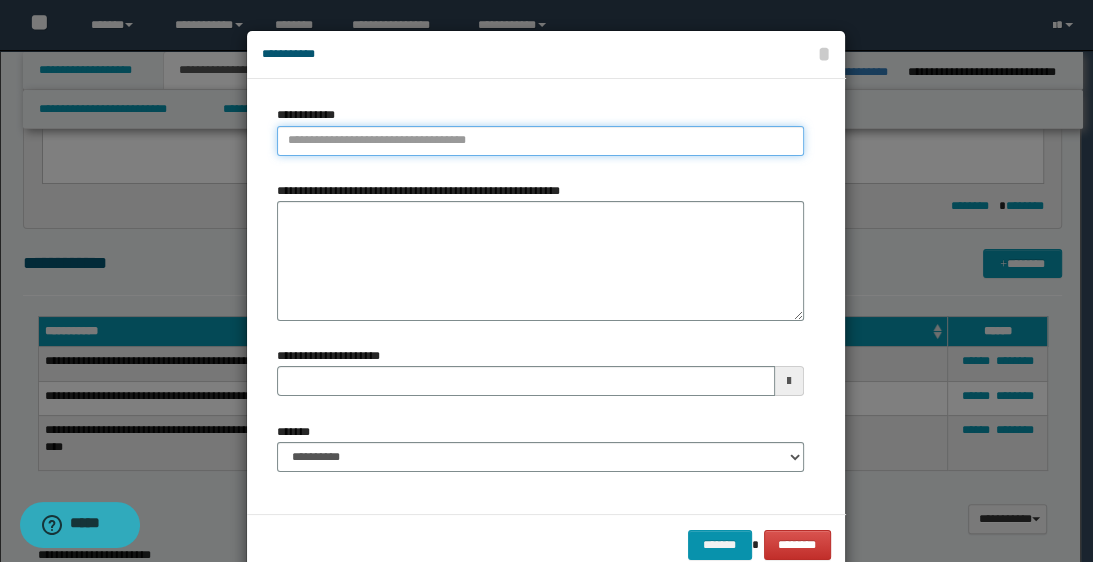 click on "**********" at bounding box center (540, 141) 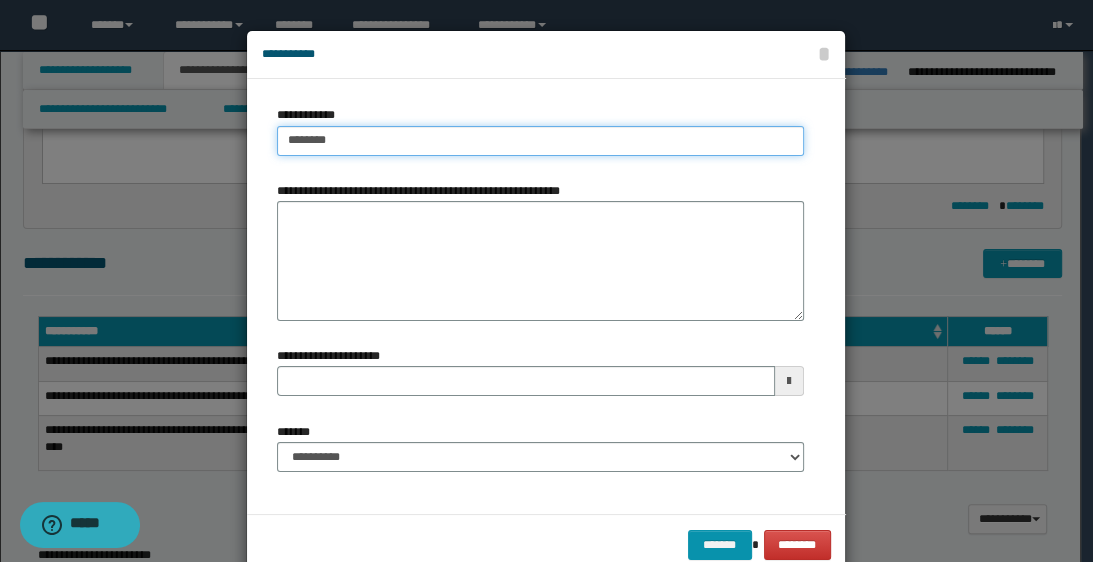 type on "*********" 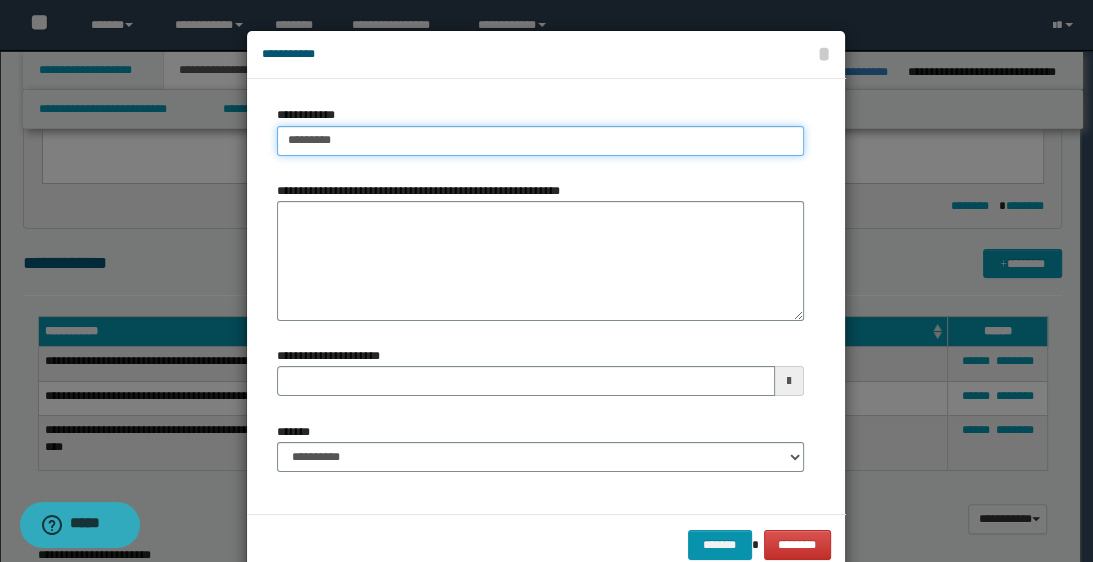 type on "*********" 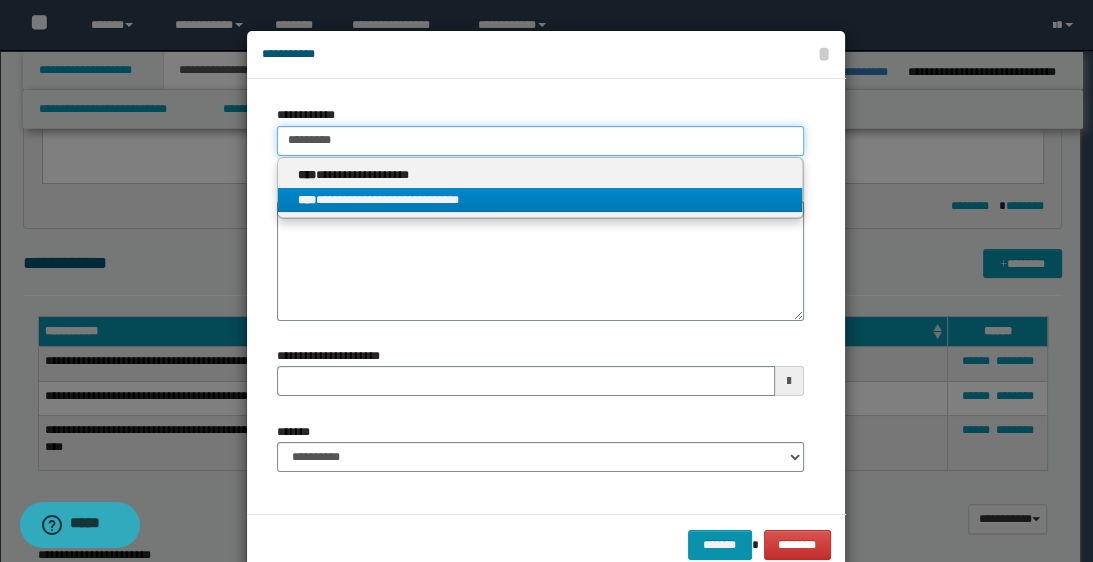 type on "*********" 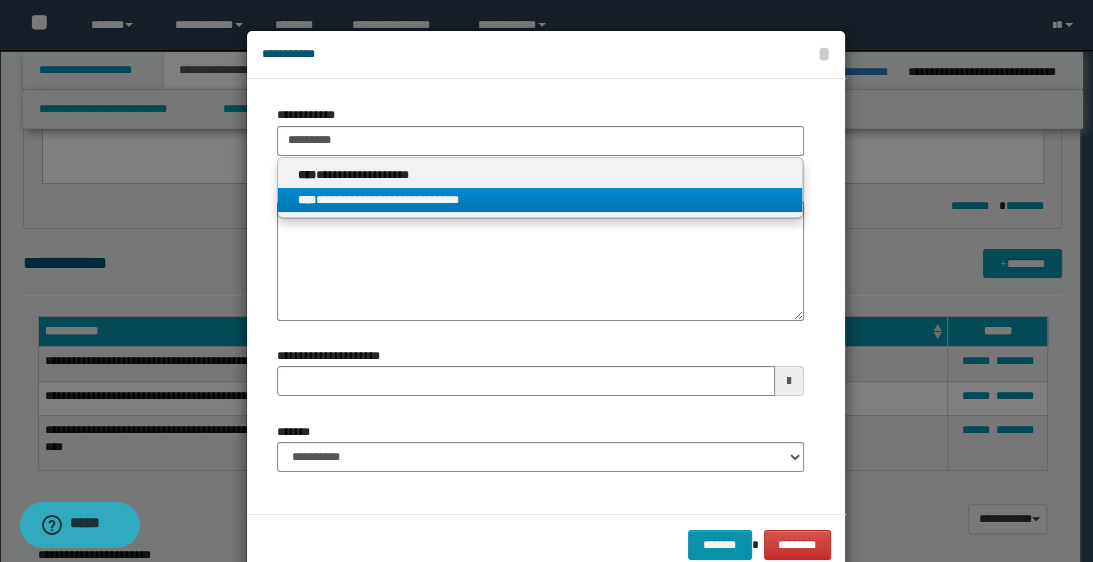 click on "**********" at bounding box center [540, 200] 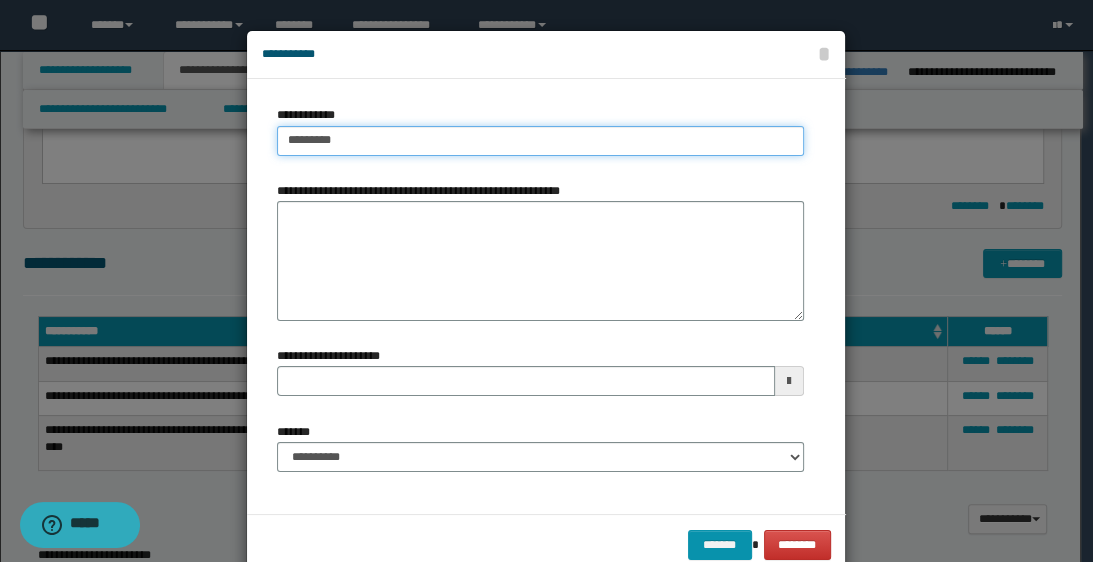 type 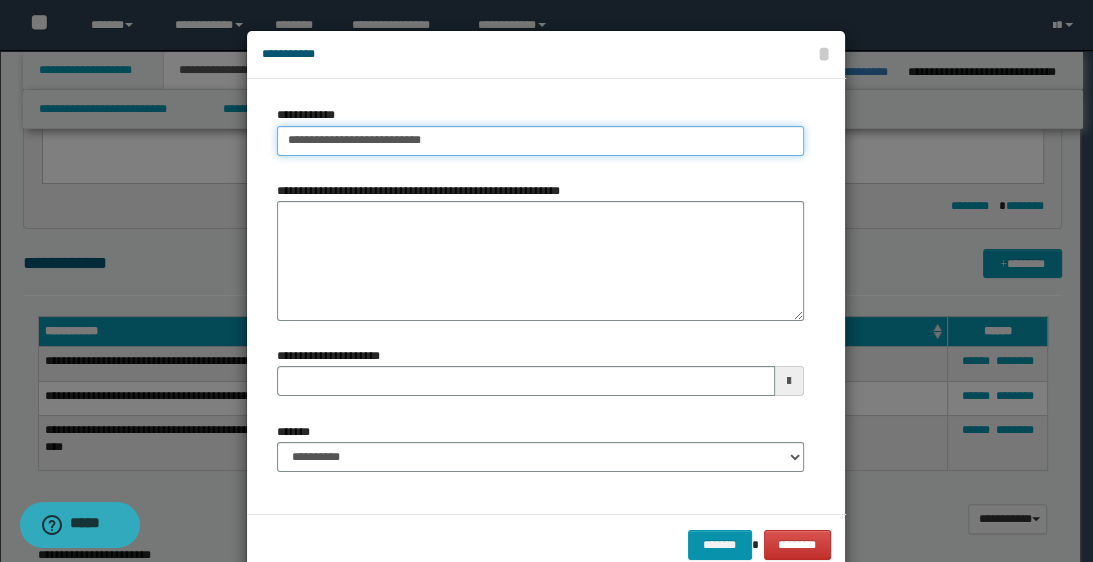 drag, startPoint x: 273, startPoint y: 137, endPoint x: 340, endPoint y: 148, distance: 67.89698 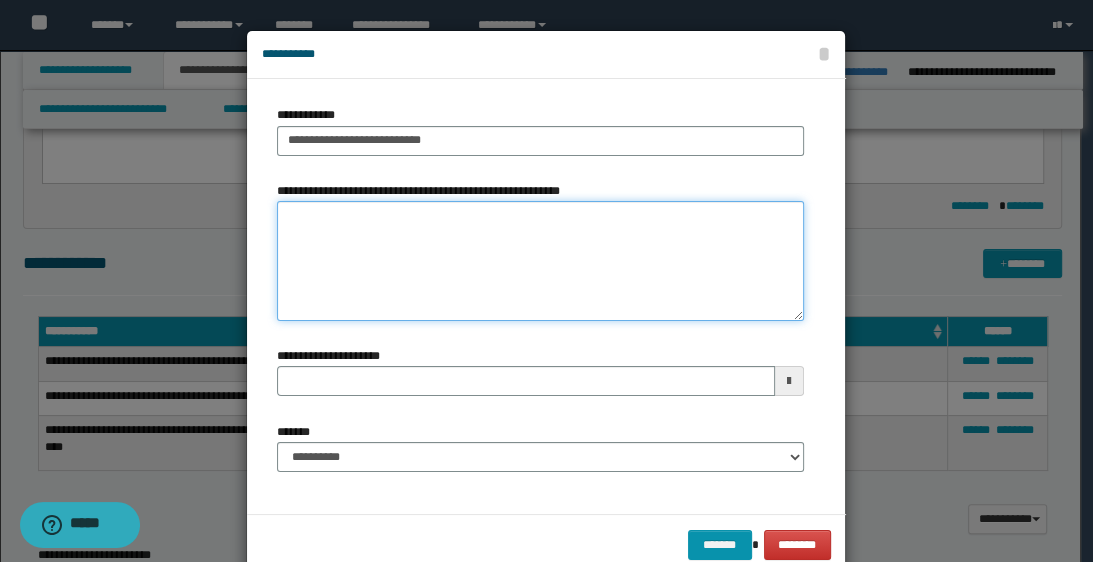 click on "**********" at bounding box center [540, 261] 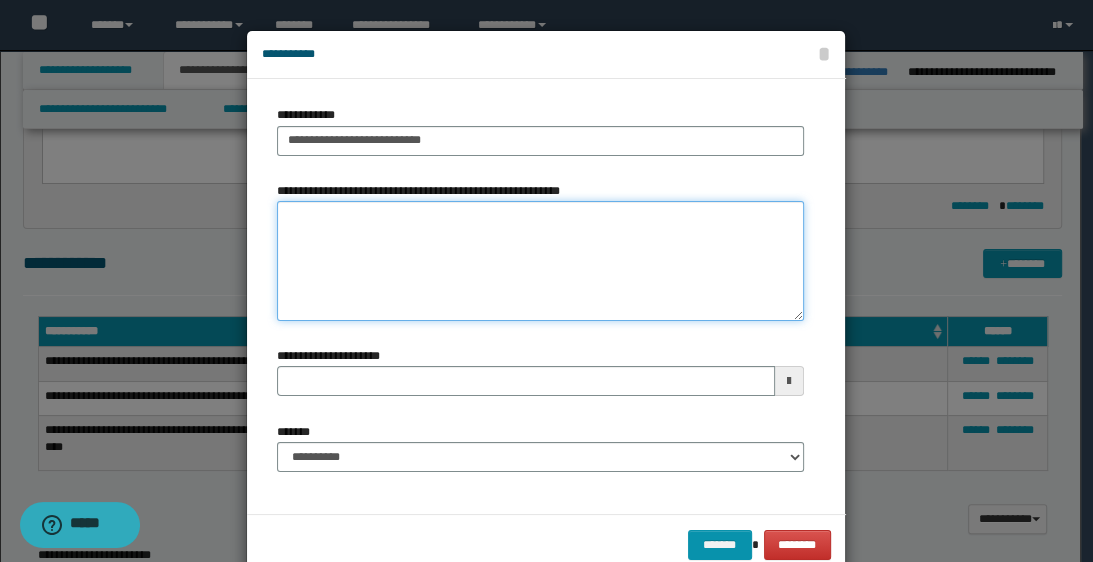 paste on "**********" 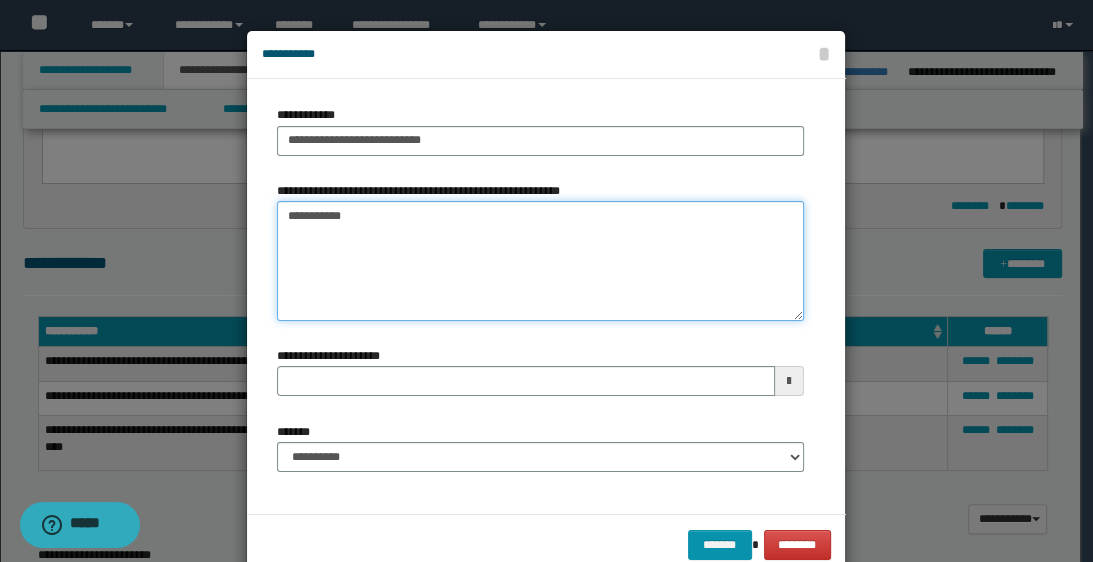 type 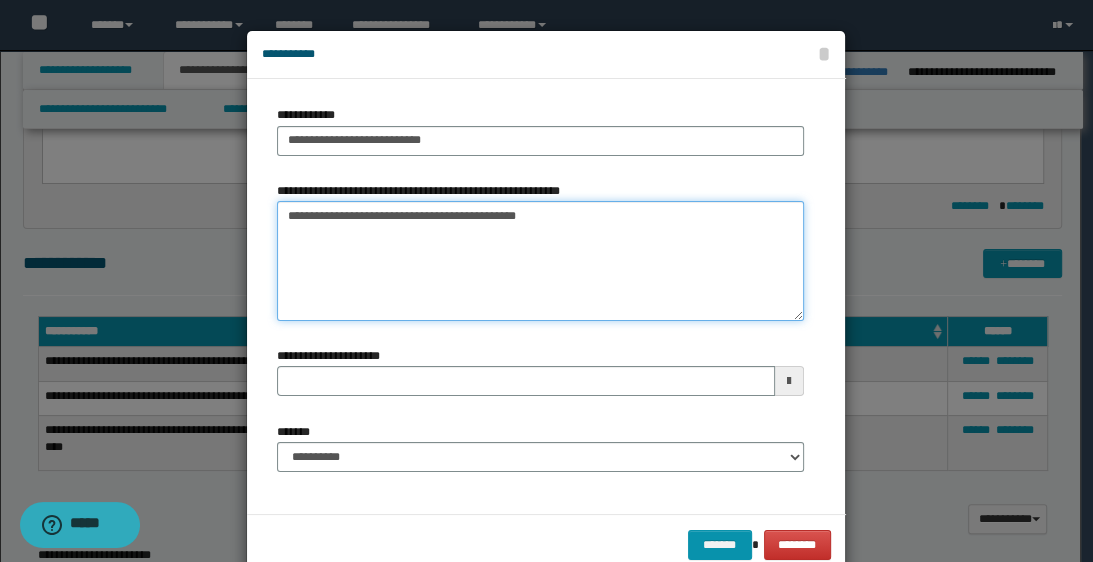 type on "**********" 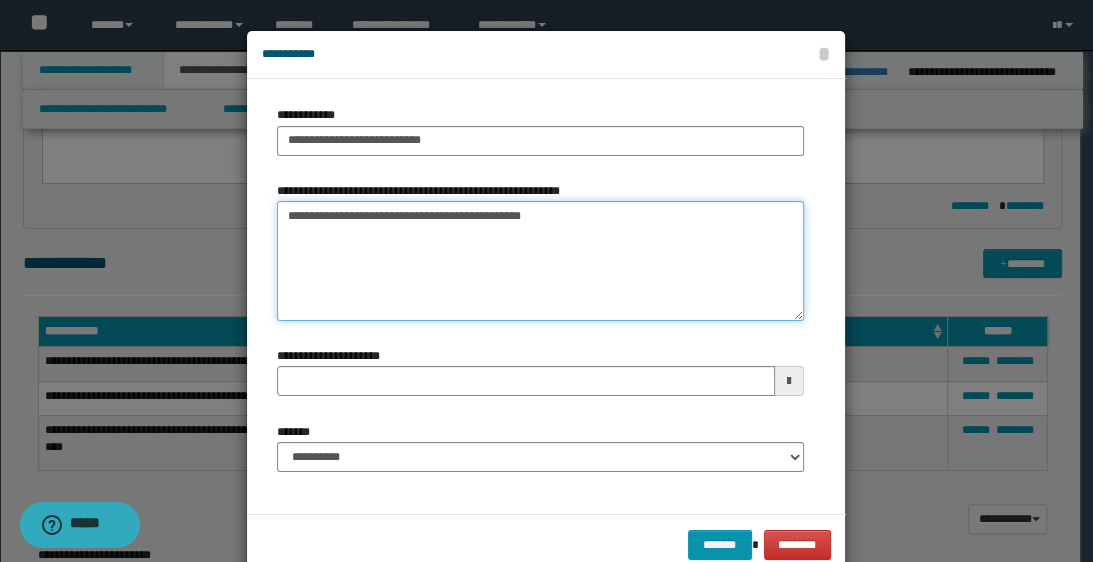 type 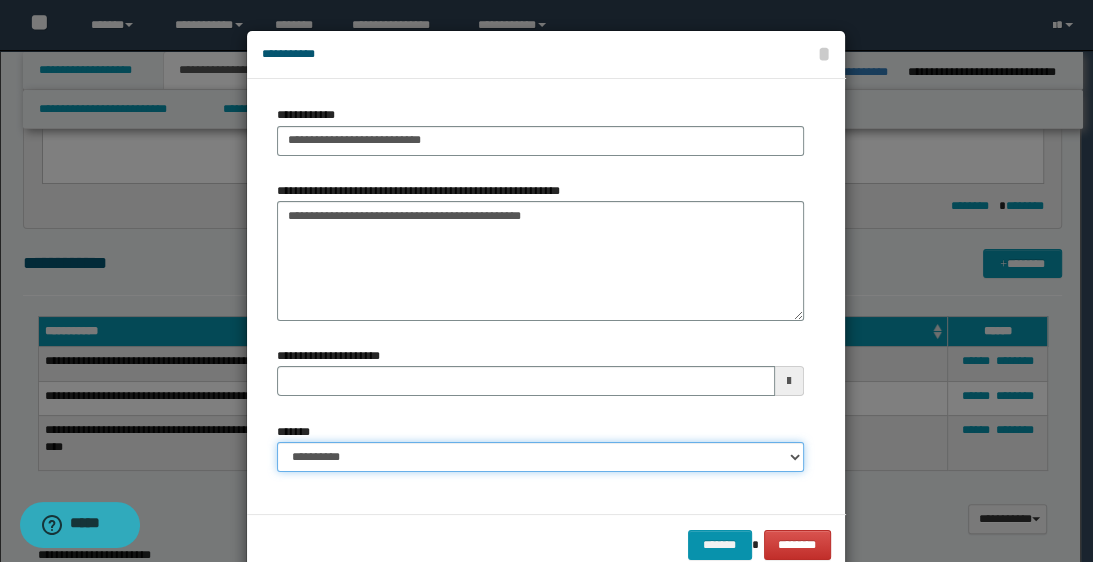 click on "**********" at bounding box center (540, 457) 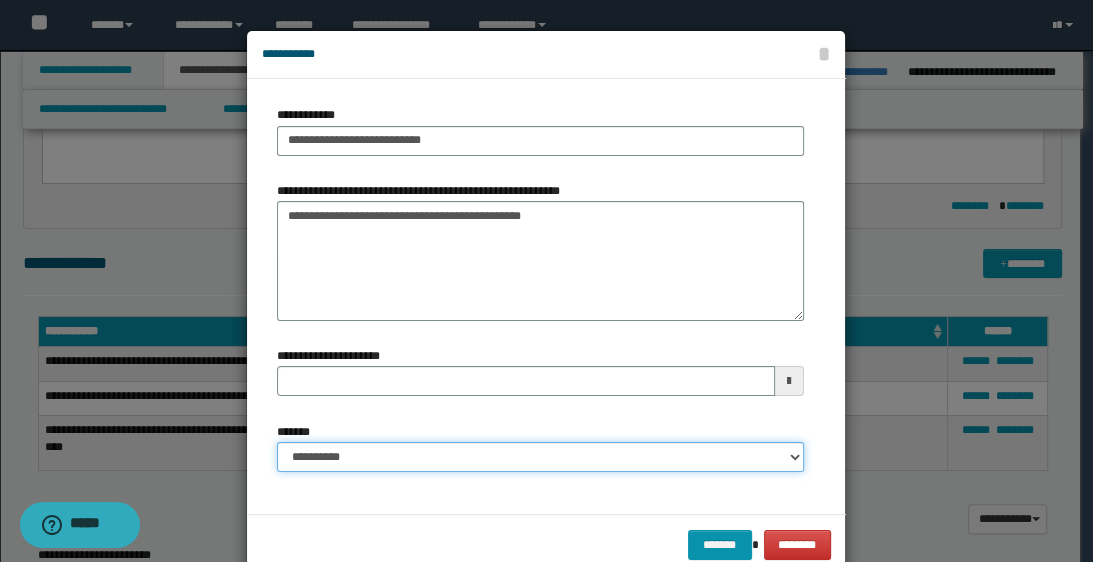 select on "*" 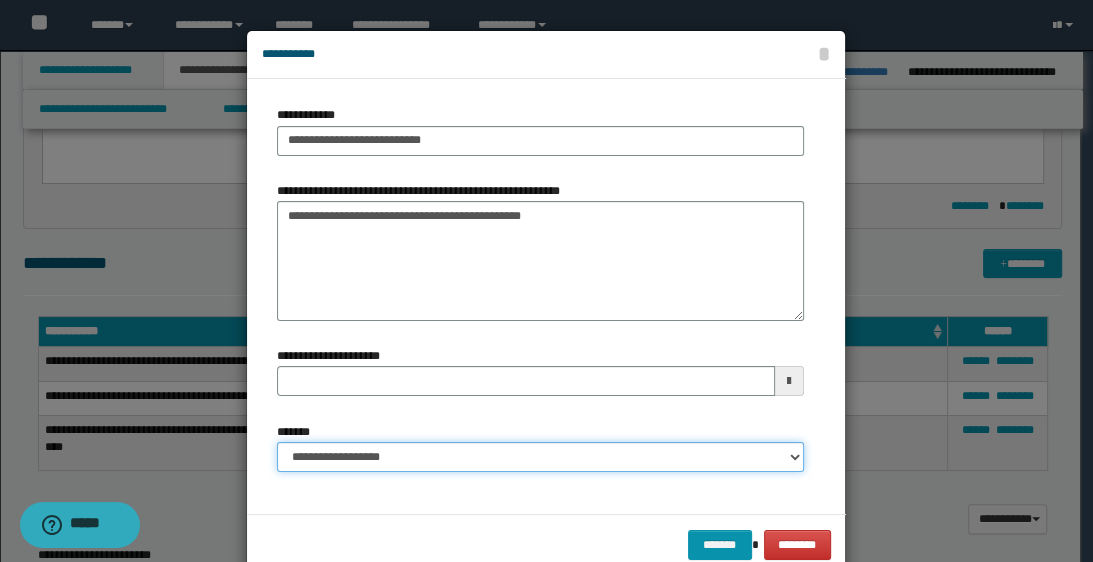 click on "**********" at bounding box center (540, 457) 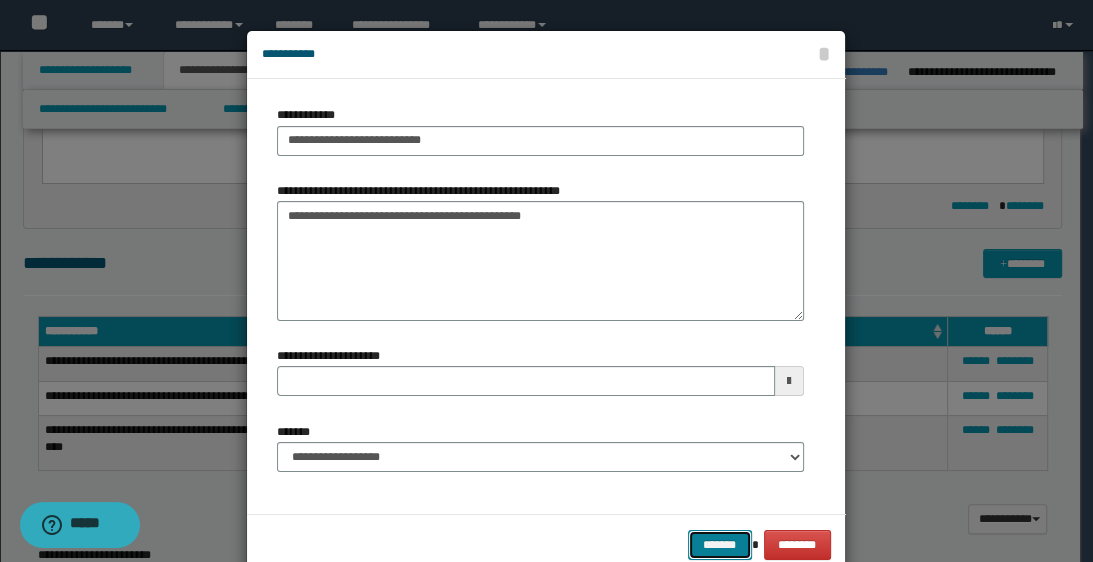 click on "*******" at bounding box center (720, 545) 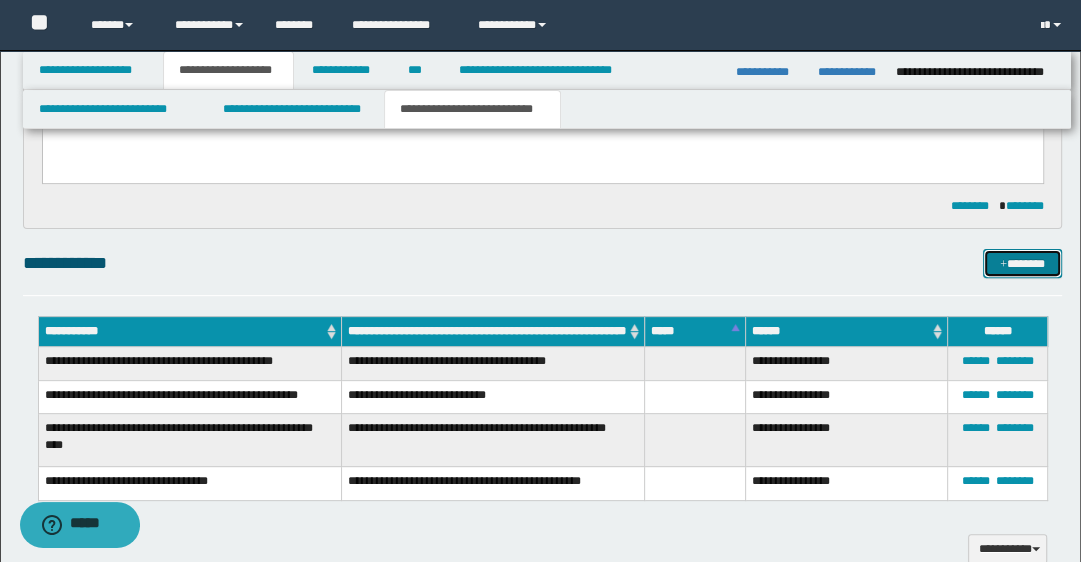 click on "*******" at bounding box center [1022, 264] 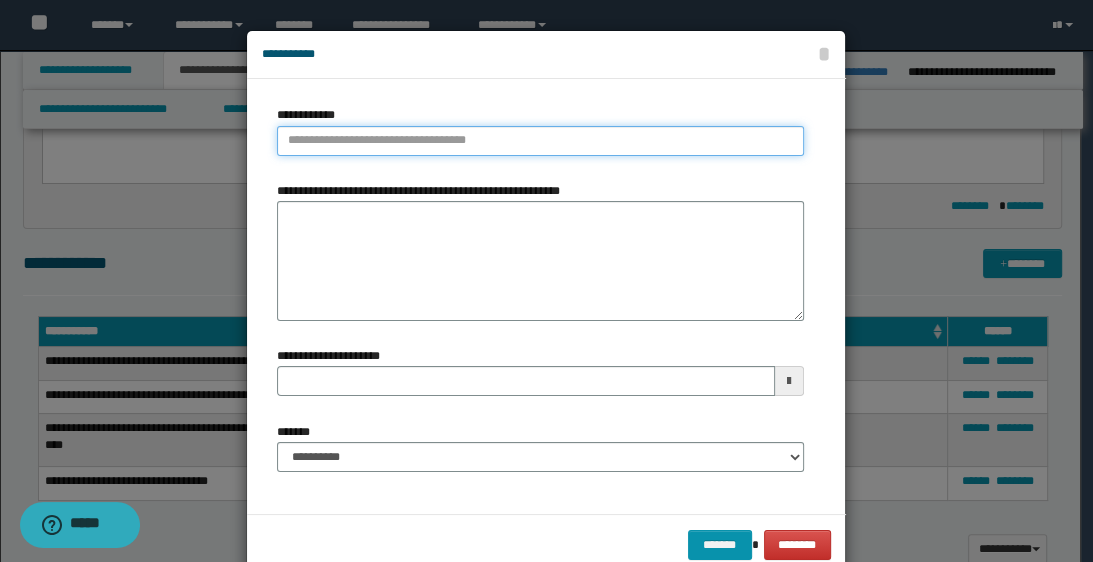 click on "**********" at bounding box center [540, 141] 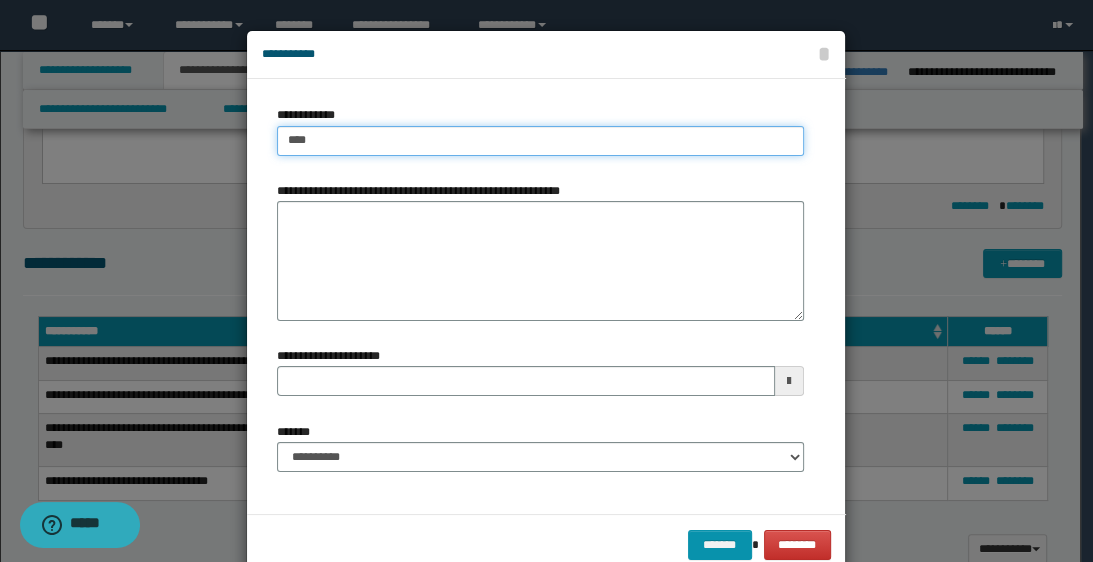 type on "*****" 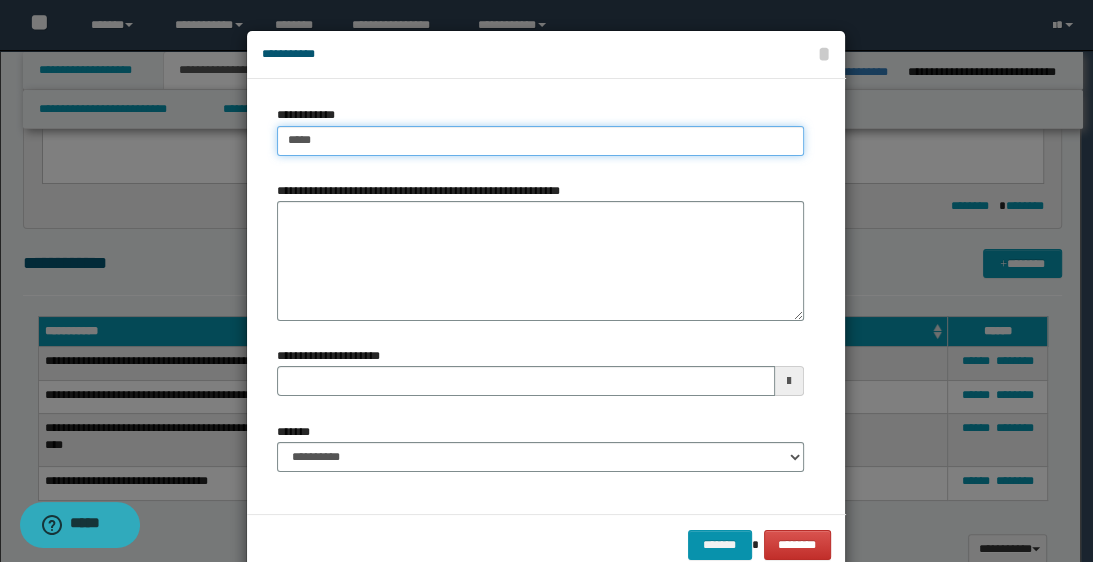 type on "*****" 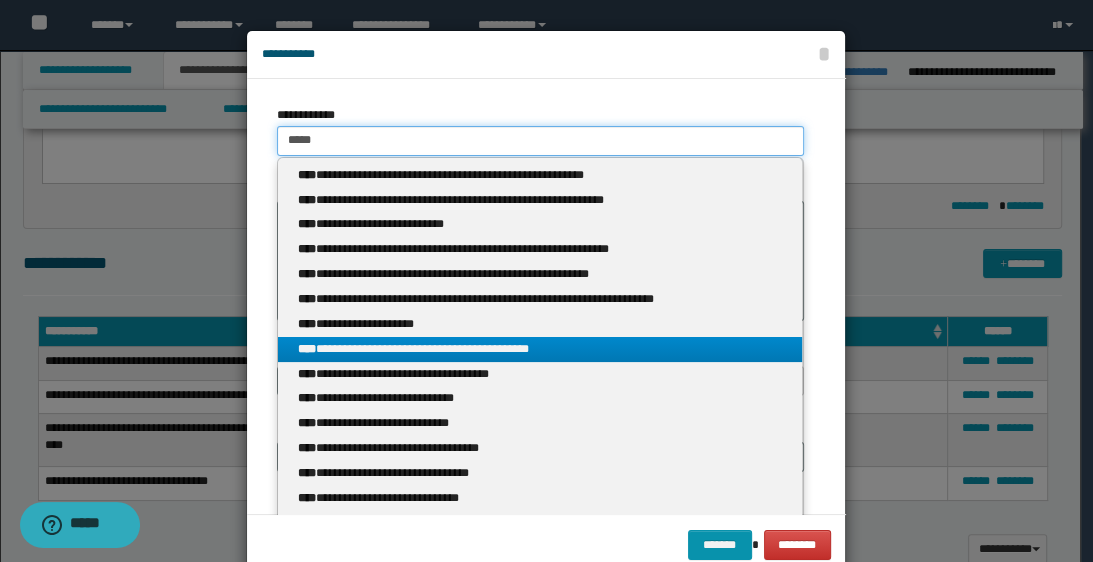 type on "*****" 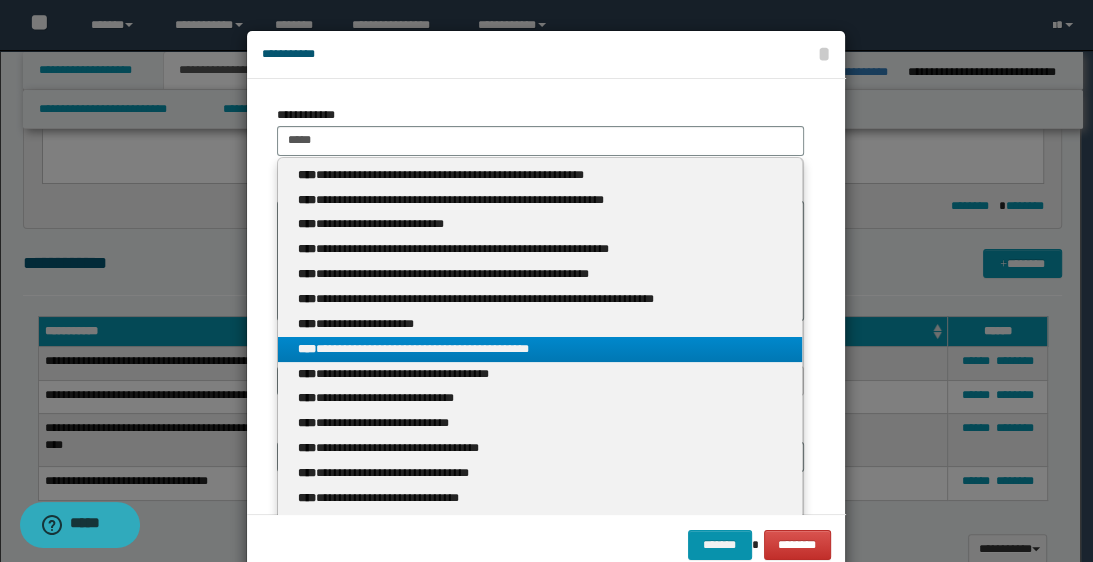 click on "**********" at bounding box center [540, 349] 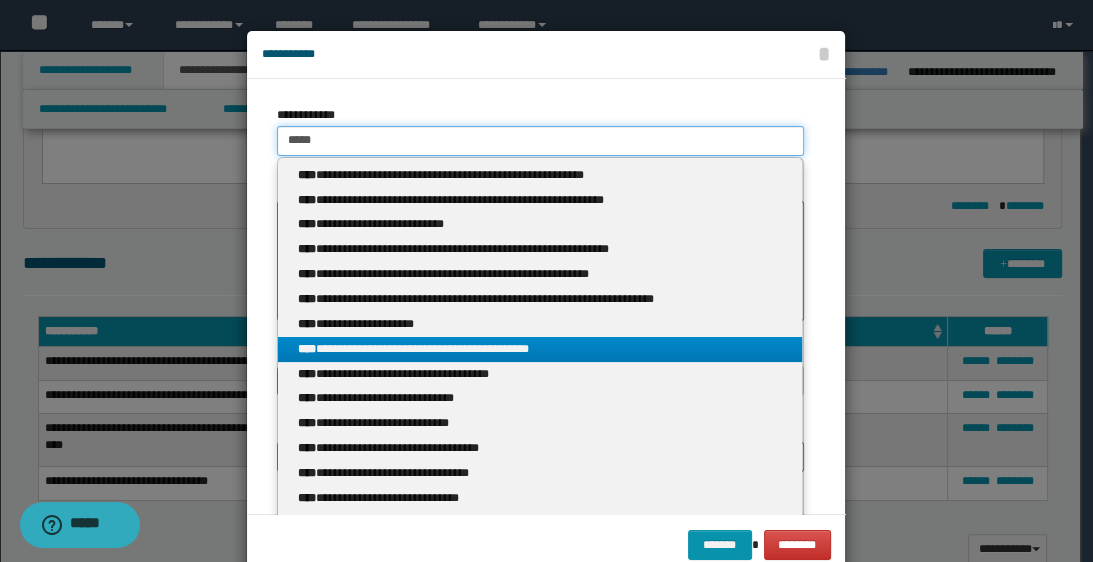 type 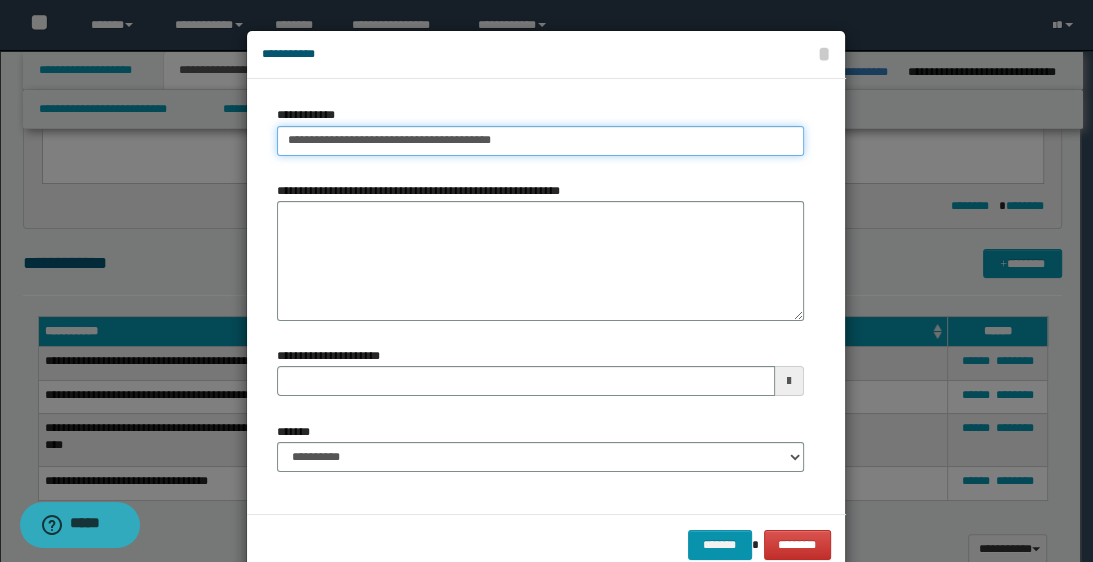 drag, startPoint x: 272, startPoint y: 140, endPoint x: 491, endPoint y: 144, distance: 219.03653 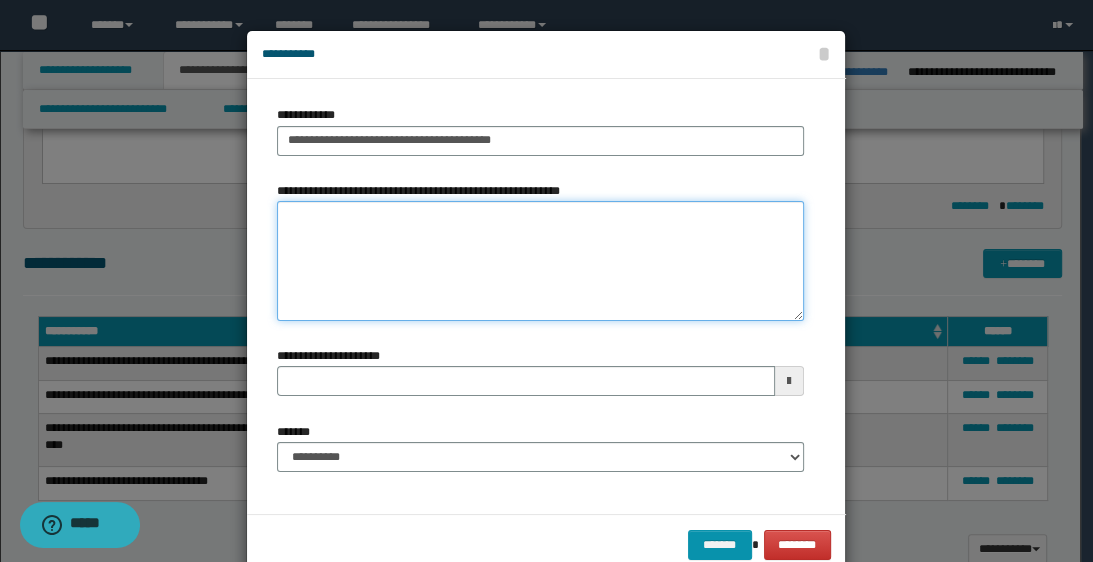 click on "**********" at bounding box center (540, 261) 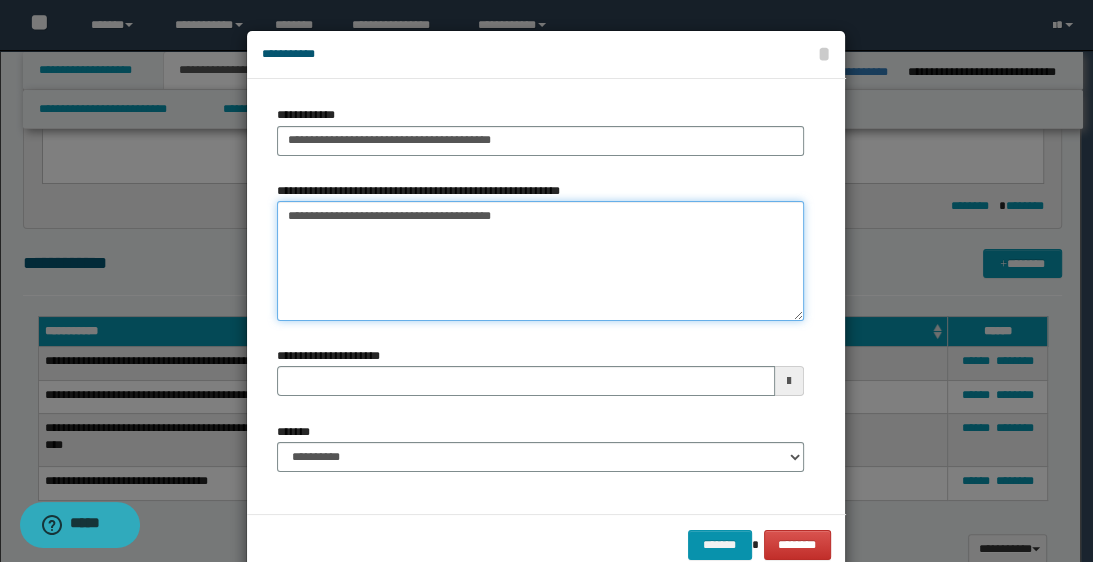 type 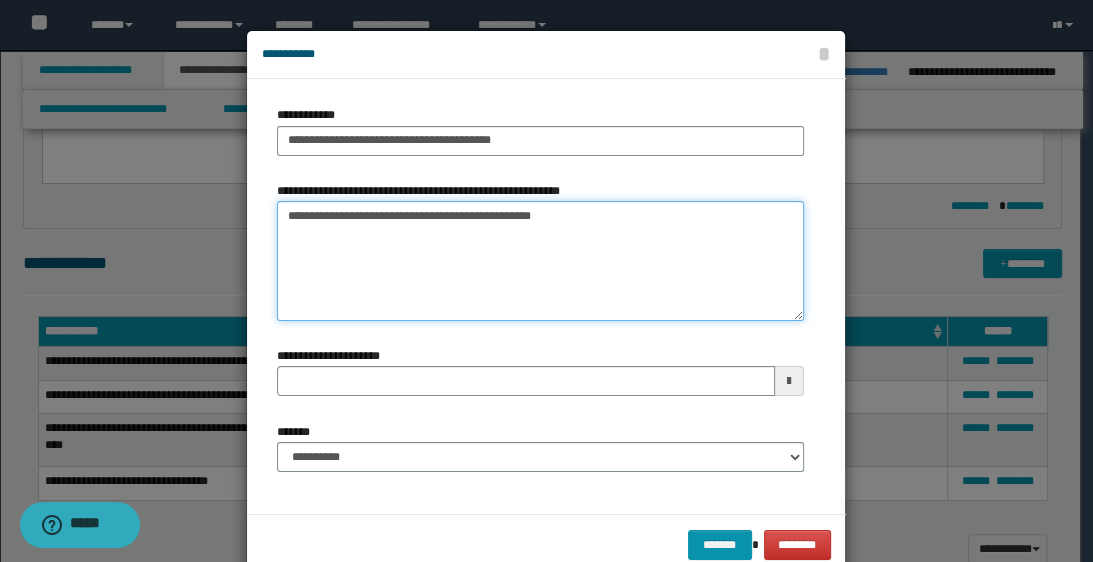 type on "**********" 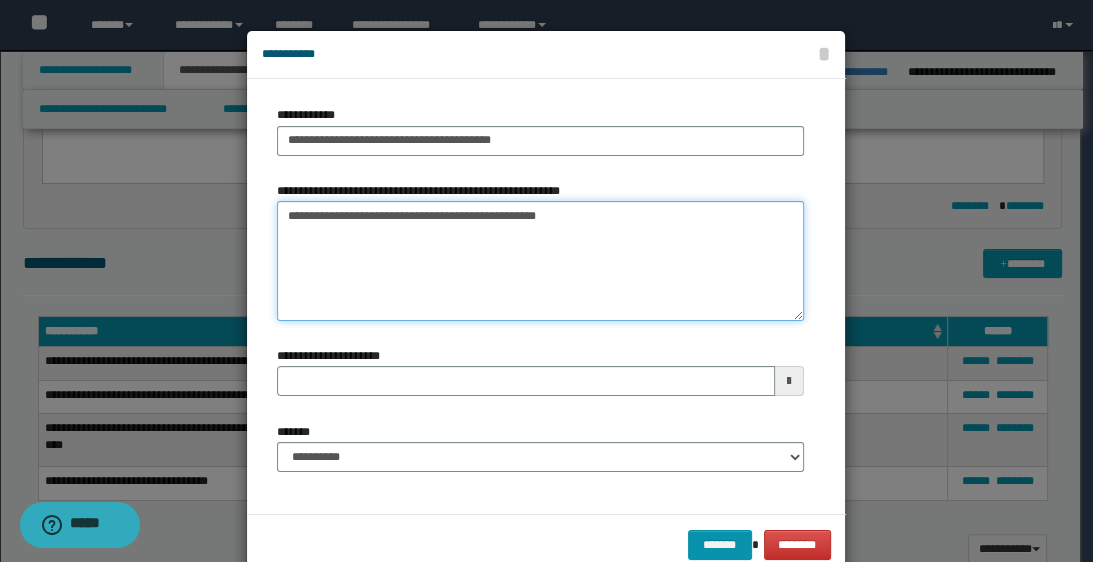 type 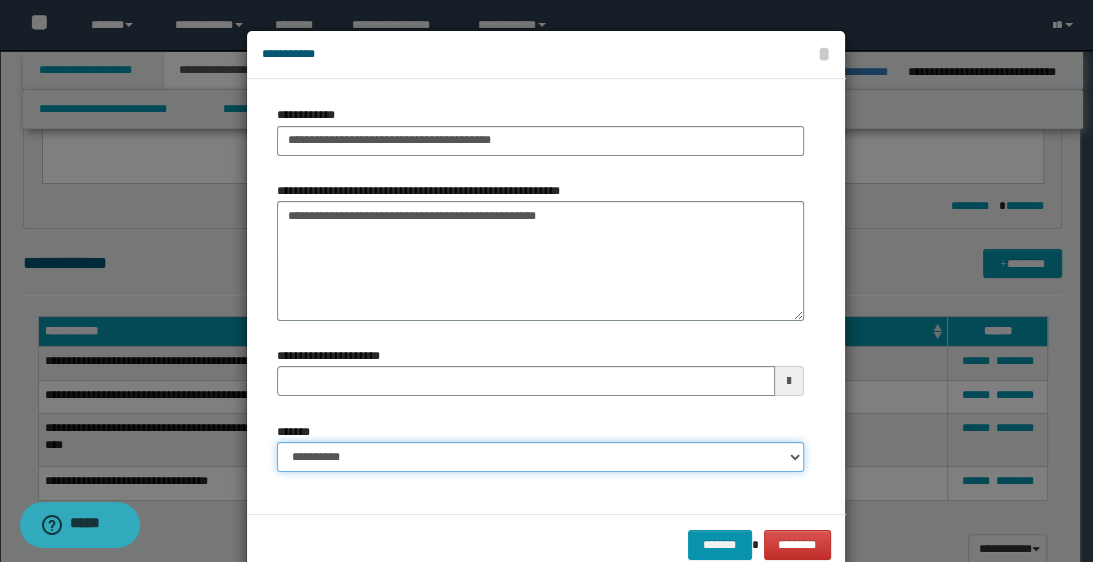 click on "**********" at bounding box center [540, 457] 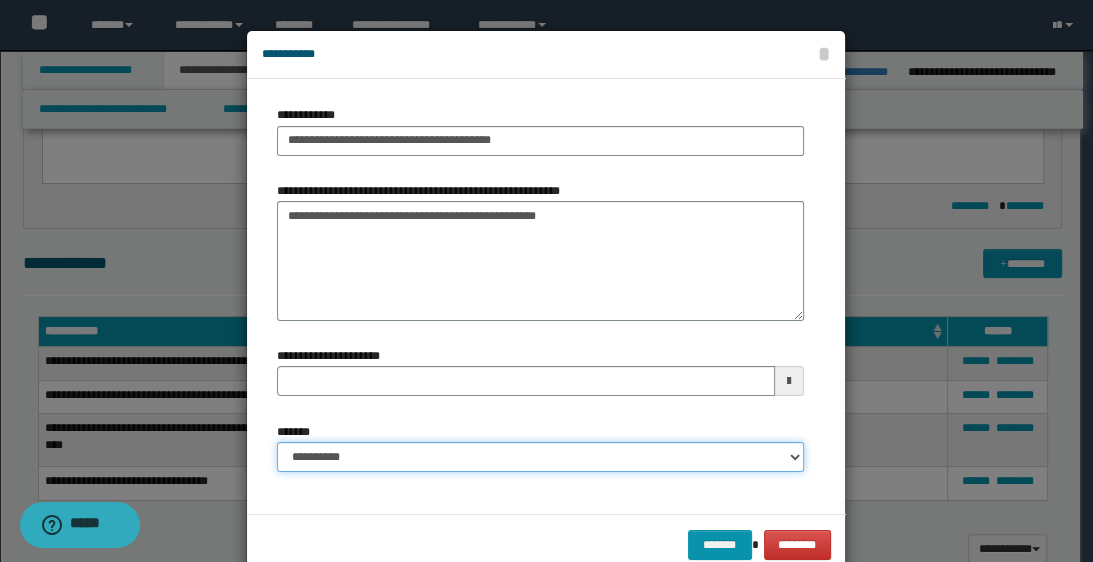 select on "*" 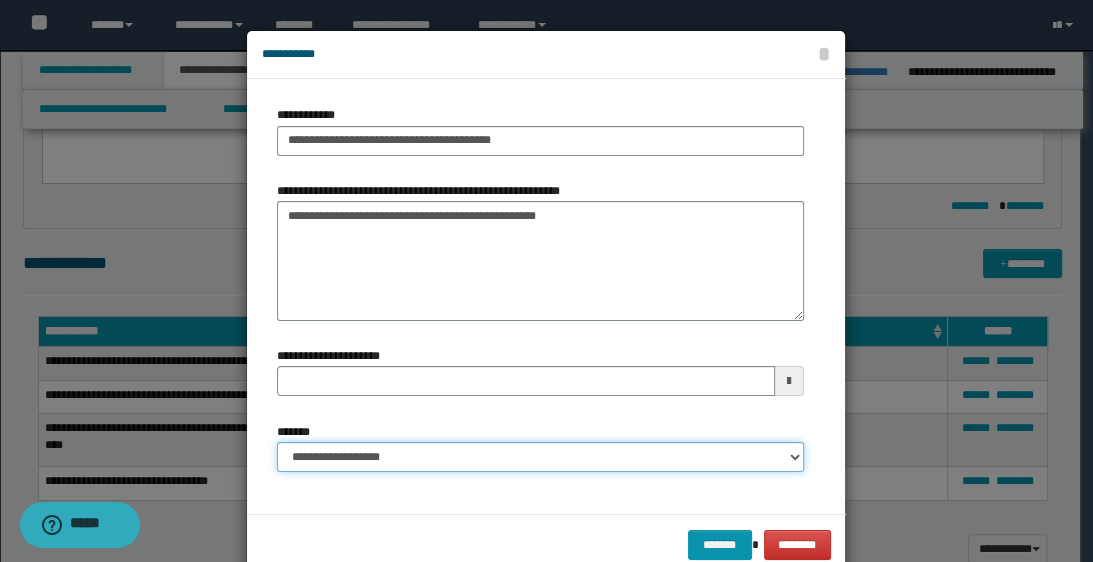 click on "**********" at bounding box center (540, 457) 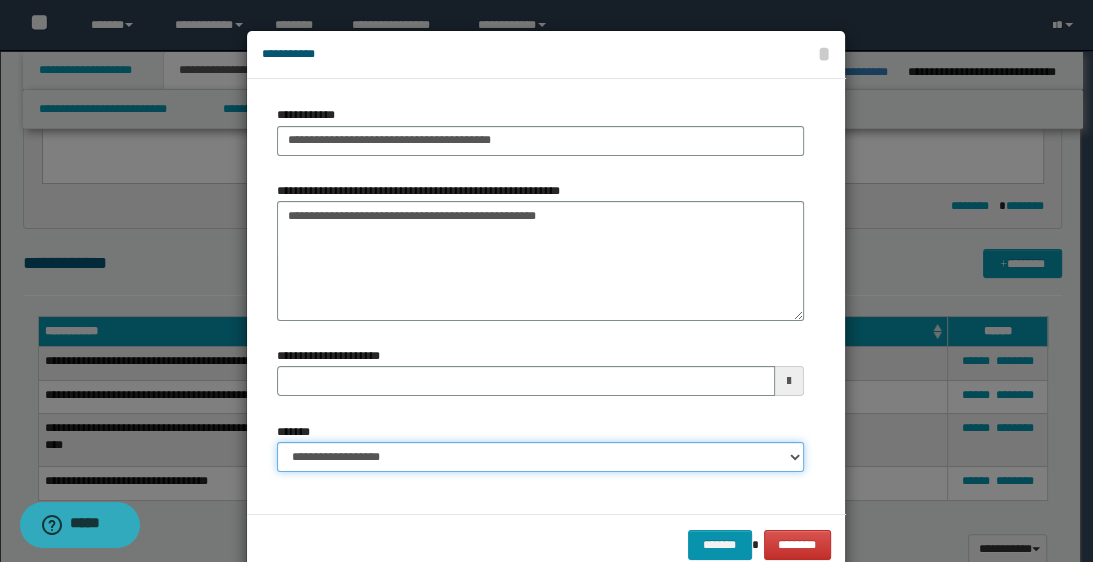 type 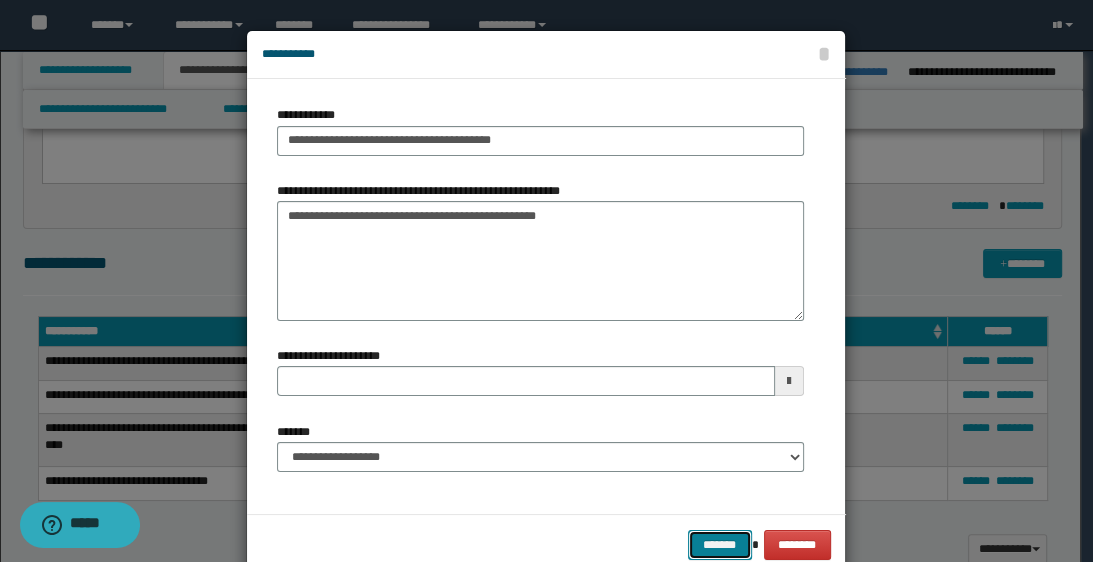 click on "*******" at bounding box center [720, 545] 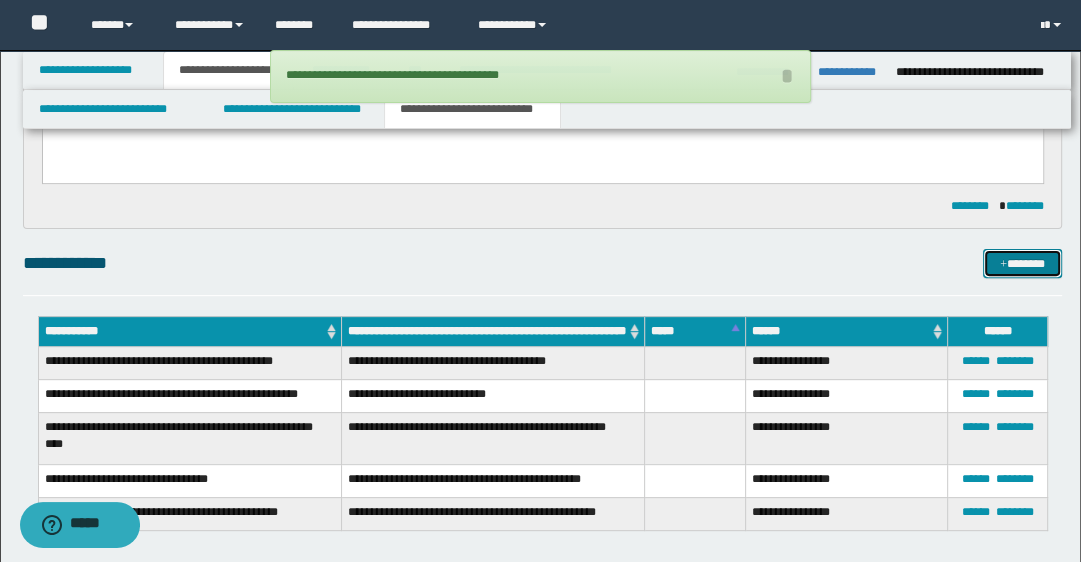 click on "*******" at bounding box center (1022, 264) 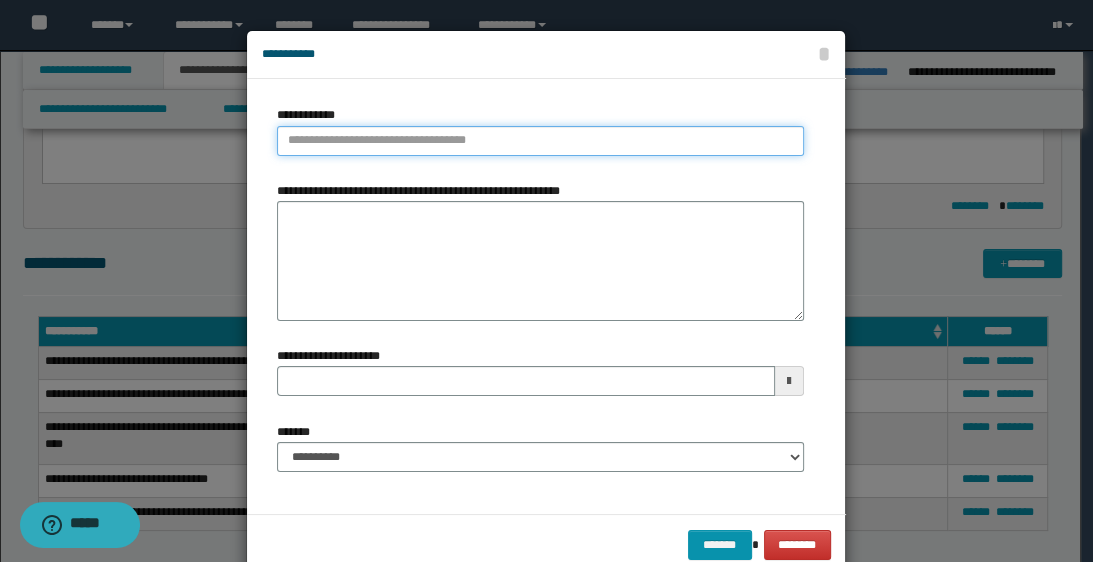click on "**********" at bounding box center [540, 141] 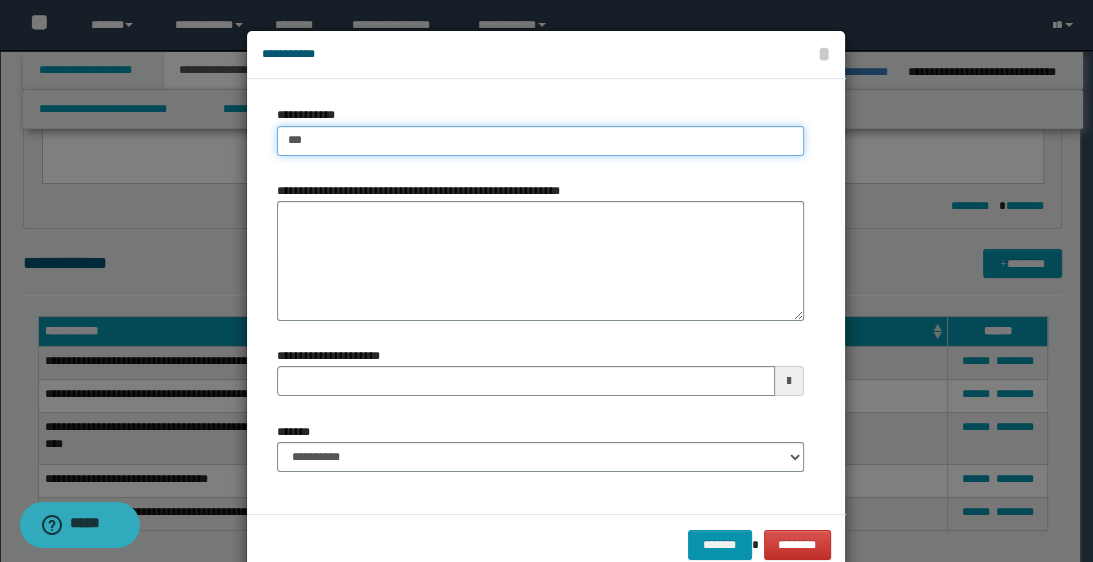 type on "****" 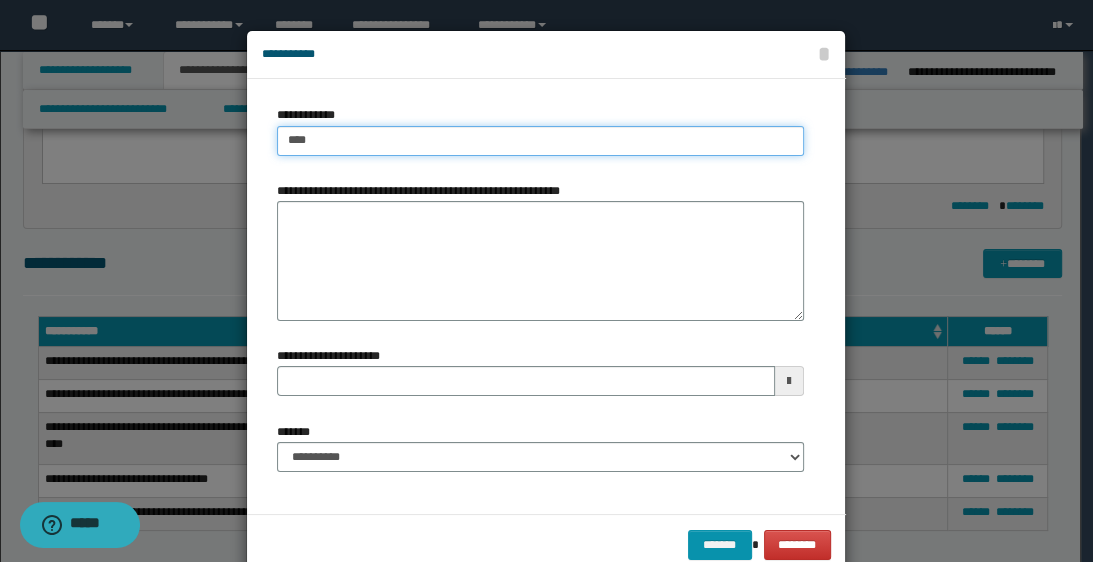 type on "****" 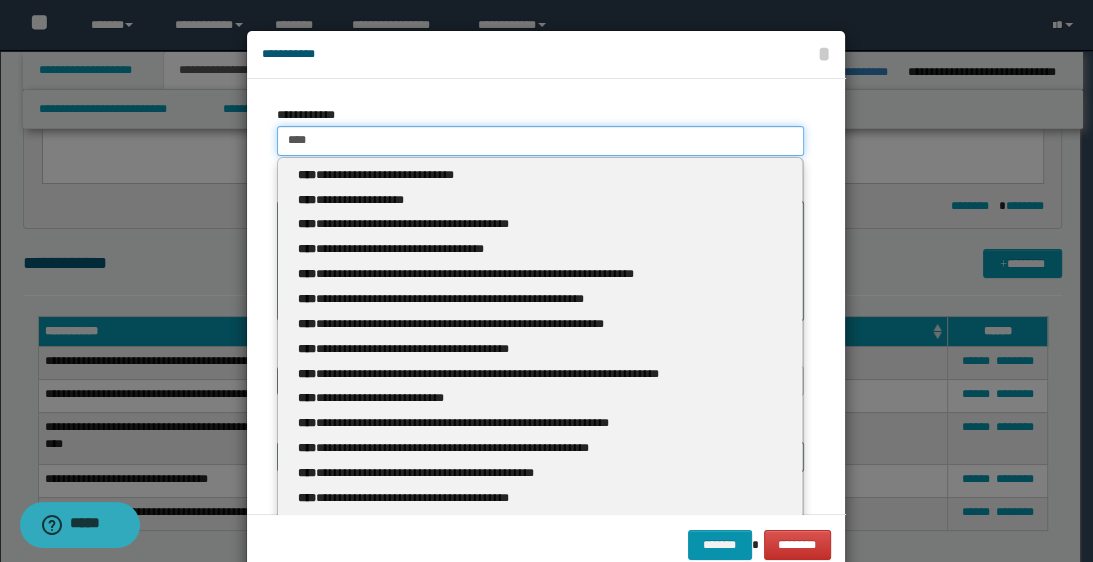 type 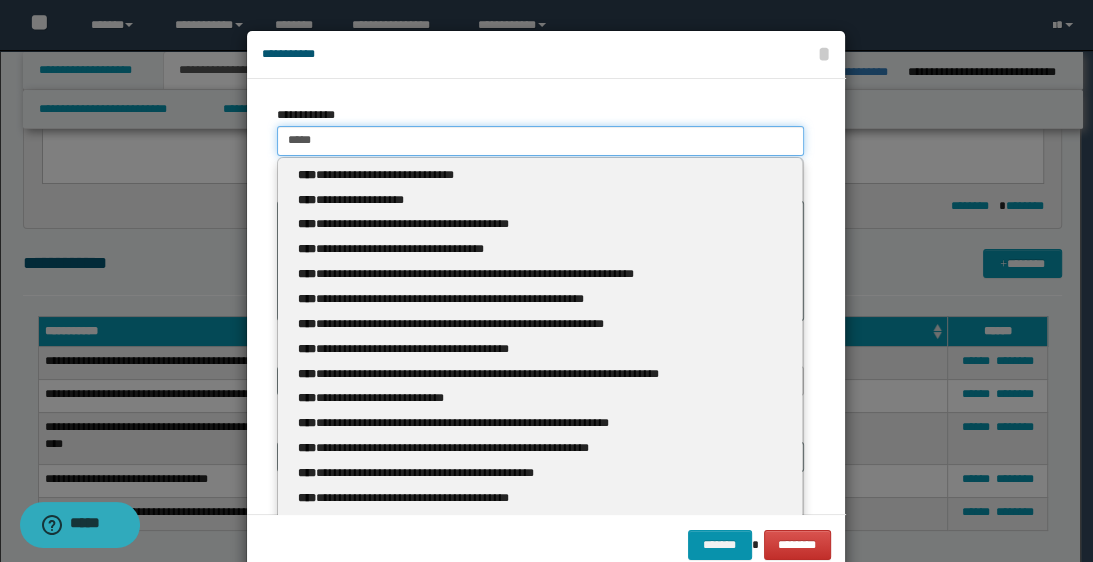 type on "*****" 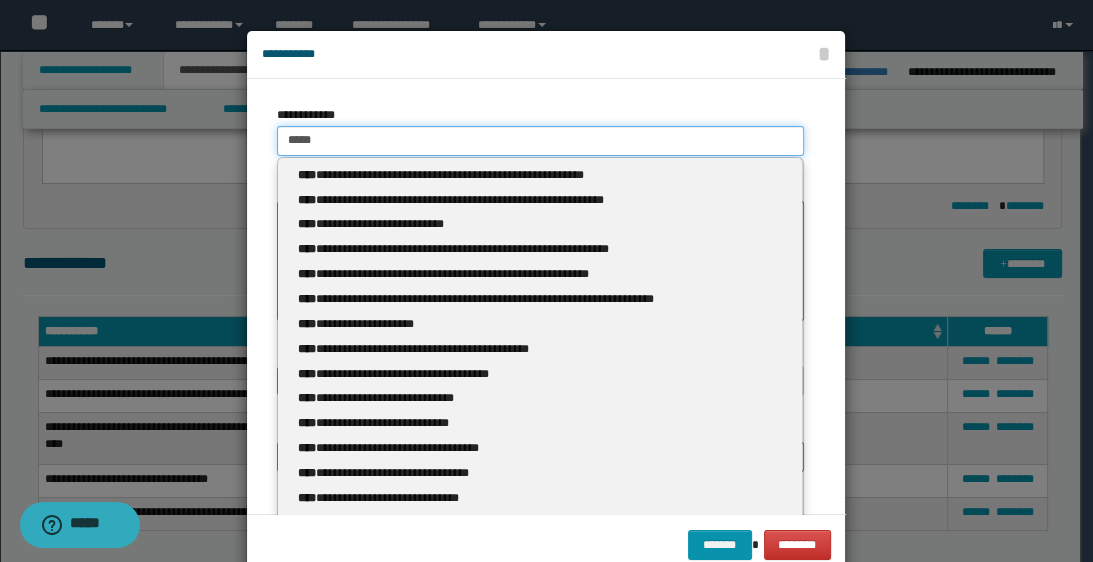 type 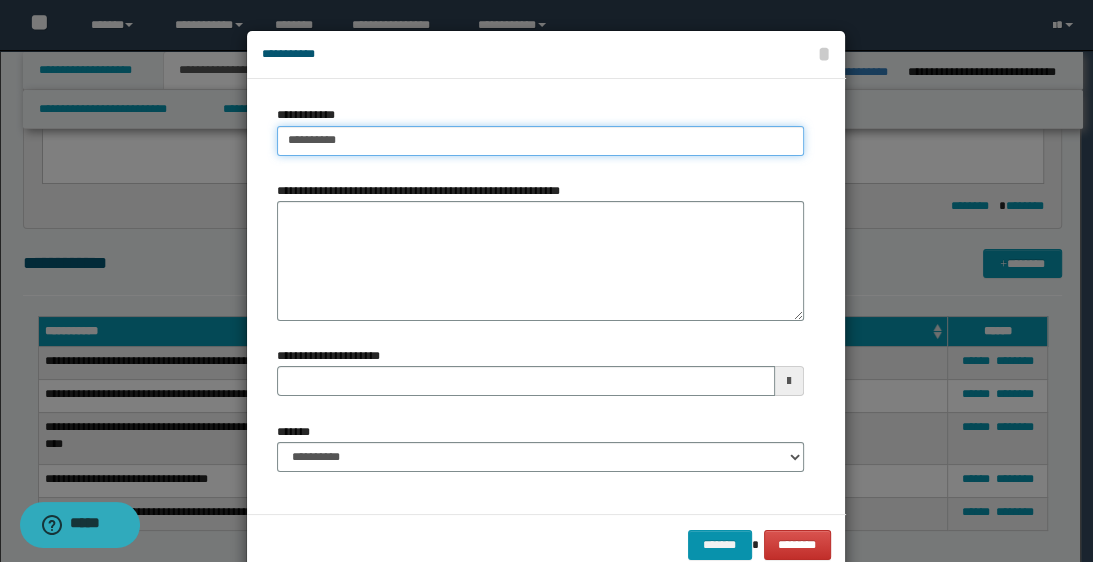 click on "**********" at bounding box center (540, 141) 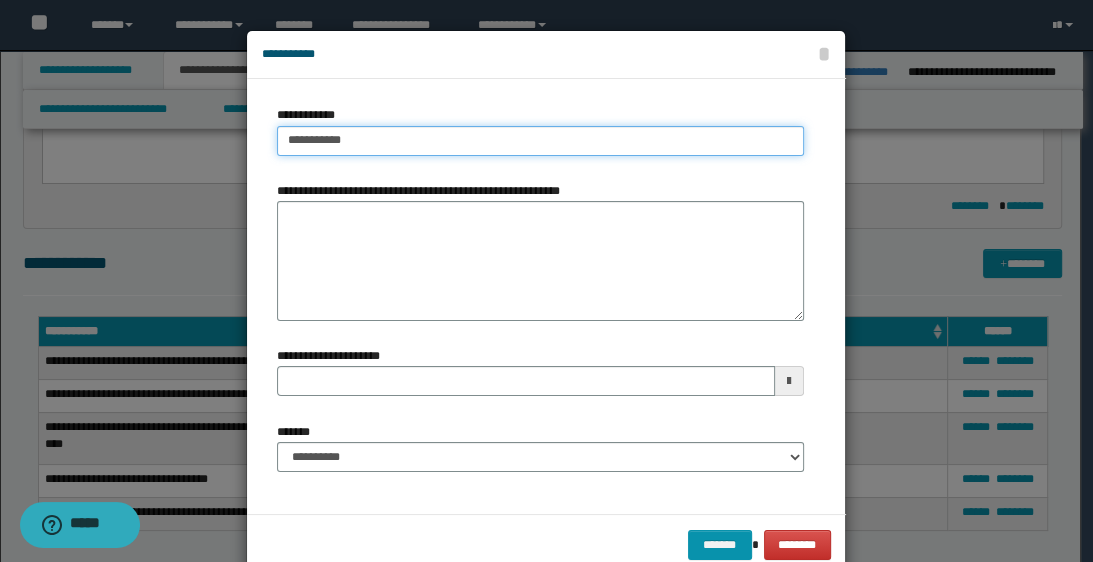 click on "**********" at bounding box center (540, 141) 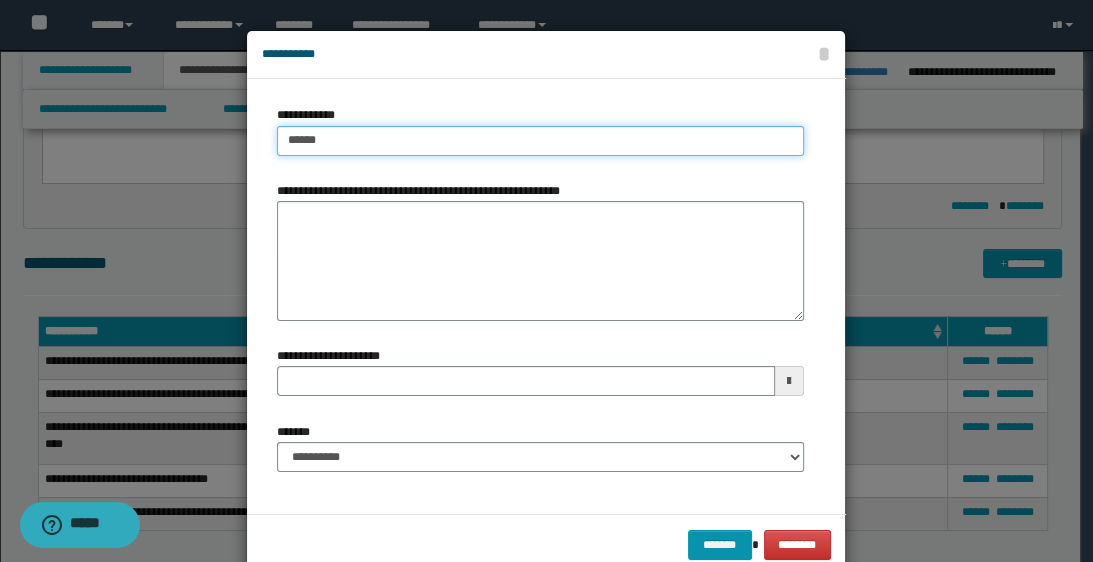 type on "*****" 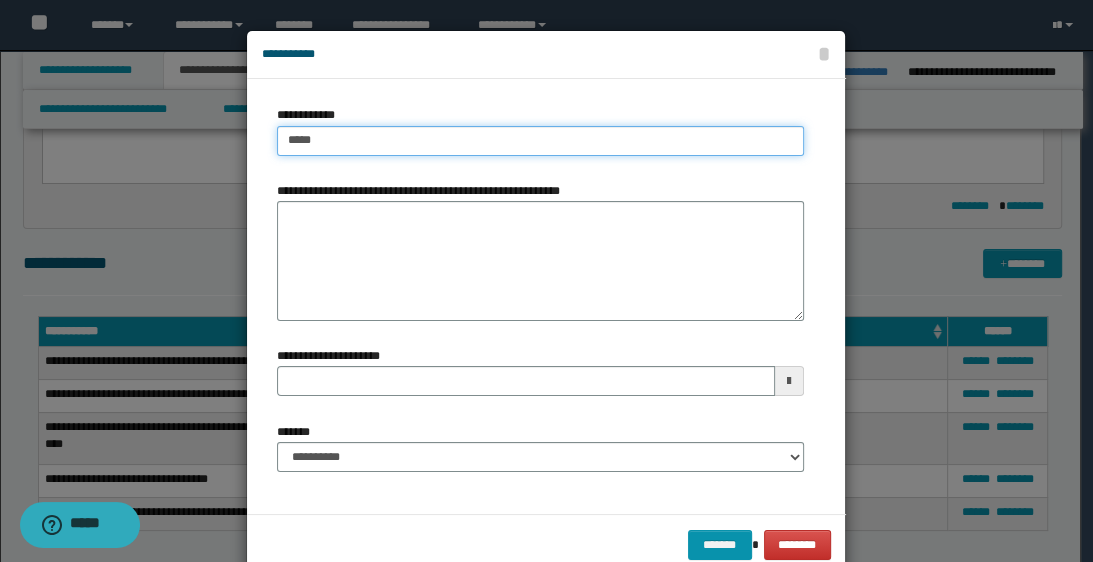 type on "*****" 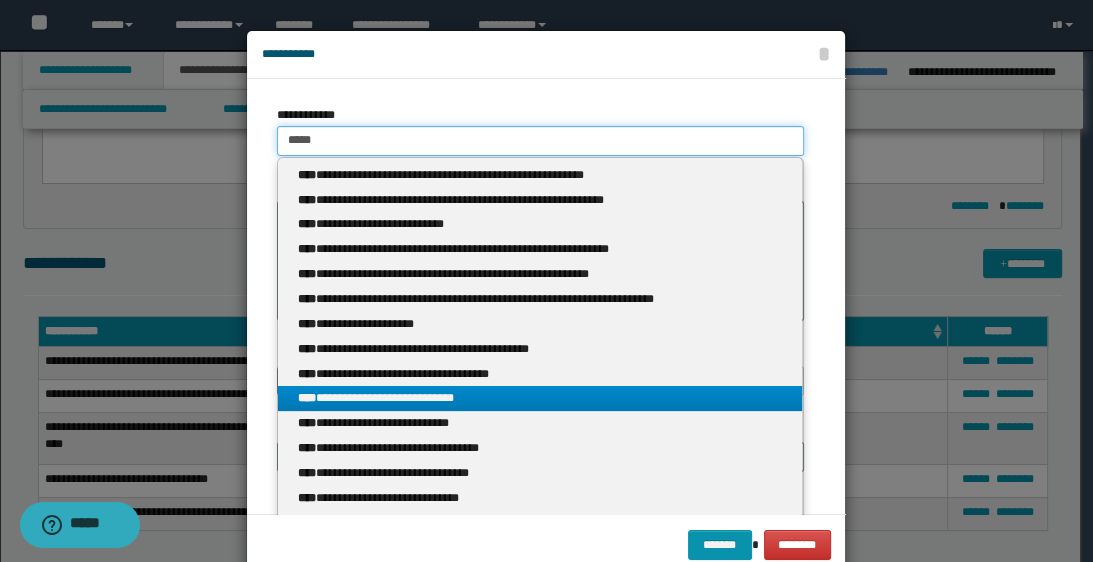 type 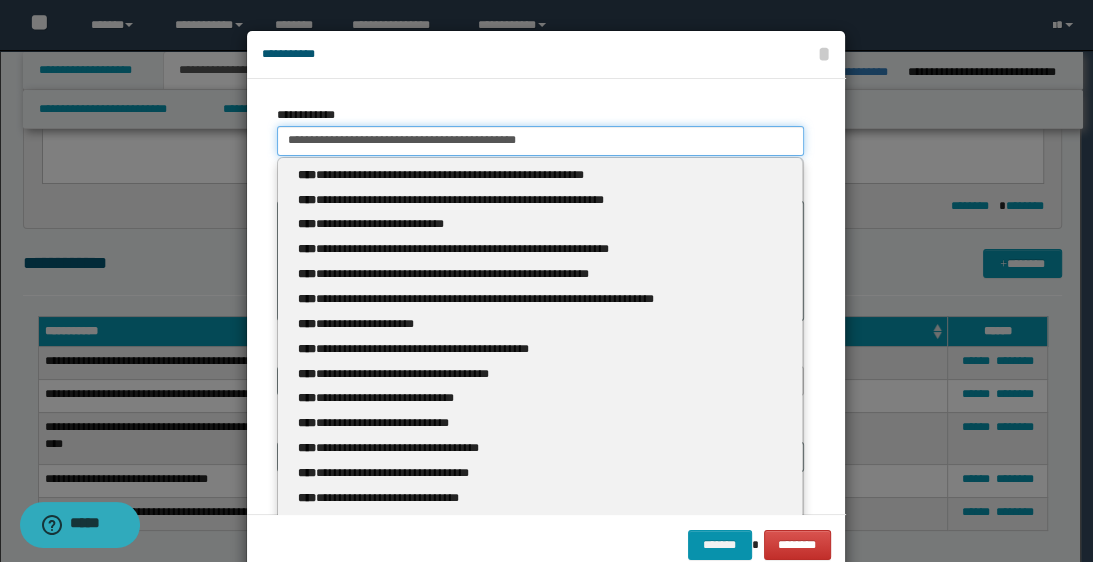 type on "**********" 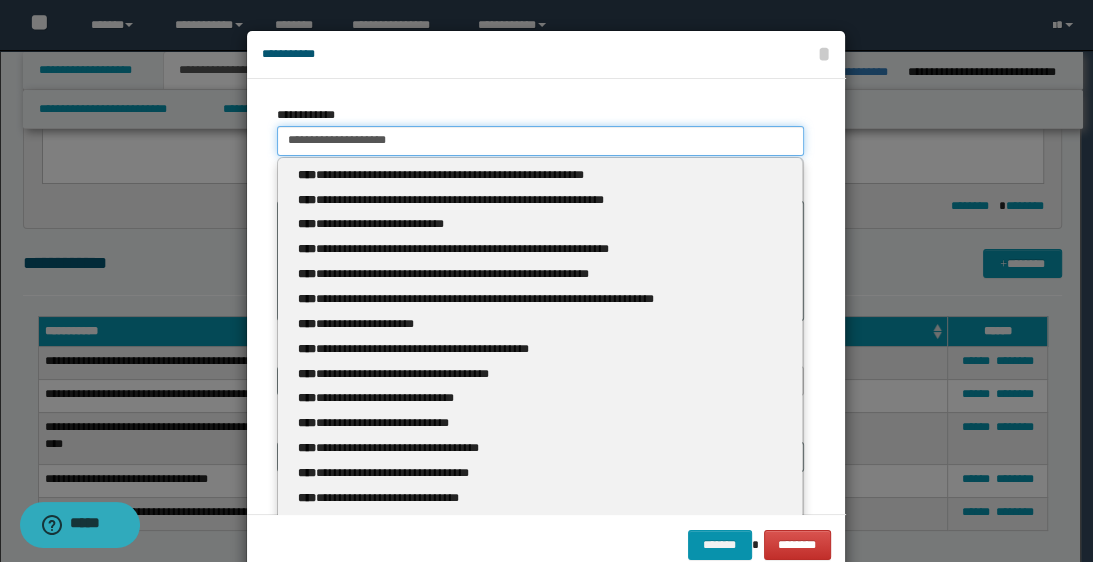 type on "*****" 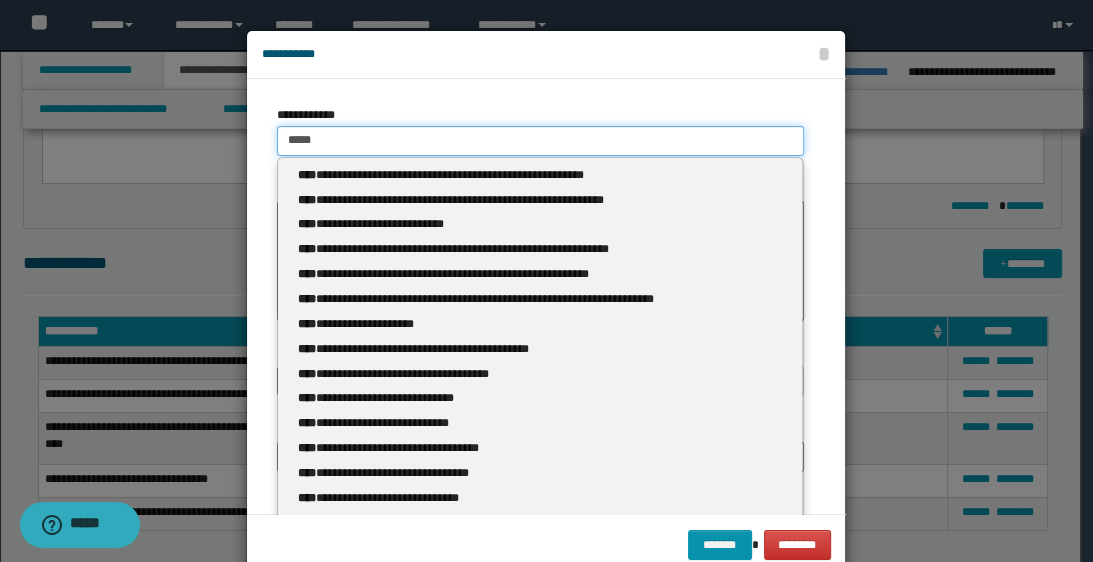 type 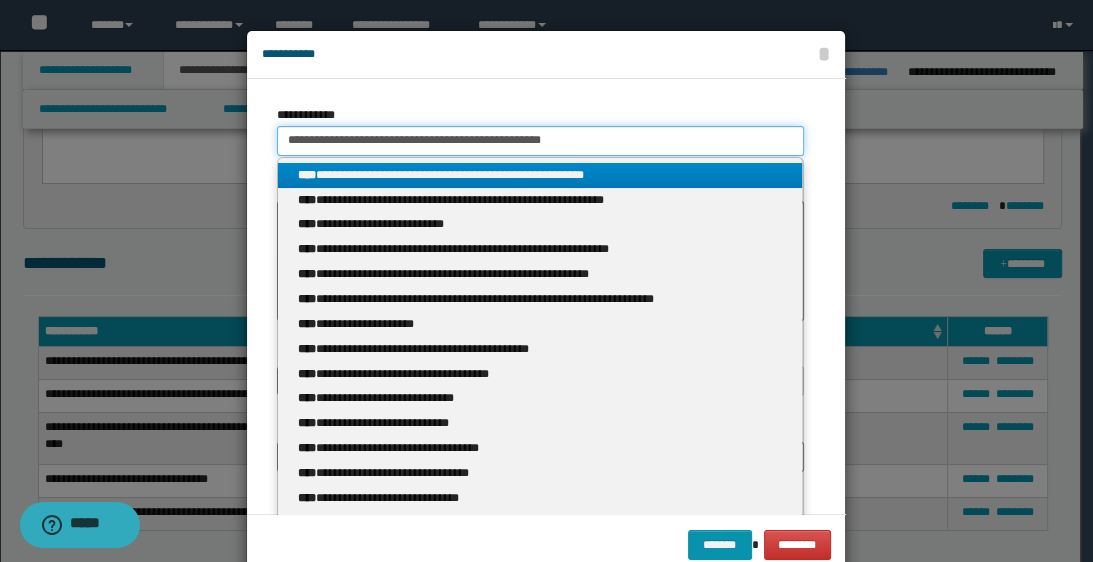 type on "*****" 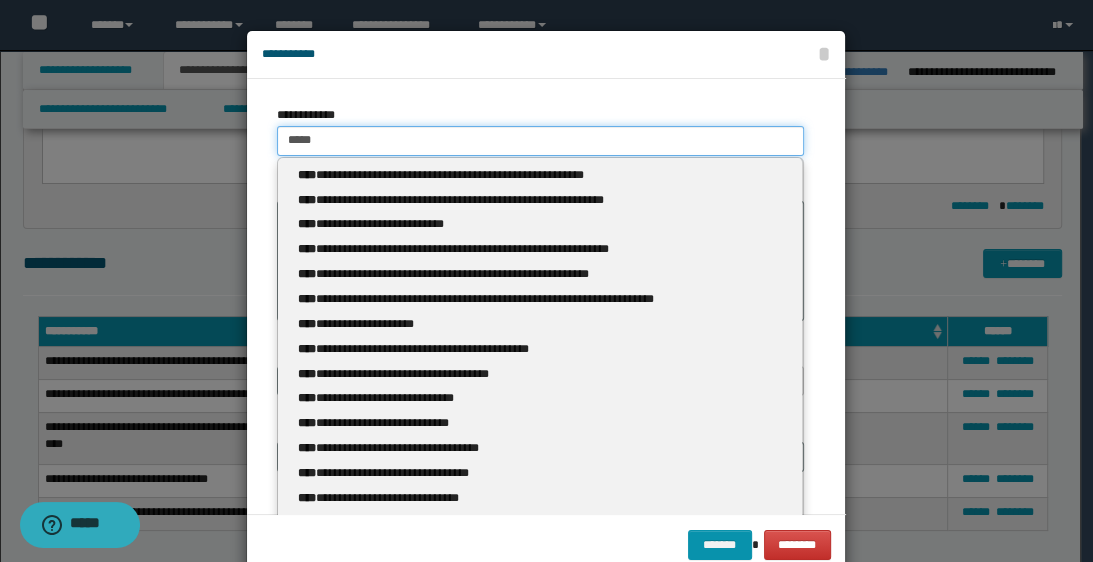 type 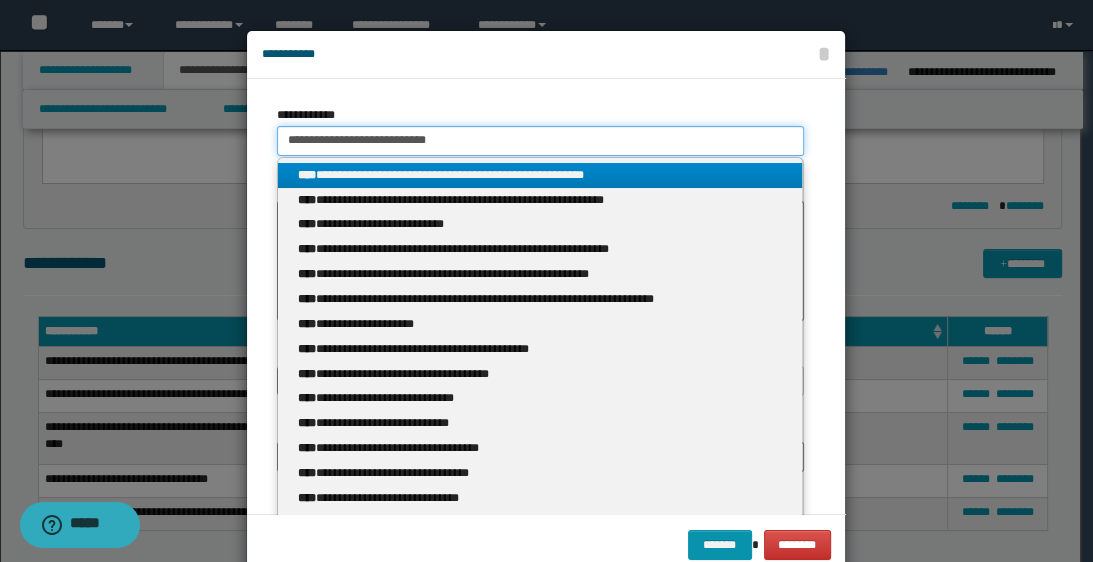 click on "**********" at bounding box center (540, 141) 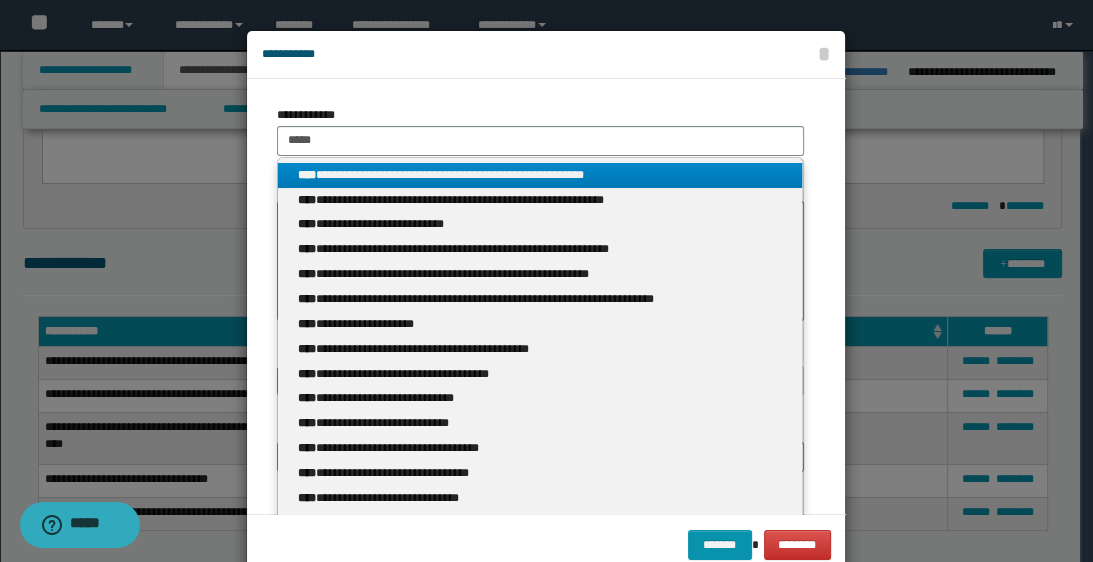 click on "**********" at bounding box center (540, 175) 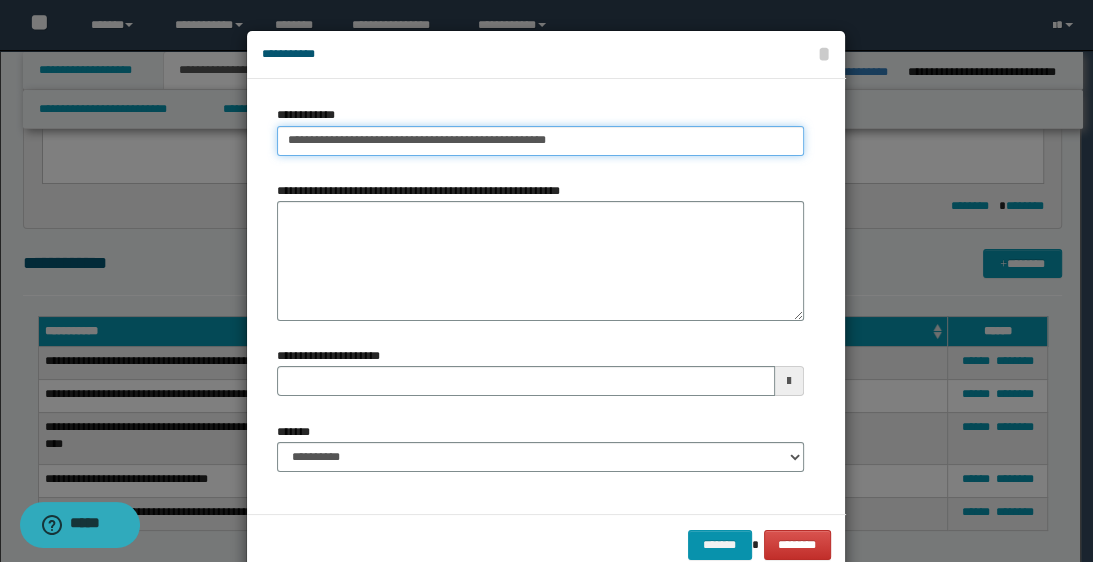 drag, startPoint x: 278, startPoint y: 139, endPoint x: 600, endPoint y: 136, distance: 322.01398 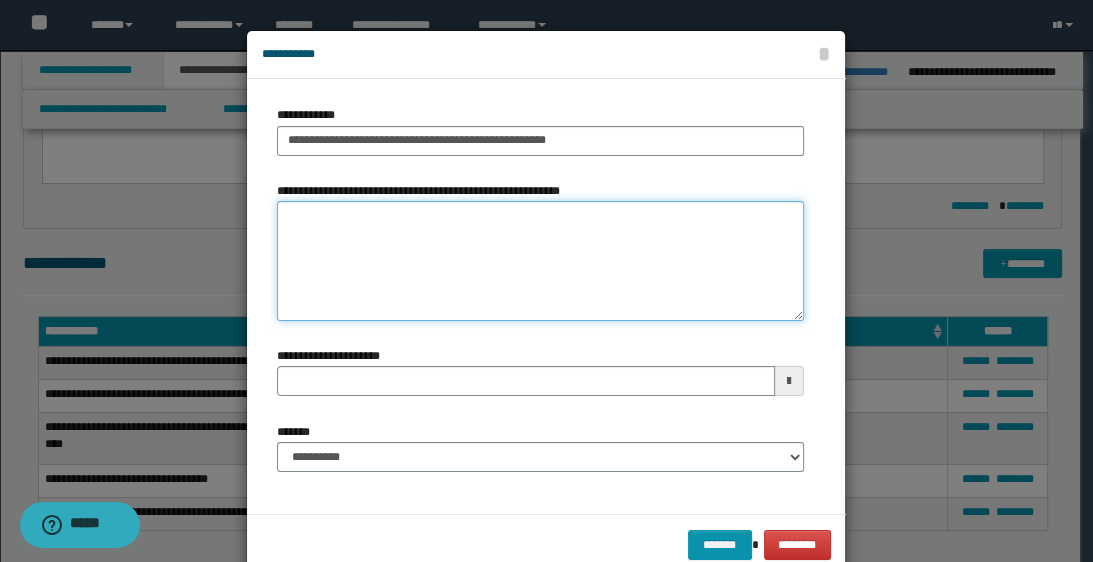 click on "**********" at bounding box center [540, 261] 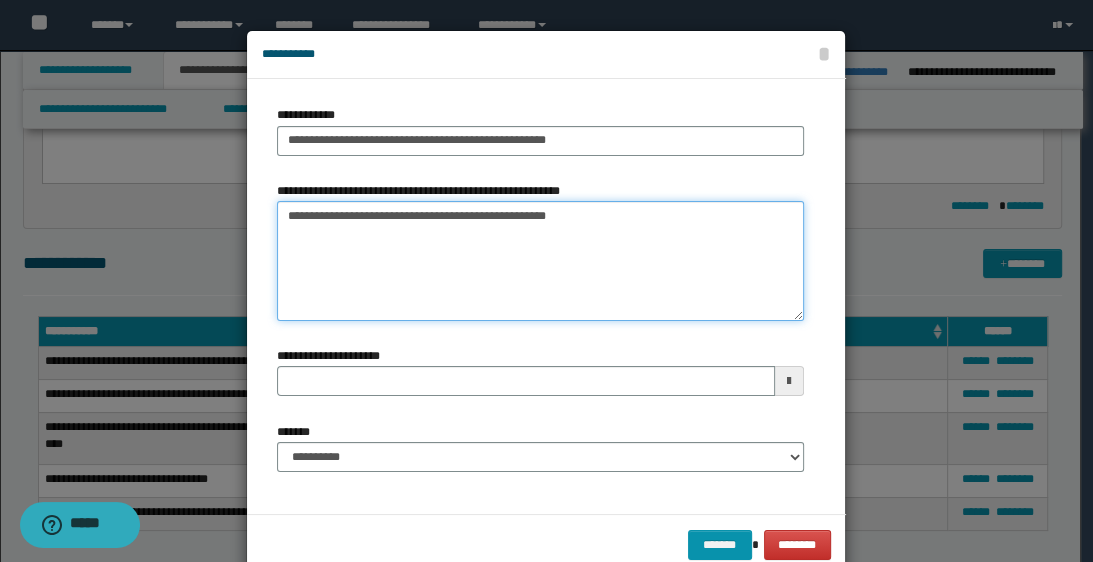 type on "**********" 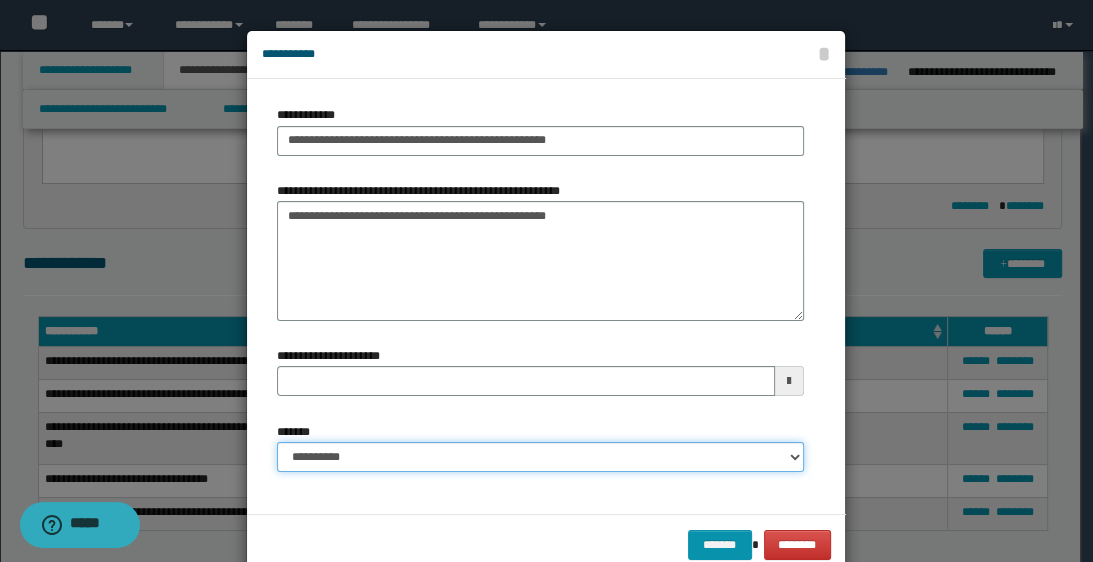 click on "**********" at bounding box center [540, 457] 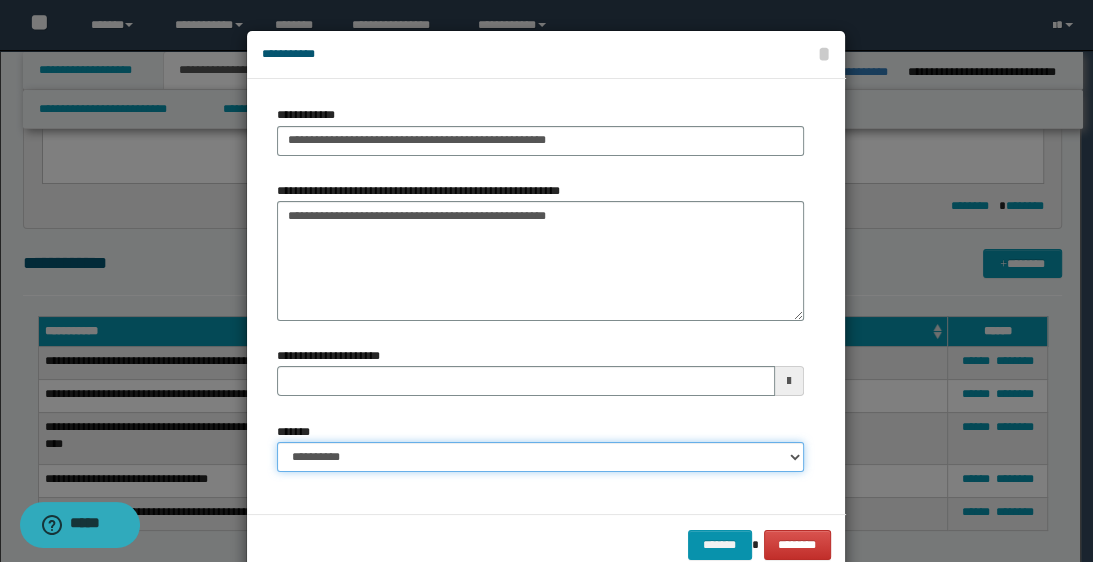 select on "*" 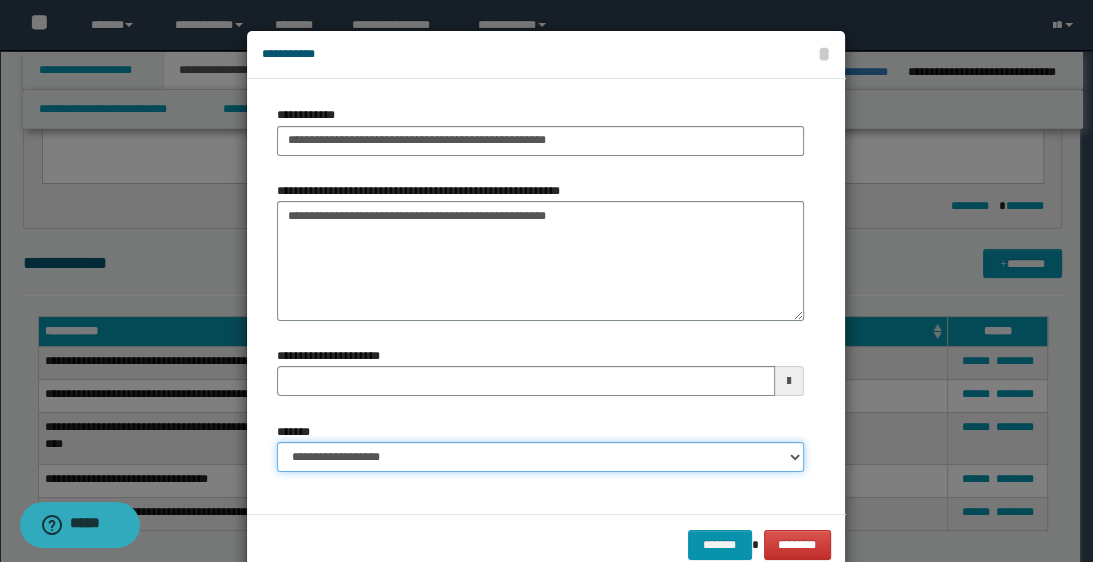type 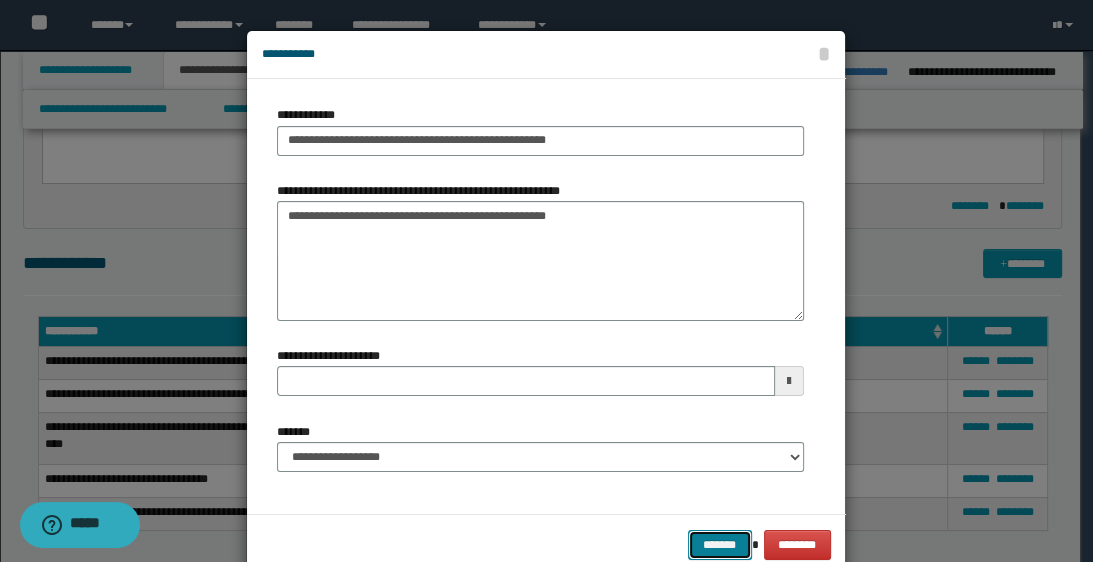 click on "*******" at bounding box center (720, 545) 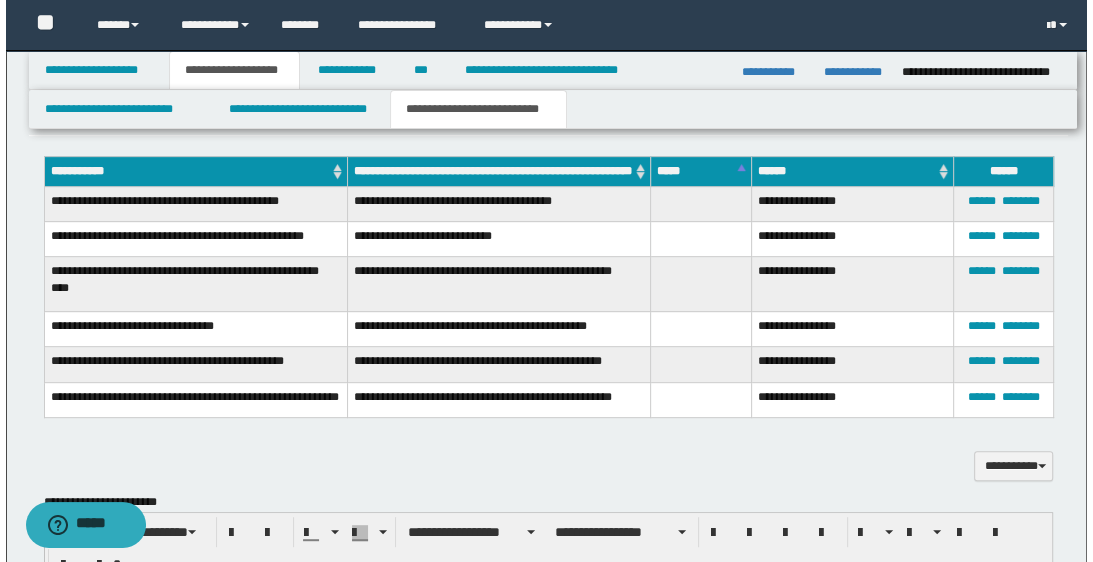scroll, scrollTop: 480, scrollLeft: 0, axis: vertical 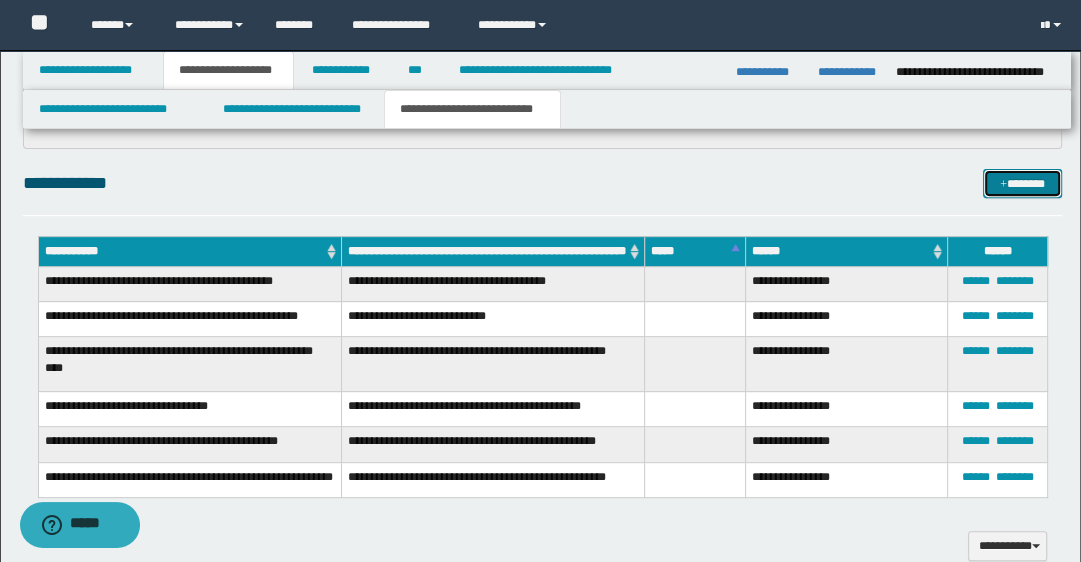 click on "*******" at bounding box center [1022, 184] 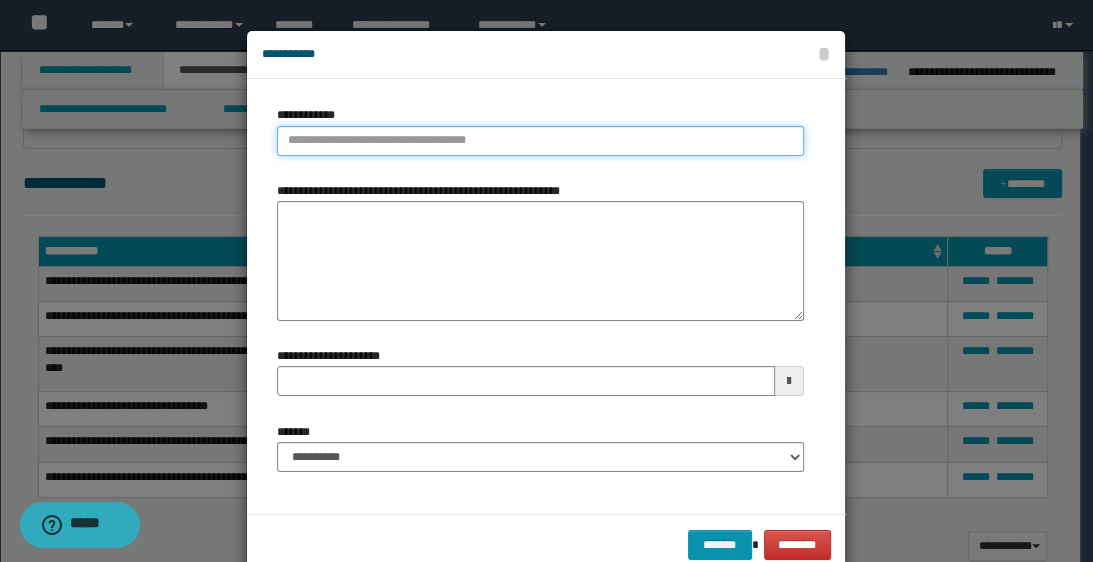click on "**********" at bounding box center (540, 141) 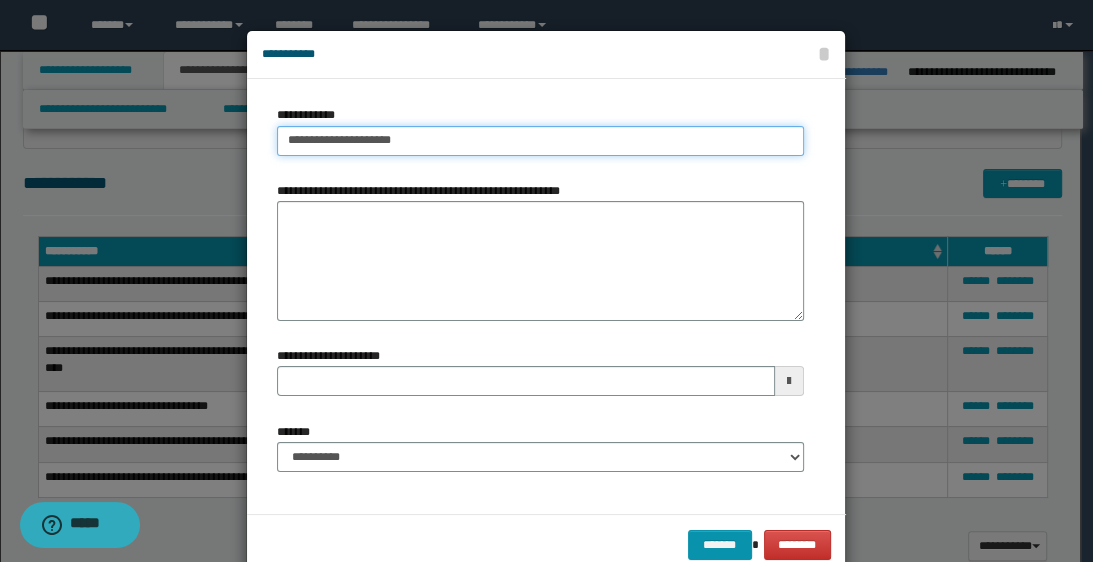 type on "**********" 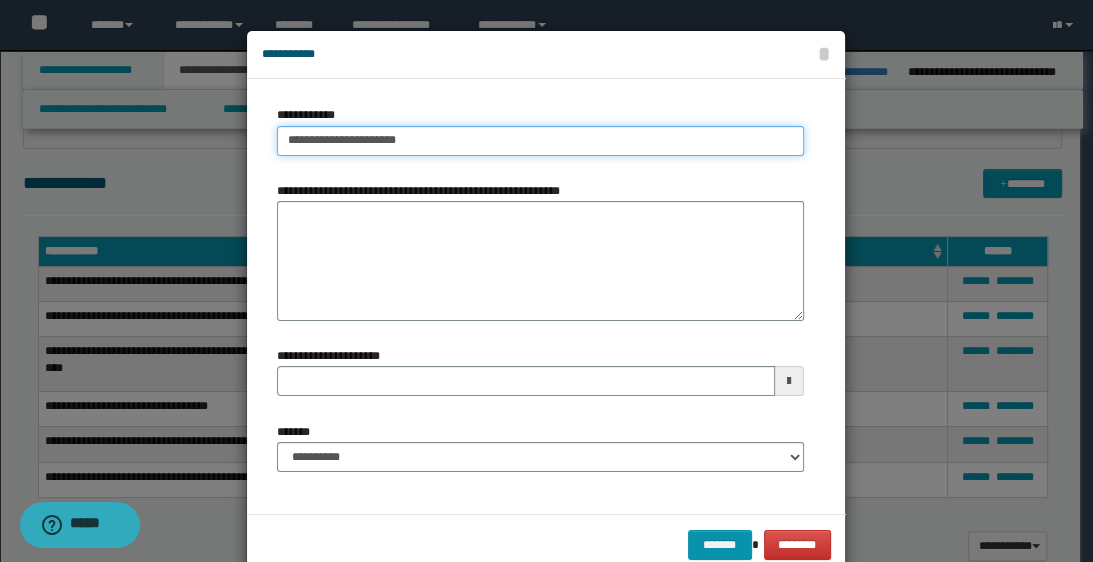 type on "**********" 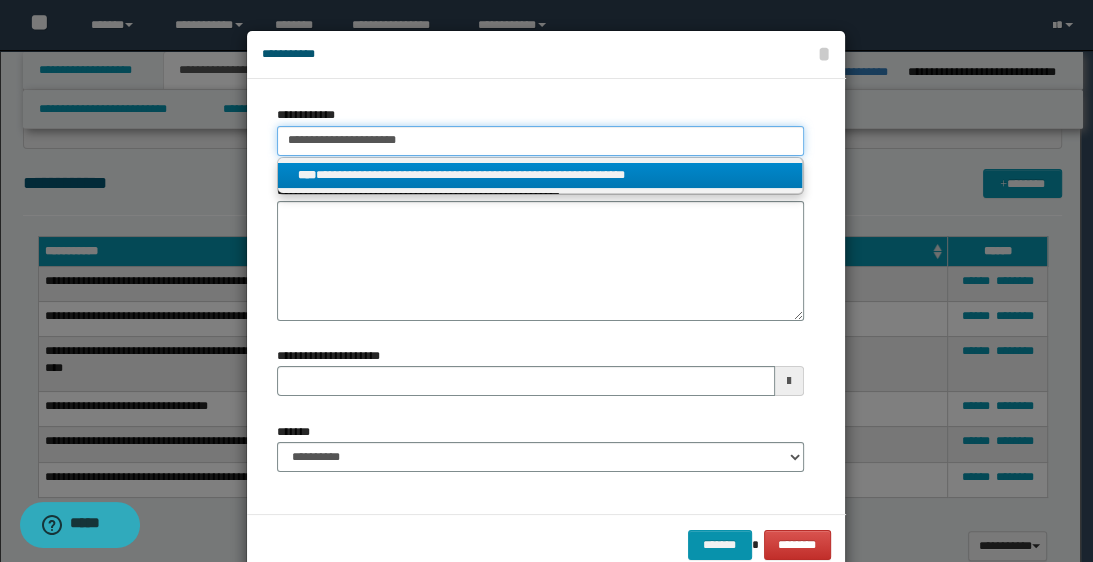 type on "**********" 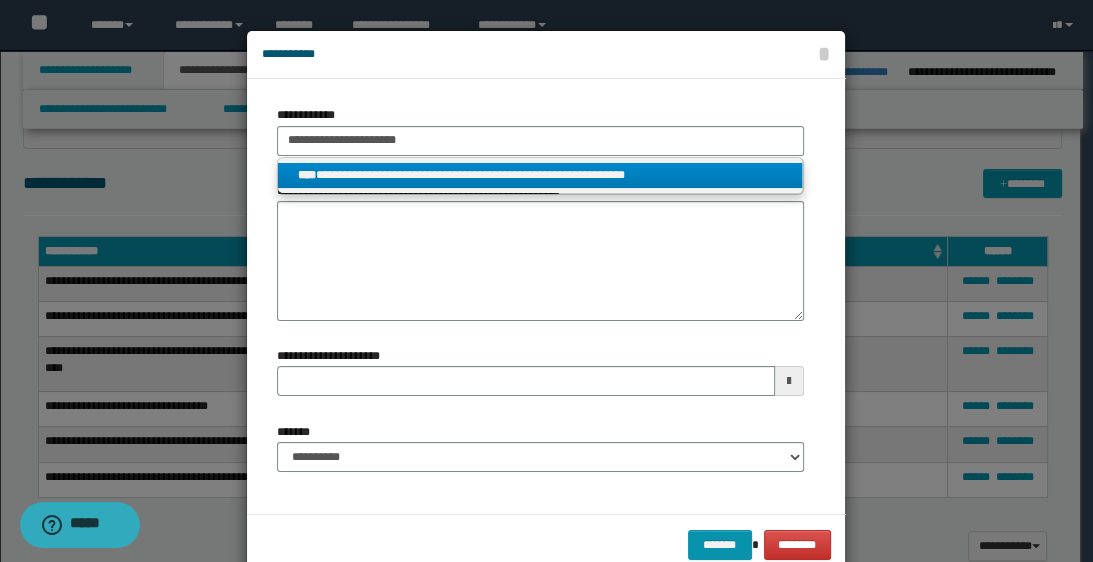 click on "**********" at bounding box center [540, 175] 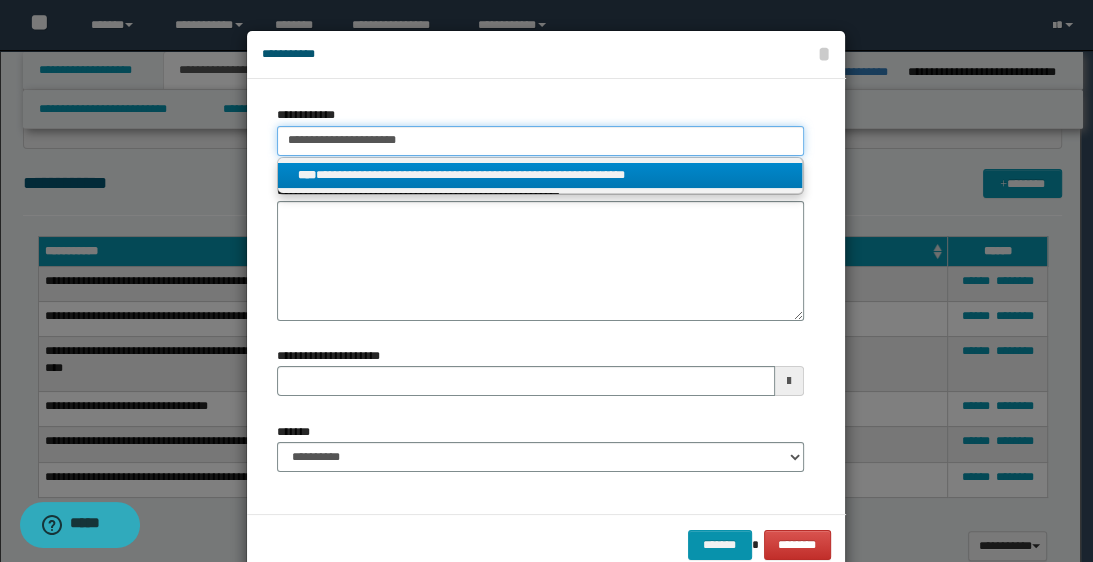 type 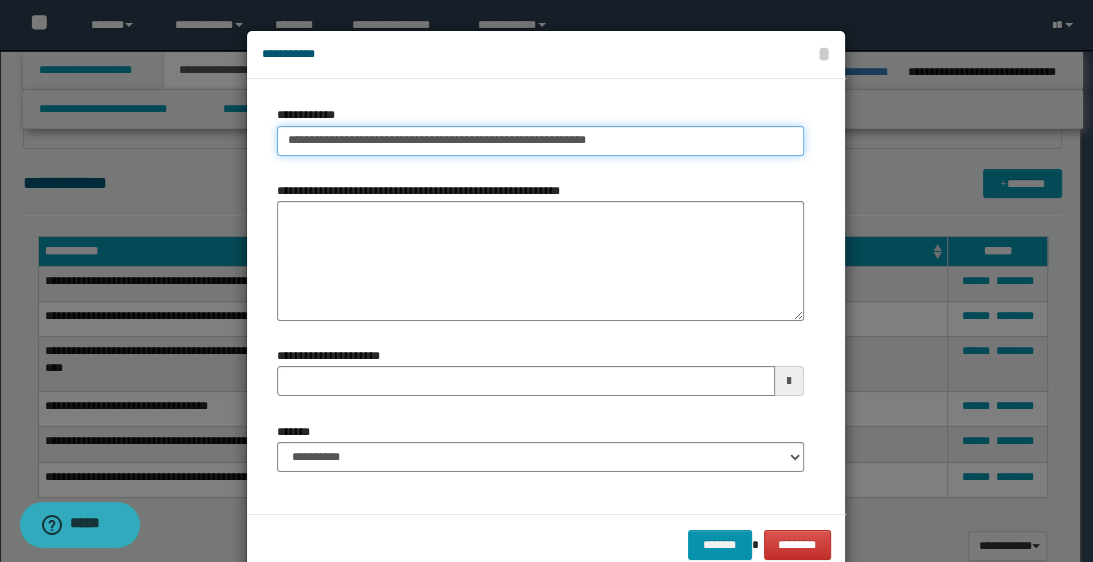 drag, startPoint x: 276, startPoint y: 139, endPoint x: 454, endPoint y: 155, distance: 178.71765 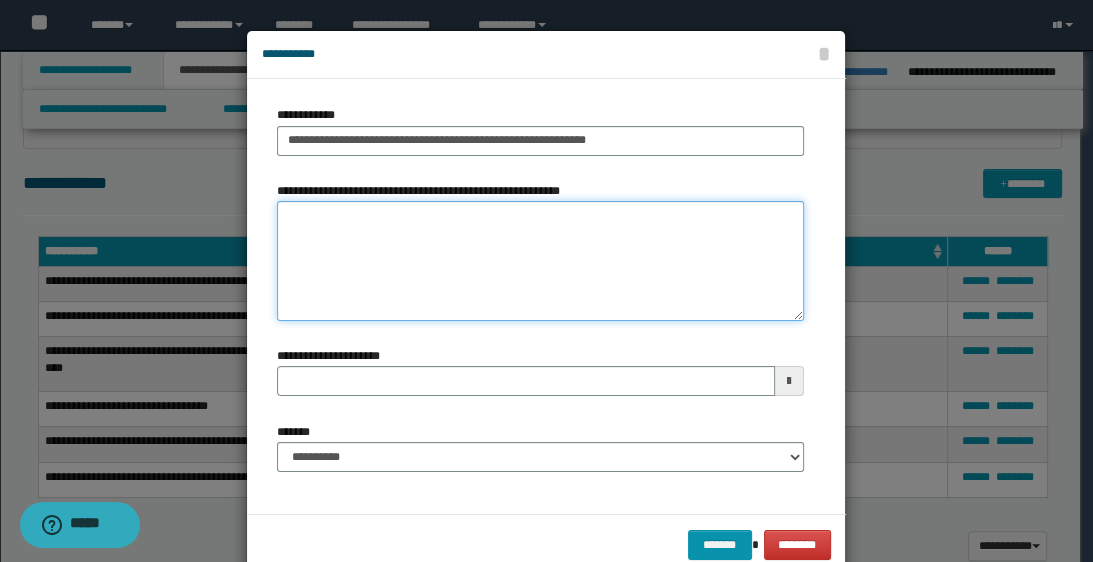 click on "**********" at bounding box center (540, 261) 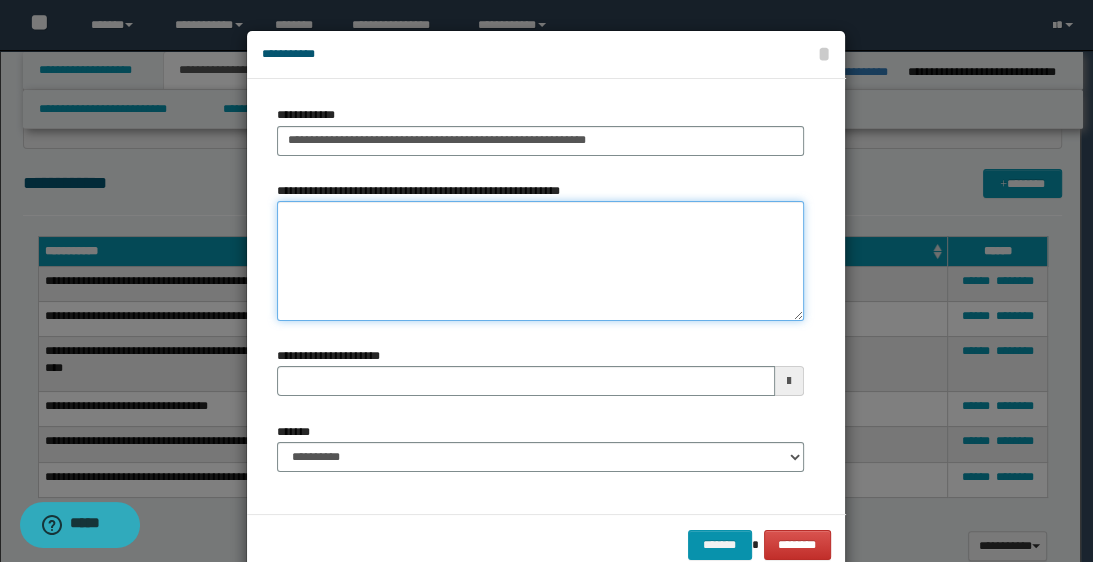 paste on "**********" 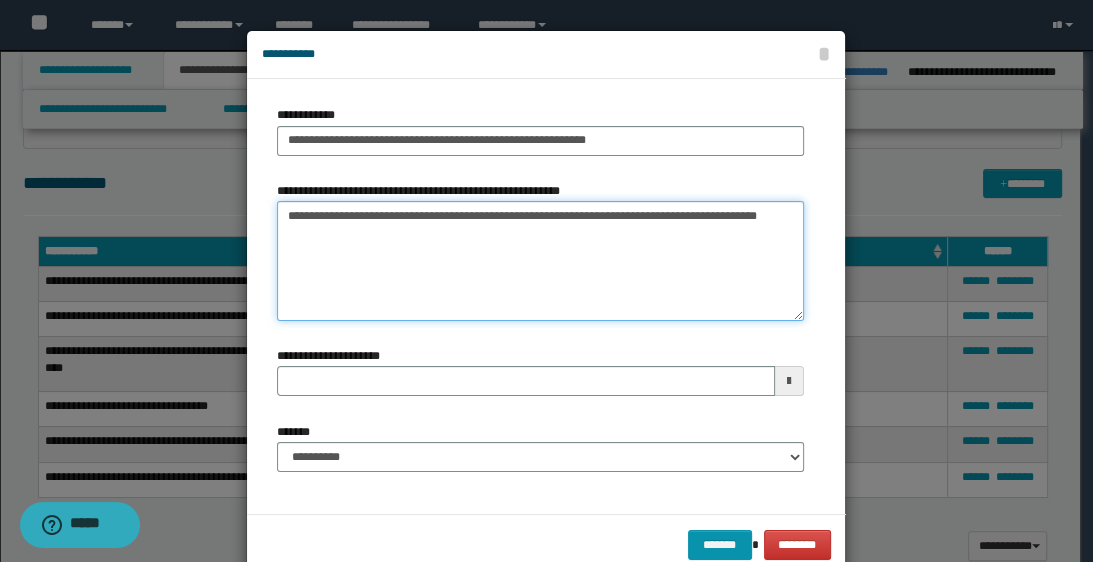 type on "**********" 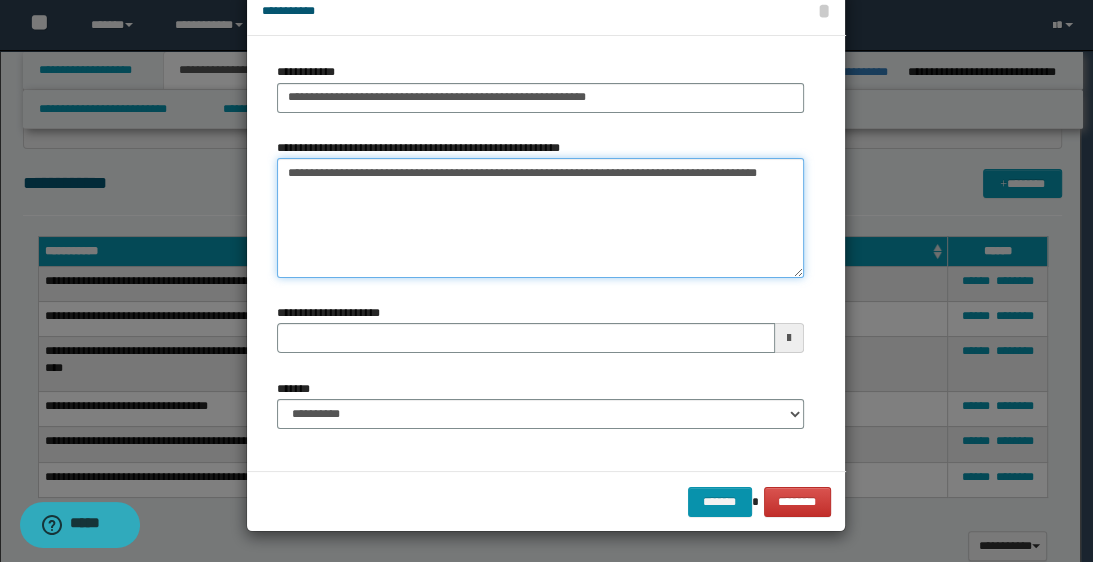 type 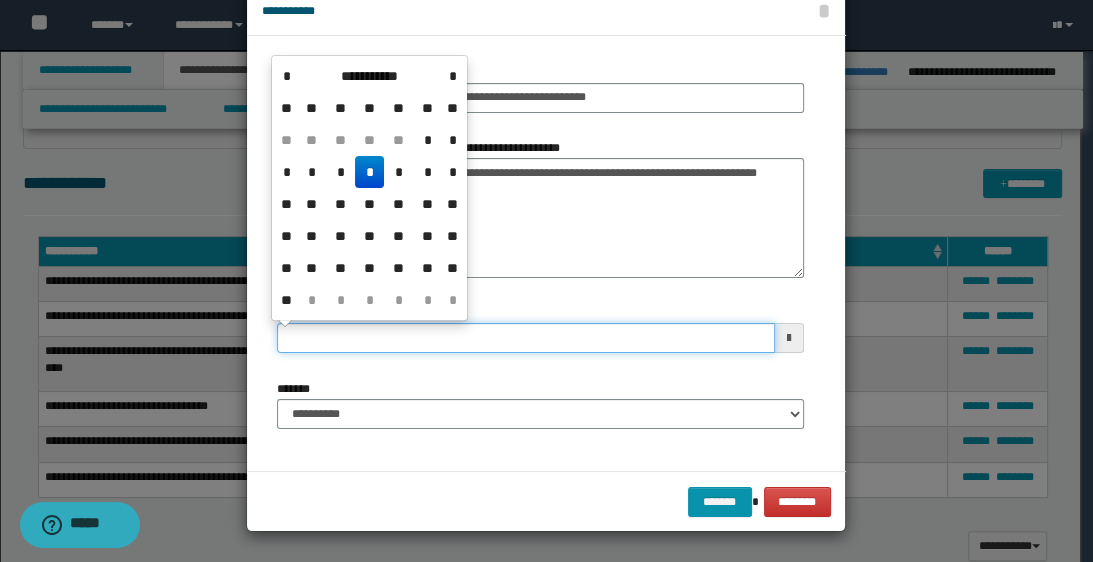 click on "**********" at bounding box center (525, 338) 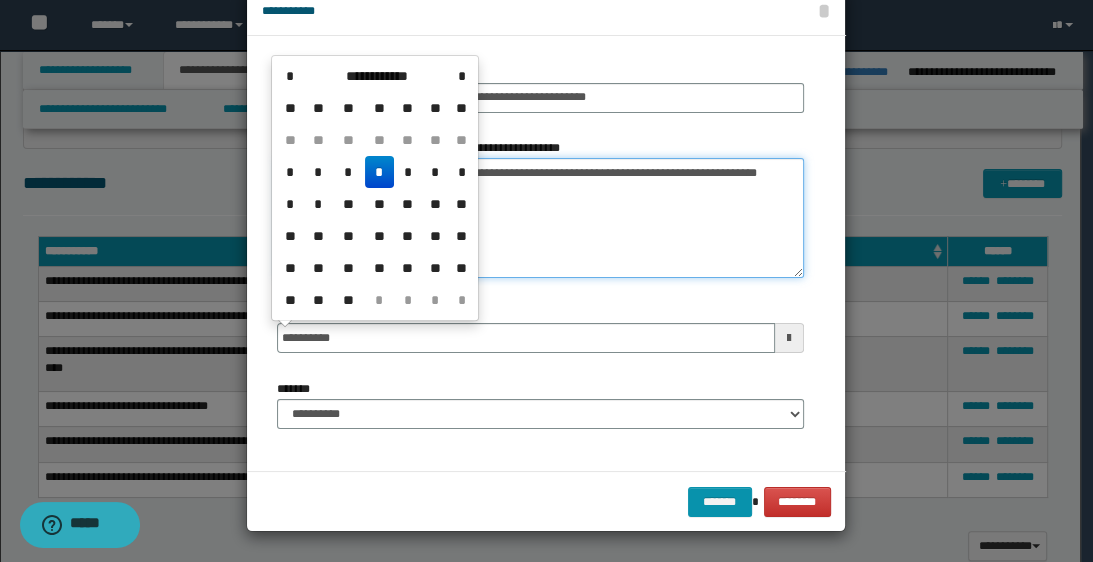 type on "**********" 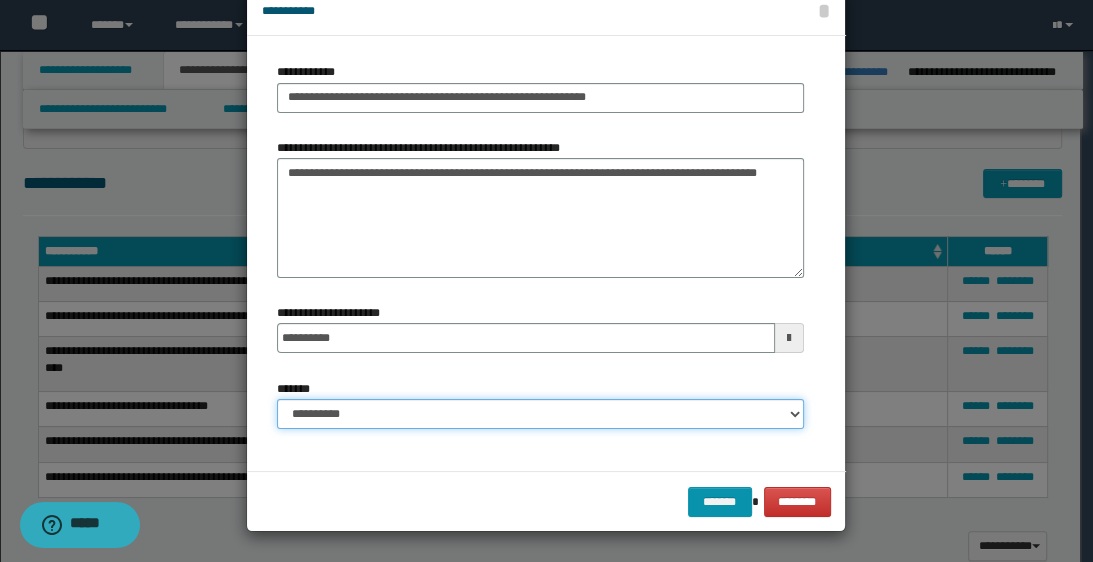 click on "**********" at bounding box center (540, 414) 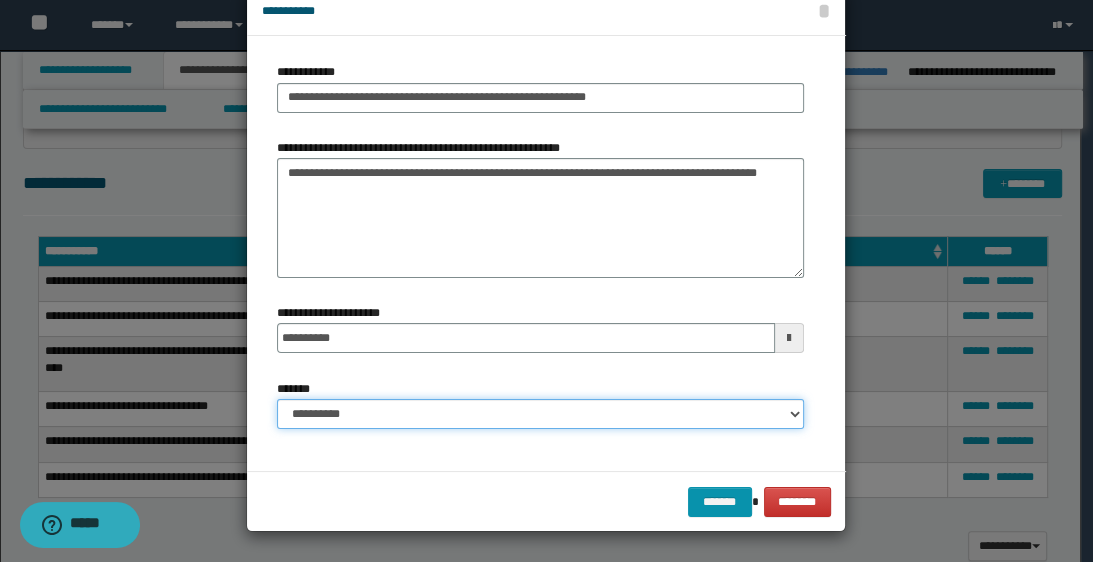 select on "*" 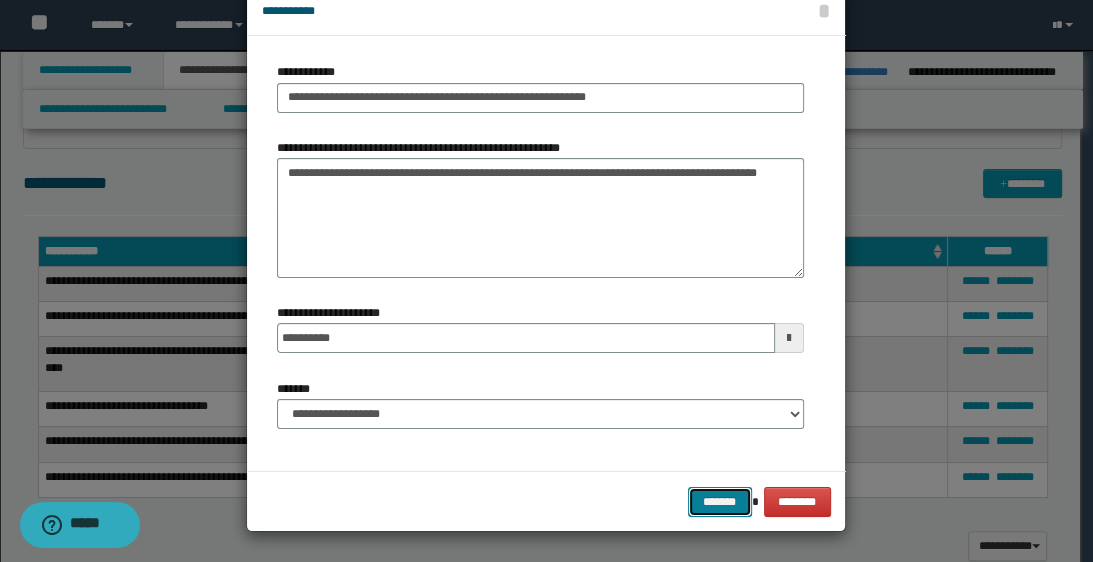 click on "*******" at bounding box center (720, 502) 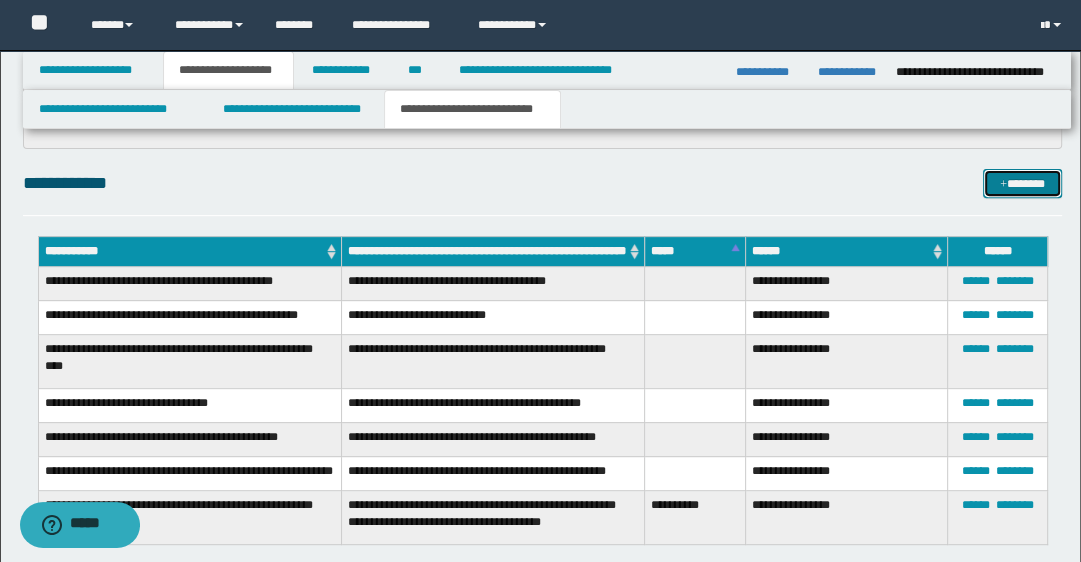 click on "*******" at bounding box center (1022, 184) 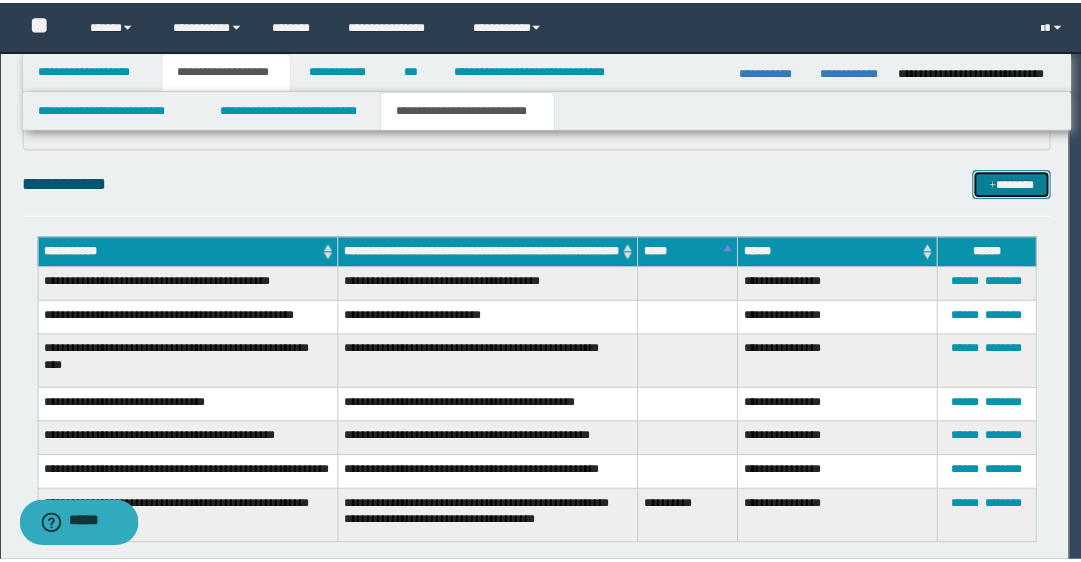 scroll, scrollTop: 0, scrollLeft: 0, axis: both 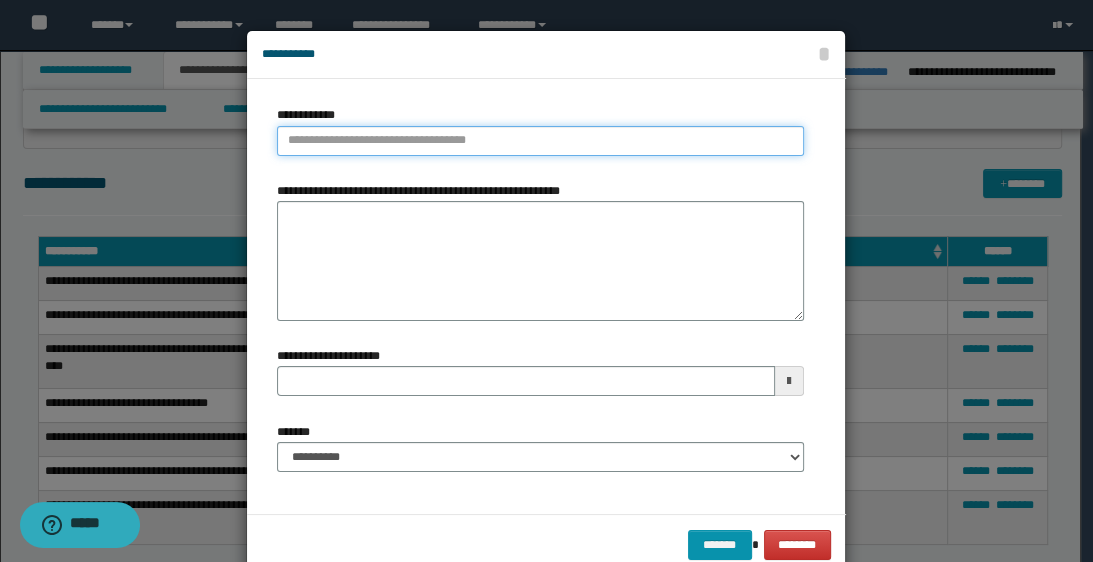 click on "**********" at bounding box center (540, 141) 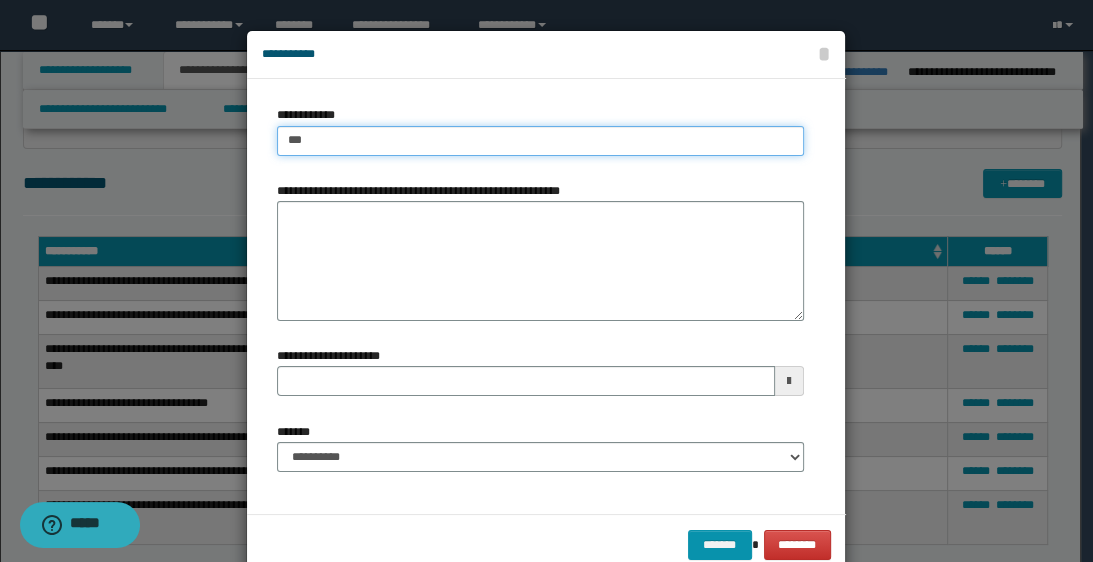 type on "****" 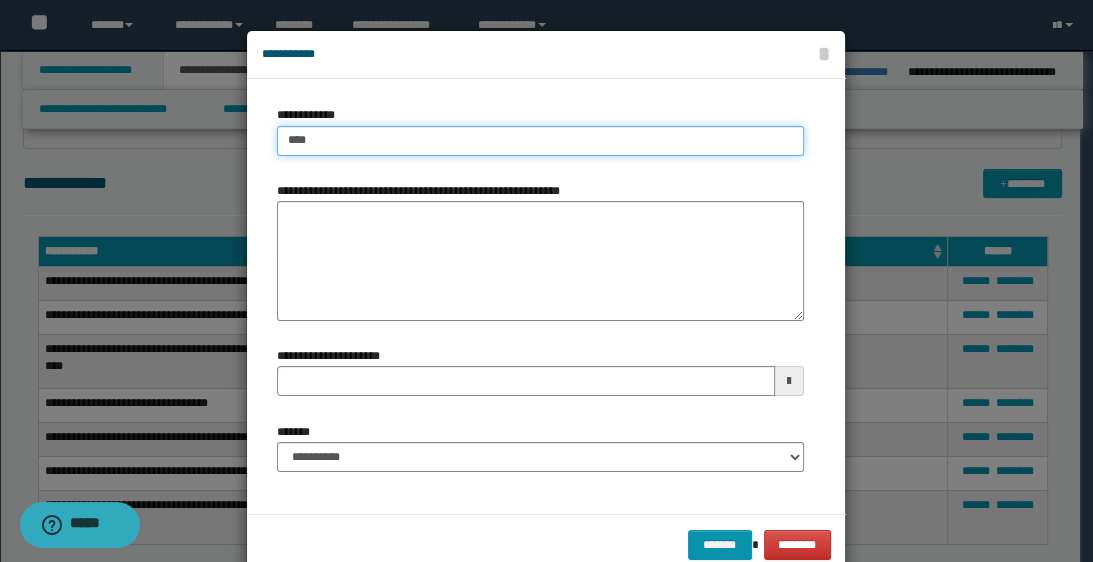 type on "****" 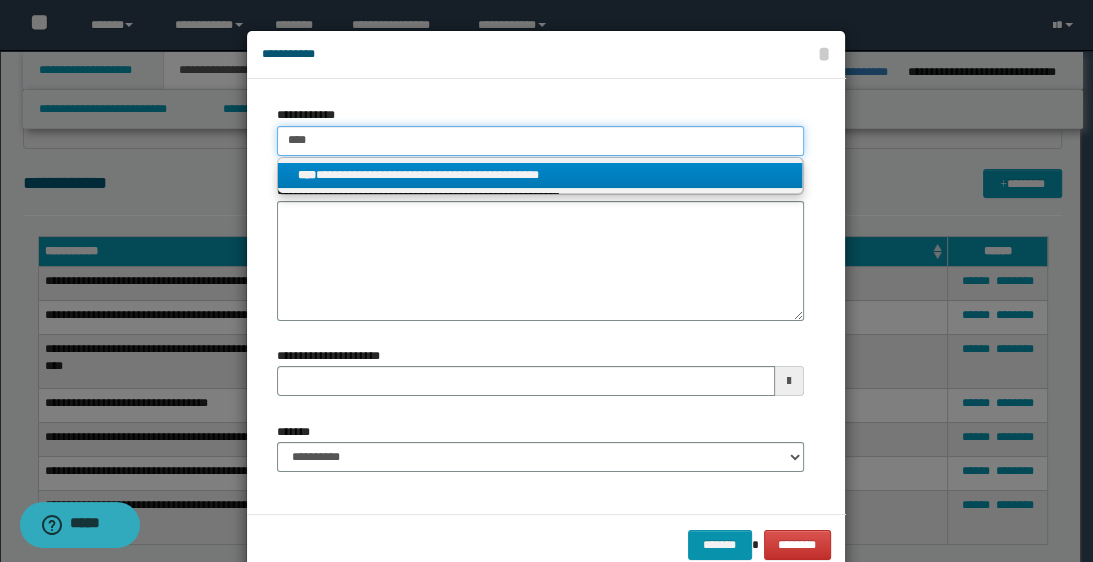 type on "****" 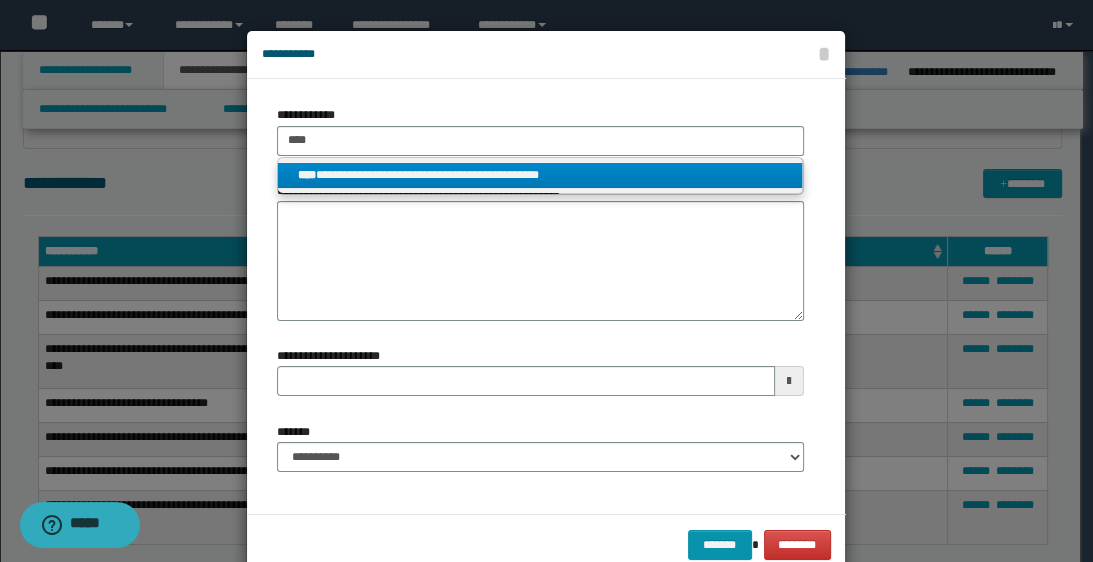 click on "**********" at bounding box center (540, 175) 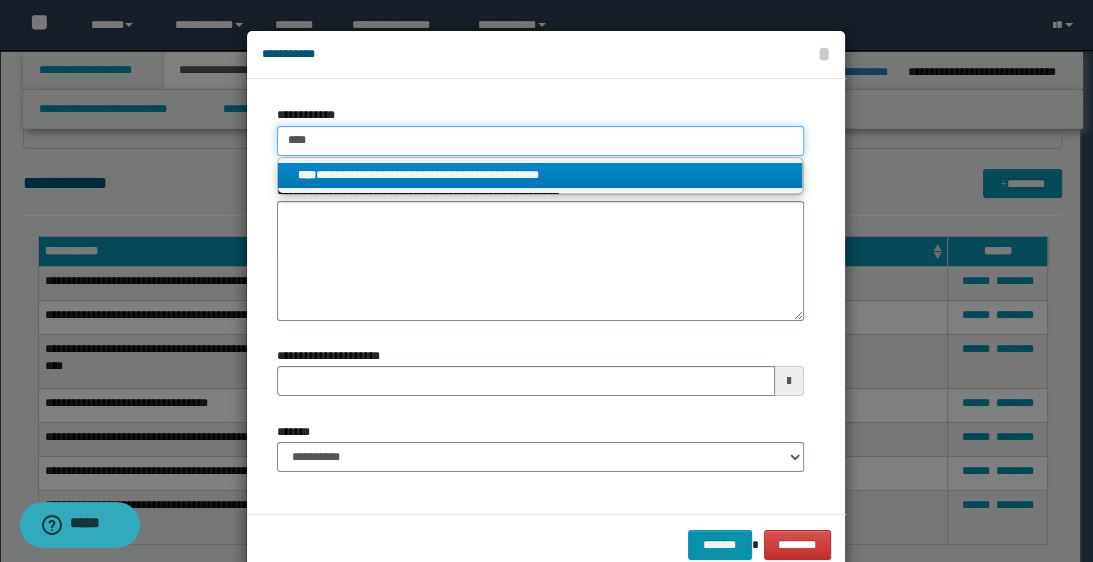 type 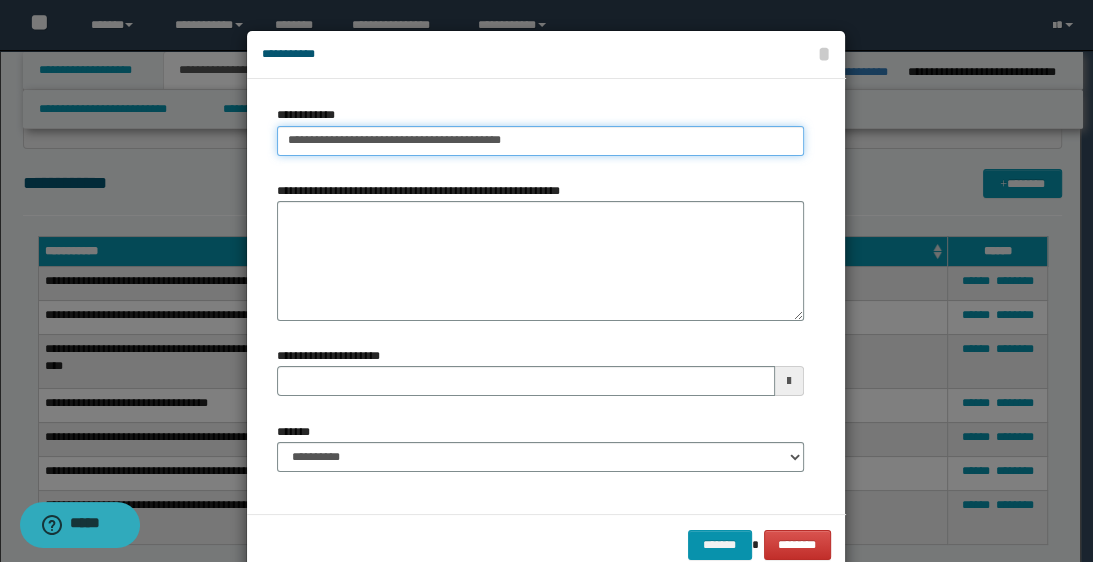 drag, startPoint x: 279, startPoint y: 138, endPoint x: 521, endPoint y: 142, distance: 242.03305 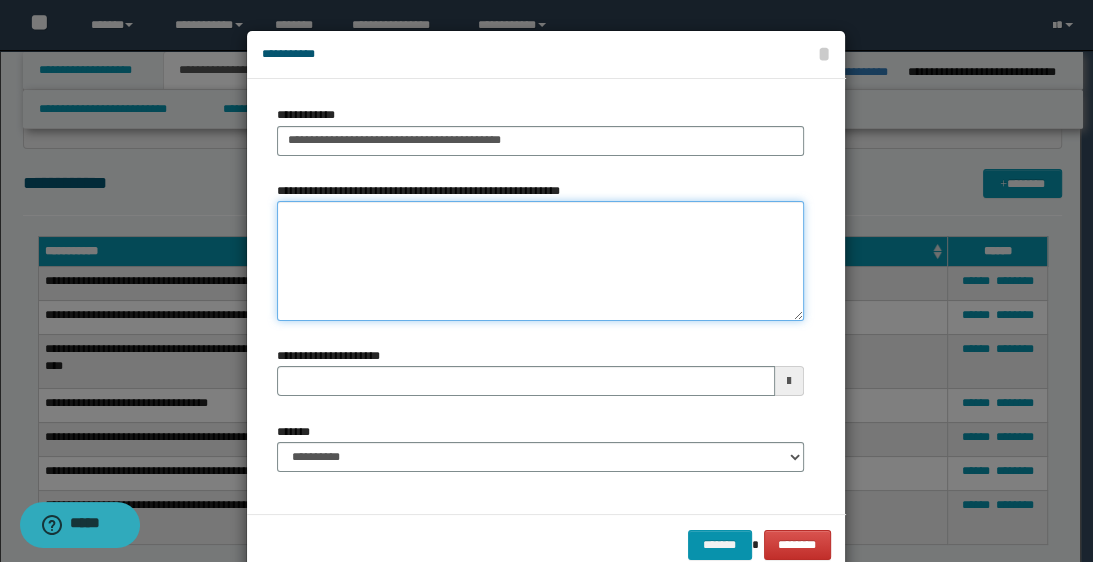 click on "**********" at bounding box center [540, 261] 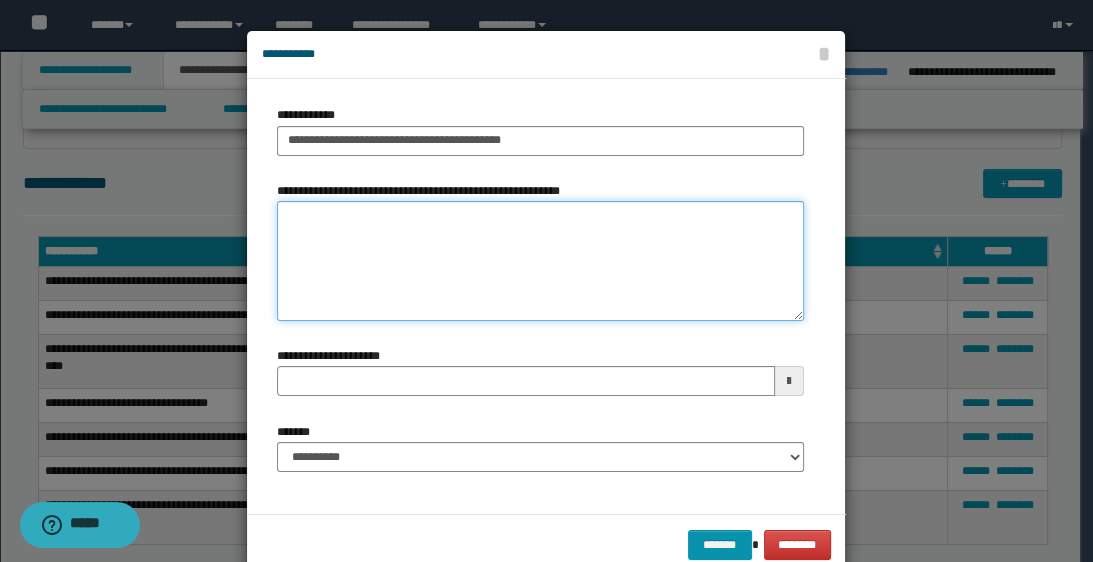 paste on "**********" 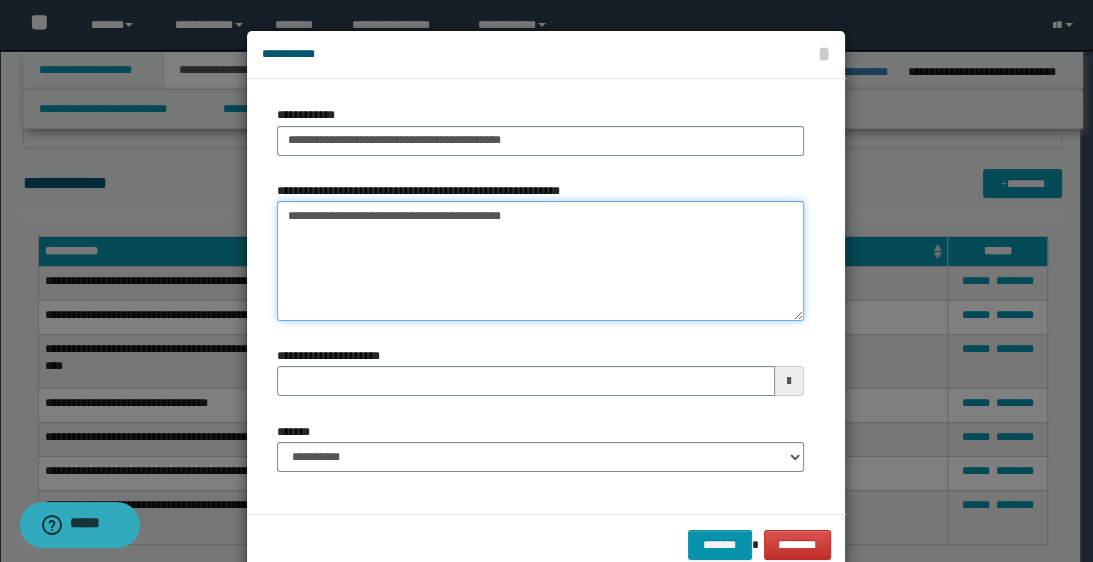 type 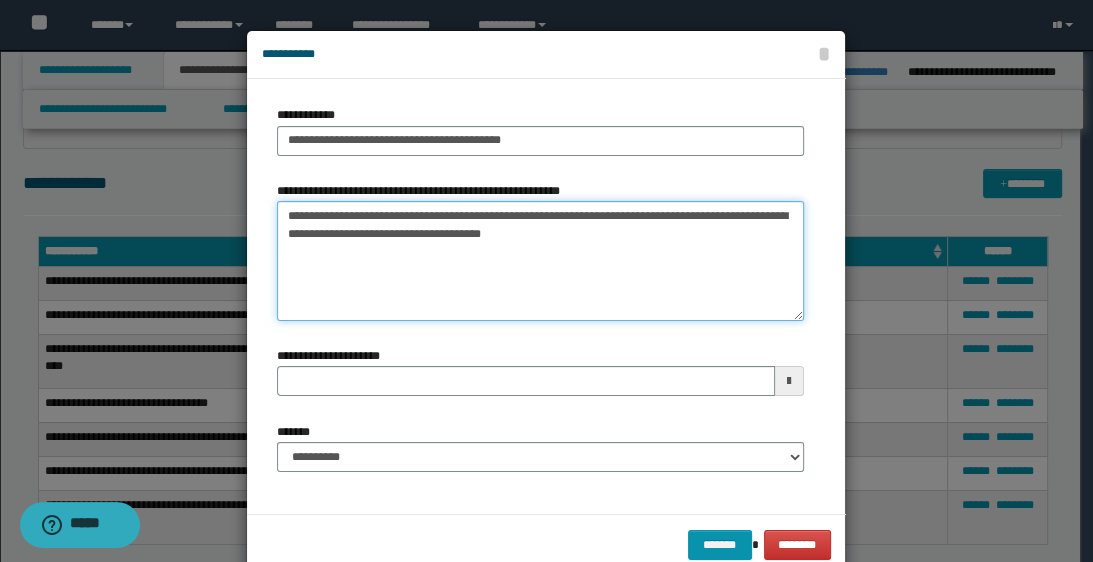 type on "**********" 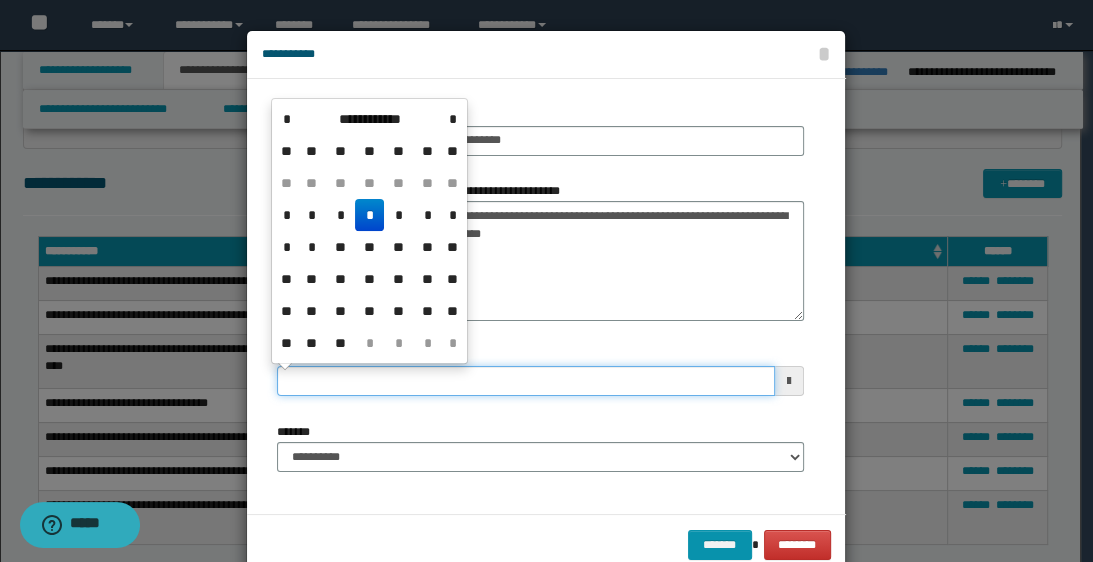 click on "**********" at bounding box center (525, 381) 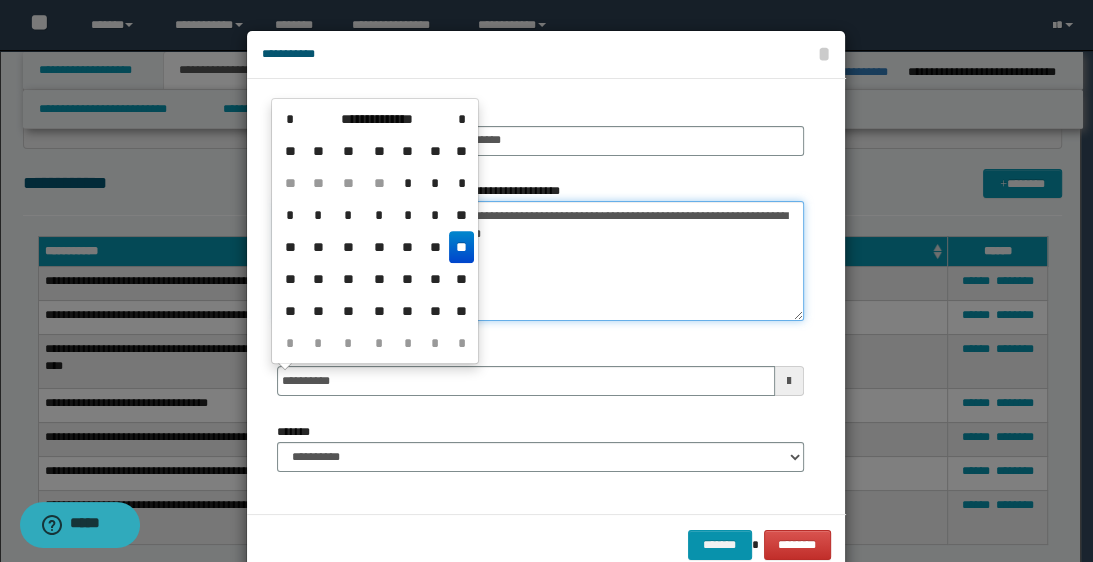 click on "**********" at bounding box center (540, 261) 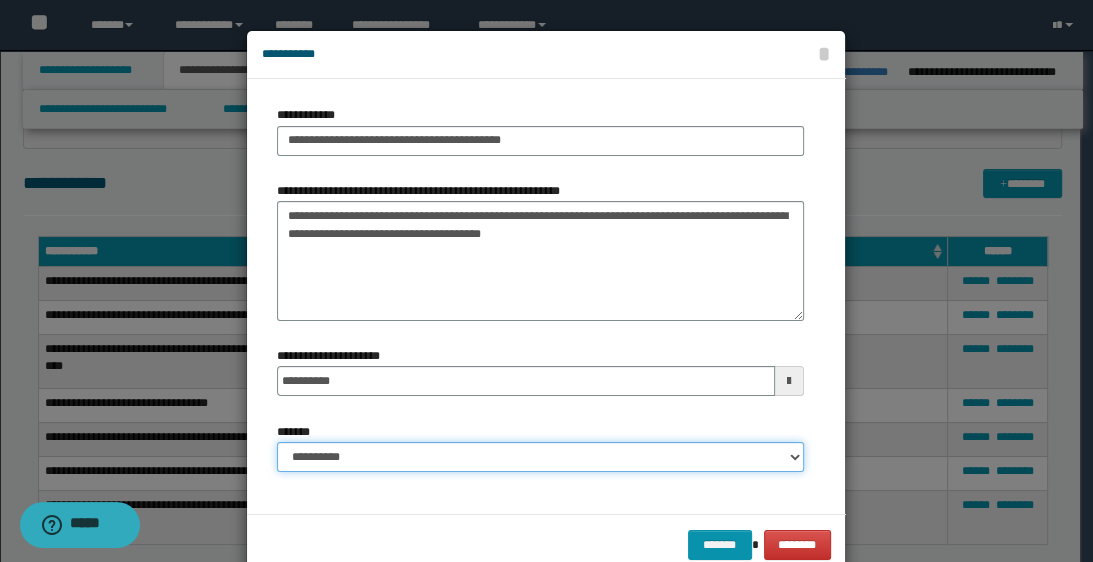 click on "**********" at bounding box center (540, 457) 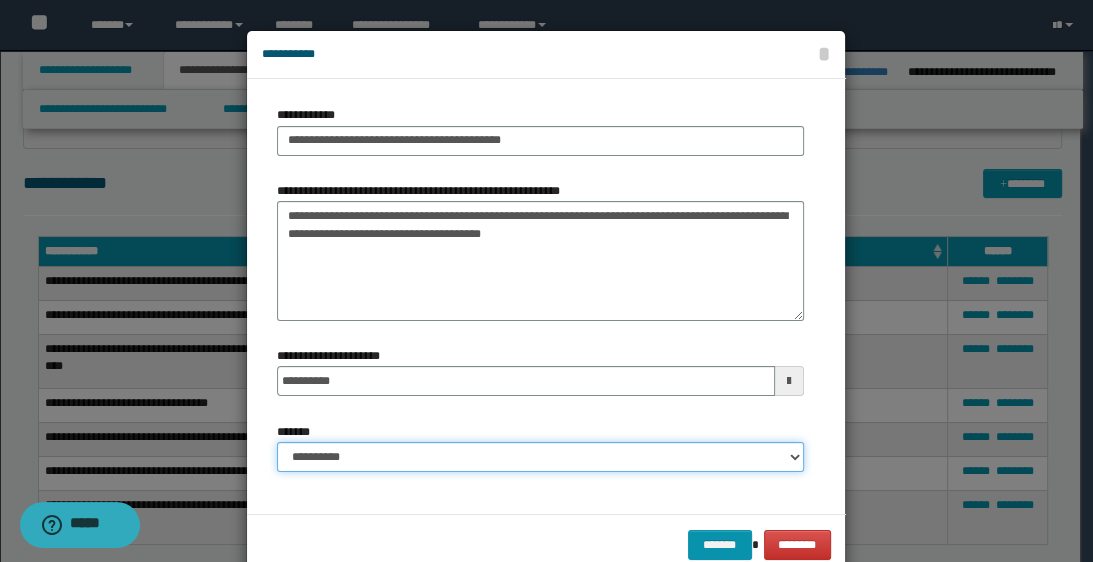 select on "*" 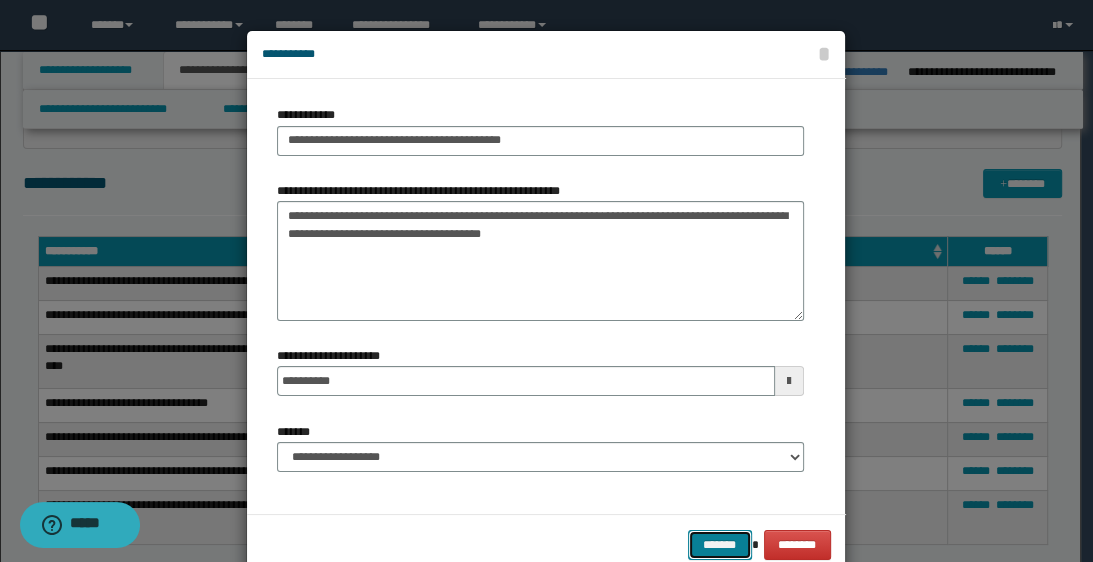 click on "*******" at bounding box center [720, 545] 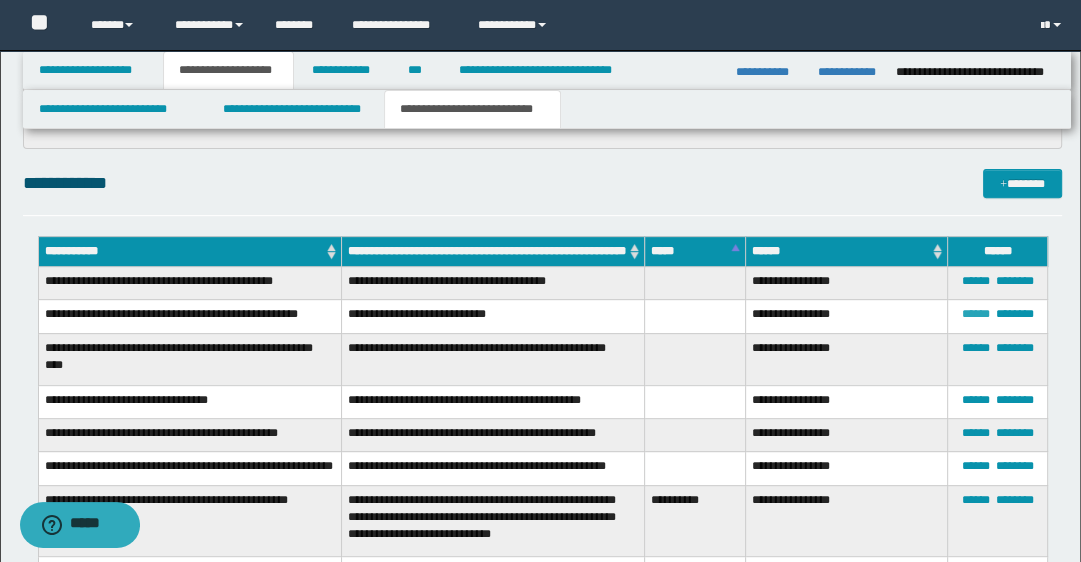 click on "******" at bounding box center (975, 314) 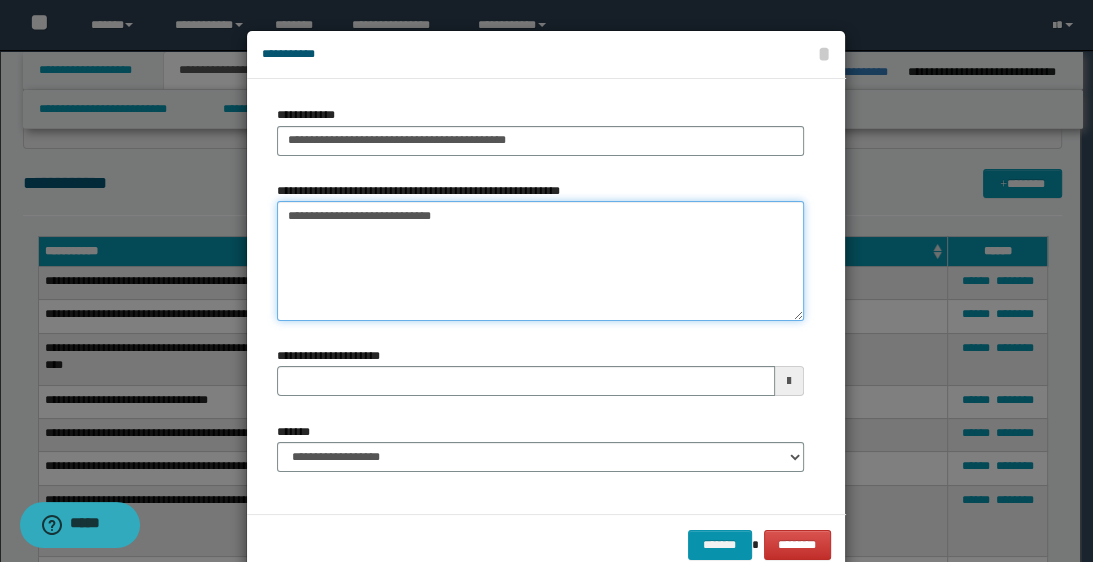 click on "**********" at bounding box center (540, 261) 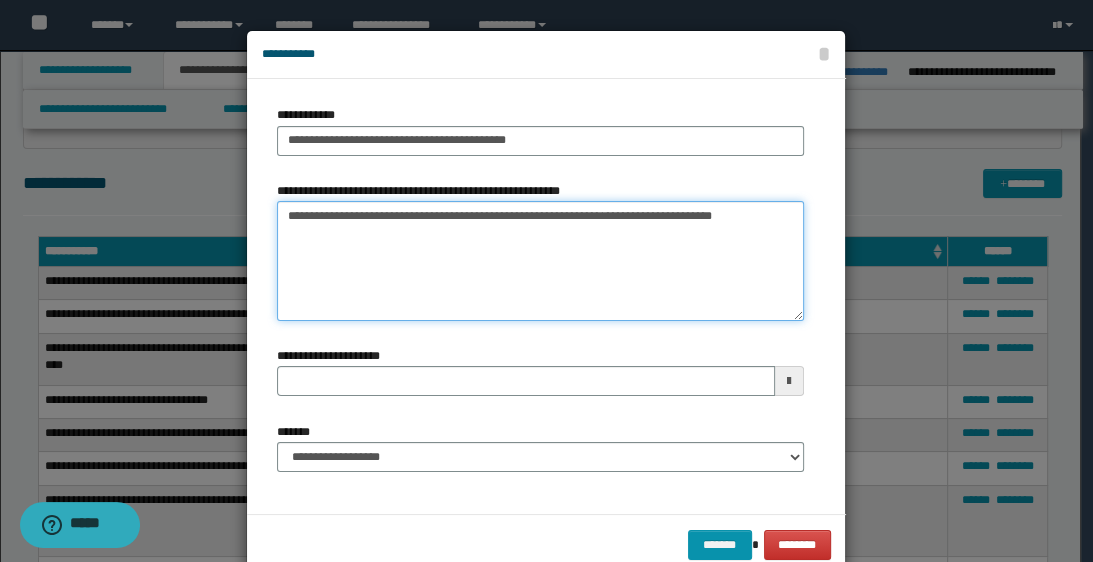 type on "**********" 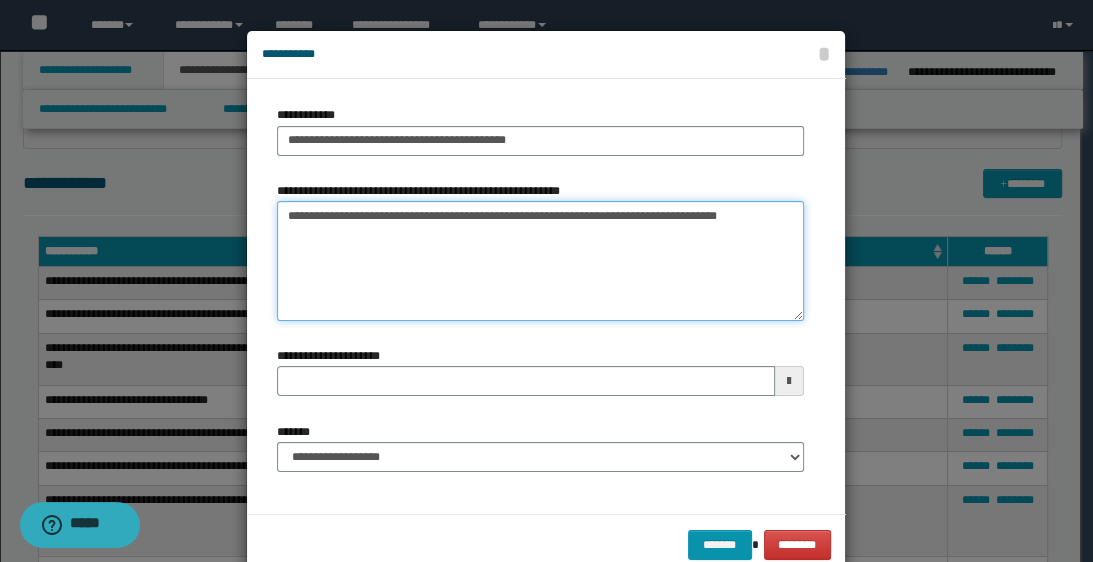 type 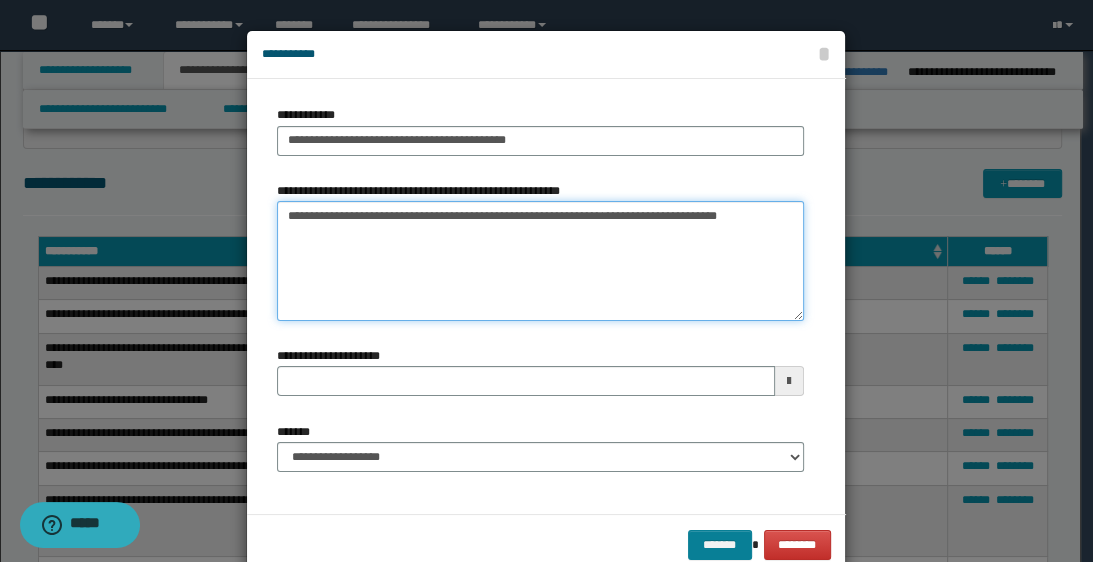 type on "**********" 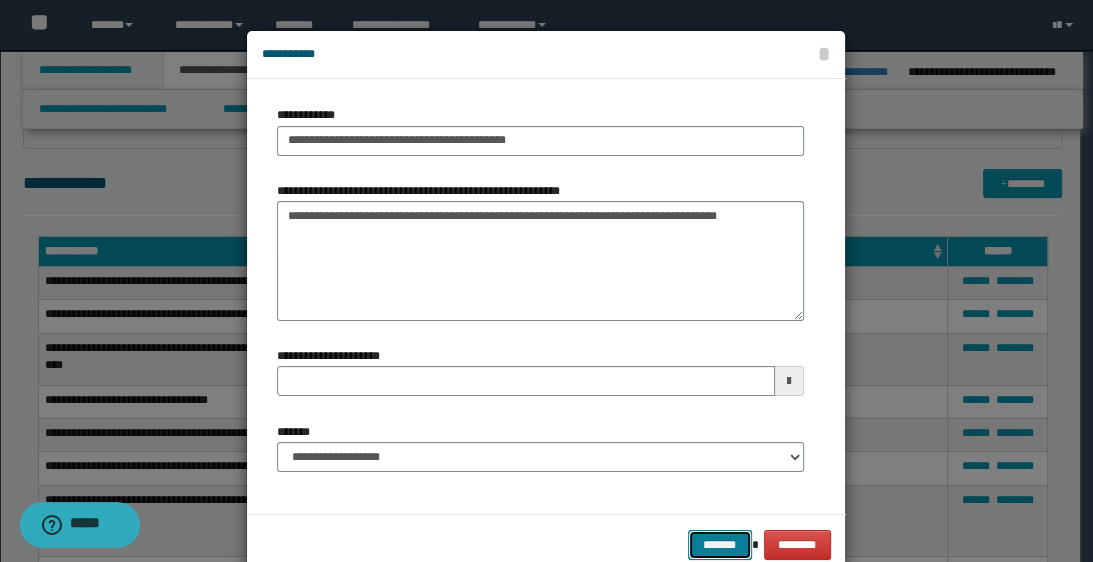 click on "*******" at bounding box center (720, 545) 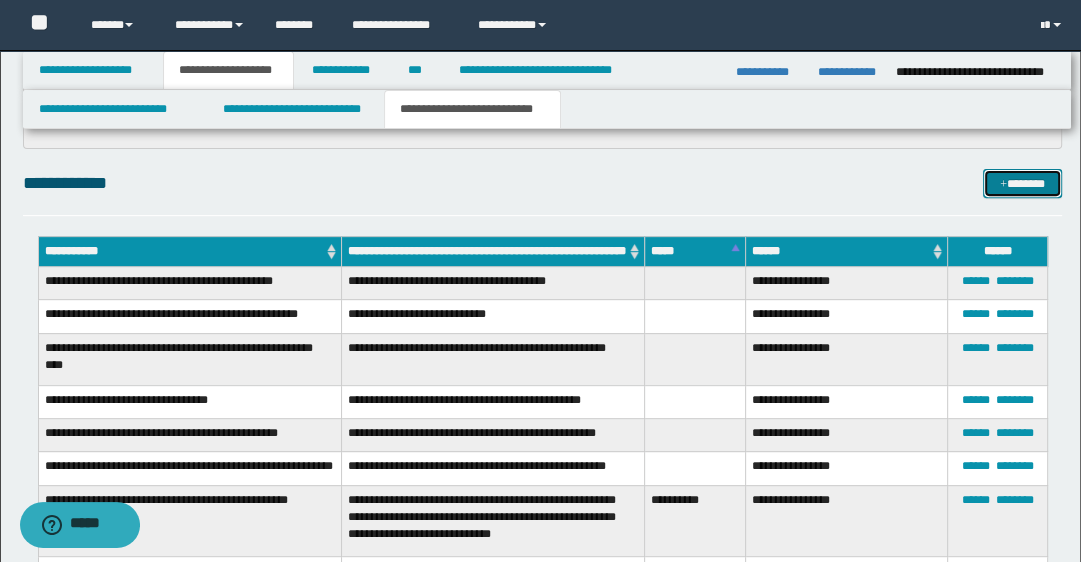 click on "*******" at bounding box center [1022, 184] 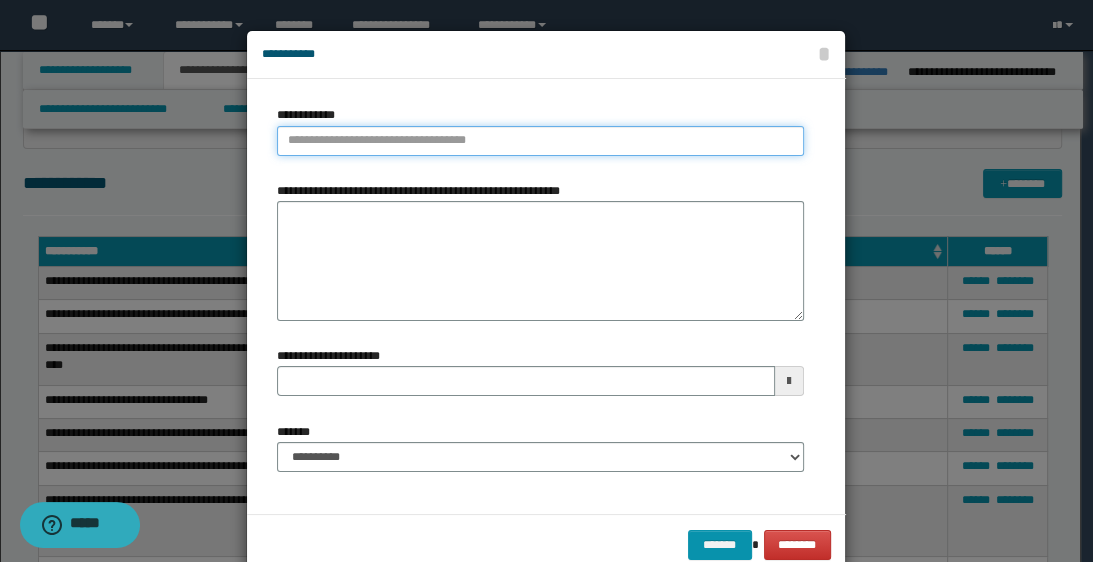 click on "**********" at bounding box center (540, 141) 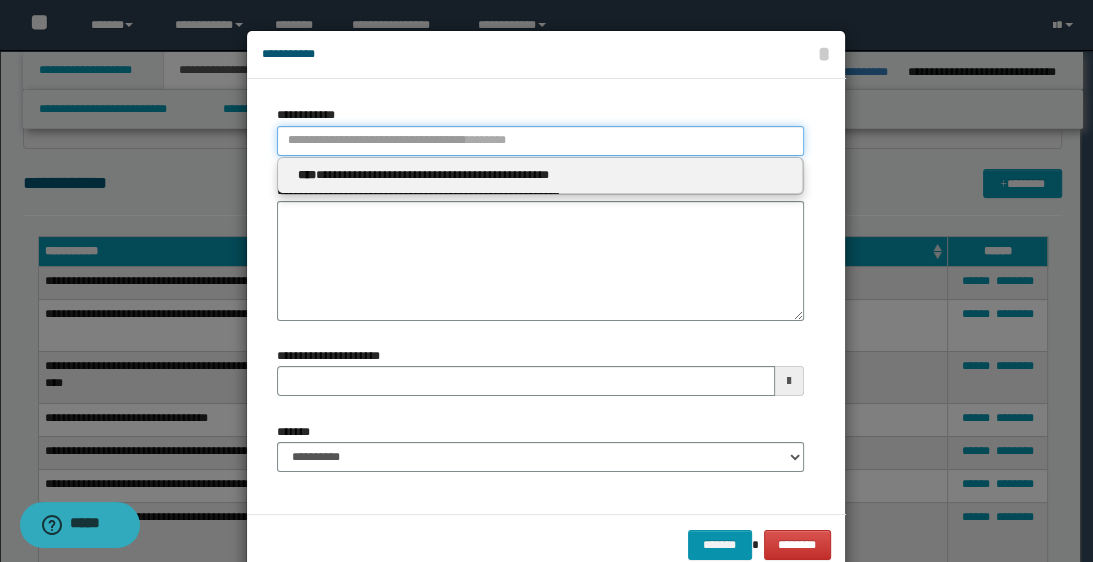 type 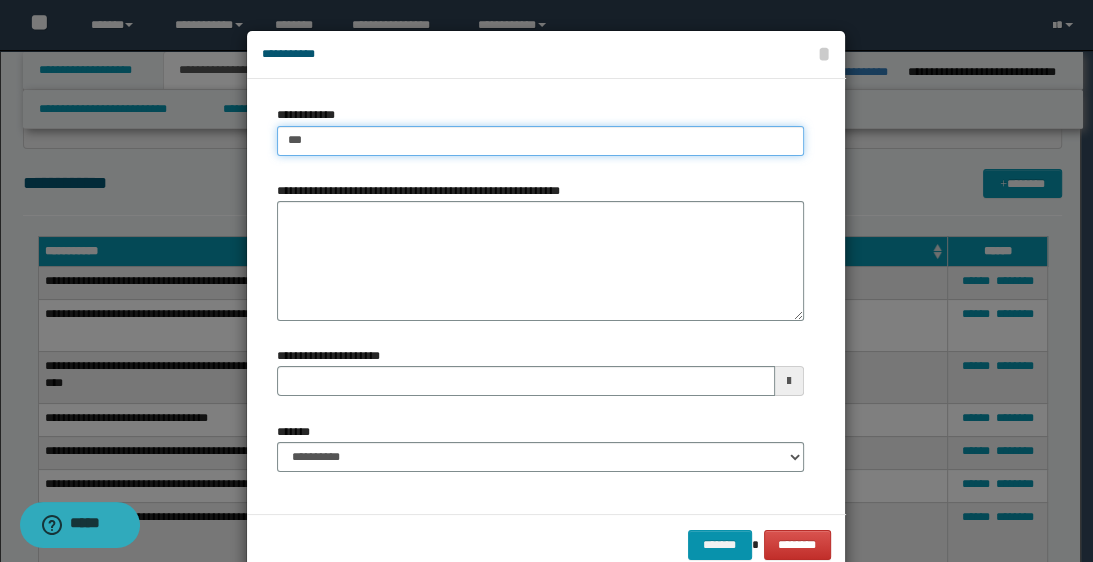 type on "****" 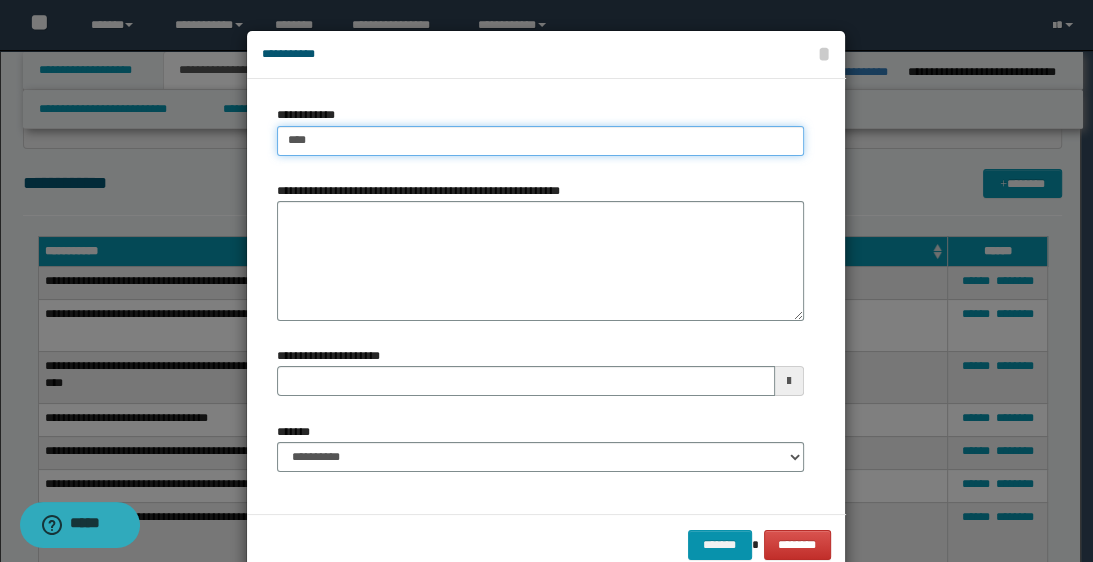 type on "****" 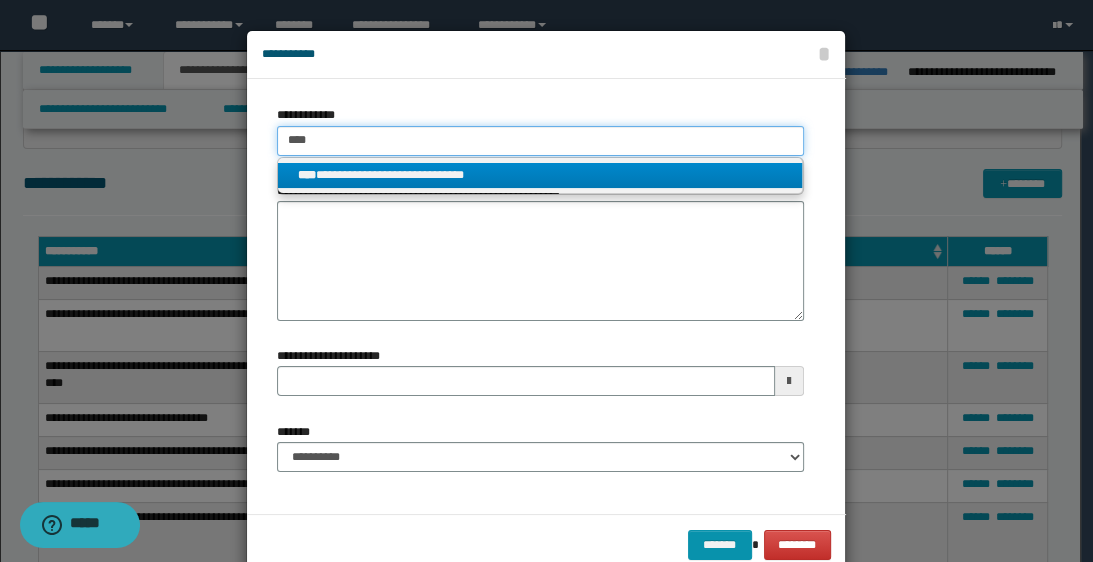 type on "****" 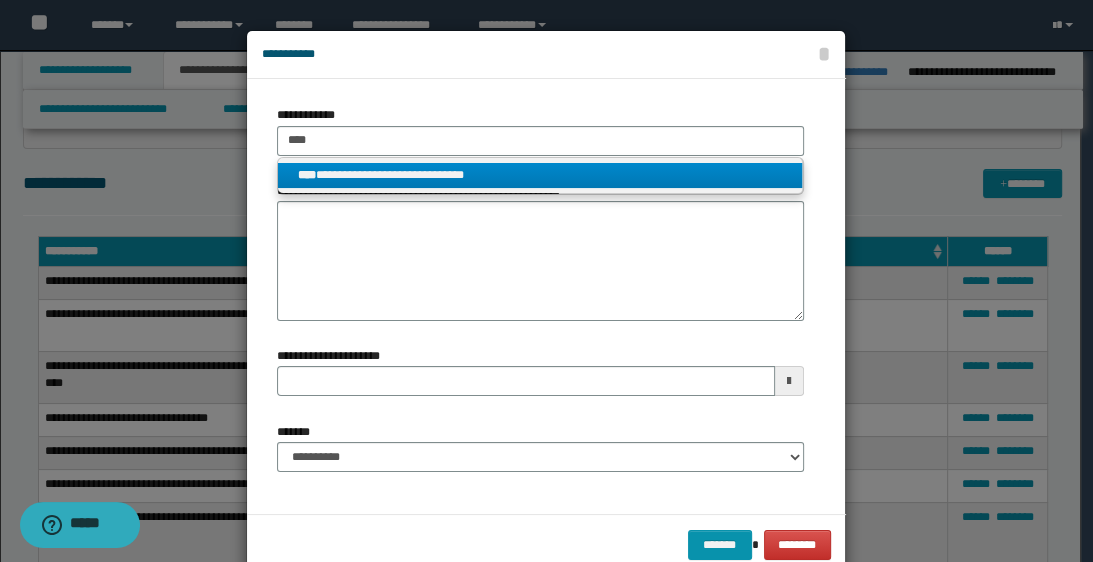 click on "**********" at bounding box center (540, 175) 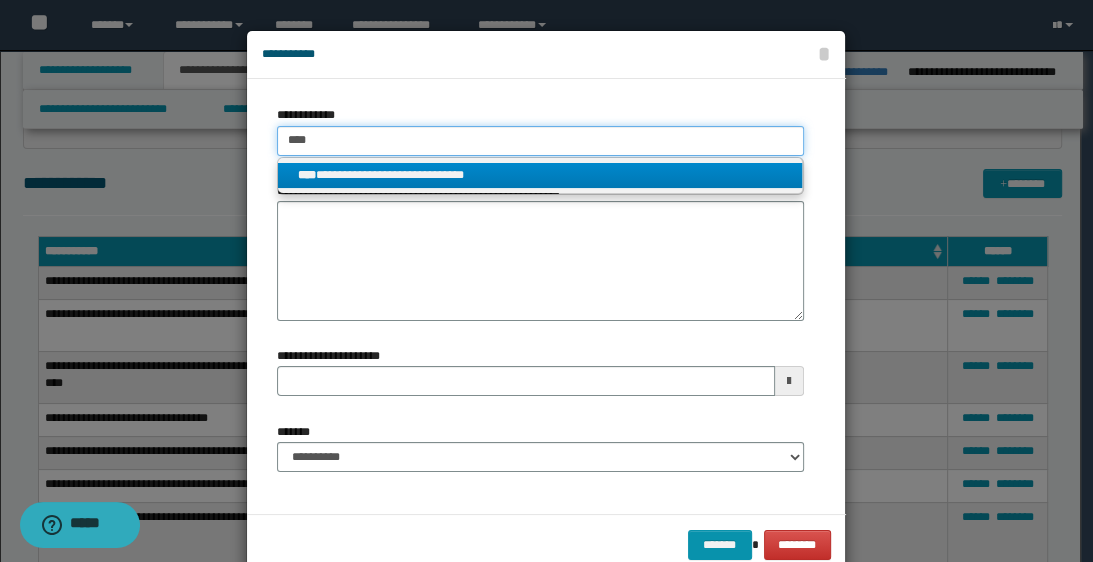 type 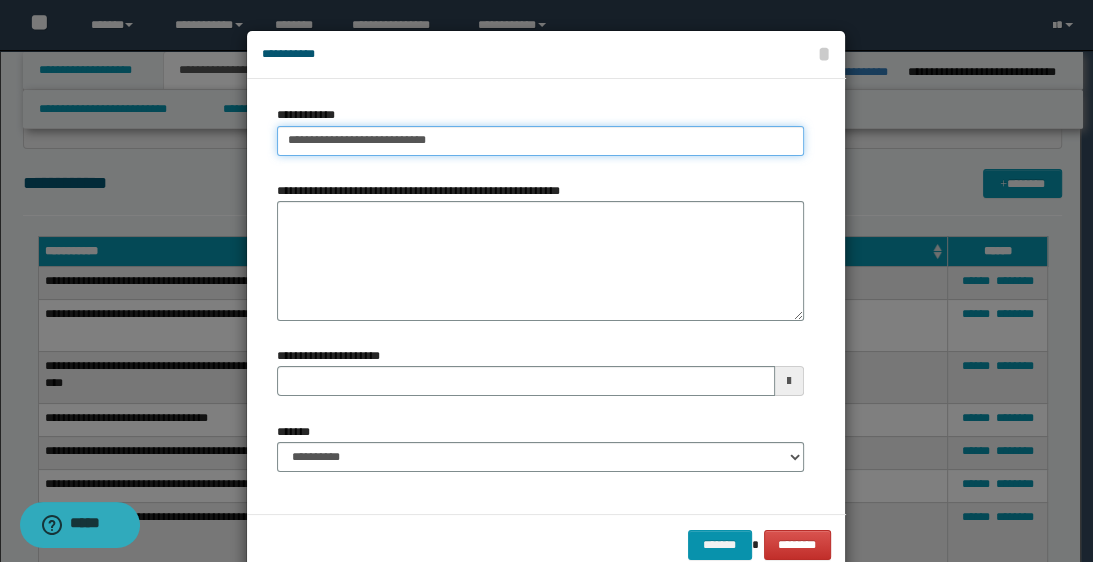 drag, startPoint x: 274, startPoint y: 139, endPoint x: 334, endPoint y: 145, distance: 60.299255 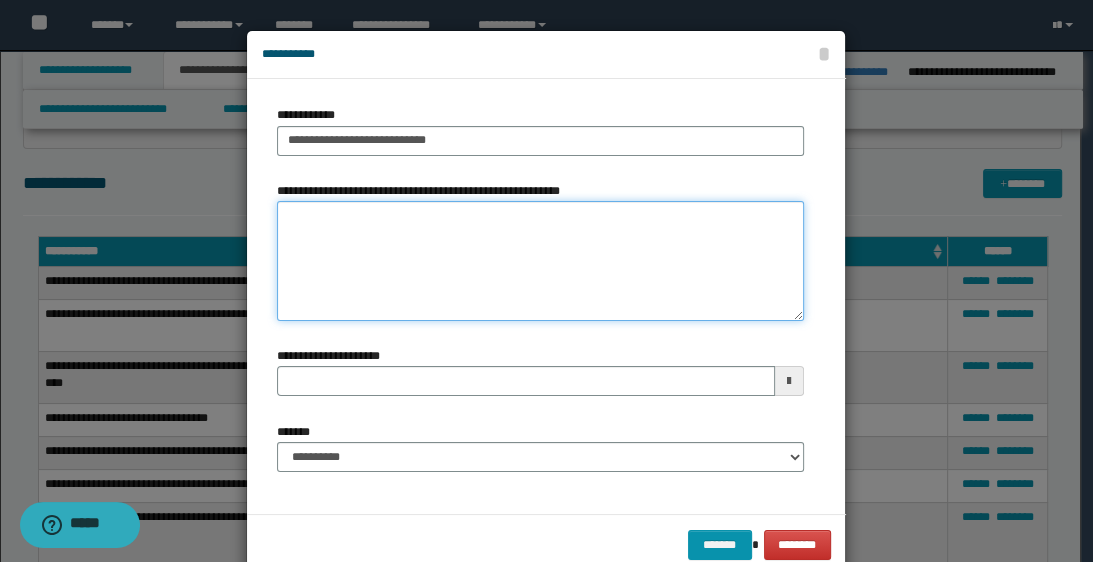 click on "**********" at bounding box center [540, 261] 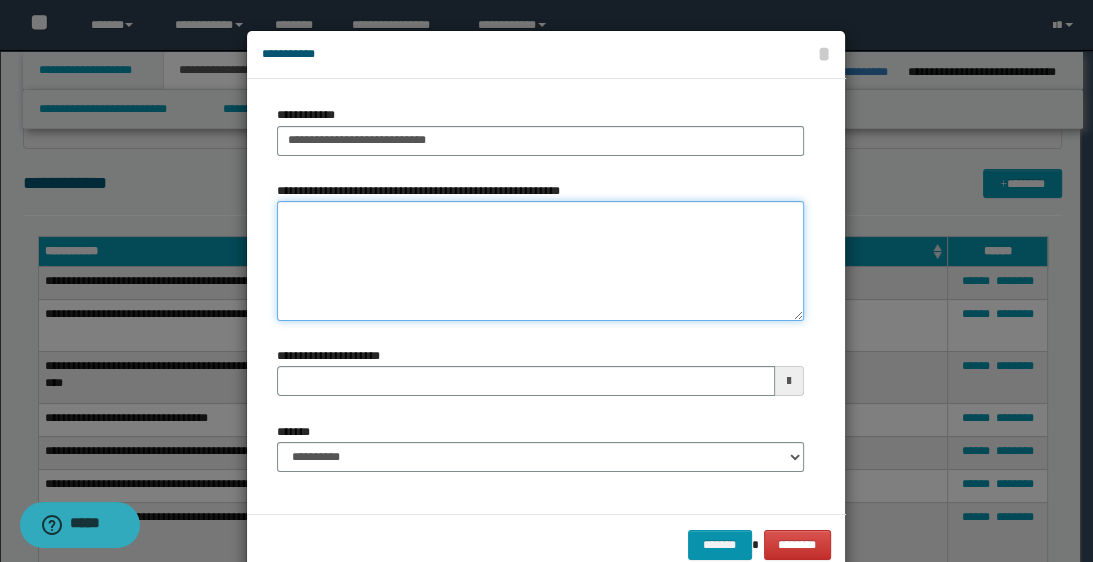 paste on "**********" 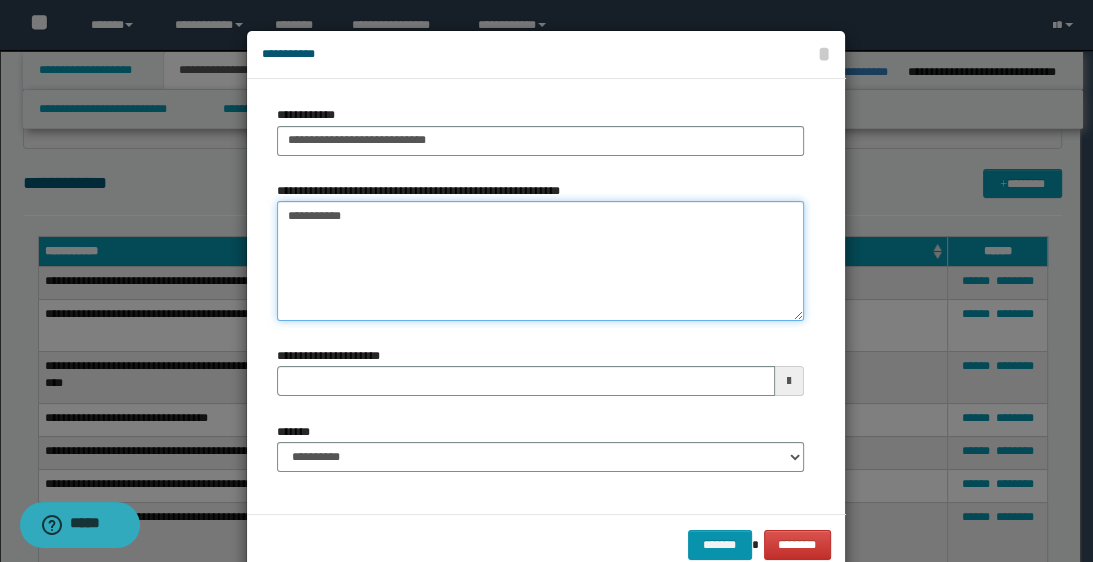 type 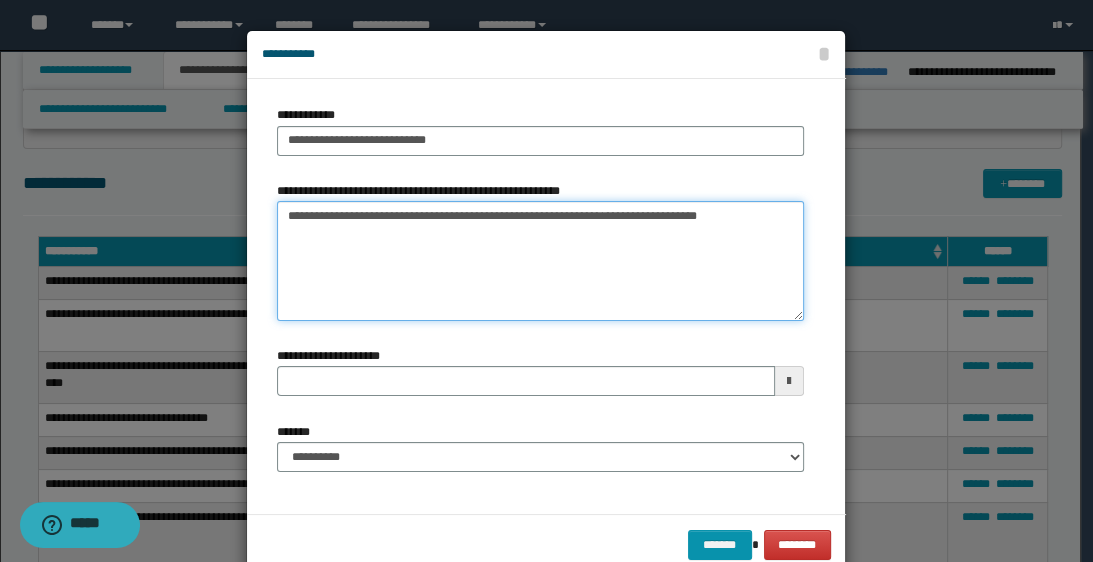 type on "**********" 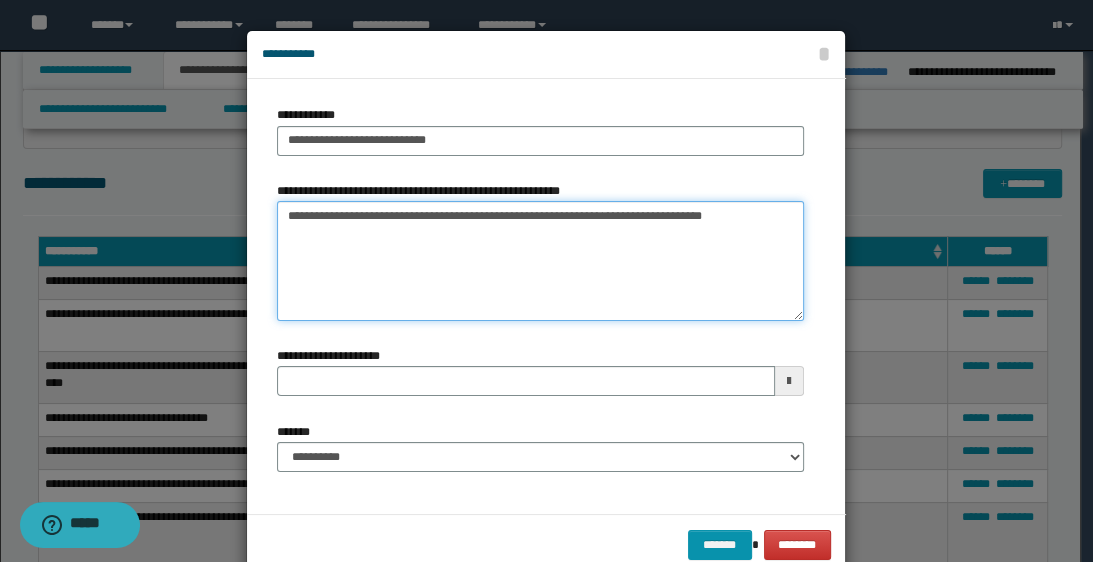 type 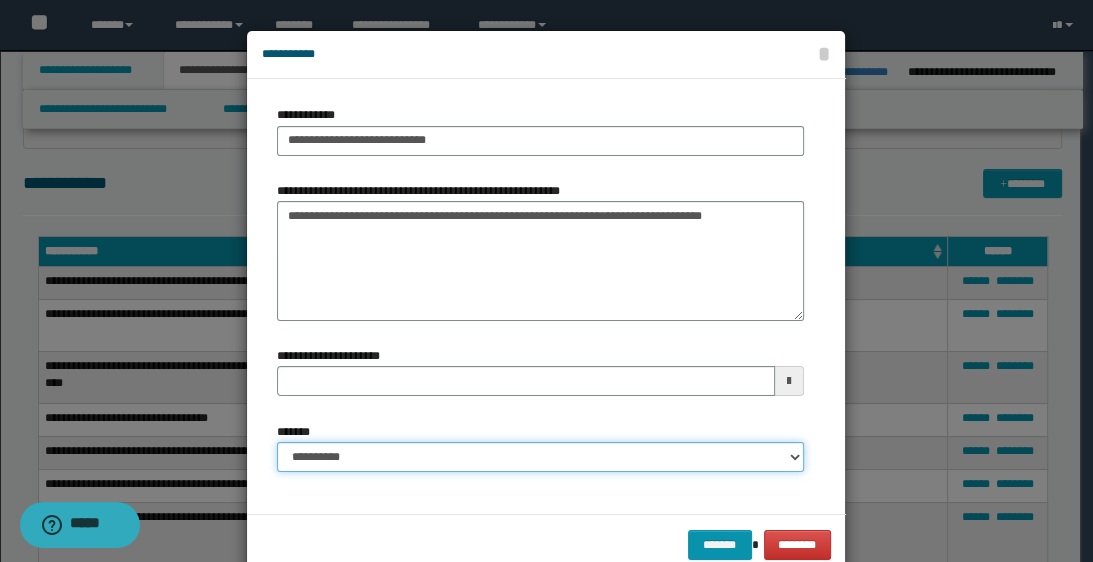 click on "**********" at bounding box center [540, 457] 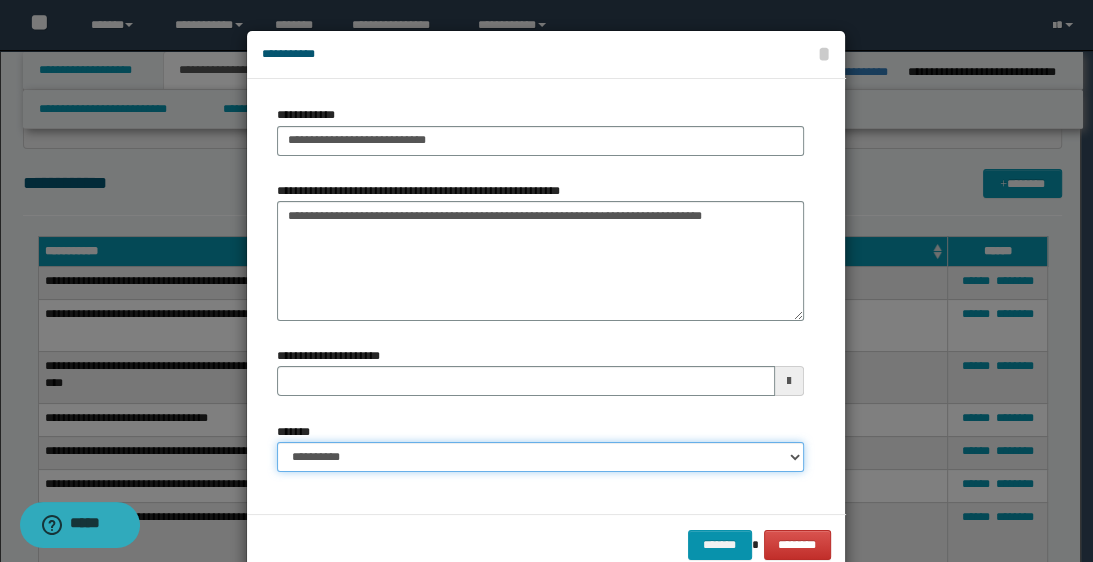 select on "*" 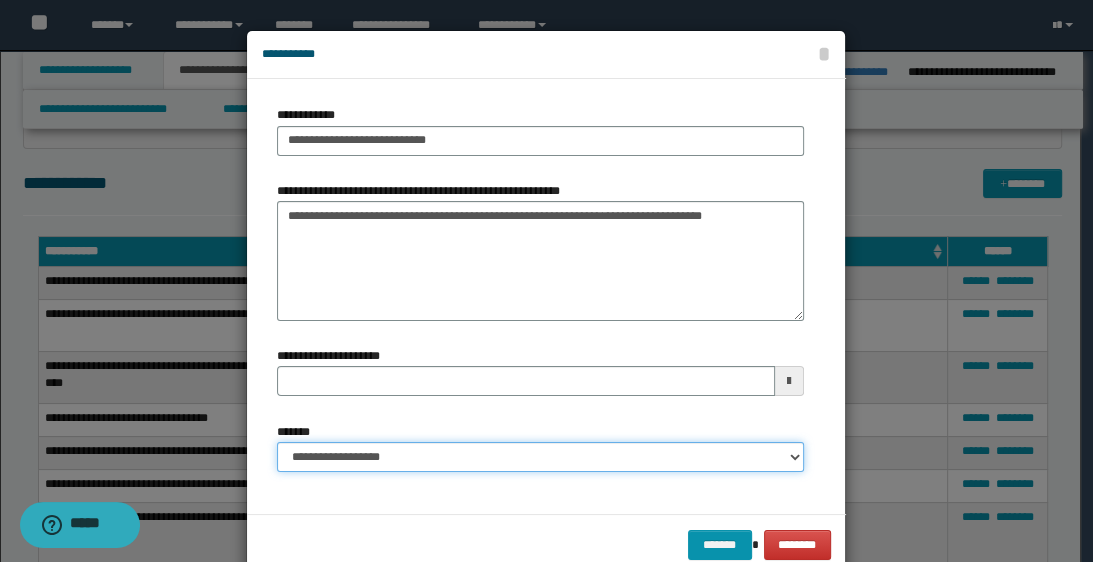click on "**********" at bounding box center [540, 457] 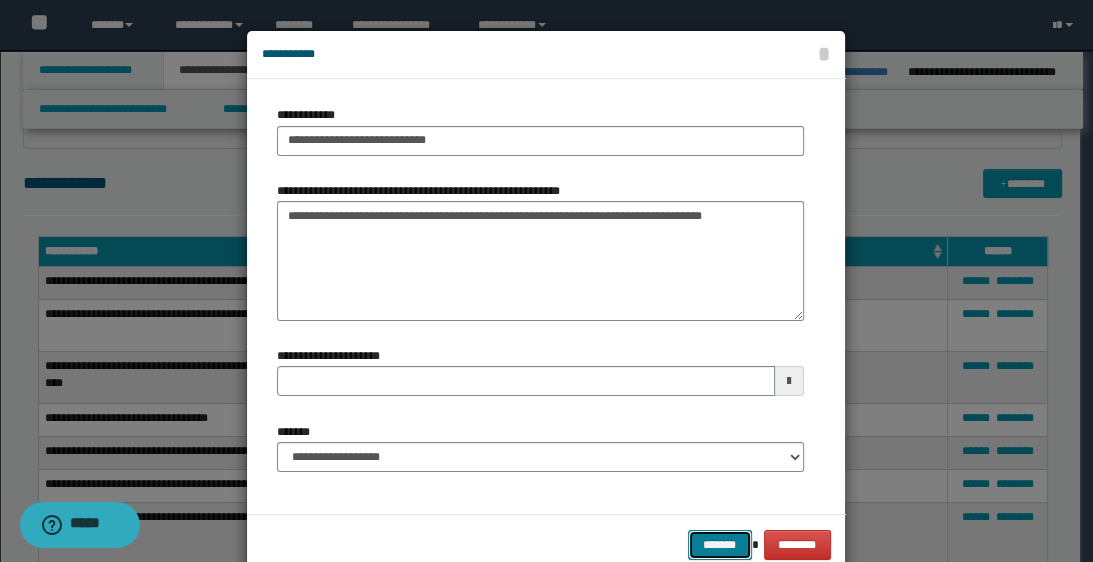 click on "*******" at bounding box center (720, 545) 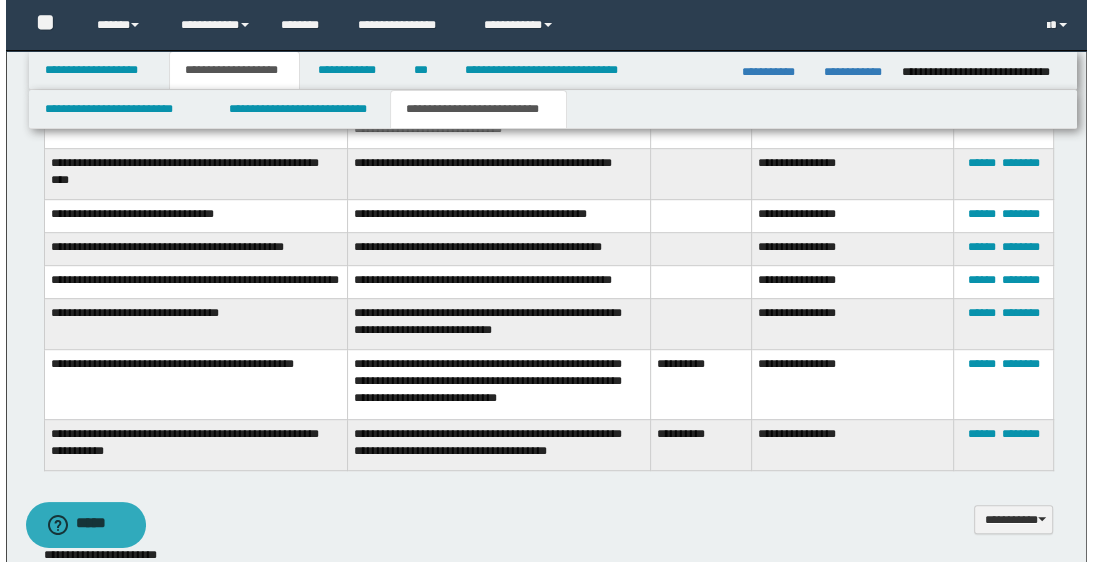 scroll, scrollTop: 720, scrollLeft: 0, axis: vertical 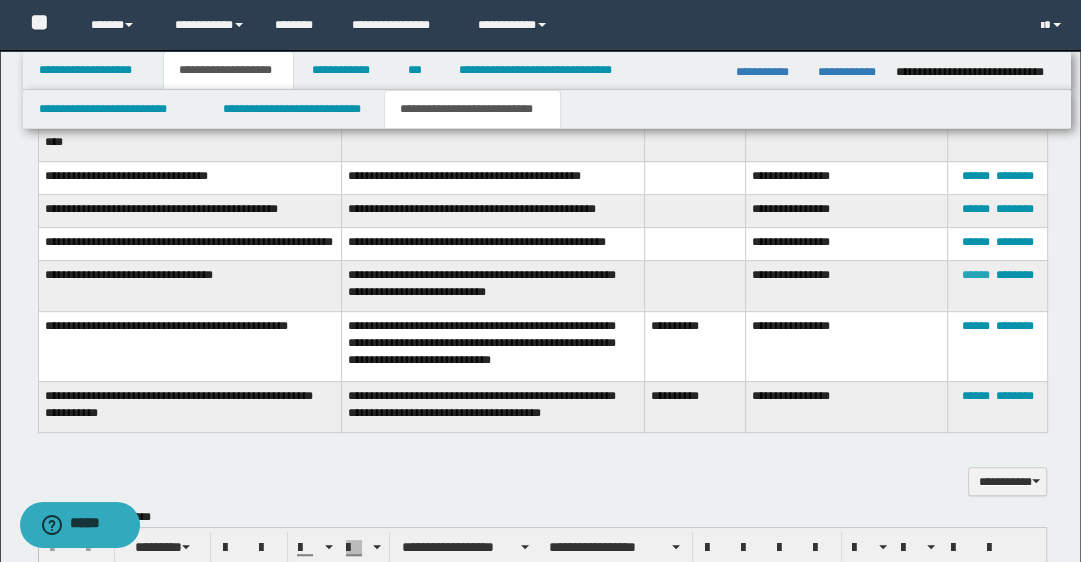 click on "******" at bounding box center [975, 275] 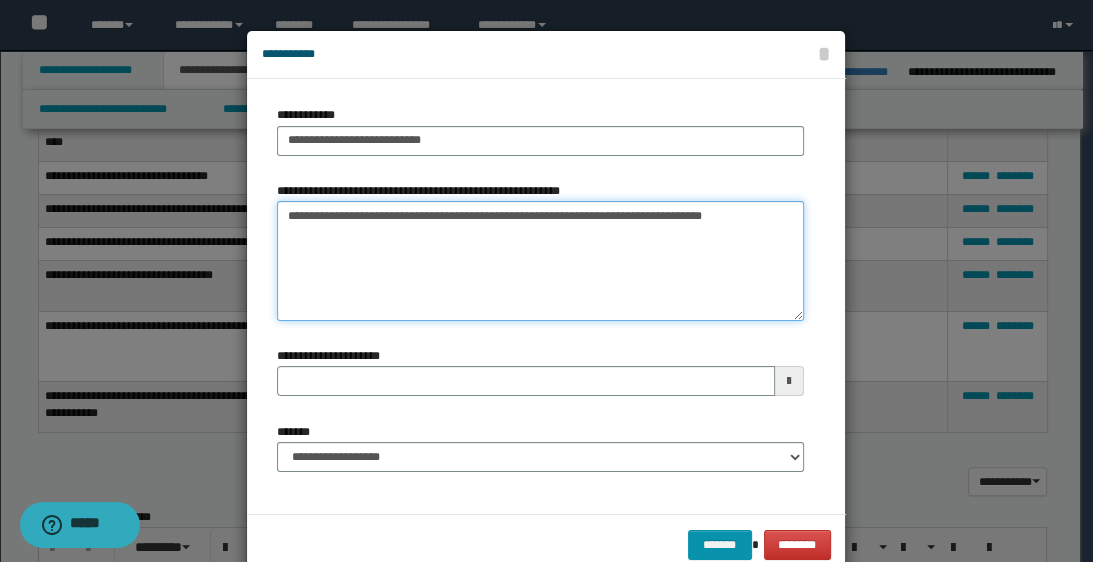 click on "**********" at bounding box center [540, 261] 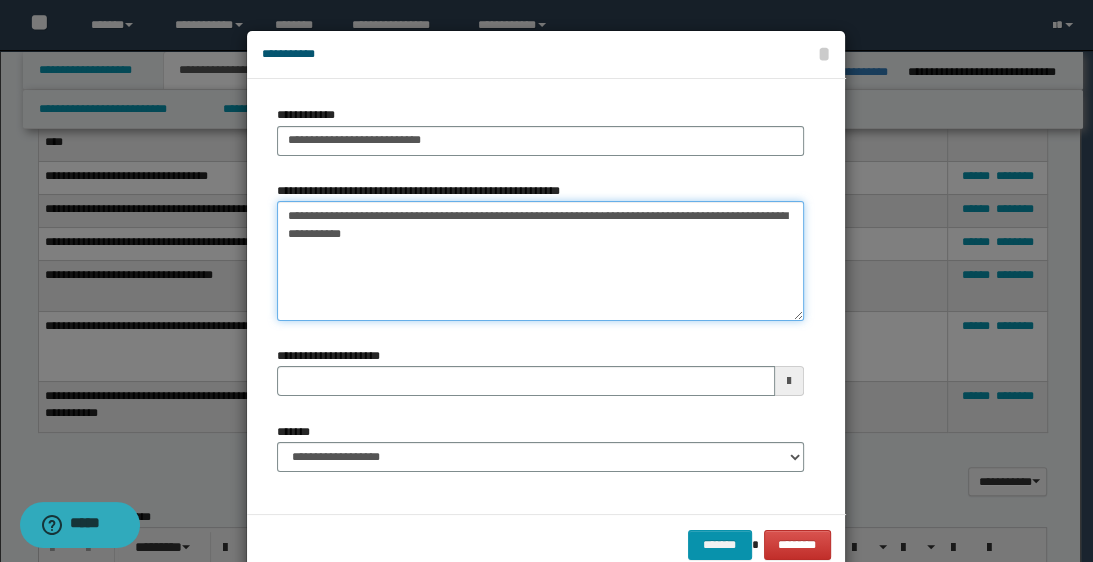 drag, startPoint x: 851, startPoint y: 243, endPoint x: 488, endPoint y: 291, distance: 366.1598 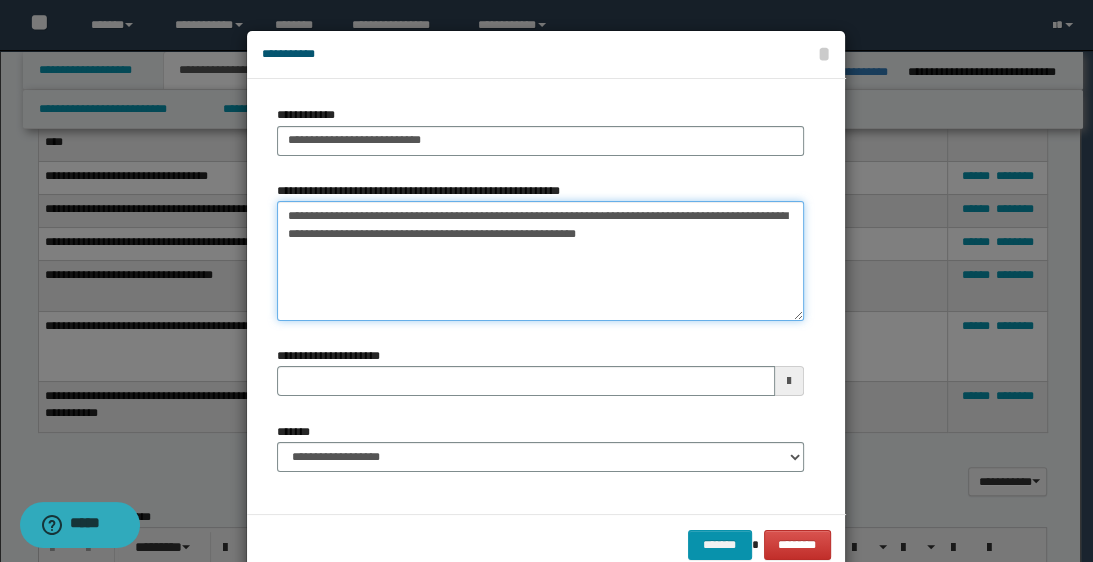 type on "**********" 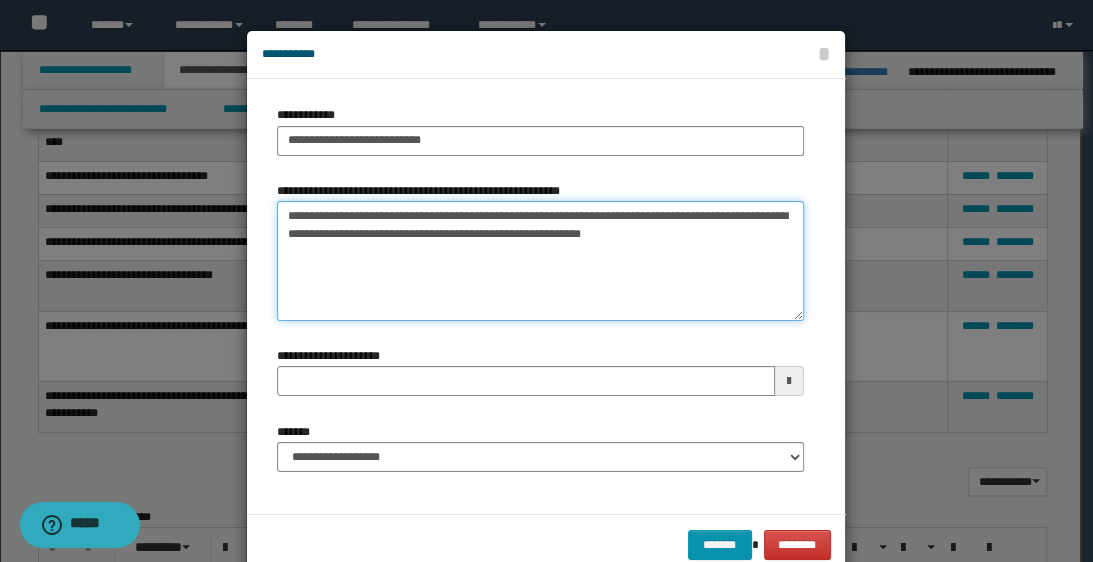 click on "**********" at bounding box center [540, 261] 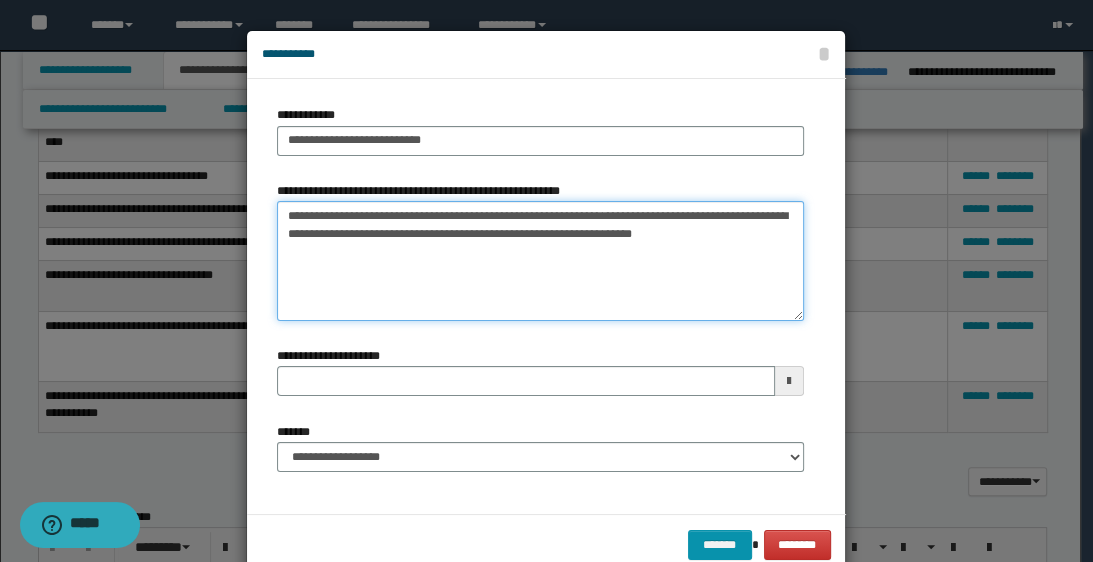 click on "**********" at bounding box center [540, 261] 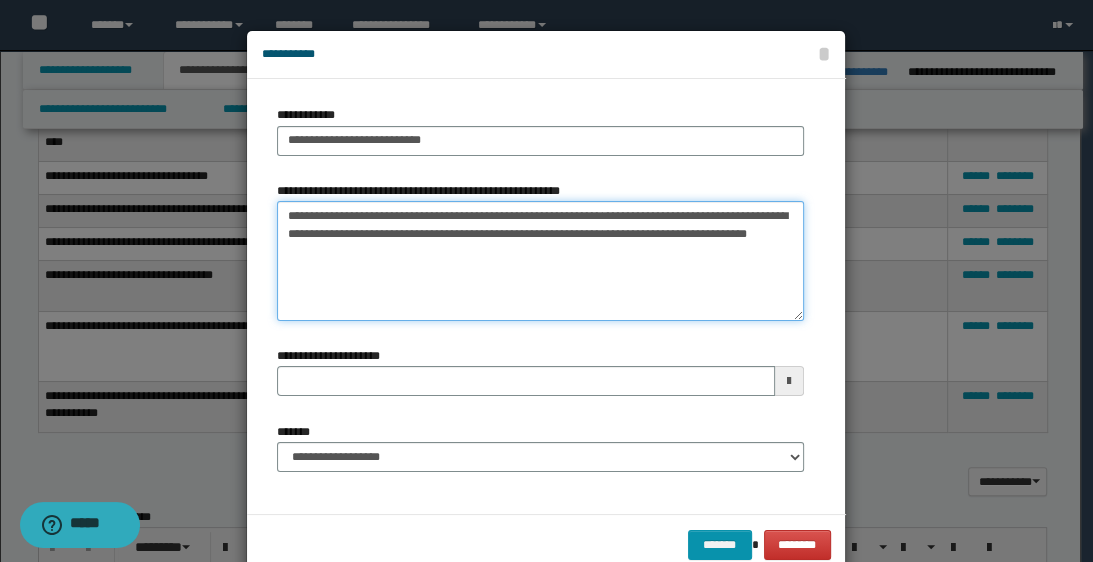click on "**********" at bounding box center (540, 261) 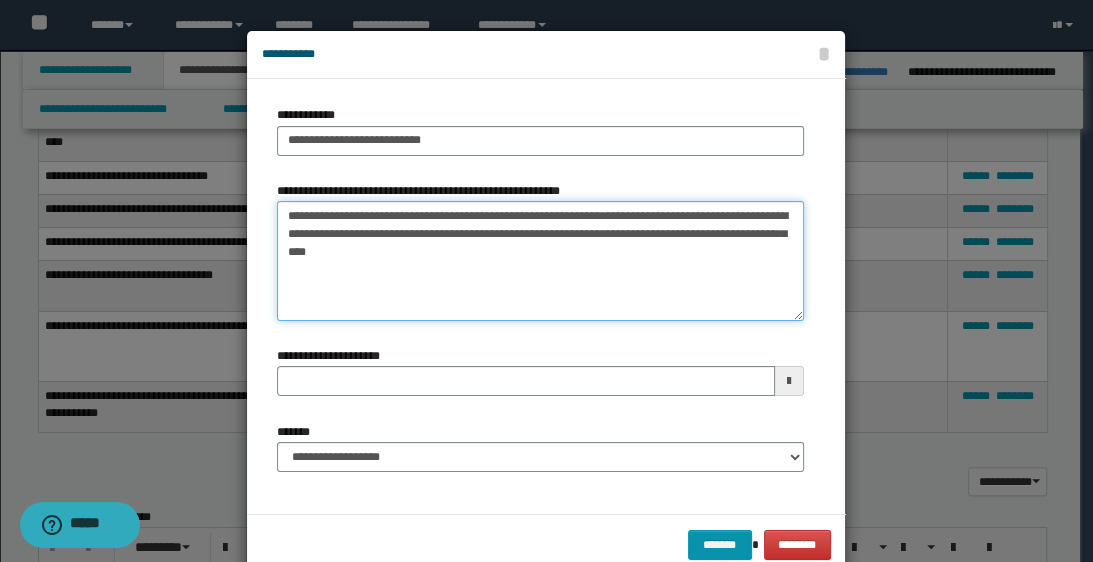 click on "**********" at bounding box center [540, 261] 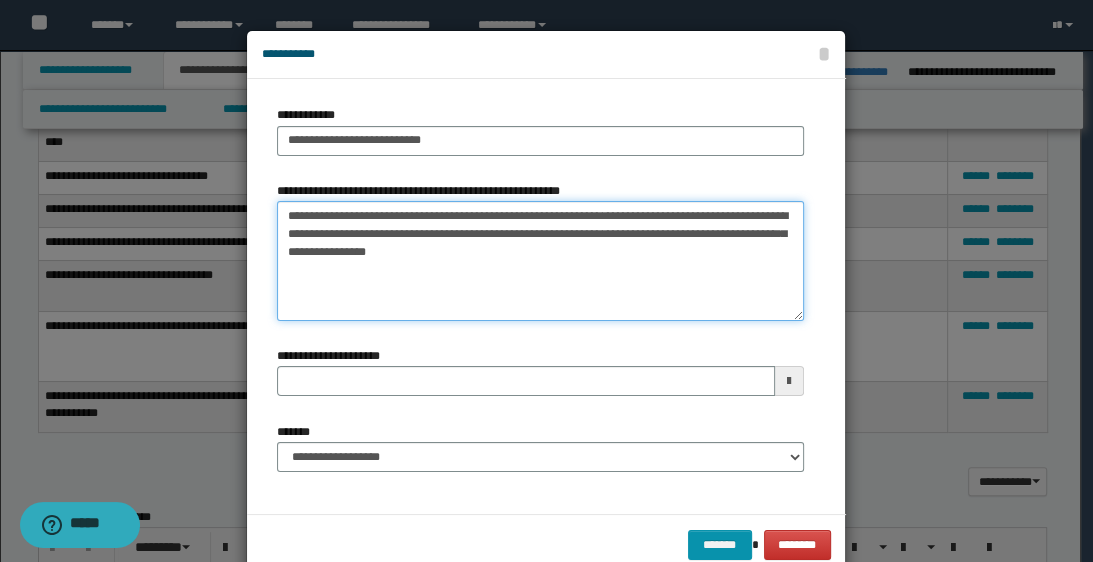 click on "**********" at bounding box center [540, 261] 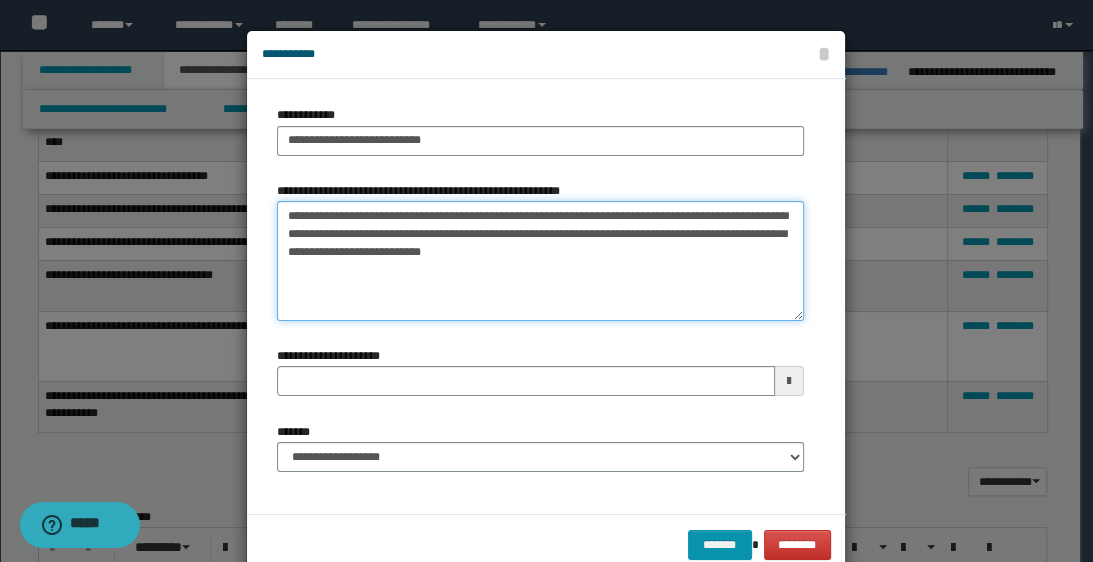 type on "**********" 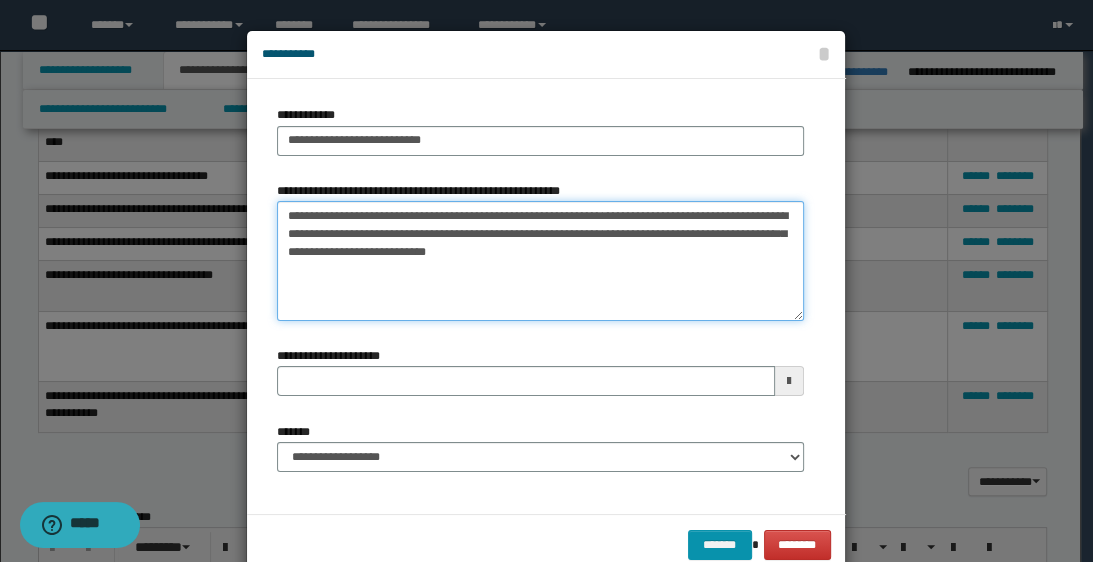type 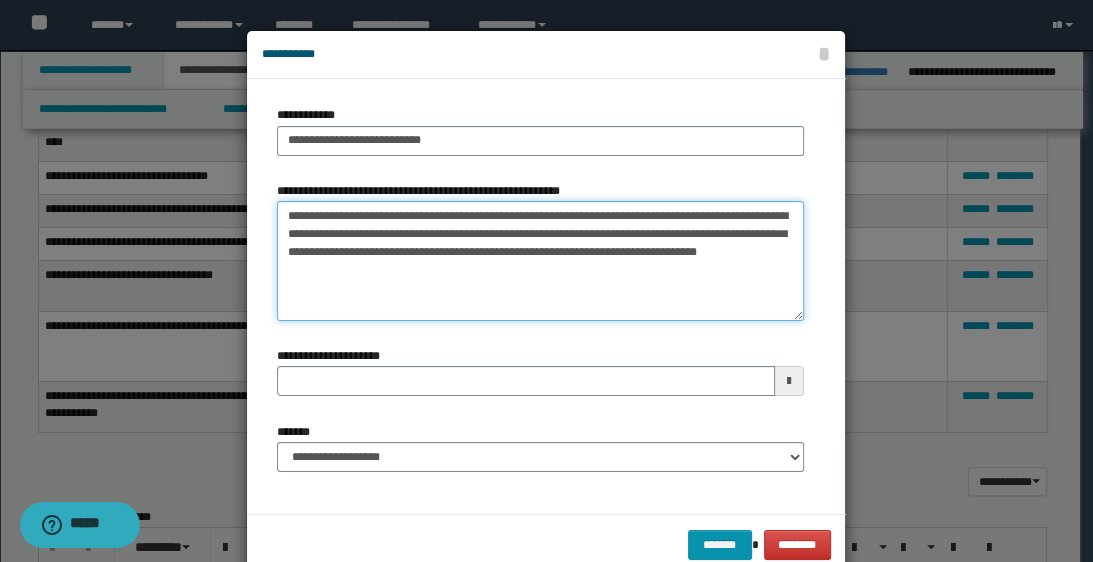 type on "**********" 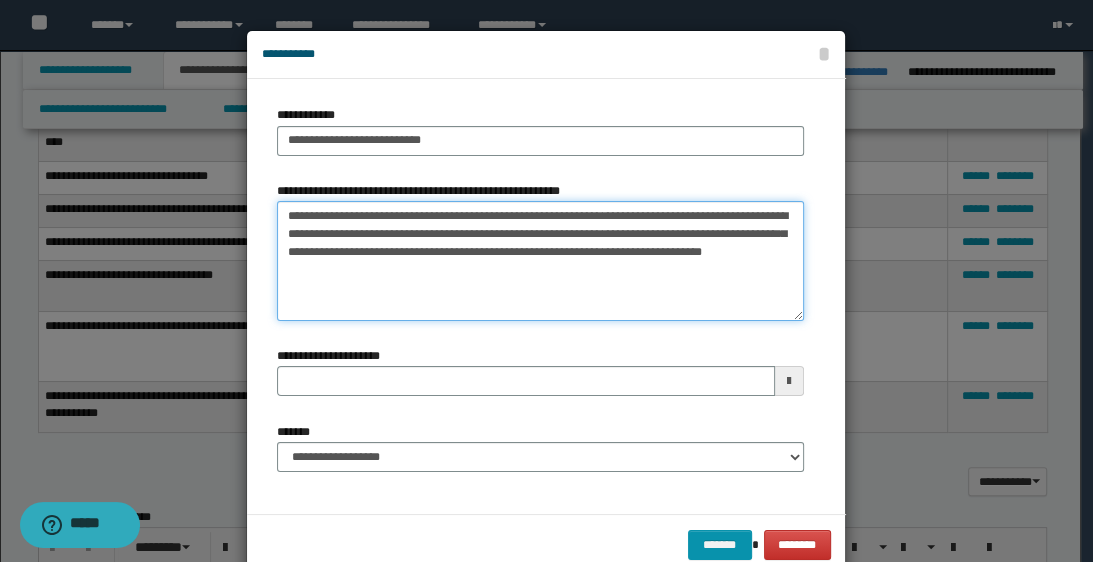 drag, startPoint x: 551, startPoint y: 249, endPoint x: 733, endPoint y: 268, distance: 182.98907 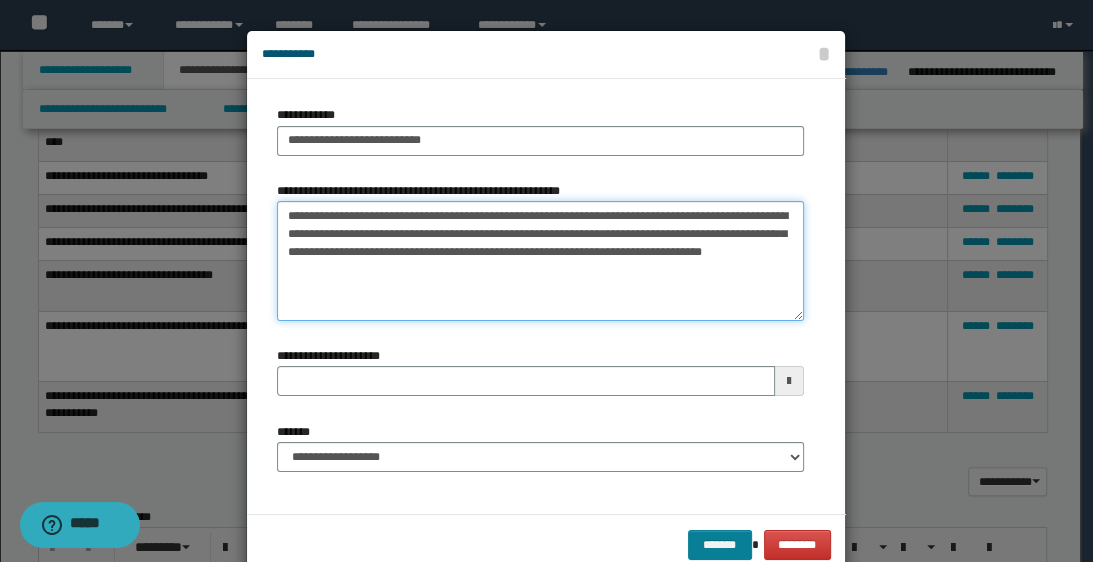 type on "**********" 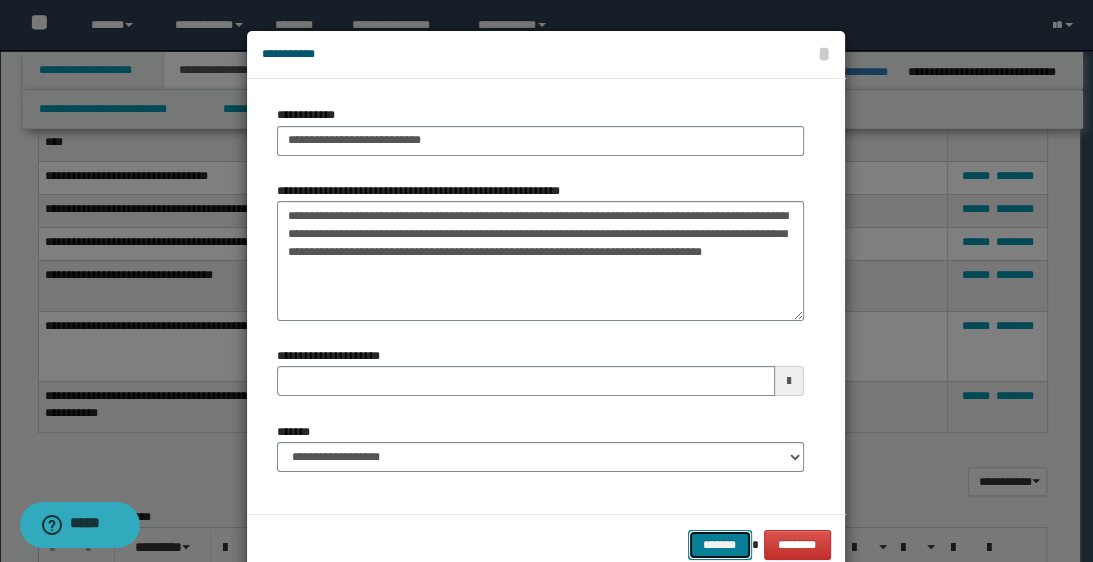 click on "*******" at bounding box center (720, 545) 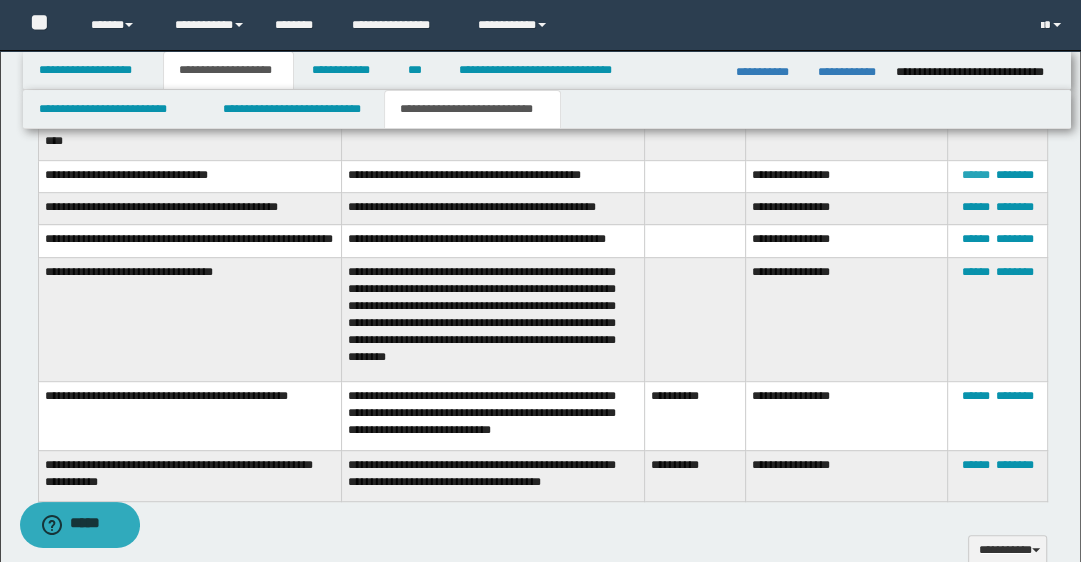 click on "******" at bounding box center [975, 175] 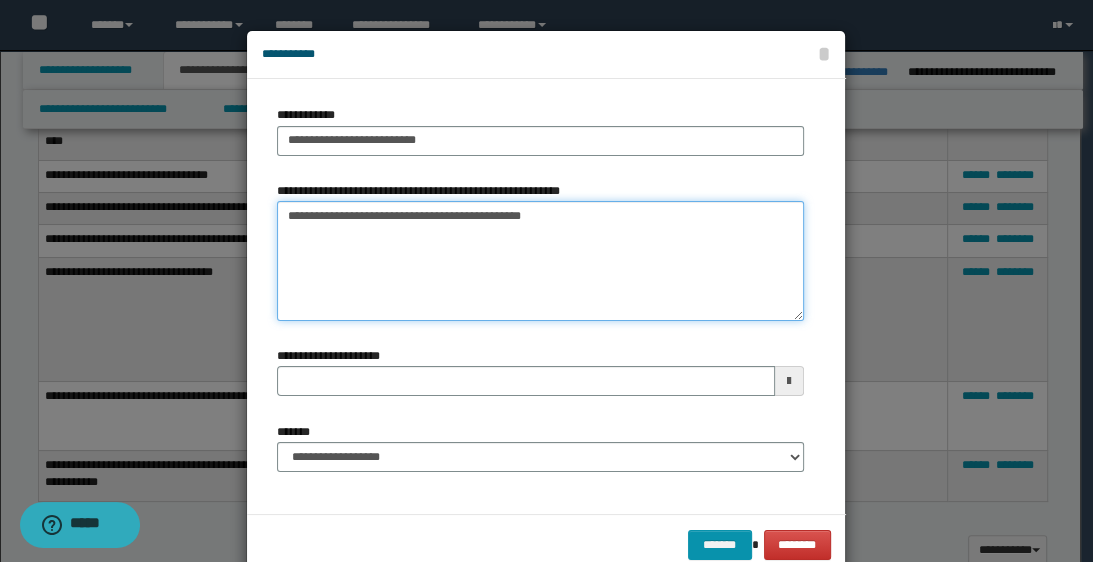 click on "**********" at bounding box center [540, 261] 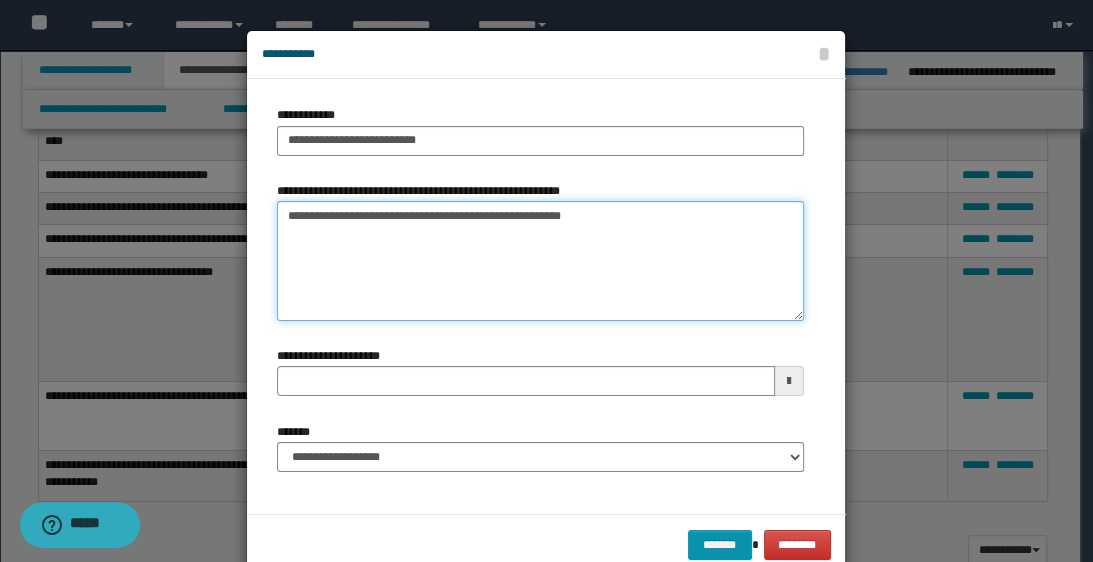 paste on "**********" 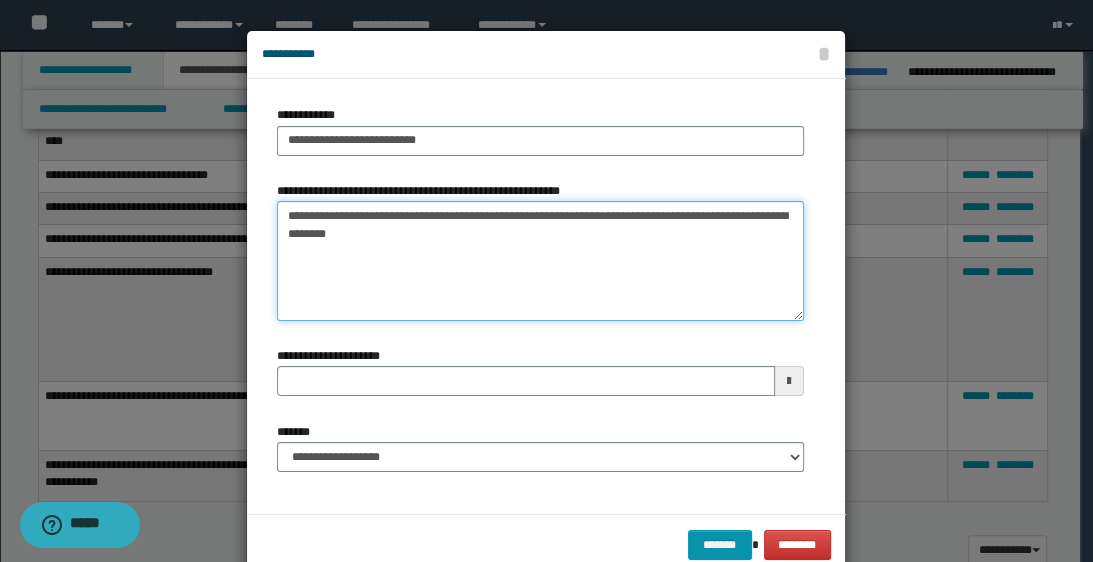 type 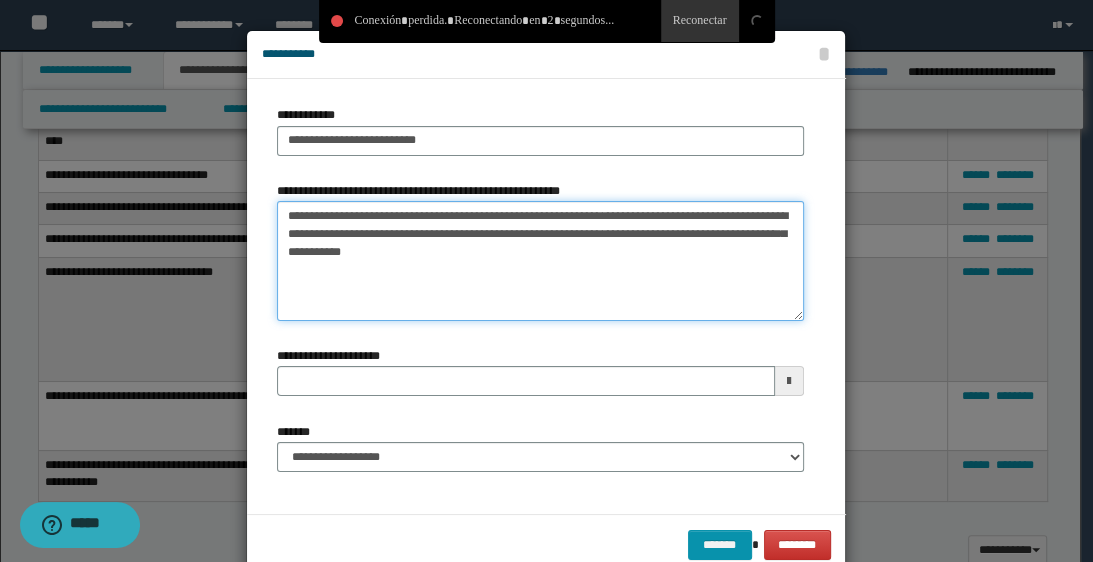 click on "**********" at bounding box center [540, 261] 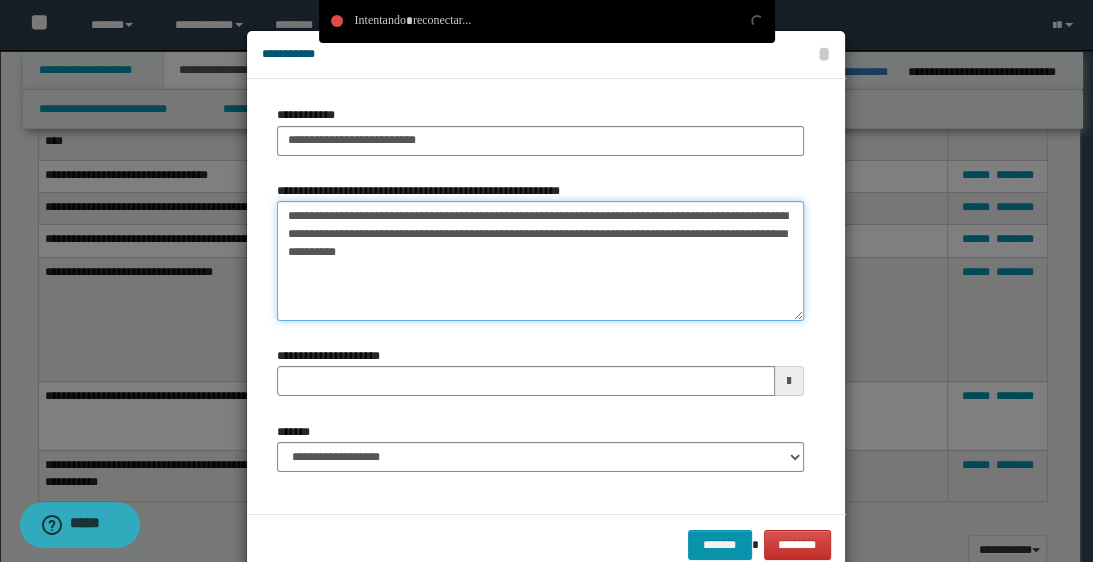click on "**********" at bounding box center (540, 261) 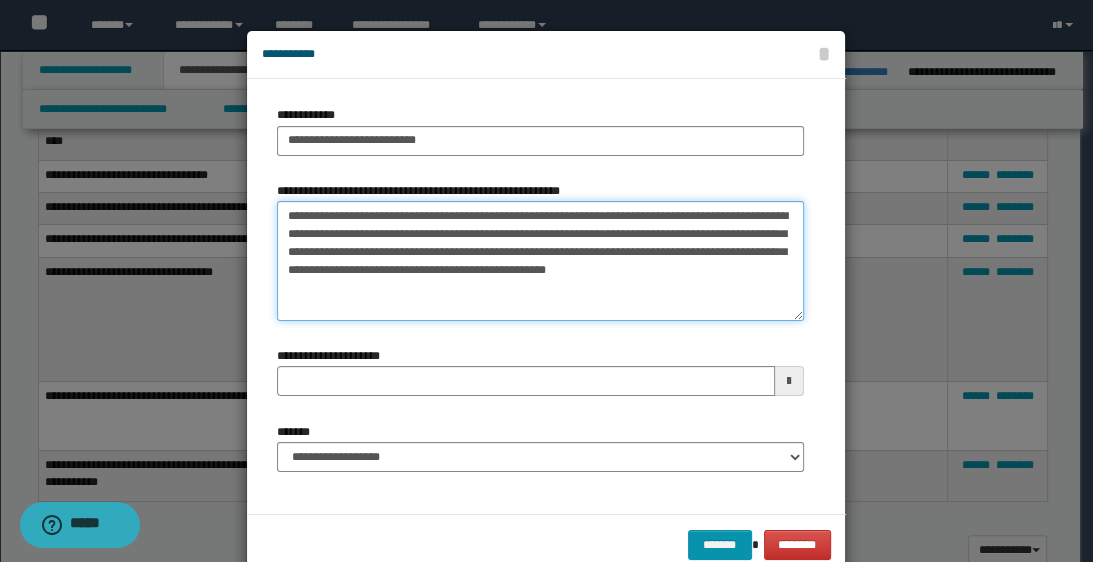 click on "**********" at bounding box center (540, 261) 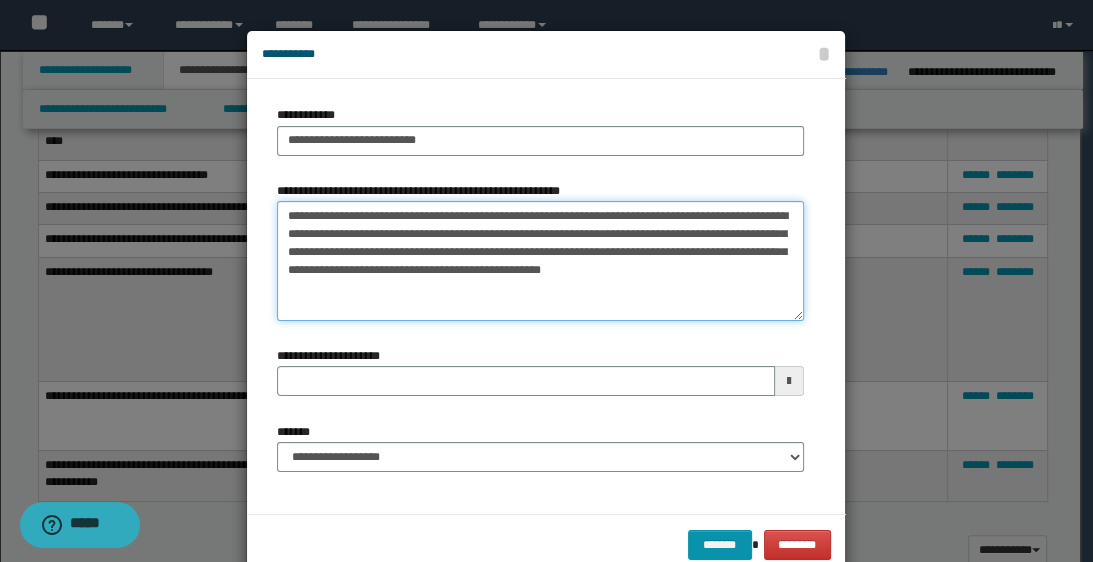 type on "**********" 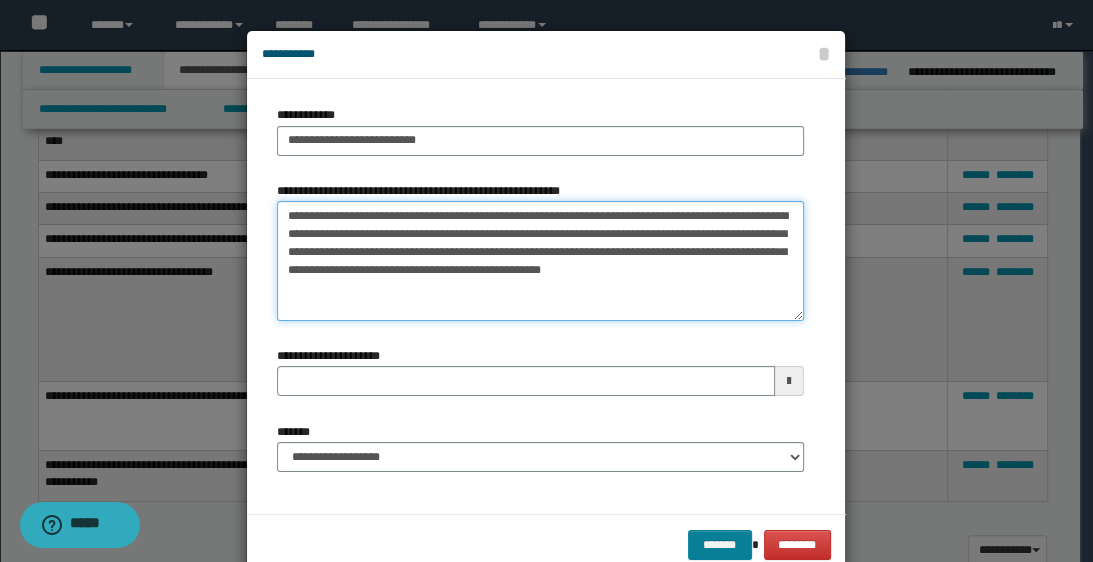 type on "**********" 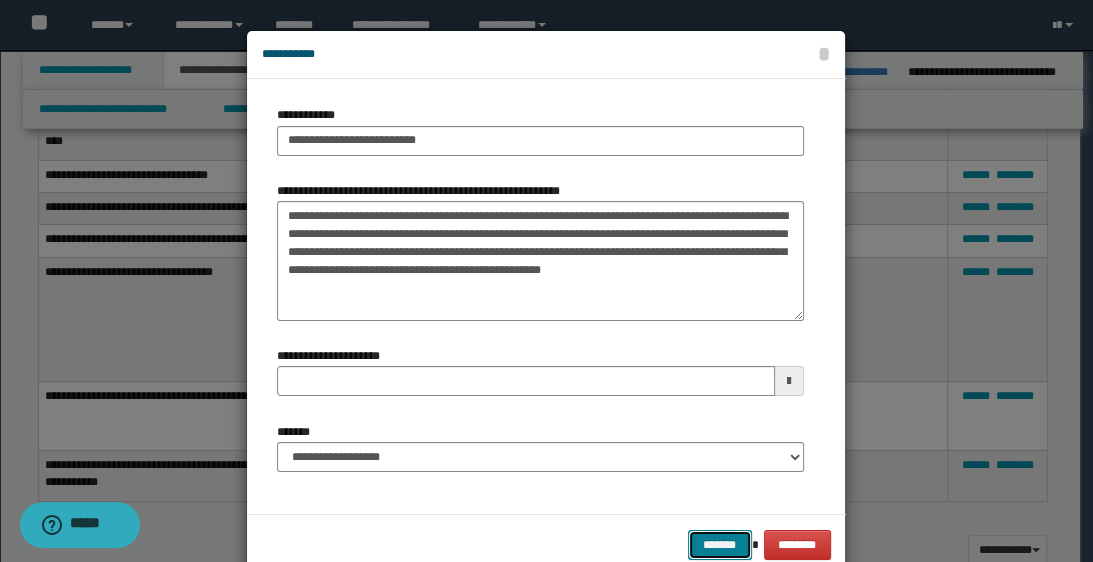 click on "*******" at bounding box center (720, 545) 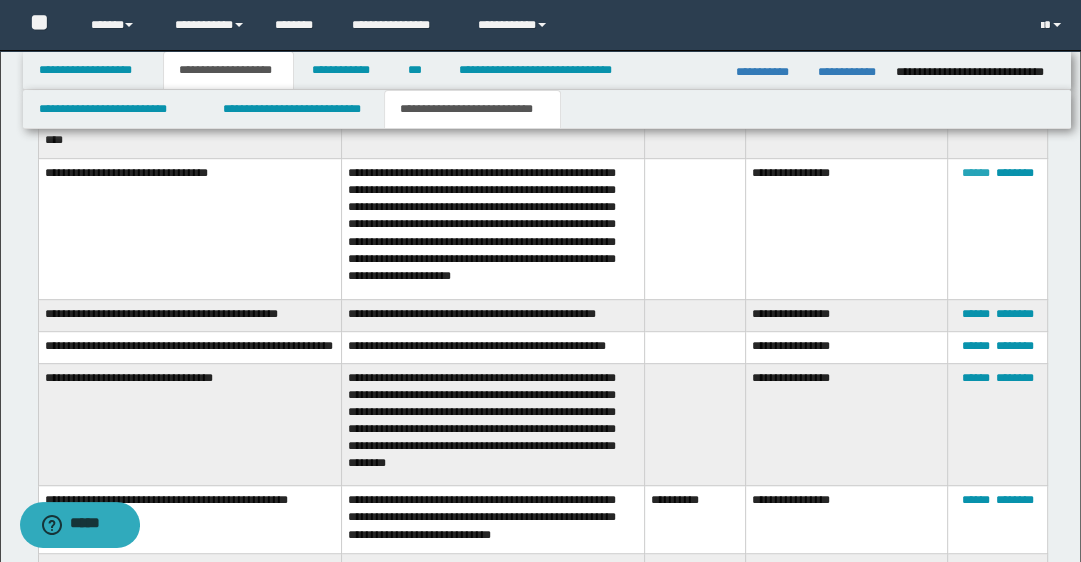 click on "******" at bounding box center (975, 173) 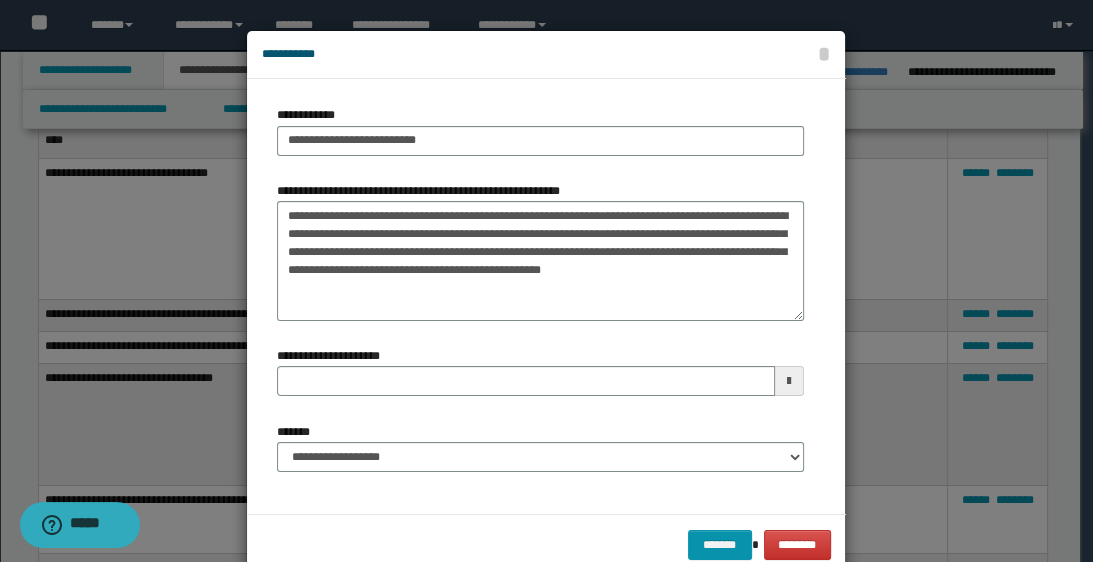 scroll, scrollTop: 43, scrollLeft: 0, axis: vertical 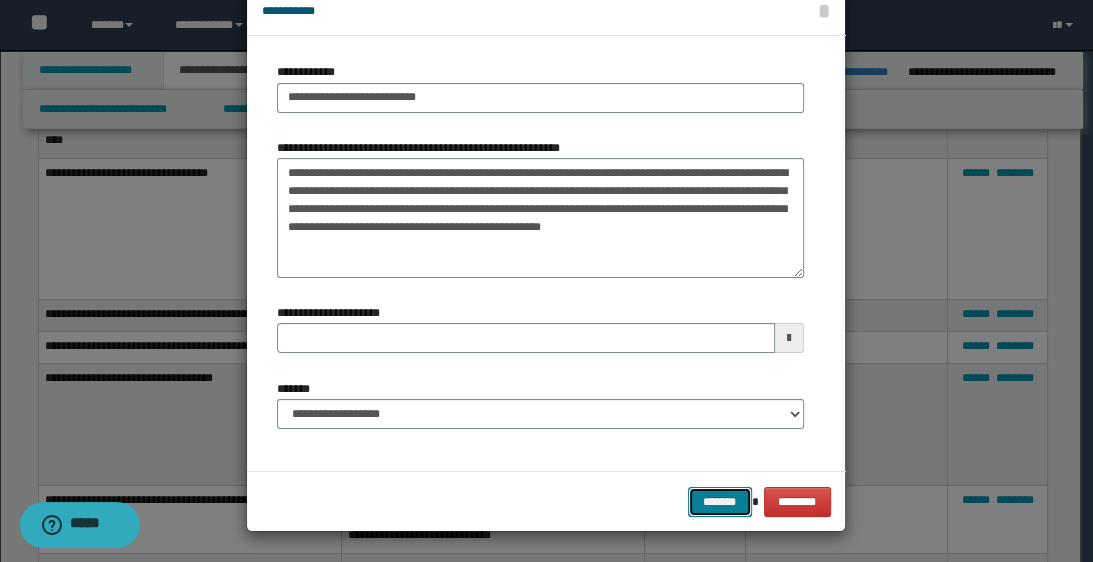 click on "*******" at bounding box center (720, 502) 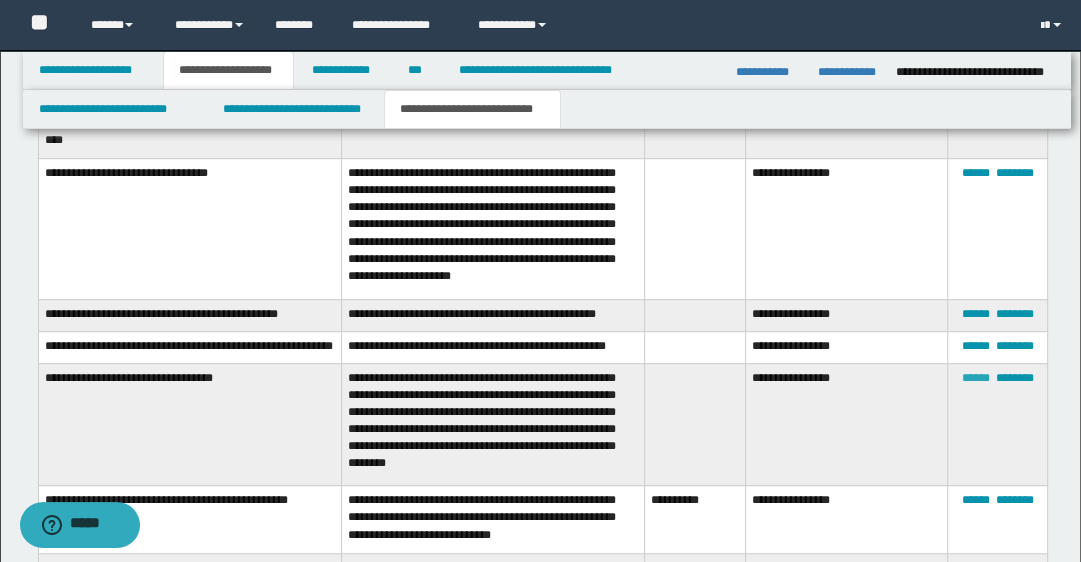 click on "******" at bounding box center (975, 378) 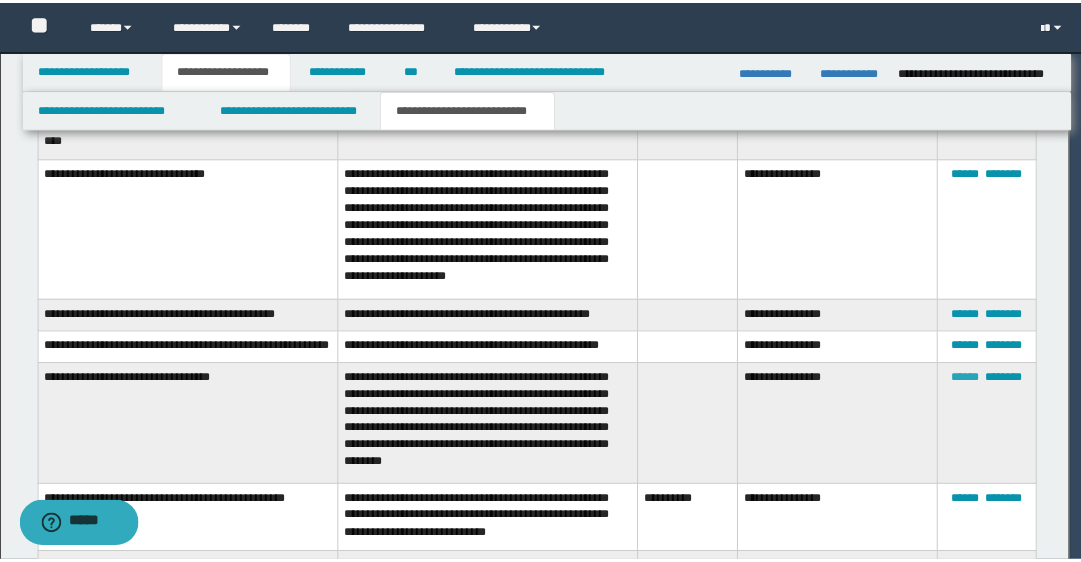 scroll, scrollTop: 0, scrollLeft: 0, axis: both 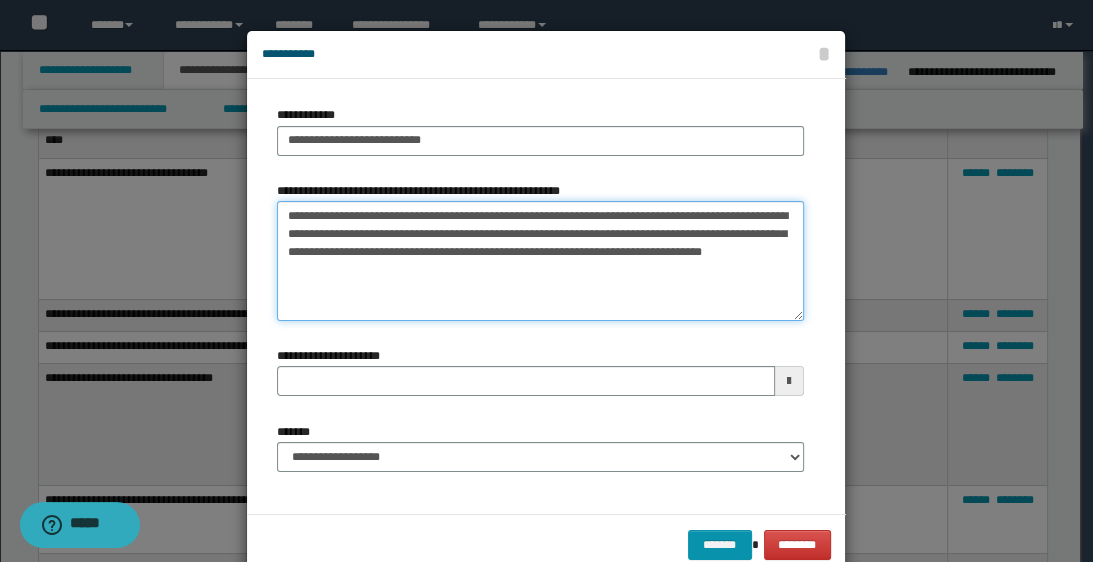 click on "**********" at bounding box center (540, 261) 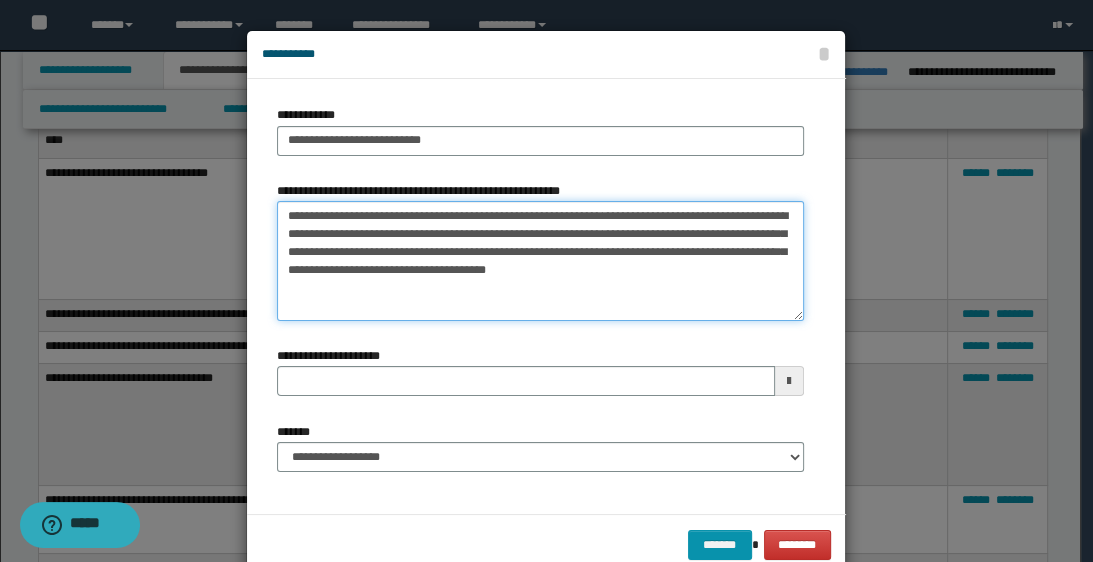 type on "**********" 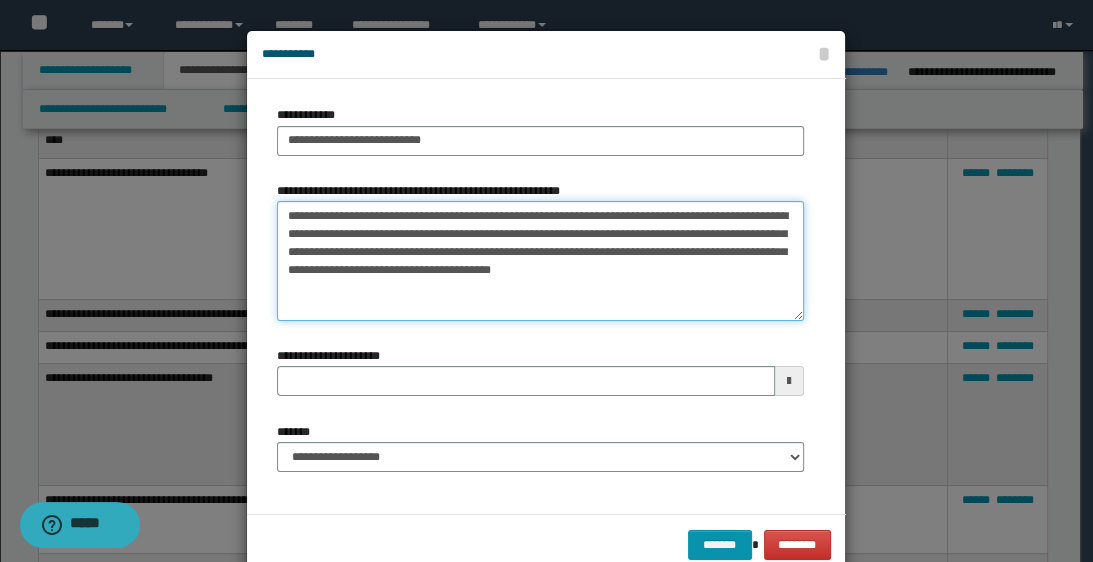 drag, startPoint x: 549, startPoint y: 249, endPoint x: 747, endPoint y: 260, distance: 198.30531 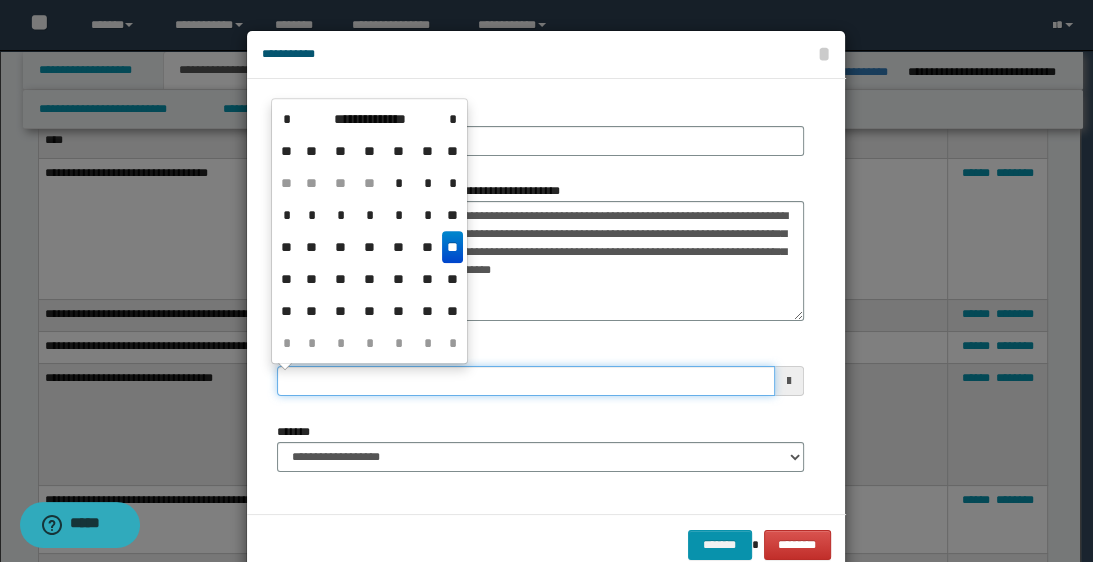 click on "**********" at bounding box center [525, 381] 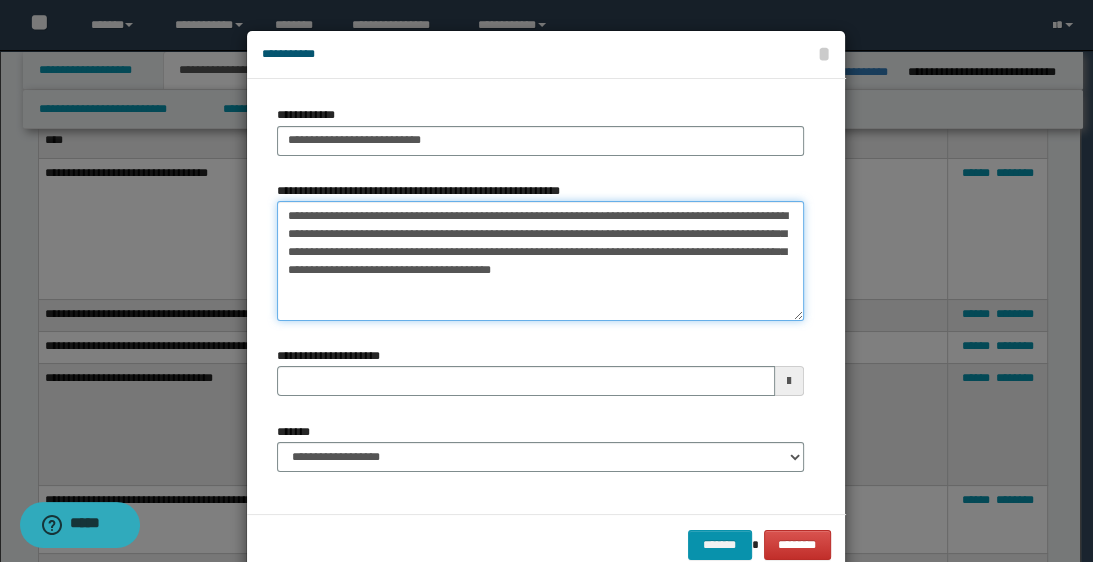 click on "**********" at bounding box center (540, 261) 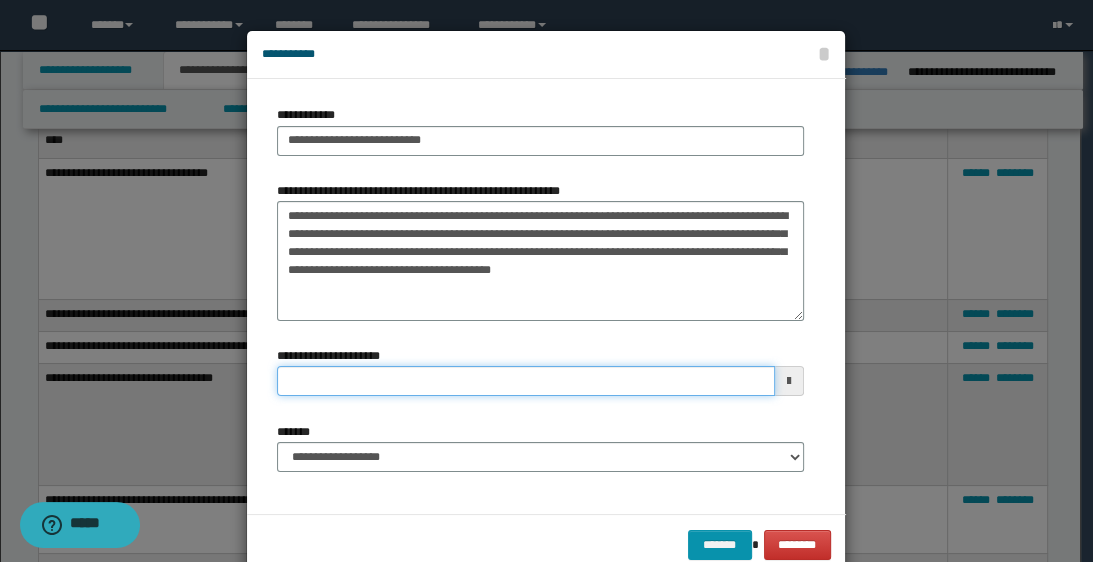 click on "**********" at bounding box center [525, 381] 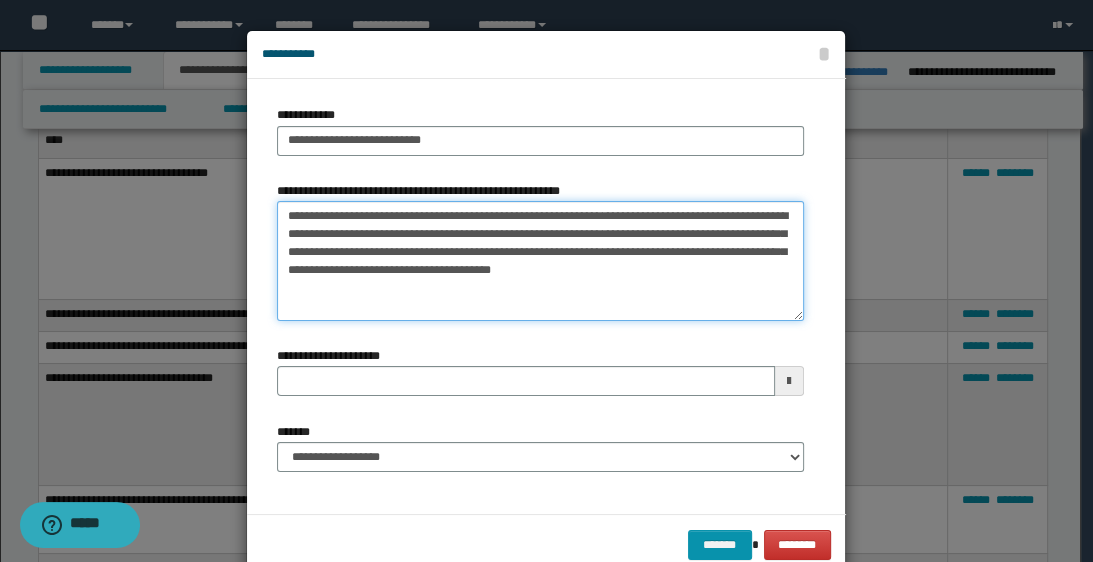 click on "**********" at bounding box center [540, 261] 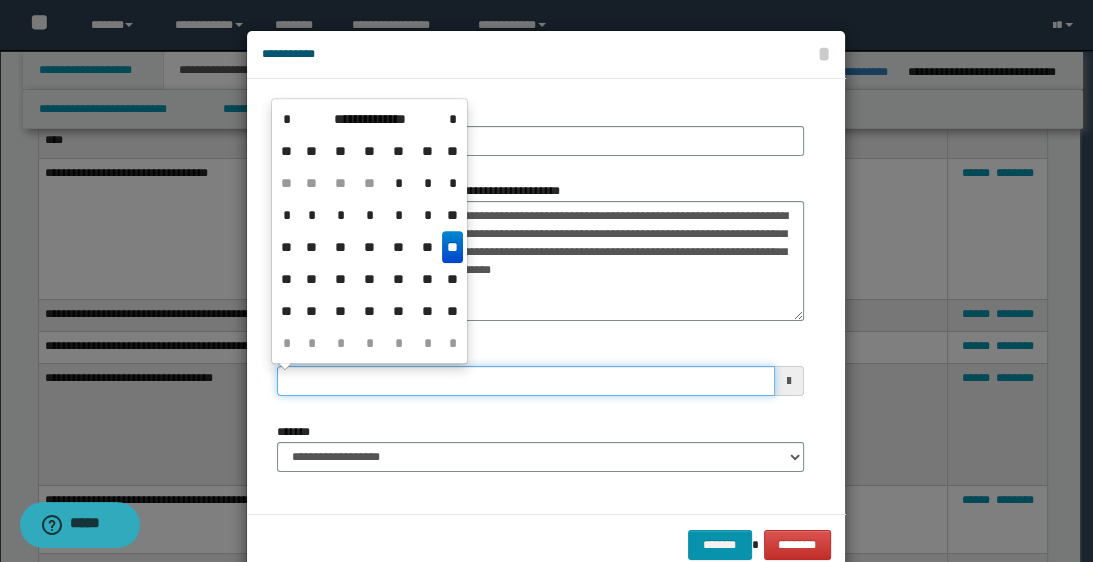 click on "**********" at bounding box center (525, 381) 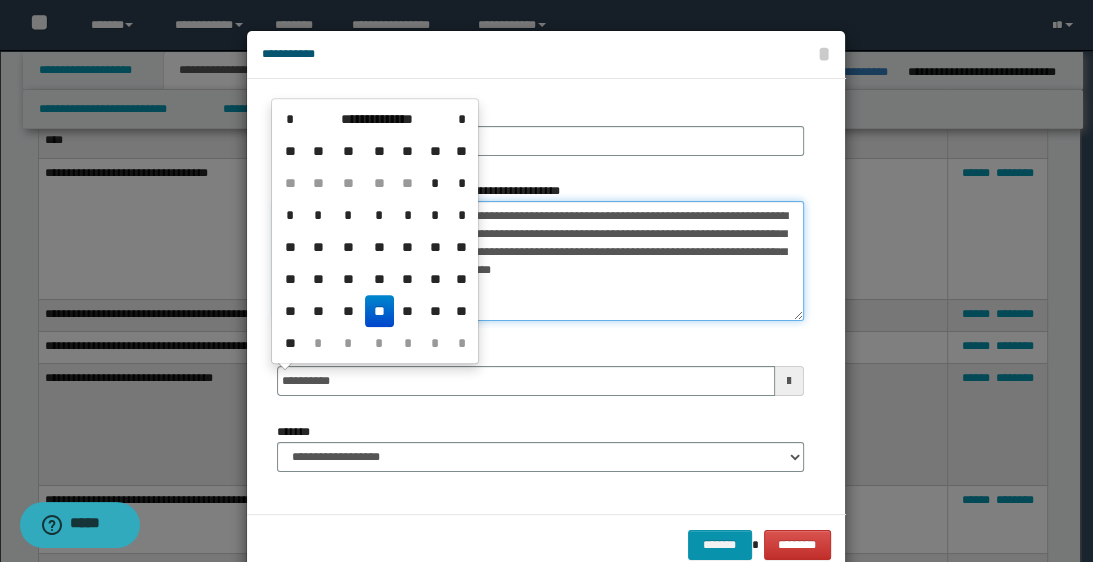 click on "**********" at bounding box center [540, 261] 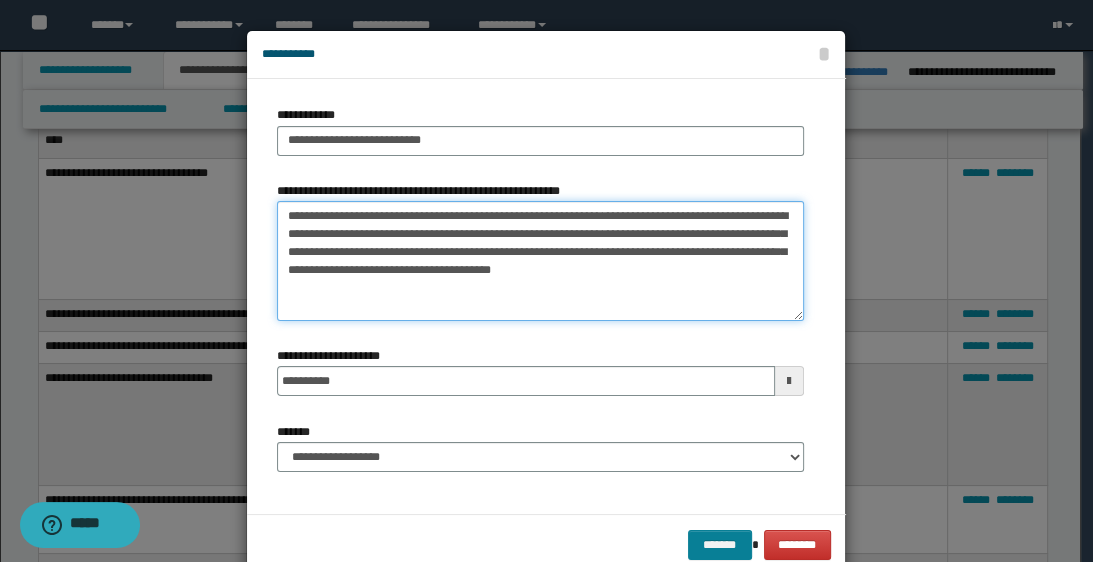 type on "**********" 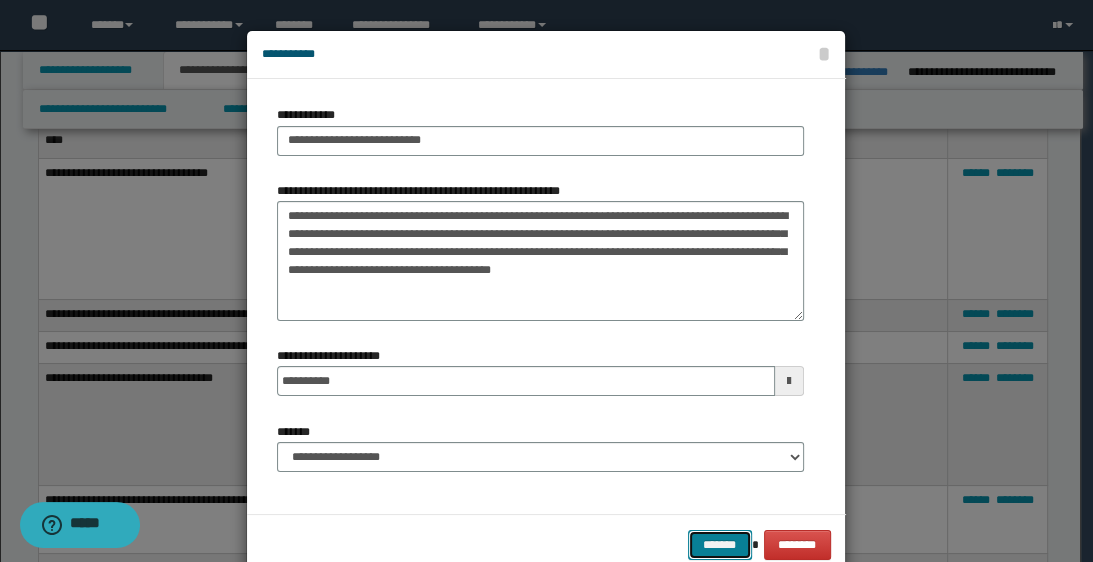 click on "*******" at bounding box center [720, 545] 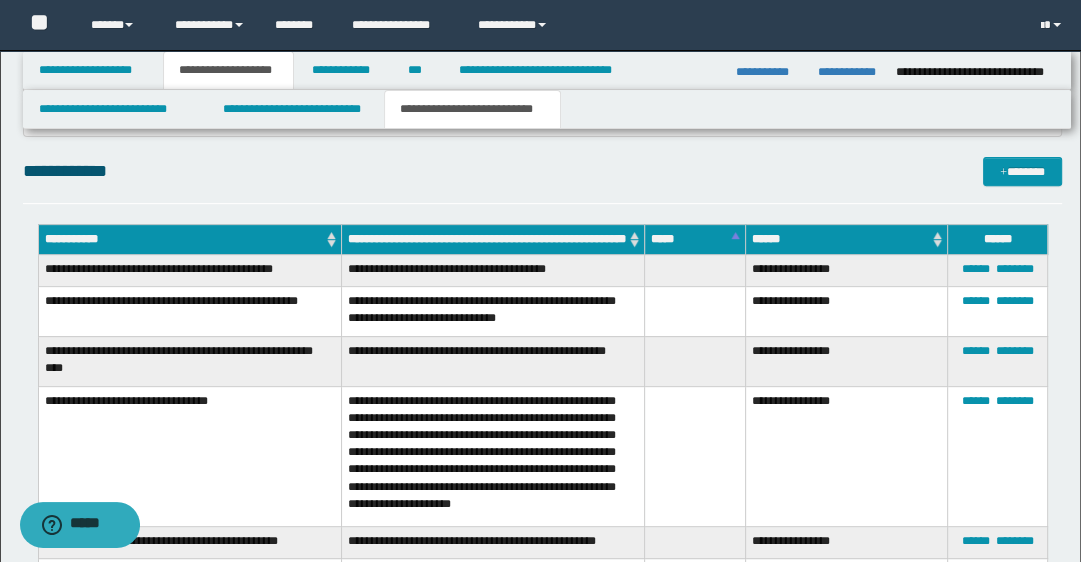 scroll, scrollTop: 400, scrollLeft: 0, axis: vertical 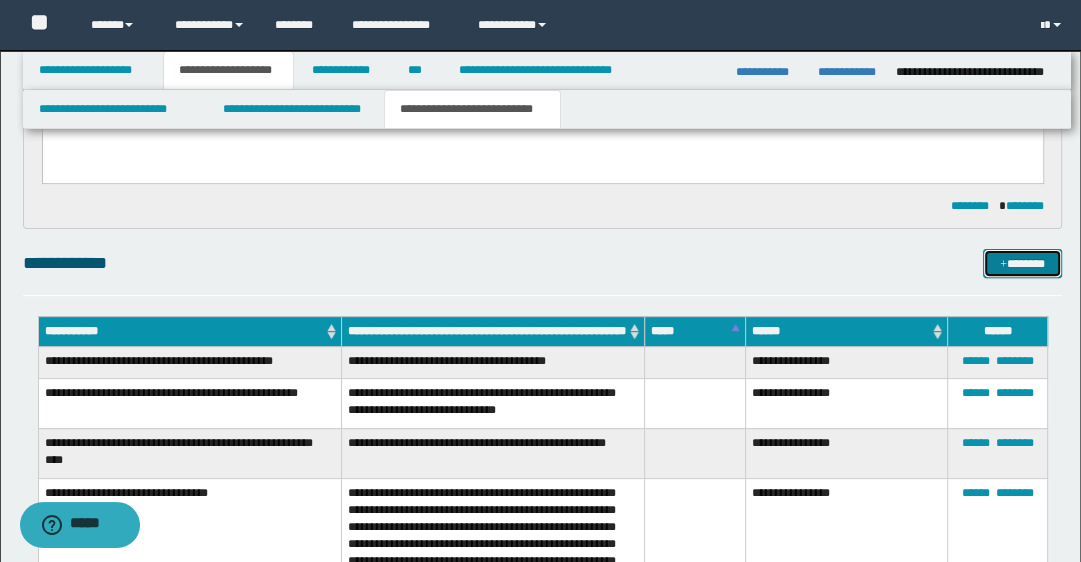 click on "*******" at bounding box center [1022, 264] 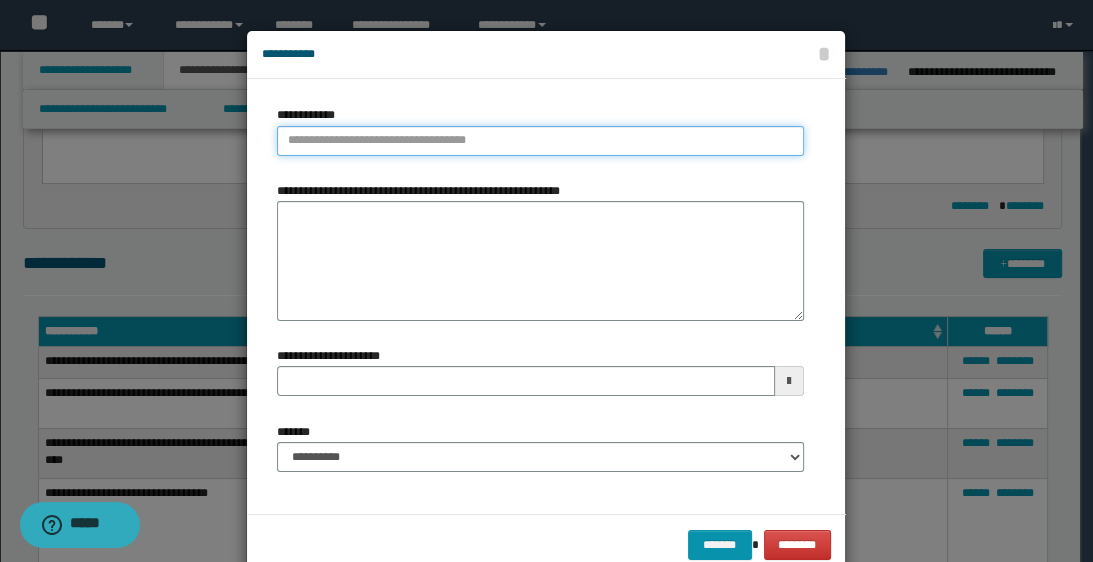 type on "**********" 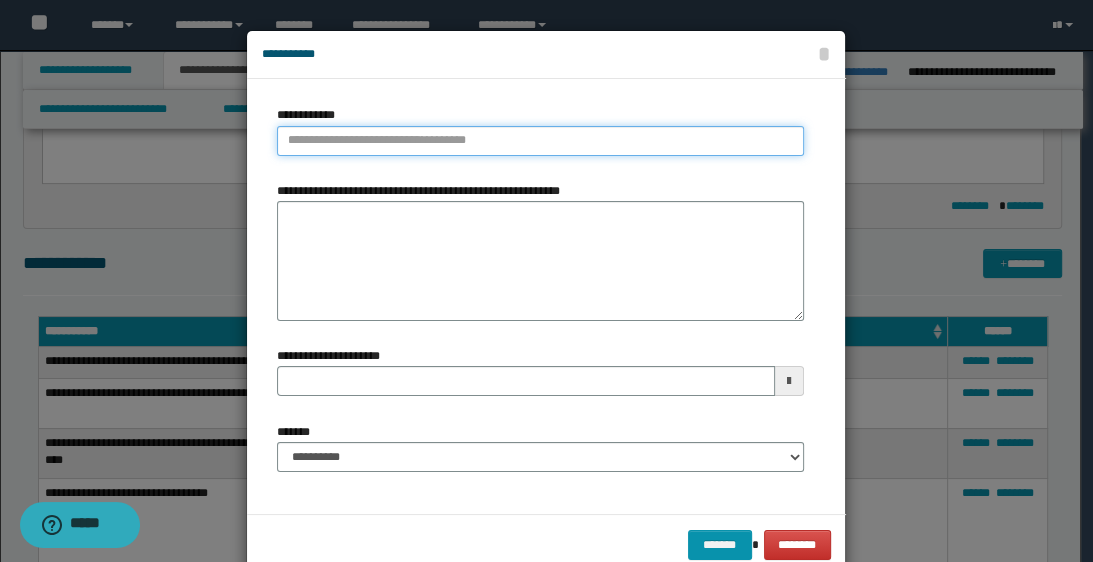 click on "**********" at bounding box center [540, 141] 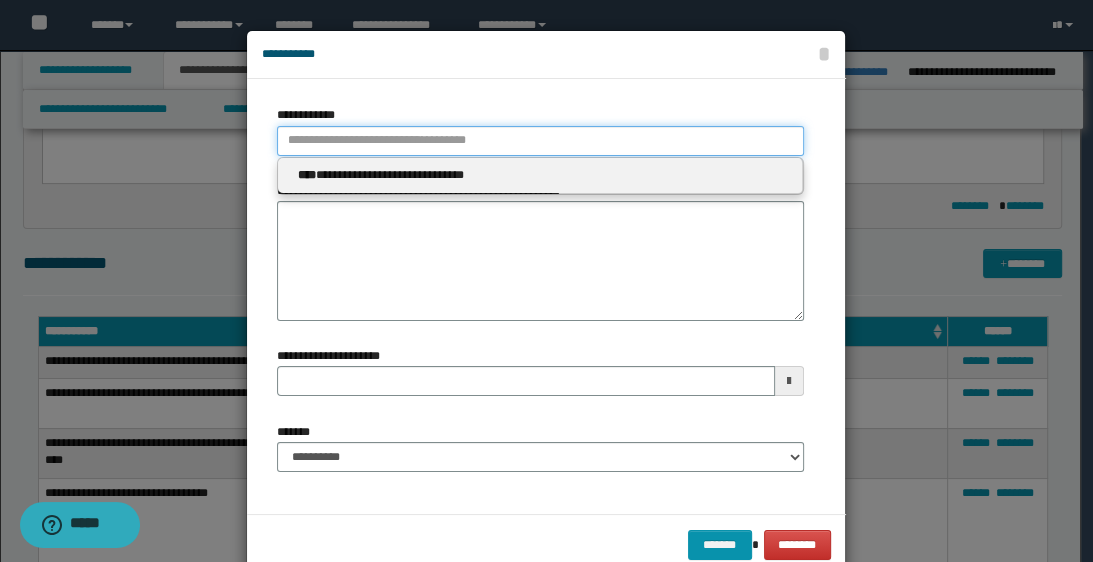 type 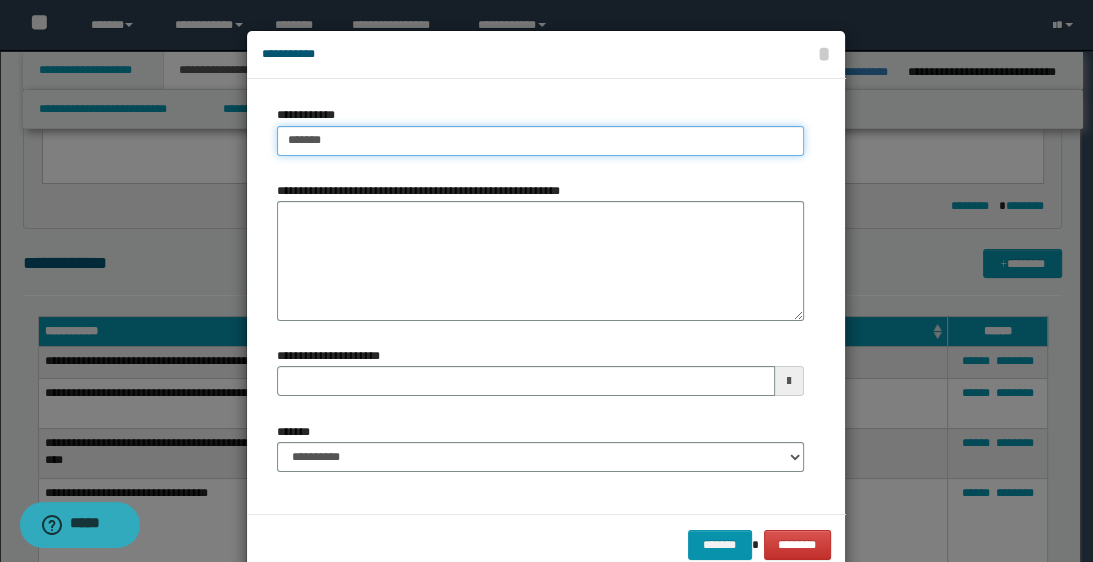 type on "********" 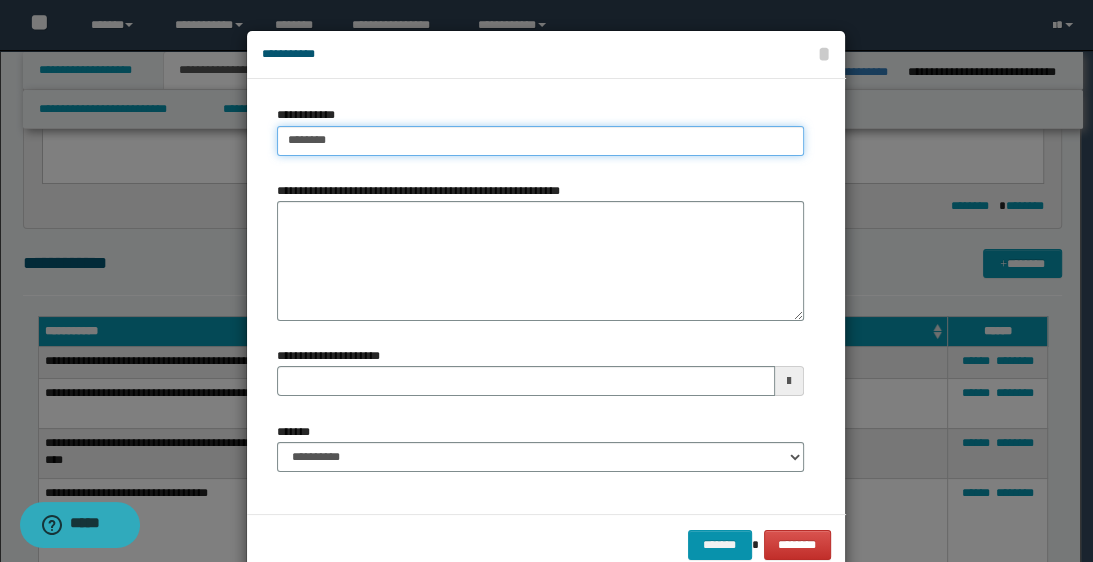 type on "**********" 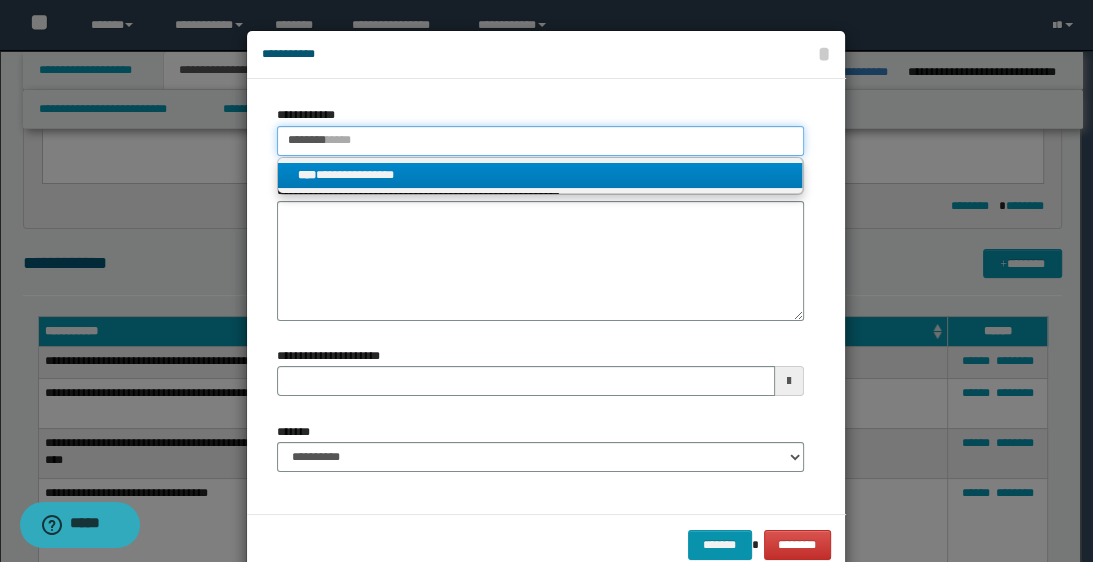type on "********" 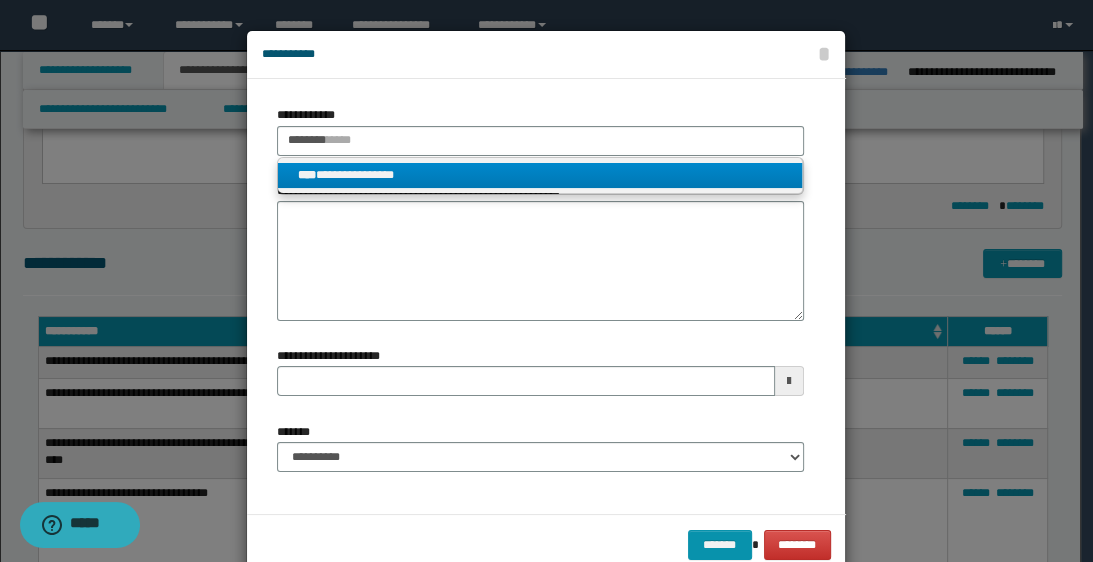 click on "**********" at bounding box center (540, 175) 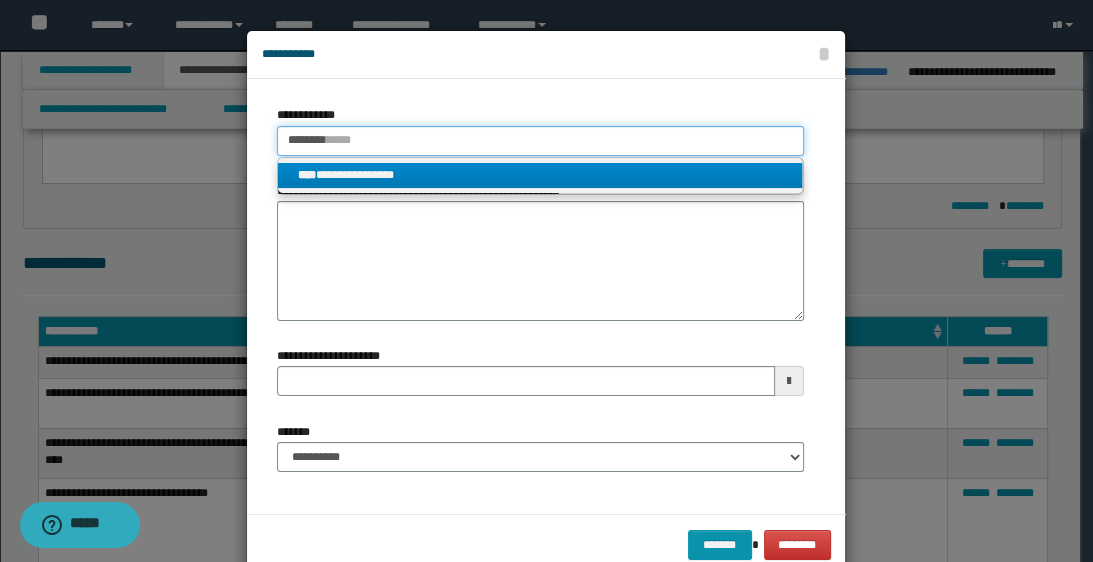 type 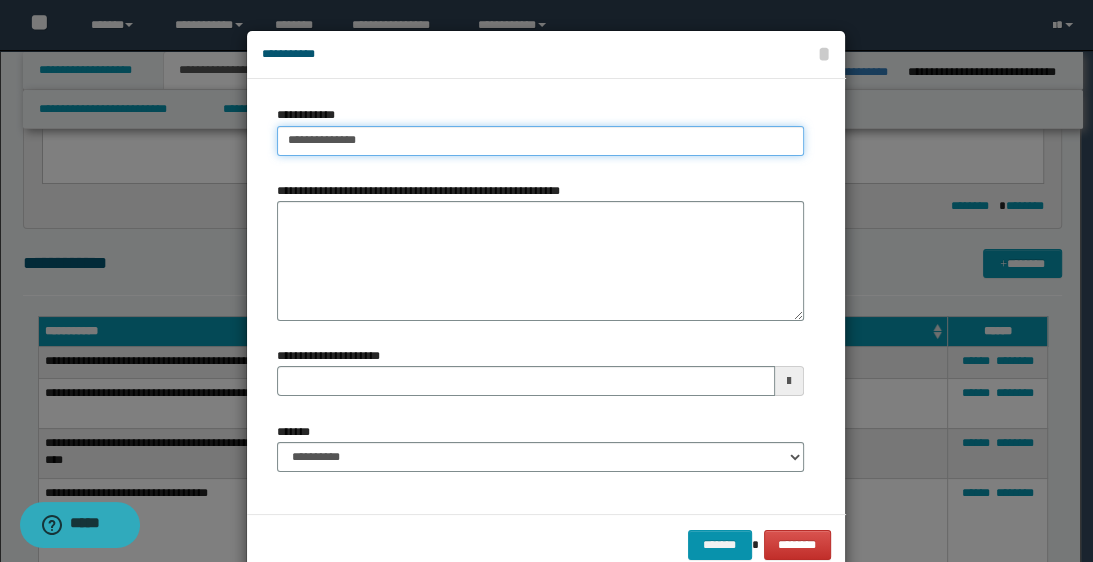 drag, startPoint x: 278, startPoint y: 140, endPoint x: 362, endPoint y: 147, distance: 84.29116 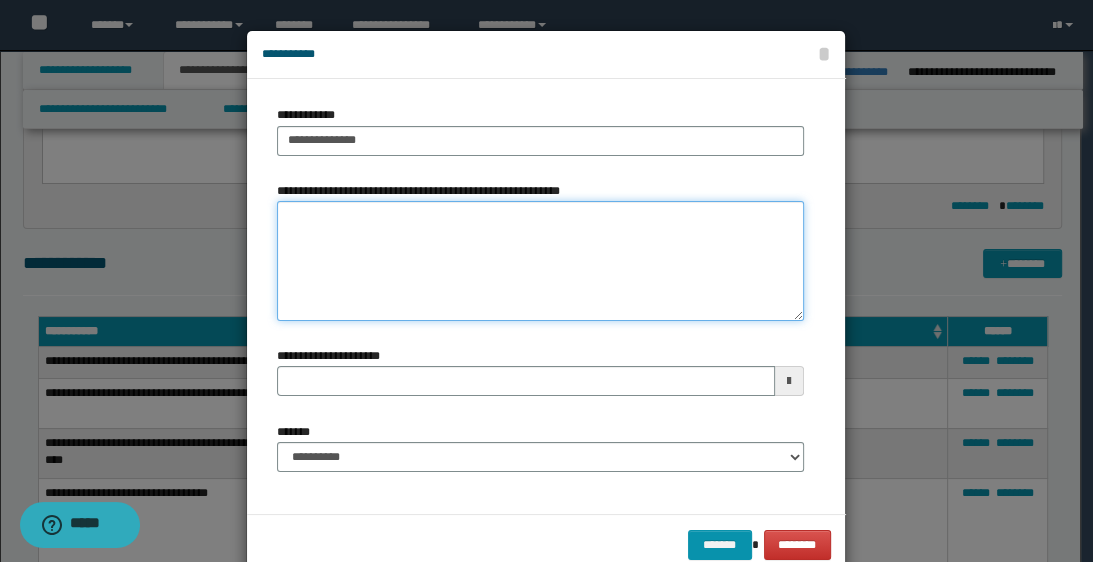 click on "**********" at bounding box center [540, 261] 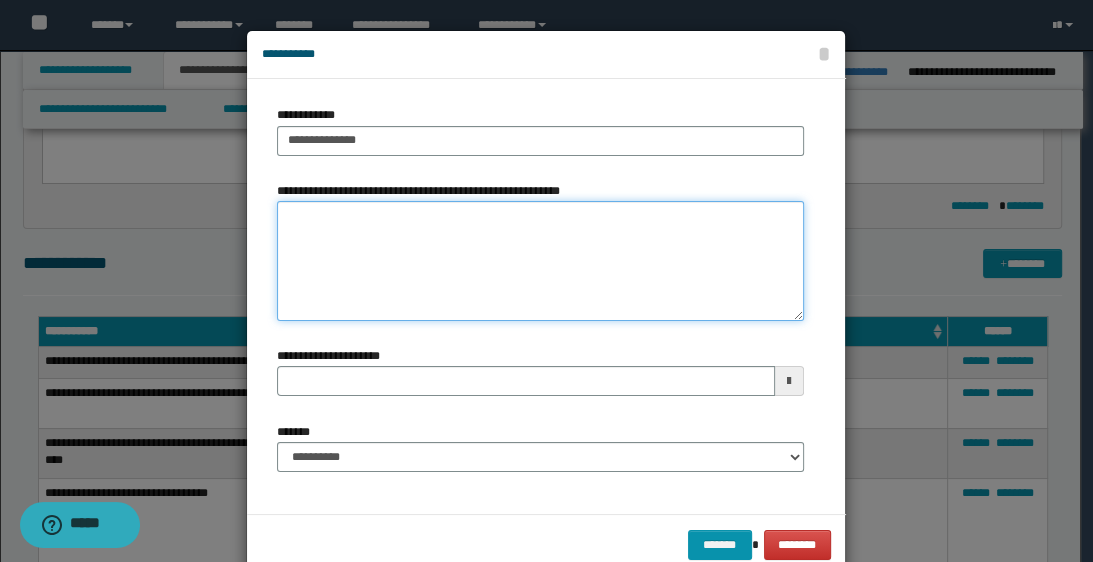 paste on "**********" 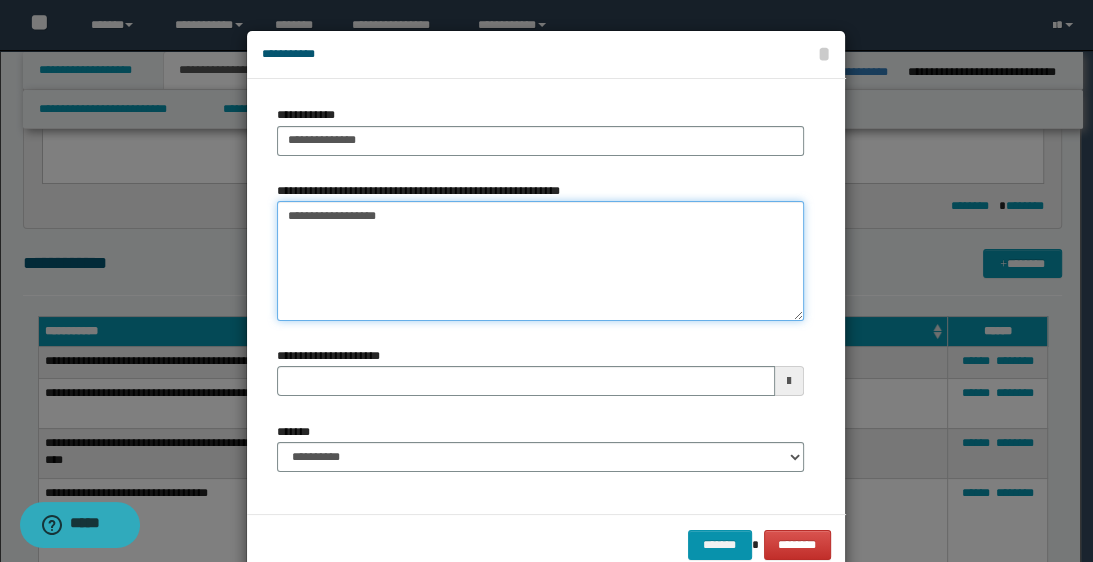 type on "**********" 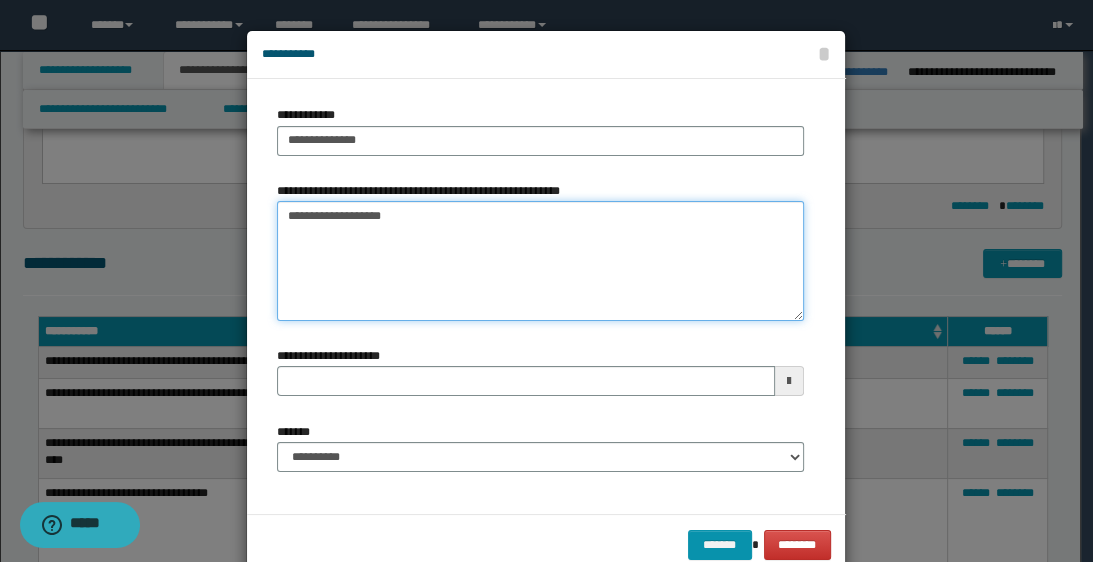 type 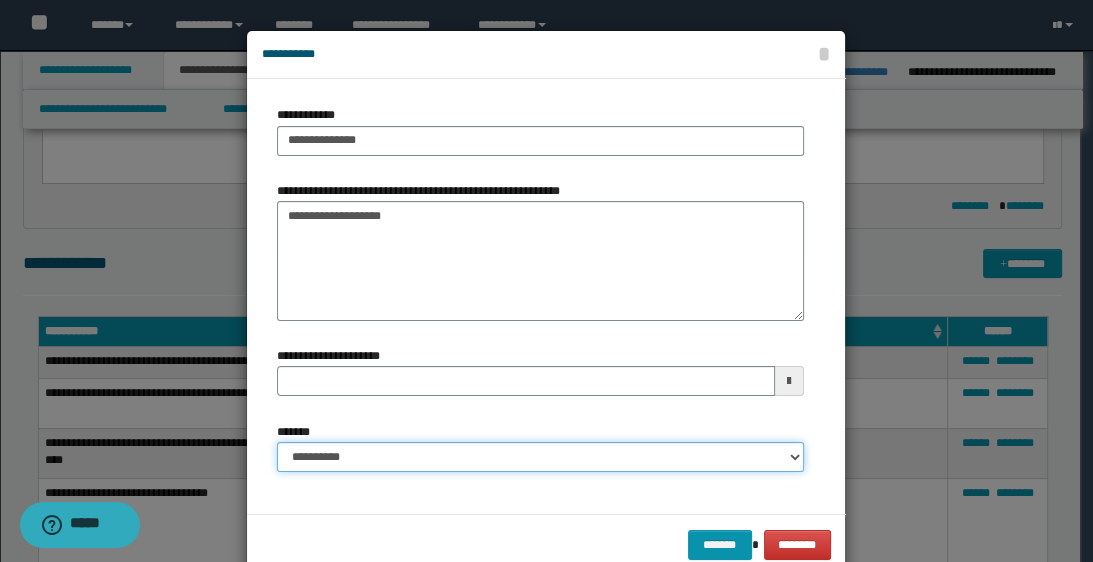 click on "**********" at bounding box center (540, 457) 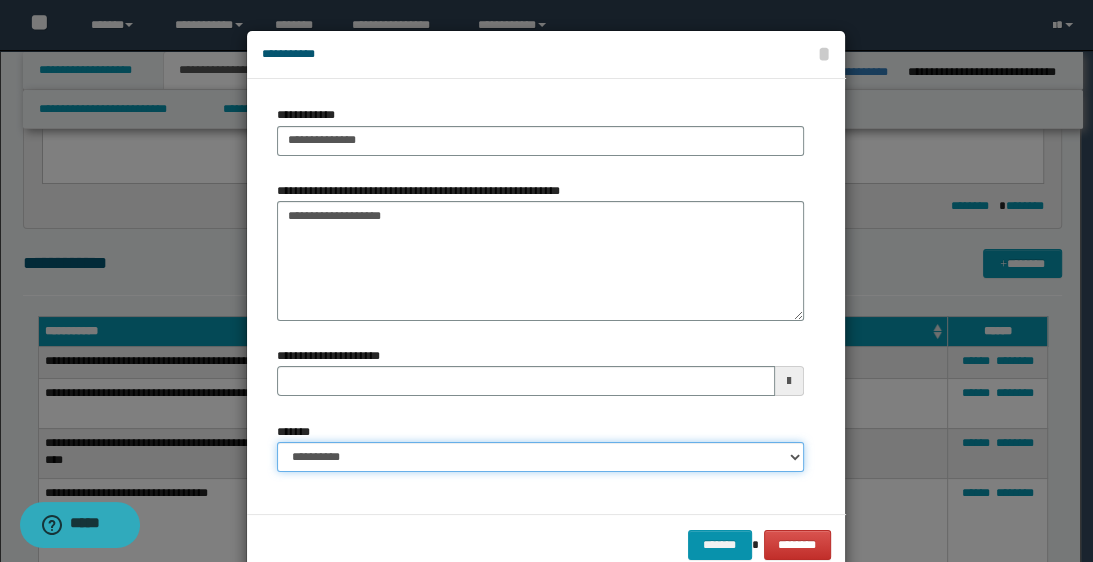 select on "*" 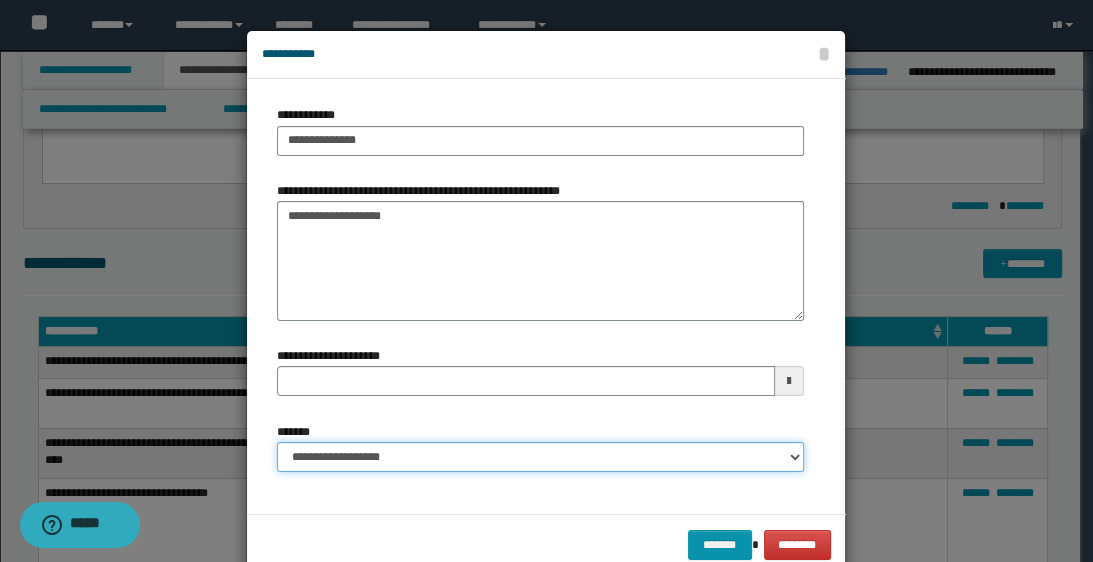 click on "**********" at bounding box center (540, 457) 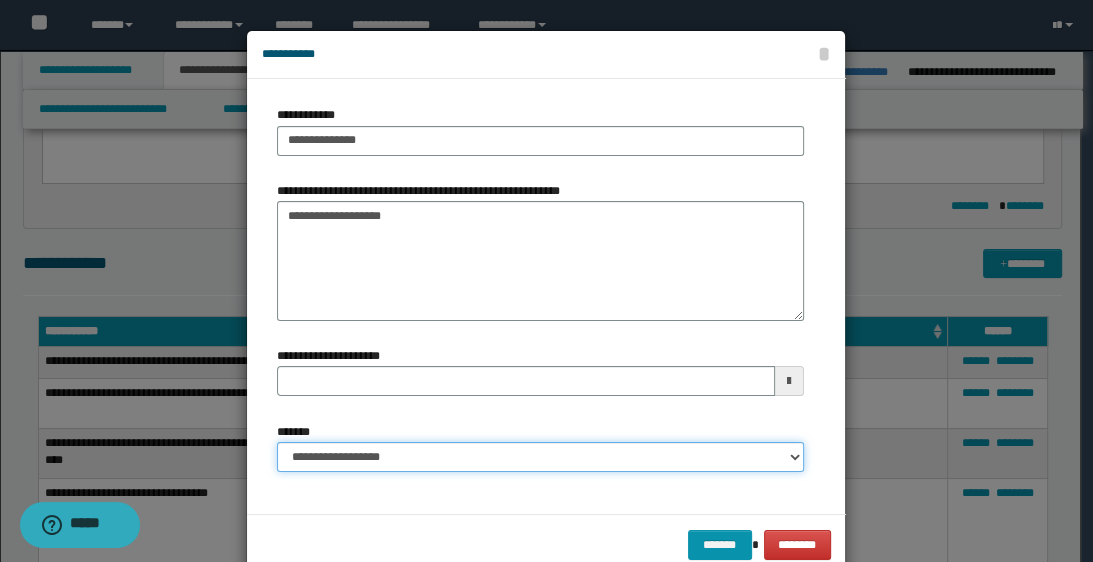 type 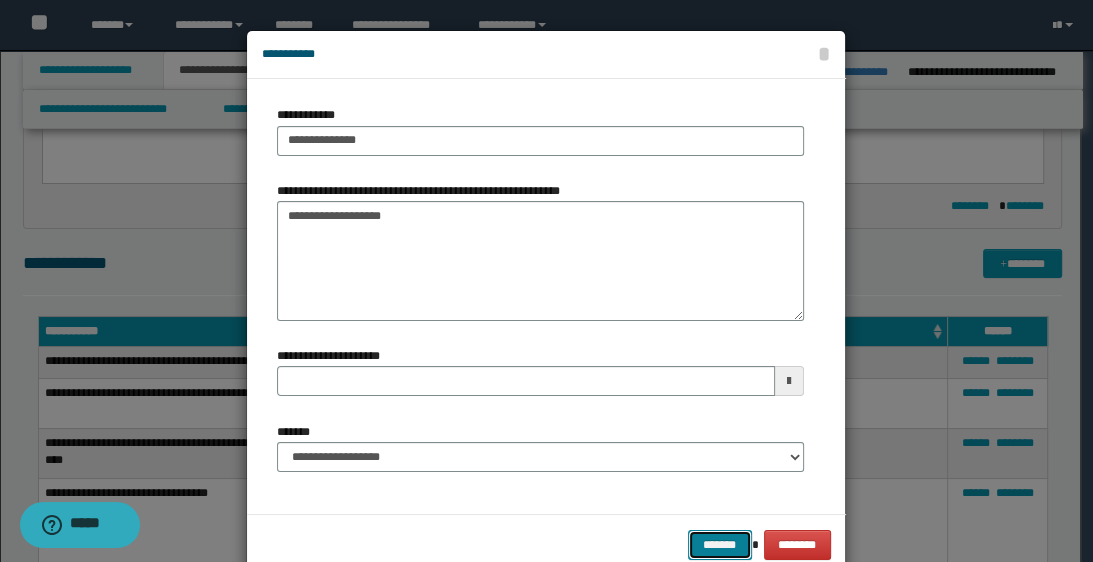 click on "*******" at bounding box center [720, 545] 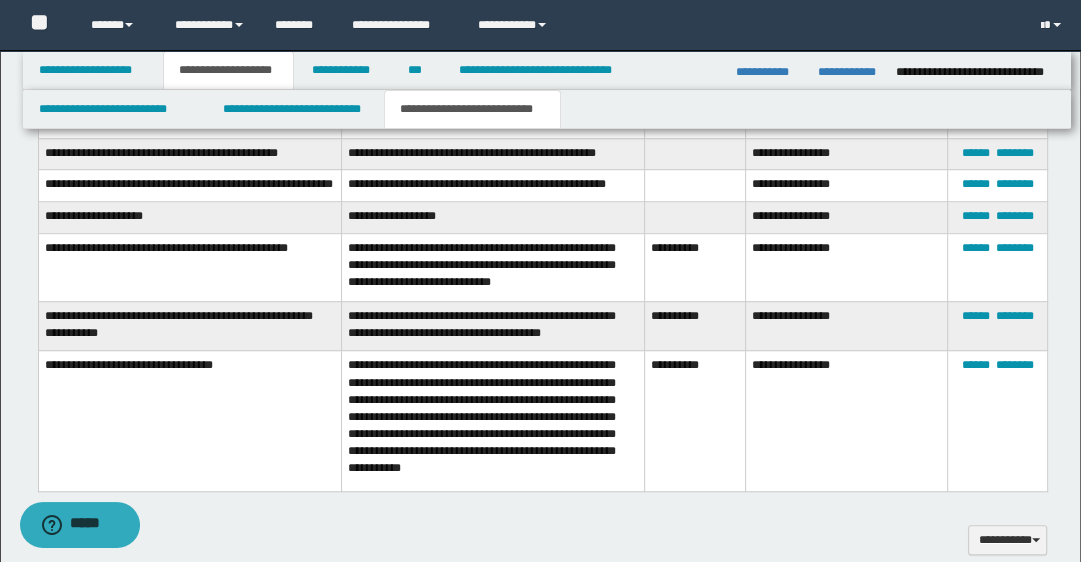 scroll, scrollTop: 960, scrollLeft: 0, axis: vertical 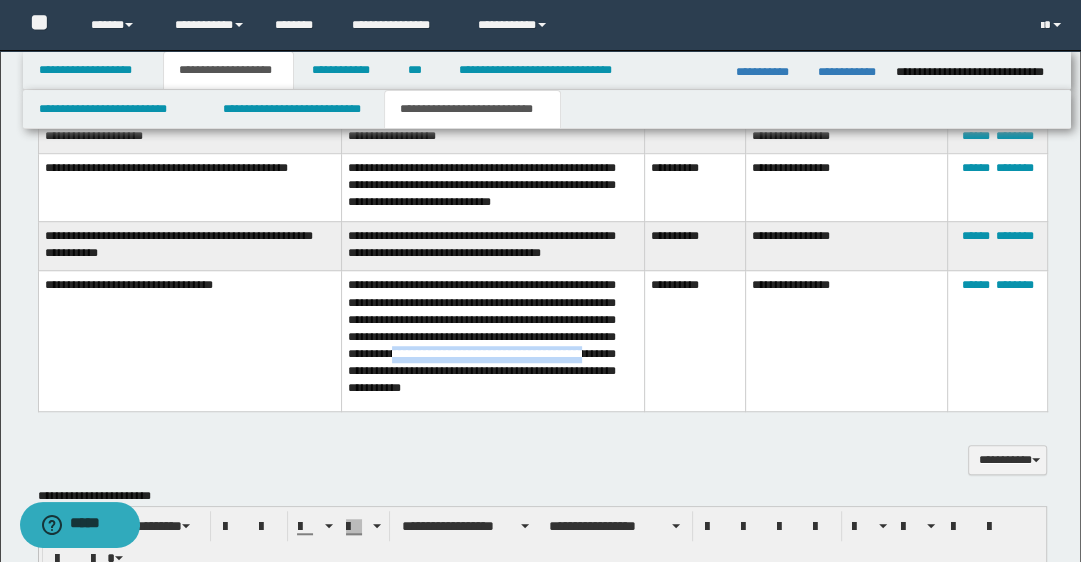 drag, startPoint x: 523, startPoint y: 360, endPoint x: 452, endPoint y: 380, distance: 73.76314 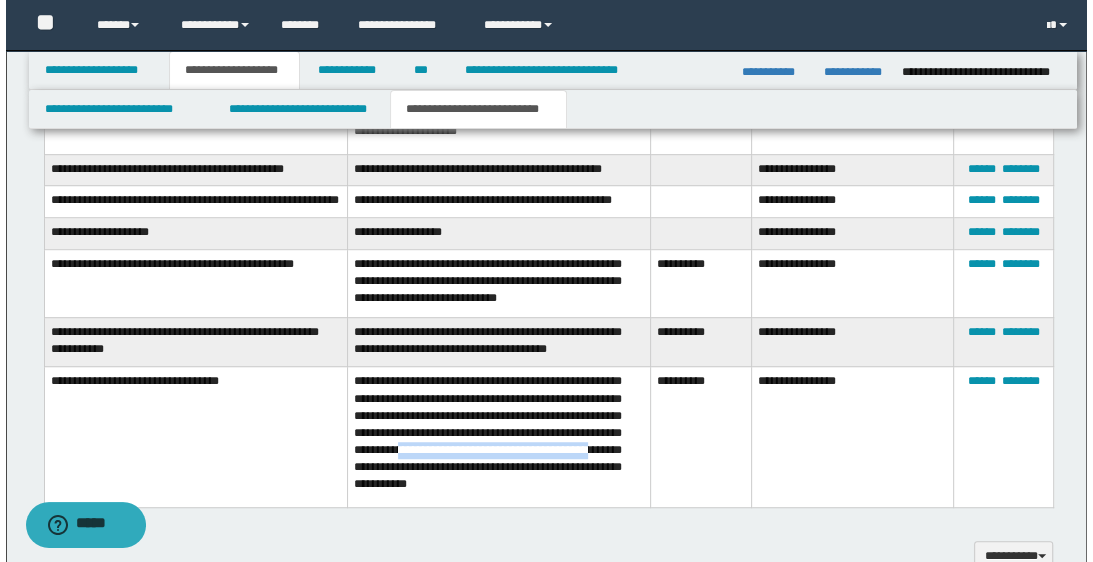 scroll, scrollTop: 800, scrollLeft: 0, axis: vertical 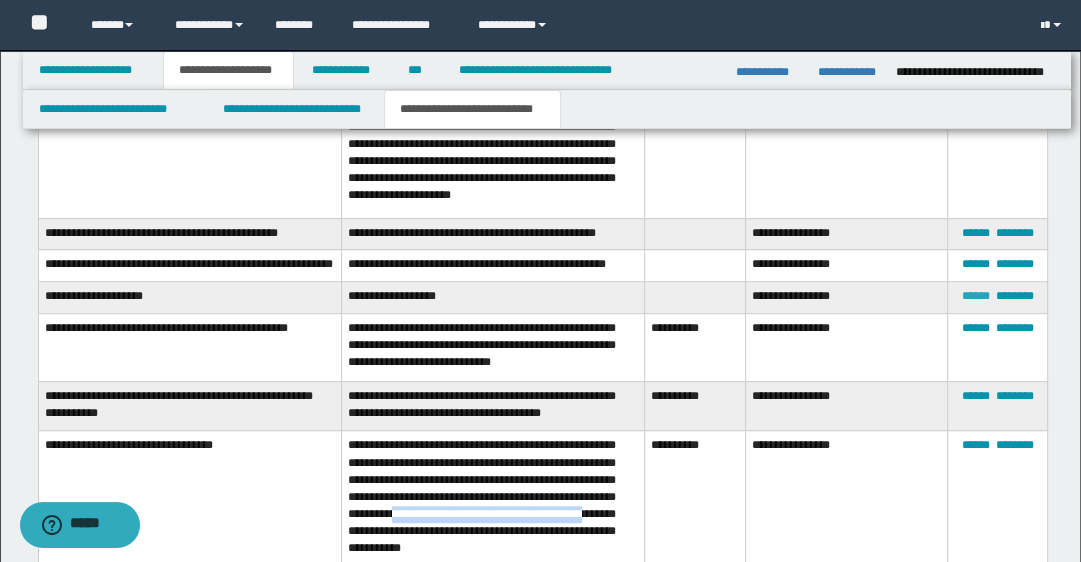 click on "******" at bounding box center (975, 296) 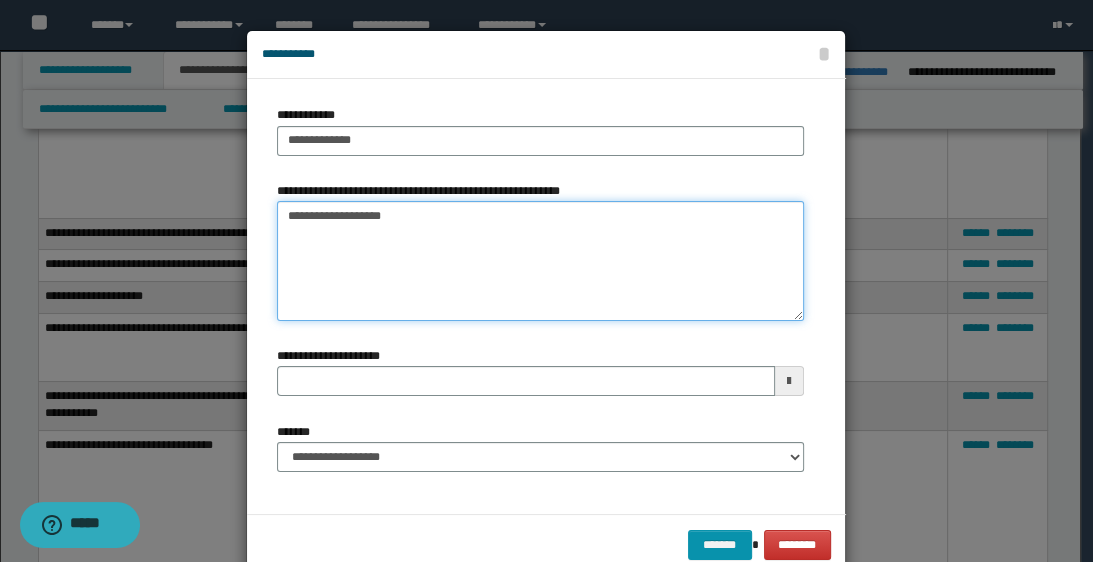 click on "**********" at bounding box center (540, 261) 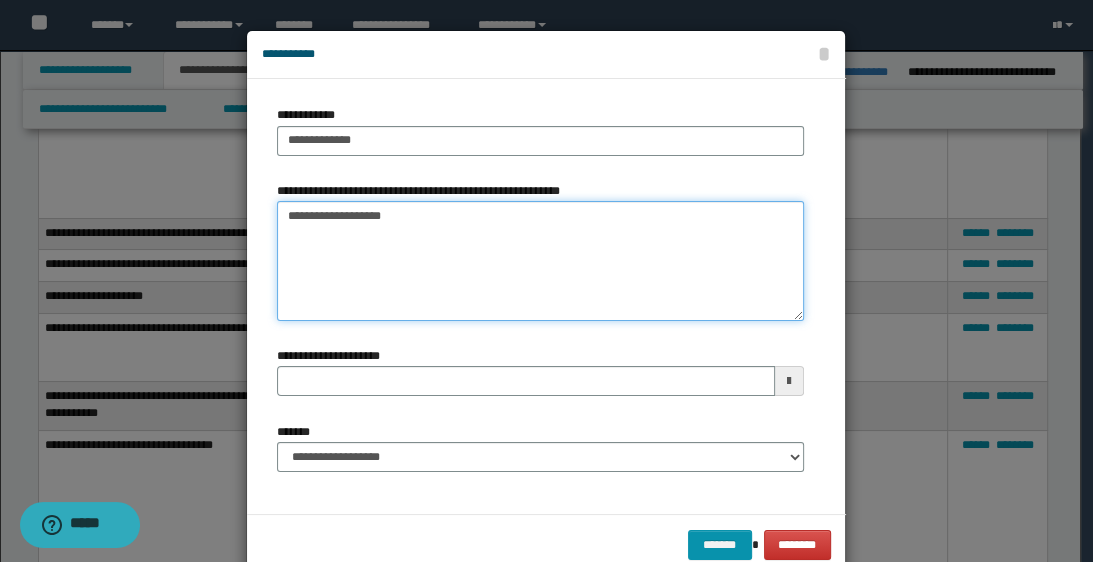 paste on "**********" 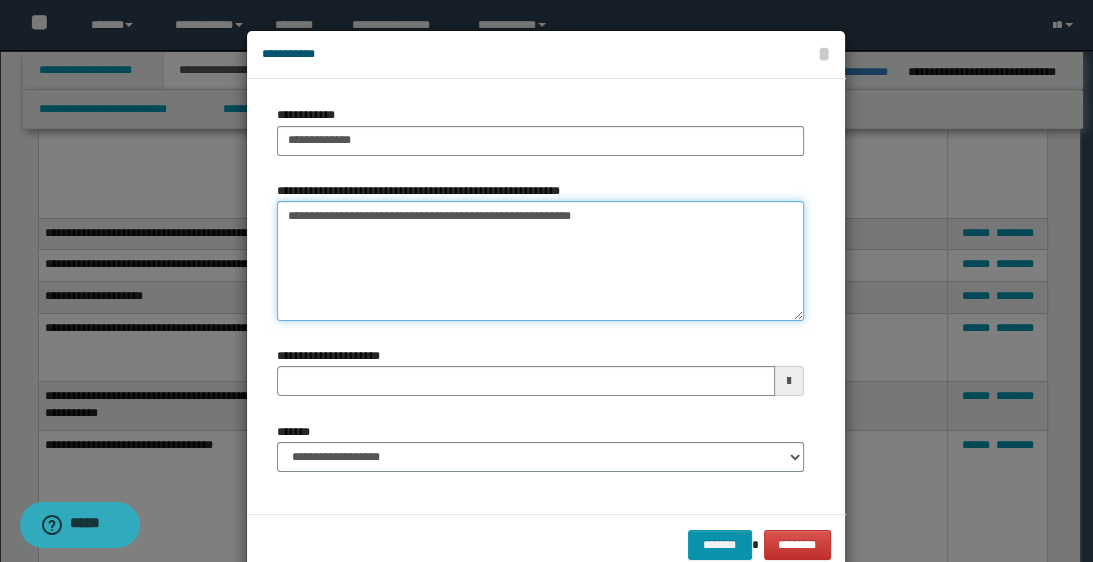 click on "**********" at bounding box center (540, 261) 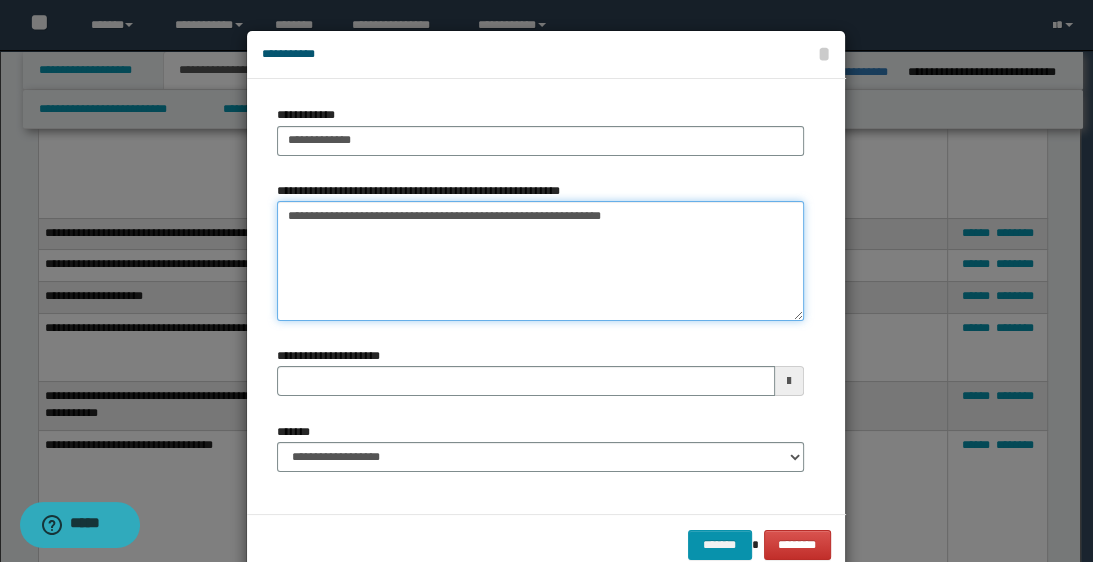 click on "**********" at bounding box center [540, 261] 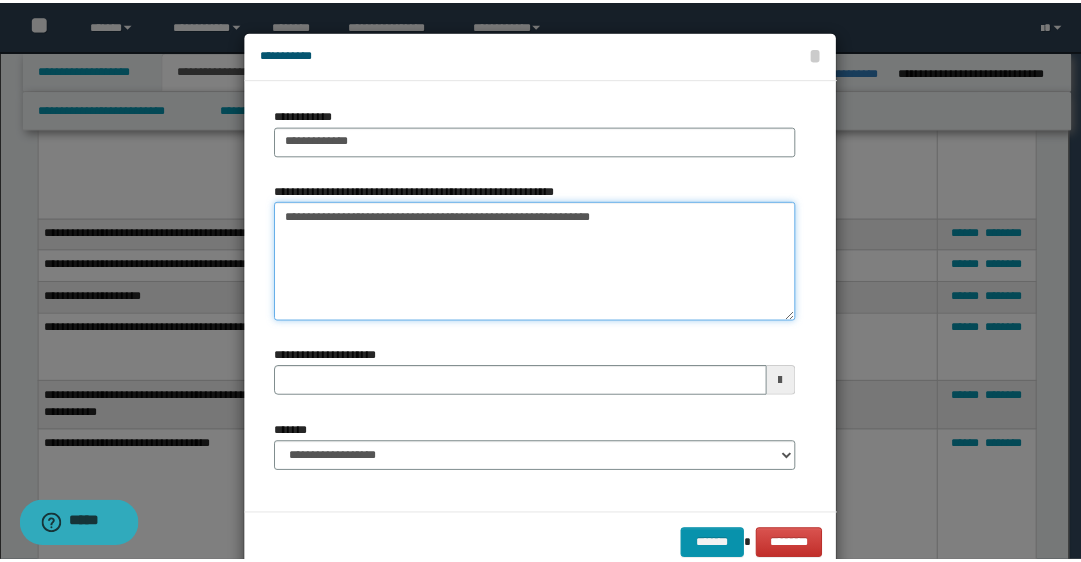 scroll, scrollTop: 43, scrollLeft: 0, axis: vertical 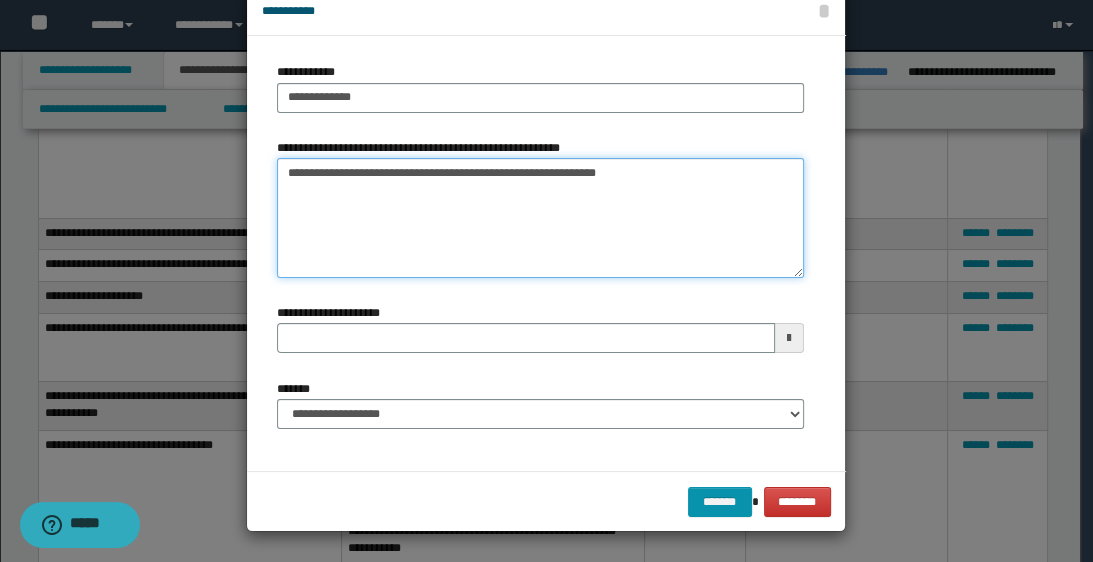 click on "**********" at bounding box center [540, 218] 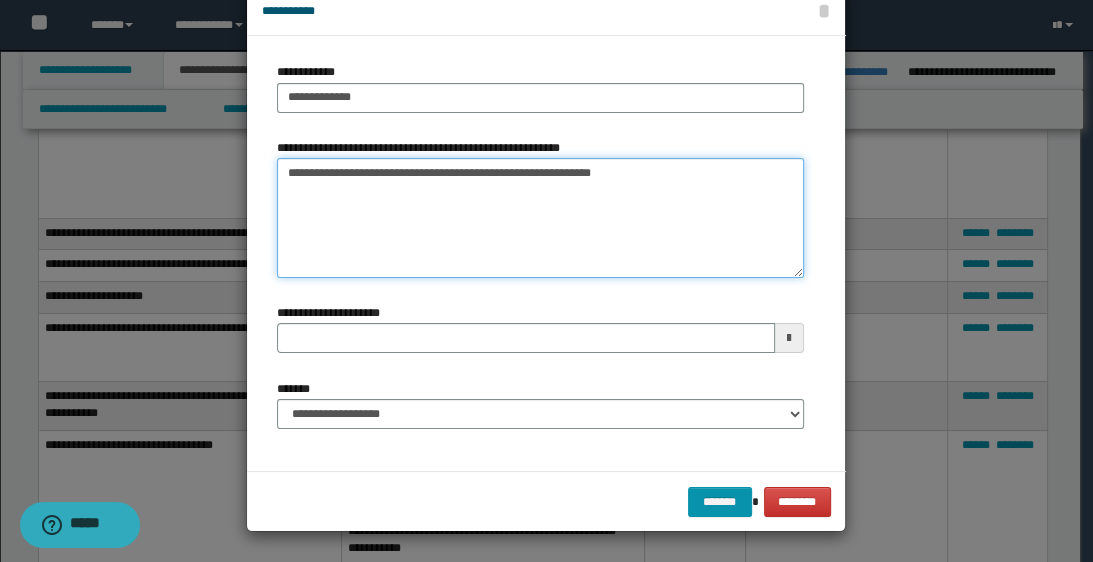 type on "**********" 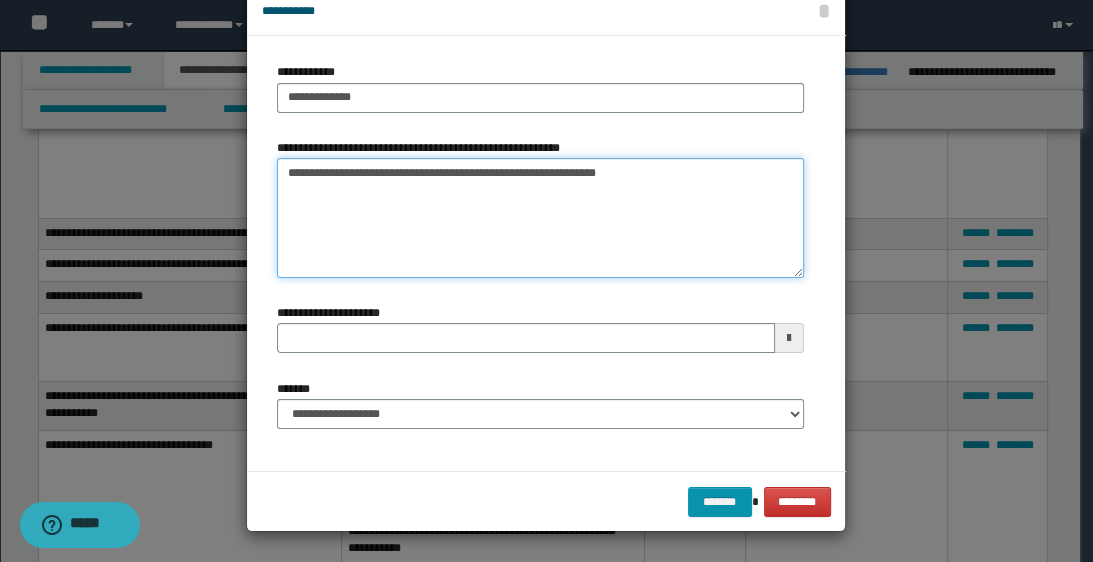 type 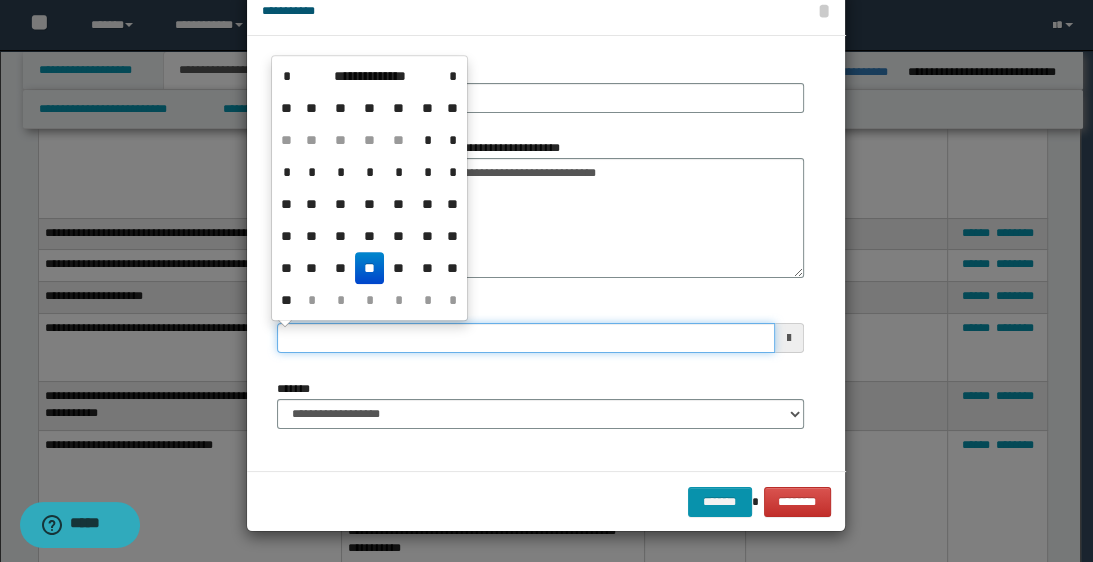 click on "**********" at bounding box center [525, 338] 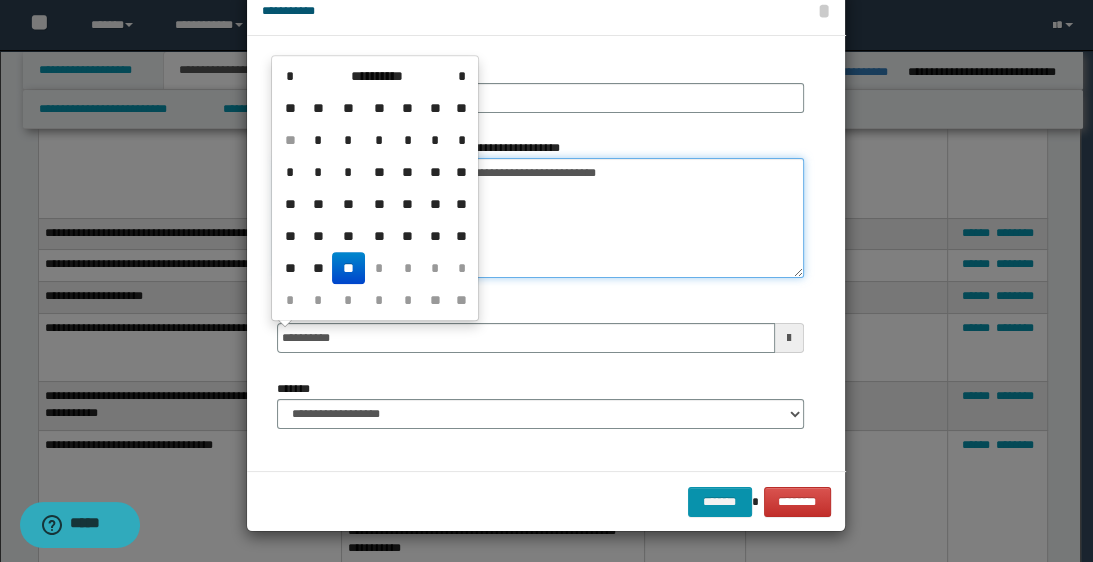 type on "**********" 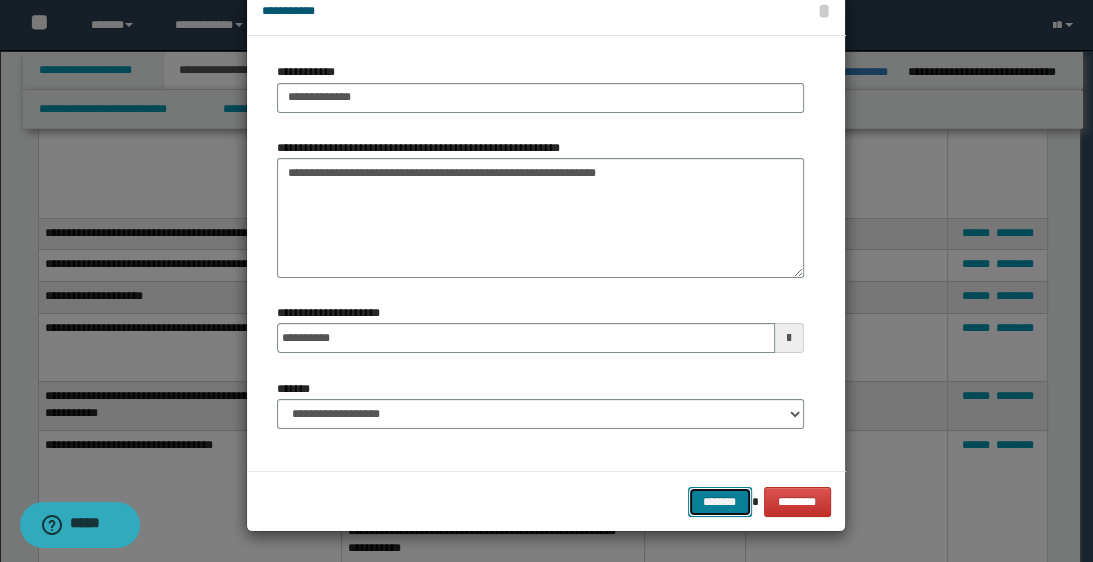 click on "*******" at bounding box center (720, 502) 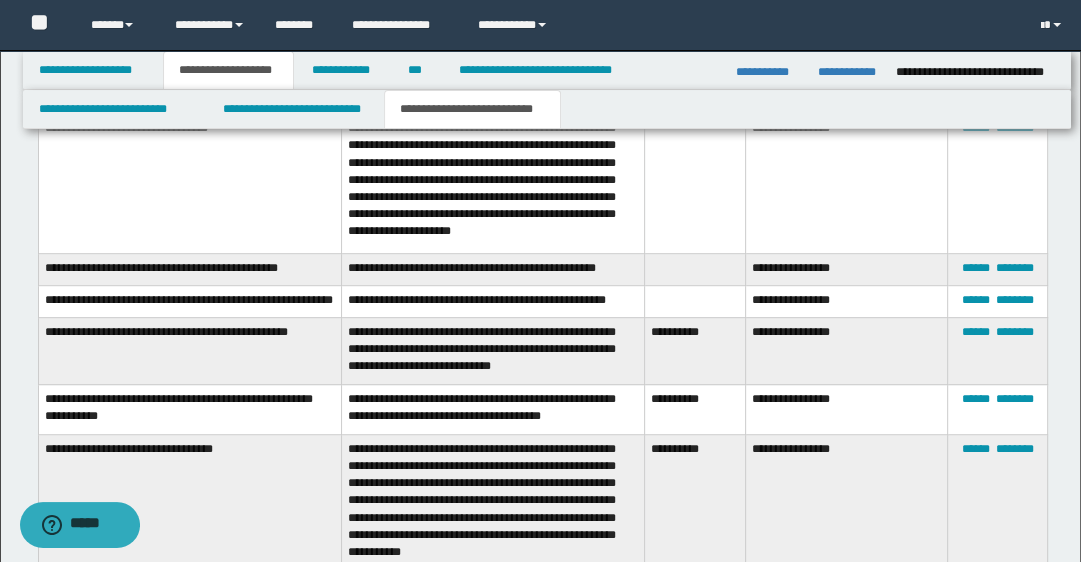 scroll, scrollTop: 800, scrollLeft: 0, axis: vertical 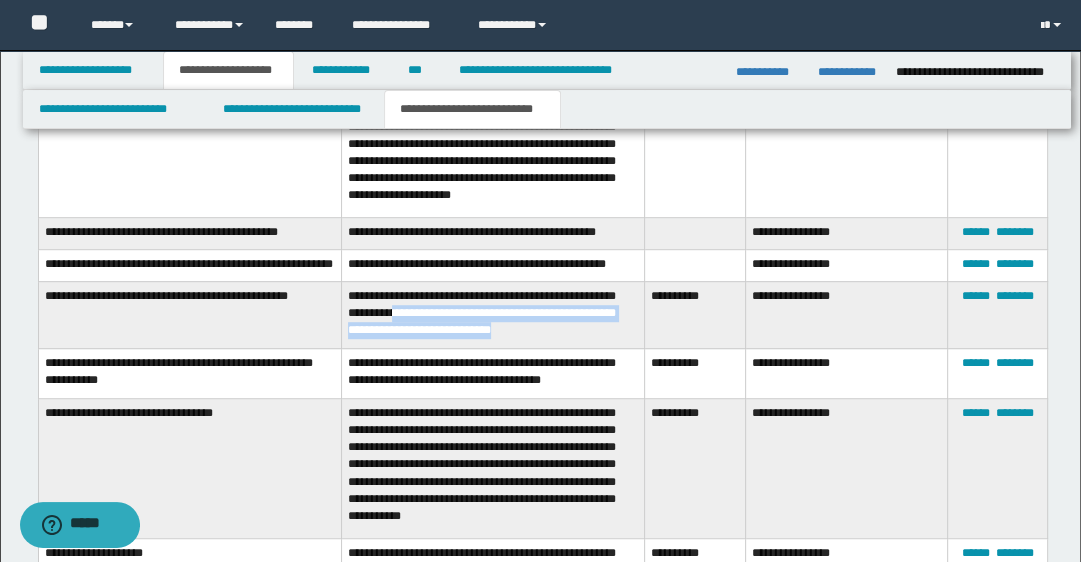 drag, startPoint x: 458, startPoint y: 326, endPoint x: 632, endPoint y: 348, distance: 175.38528 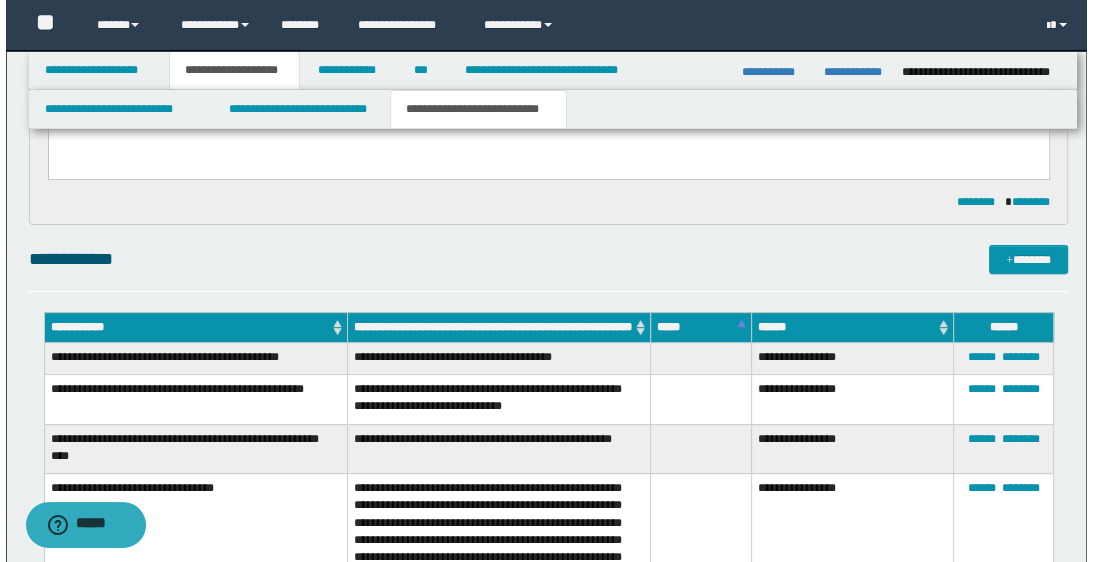 scroll, scrollTop: 320, scrollLeft: 0, axis: vertical 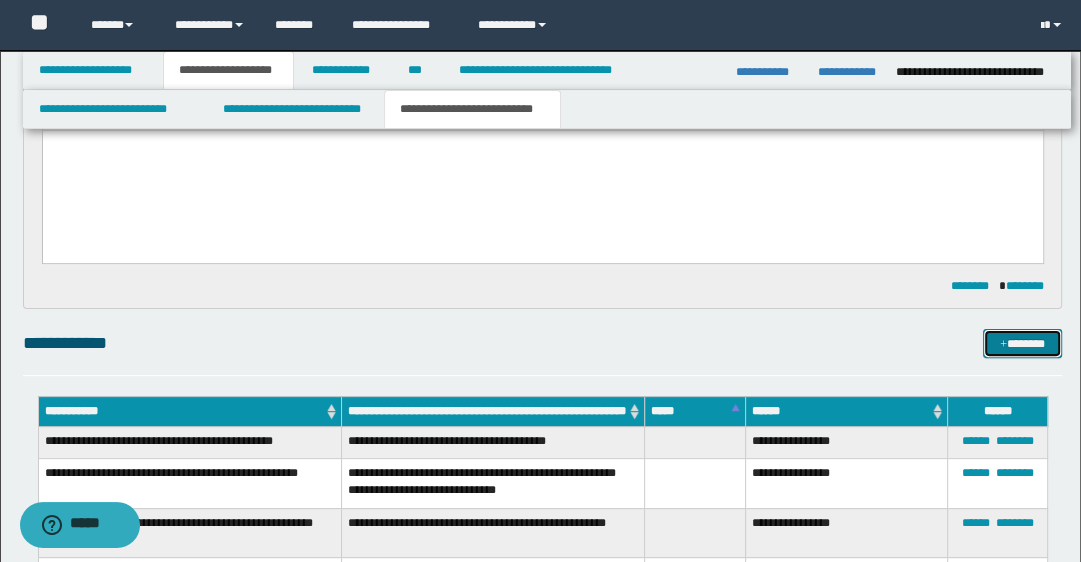 click on "*******" at bounding box center [1022, 344] 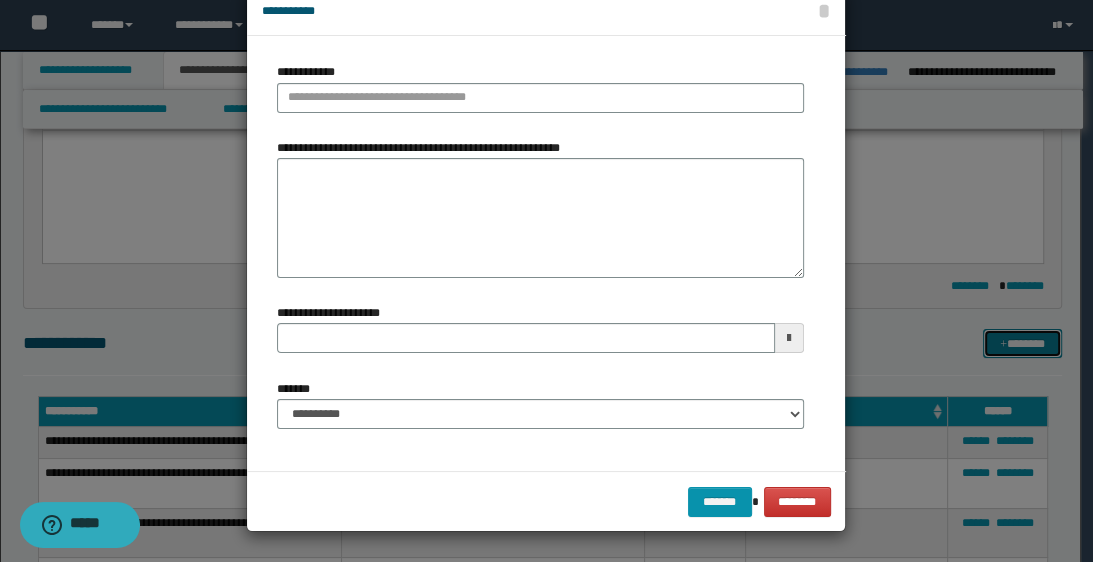 scroll, scrollTop: 0, scrollLeft: 0, axis: both 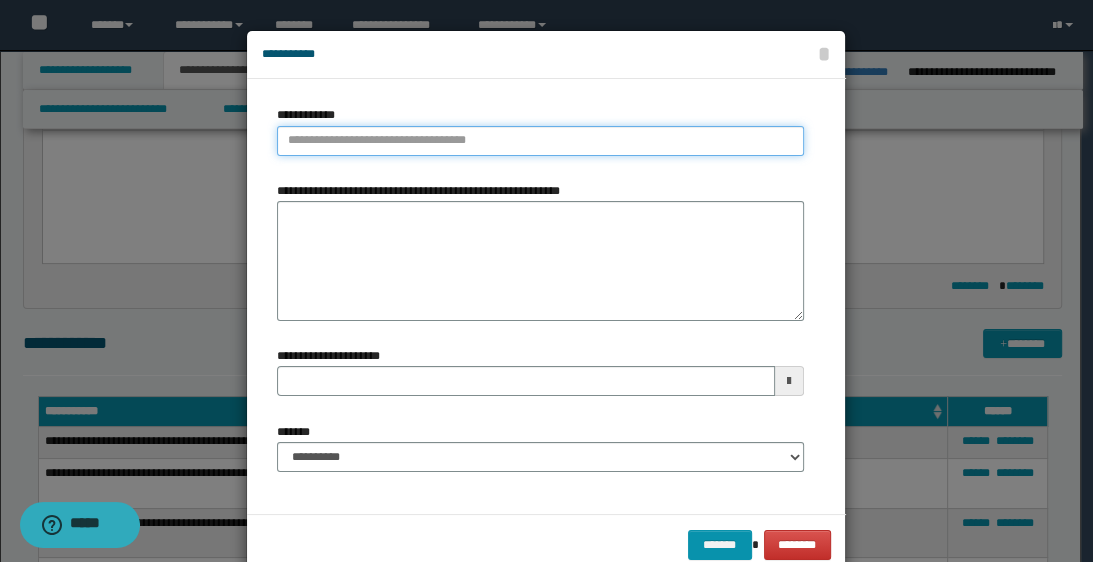 type on "**********" 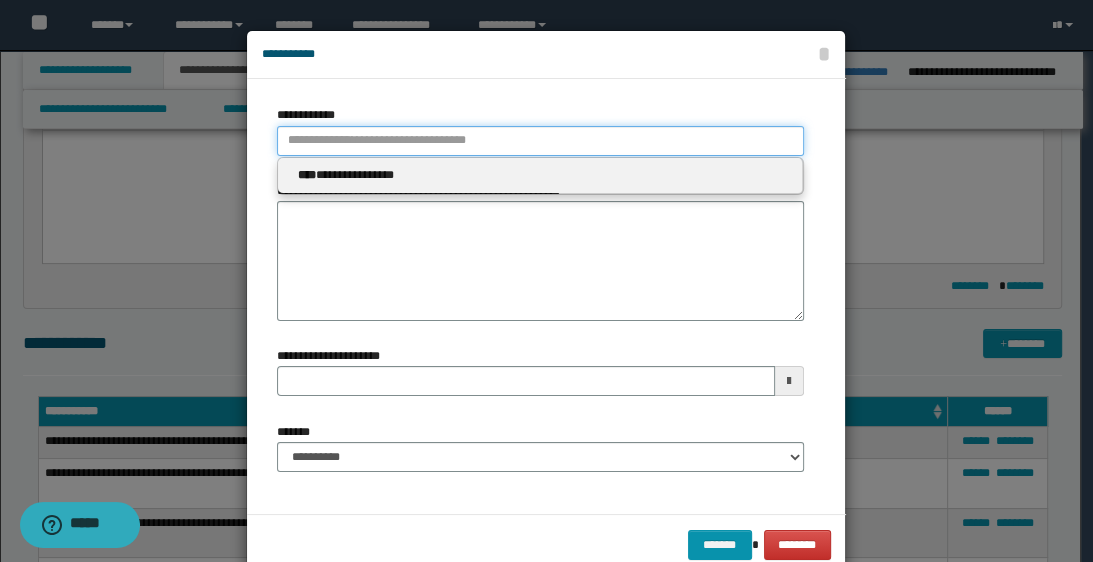 click on "**********" at bounding box center (540, 141) 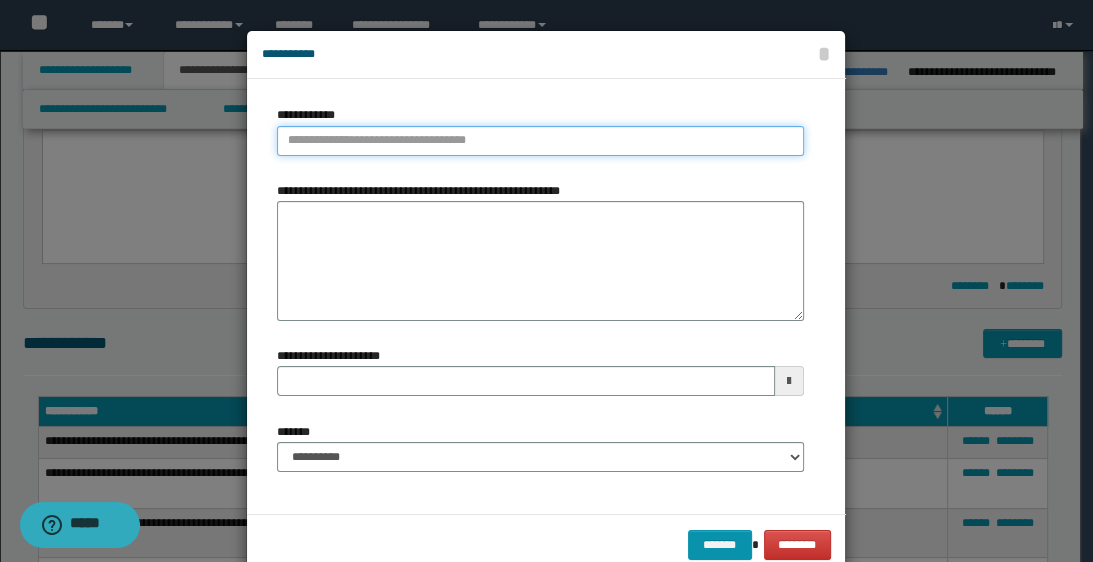 type 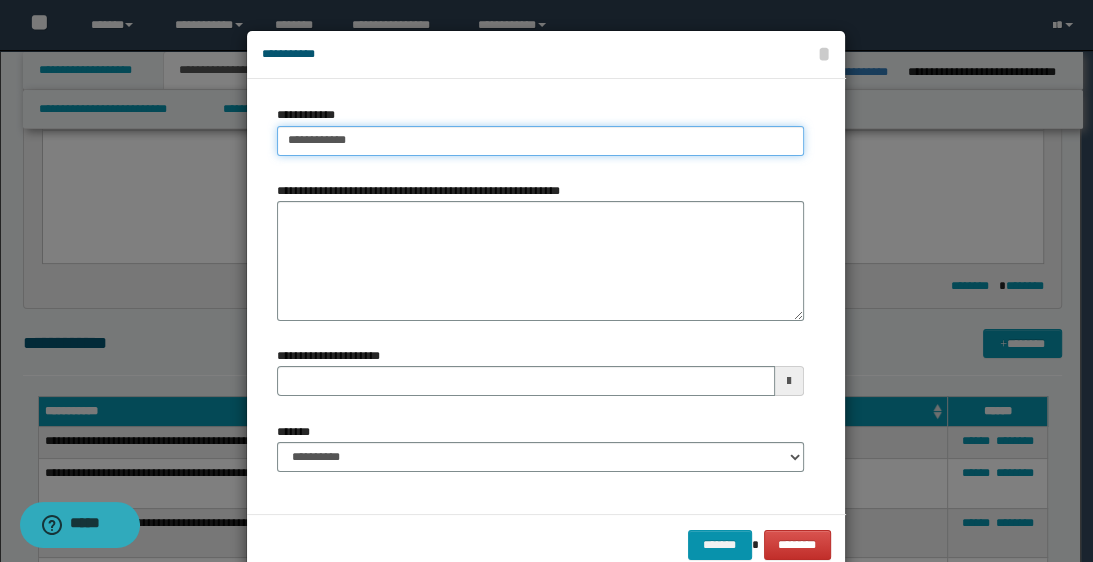 type on "**********" 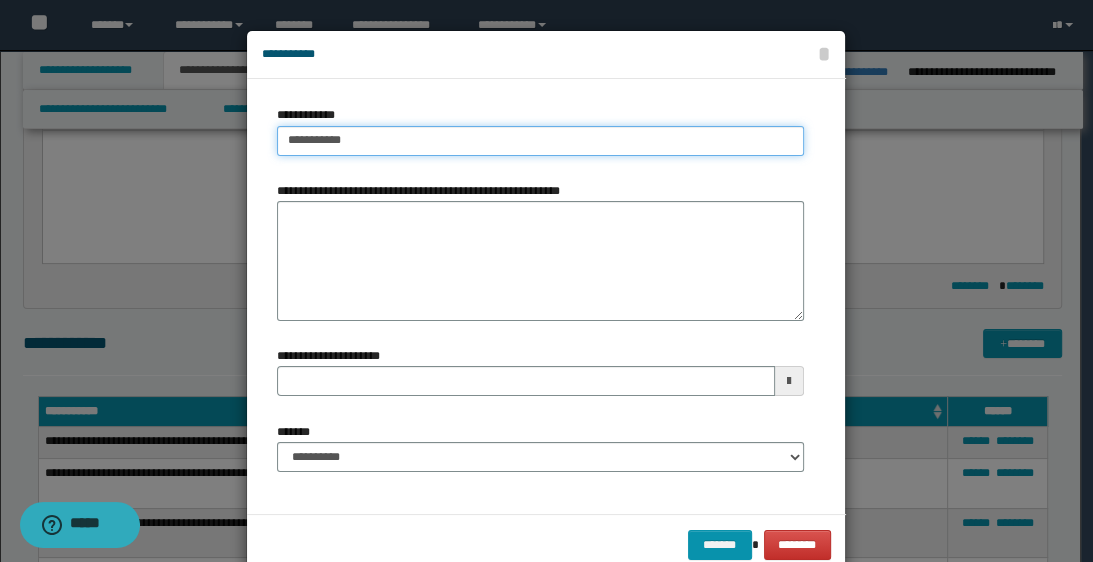 type on "**********" 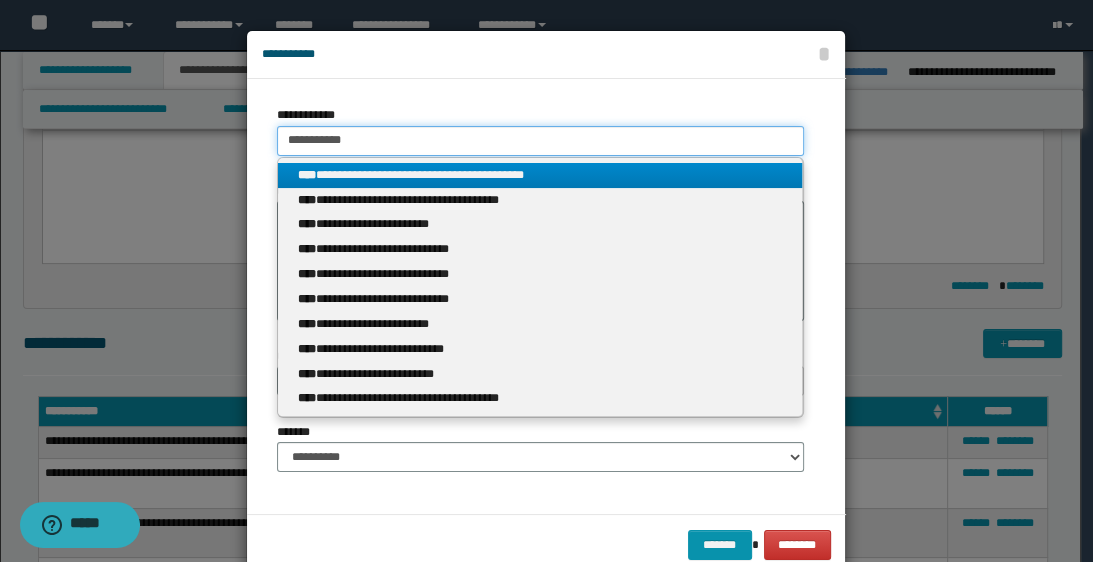 click on "**********" at bounding box center [540, 141] 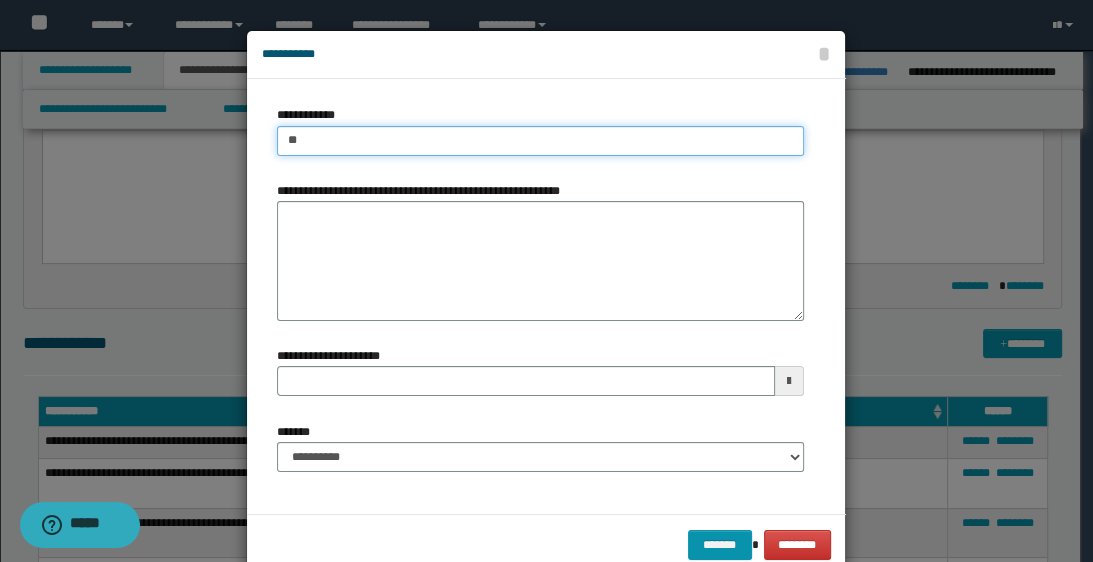 type on "*" 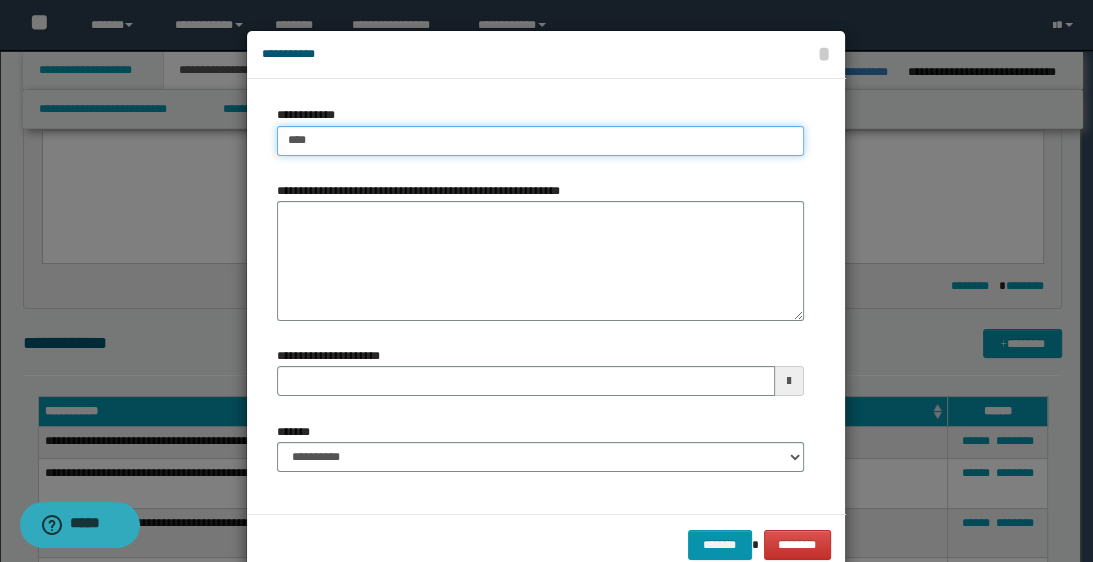 type on "*****" 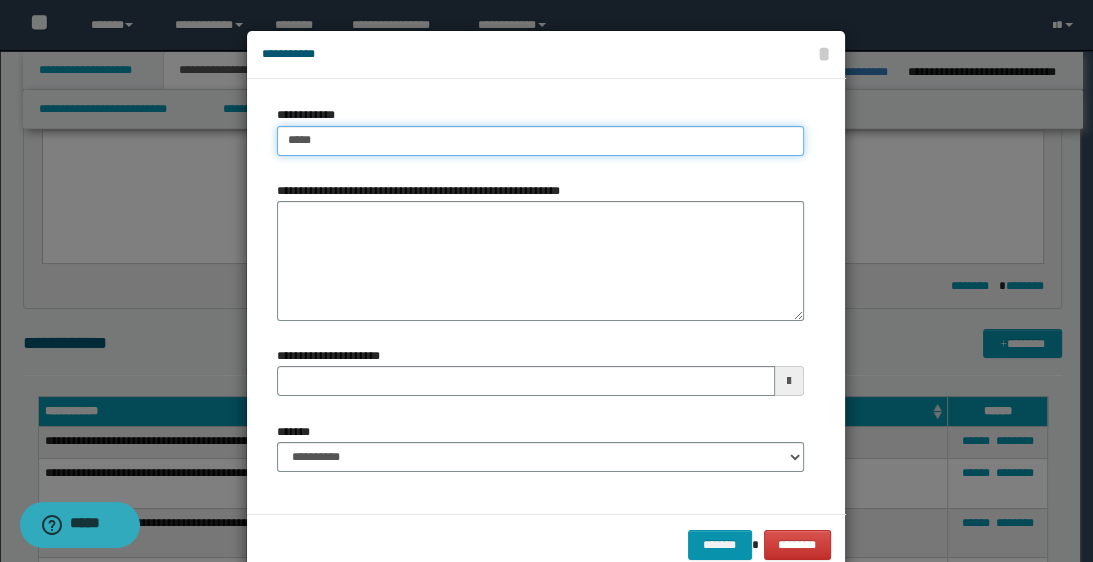 type on "*****" 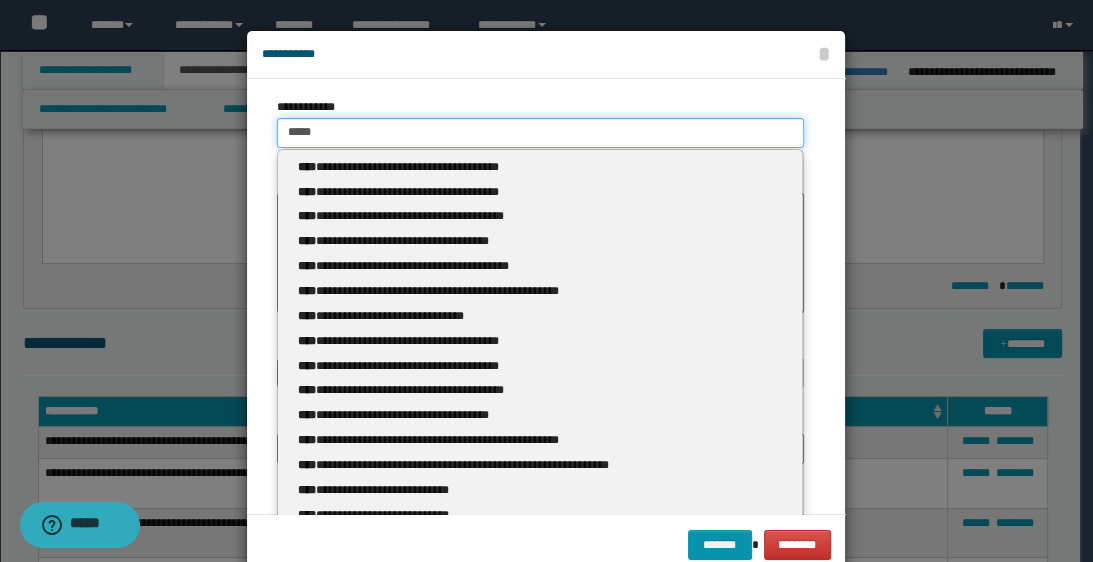 scroll, scrollTop: 0, scrollLeft: 0, axis: both 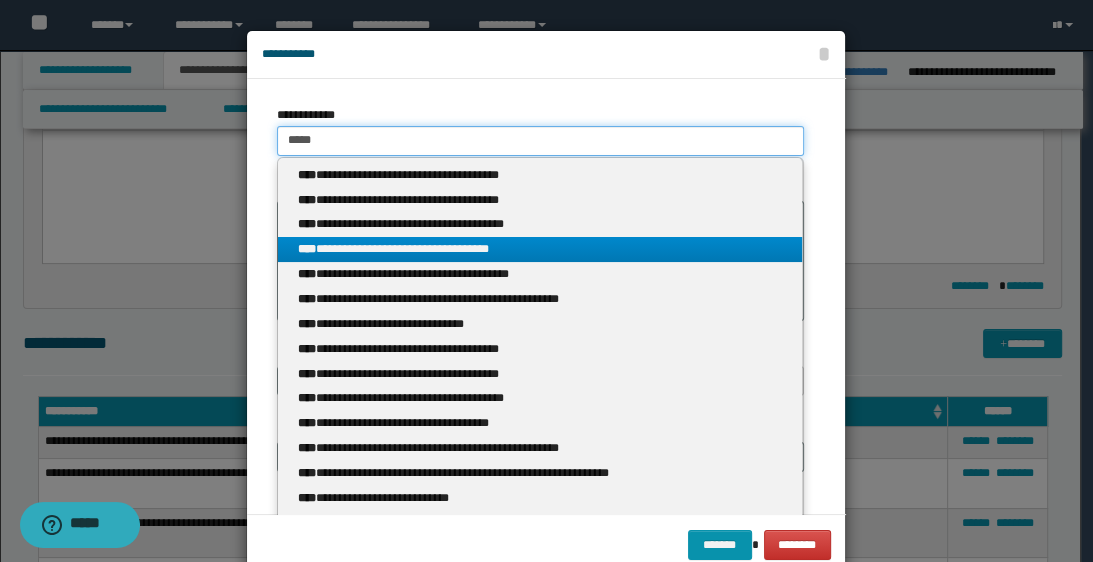 type 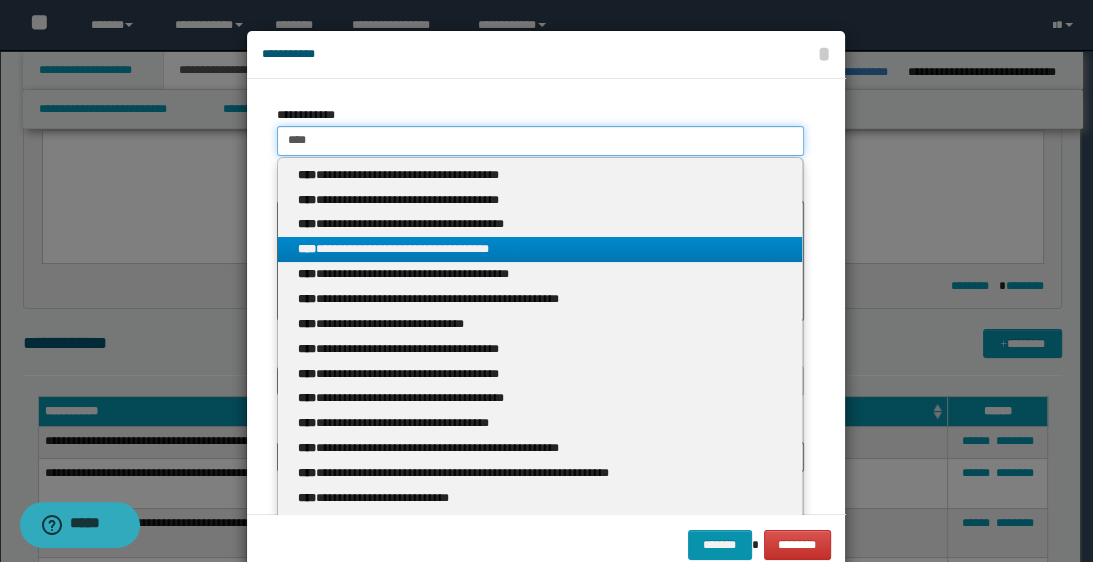 type on "****" 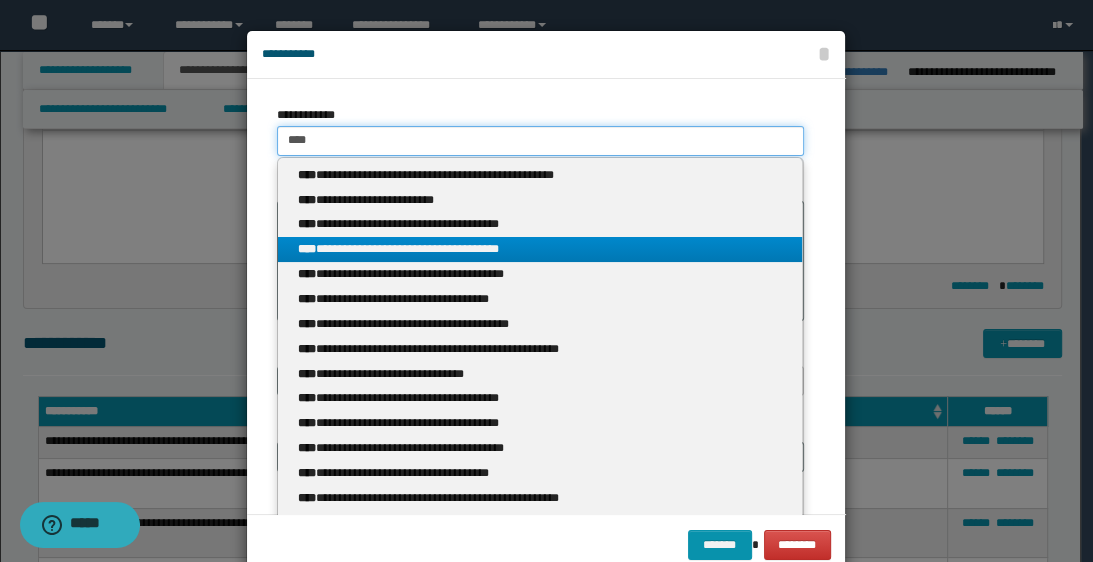 type 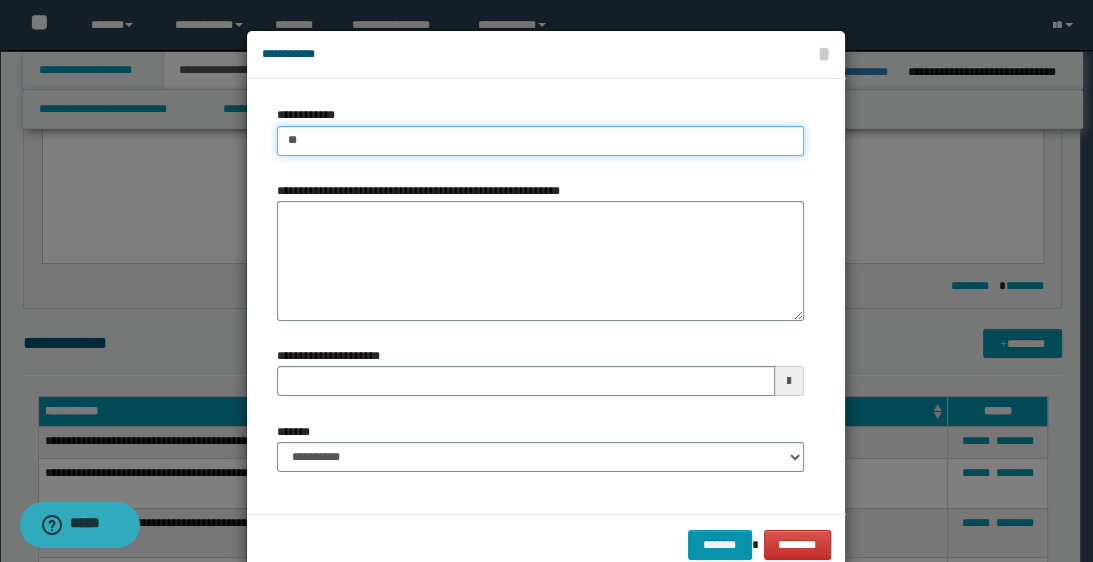 type on "*" 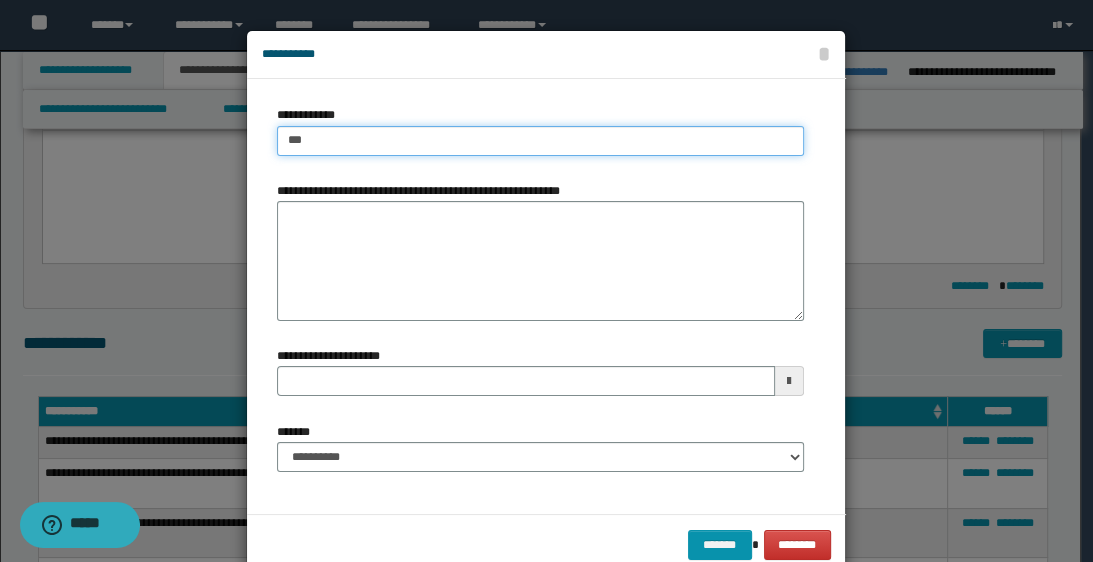 type on "****" 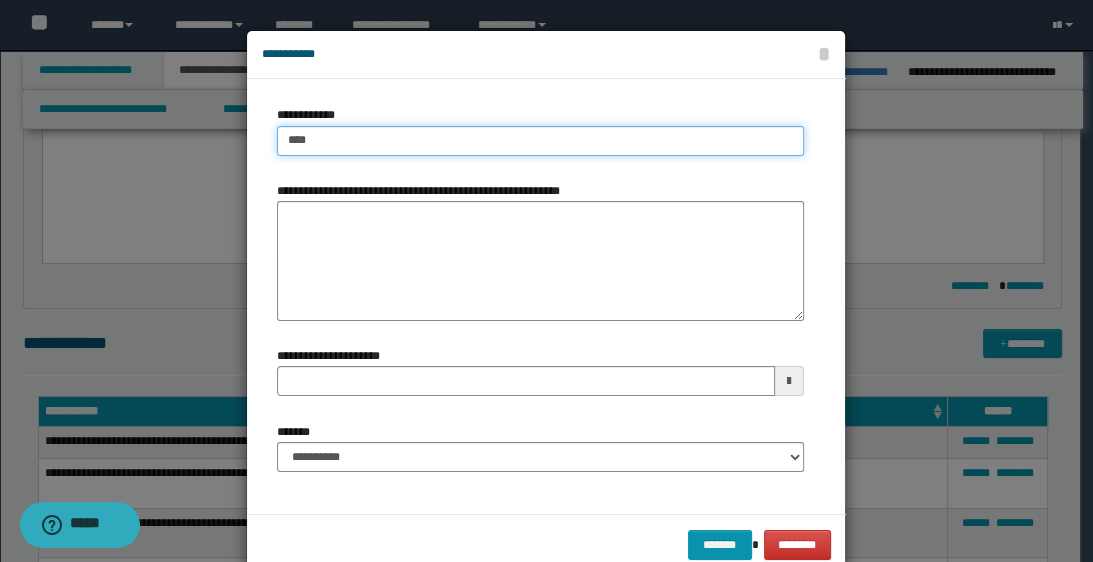 type on "****" 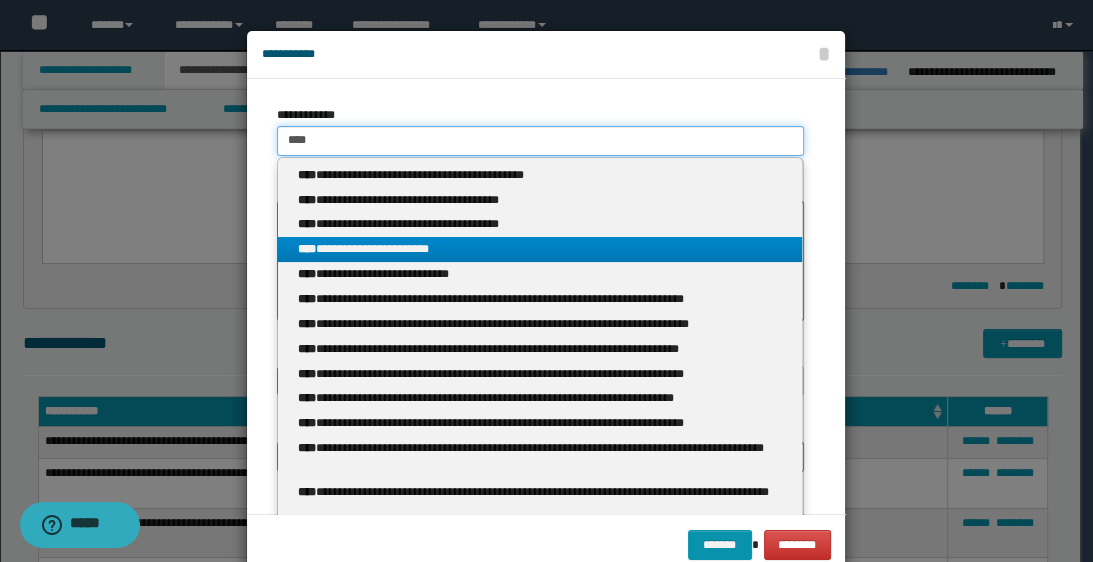 type 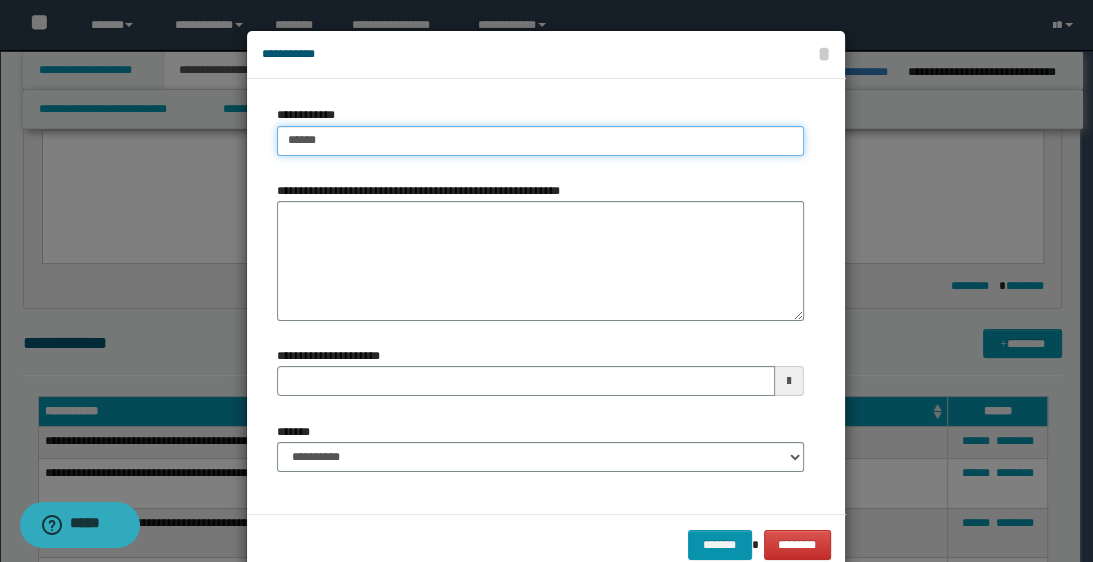type on "*******" 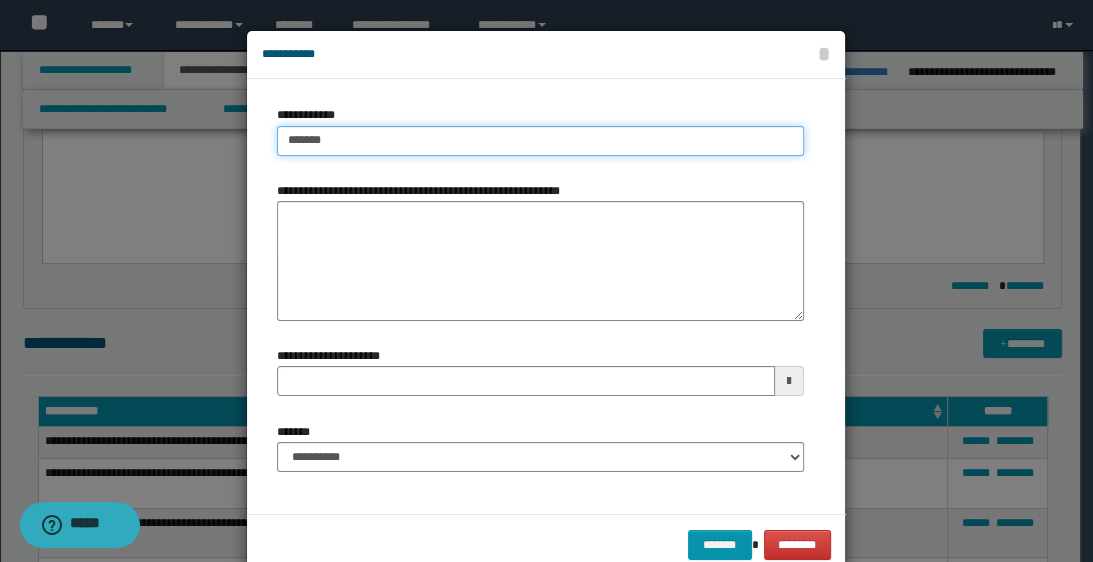 type on "*******" 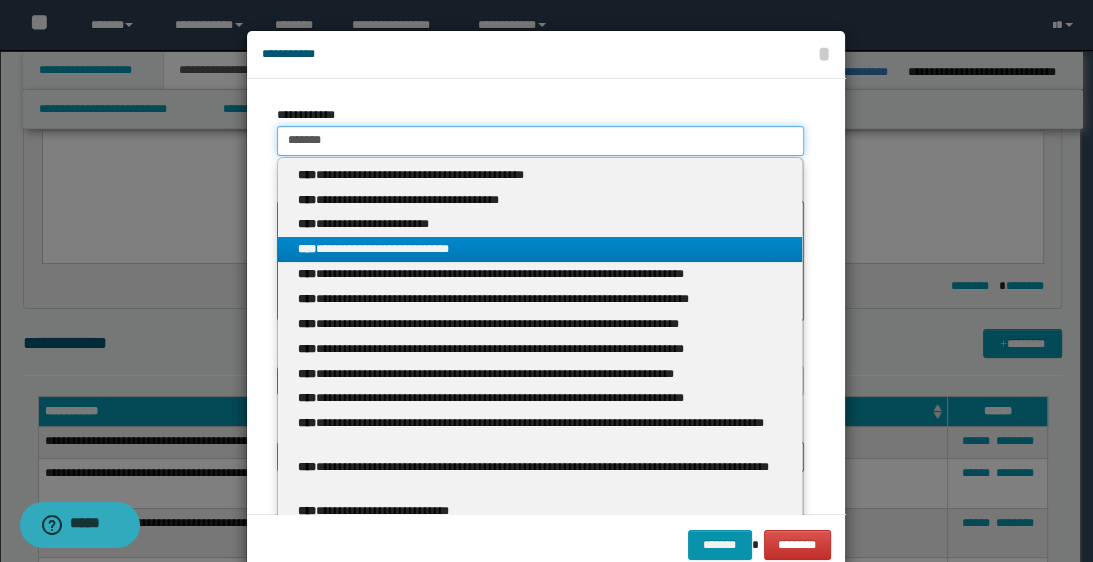 scroll, scrollTop: 80, scrollLeft: 0, axis: vertical 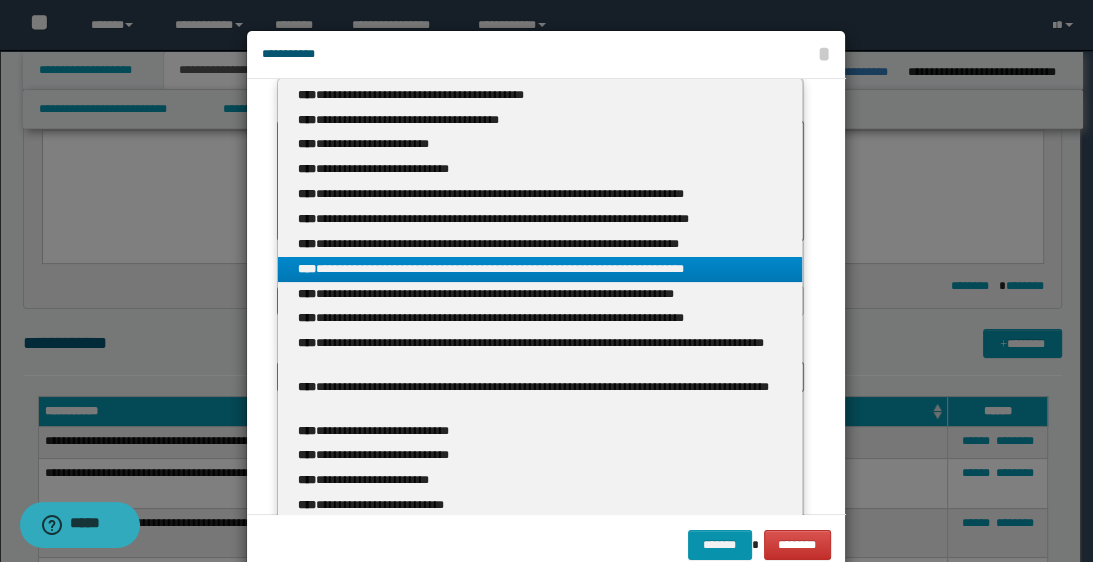 type on "*******" 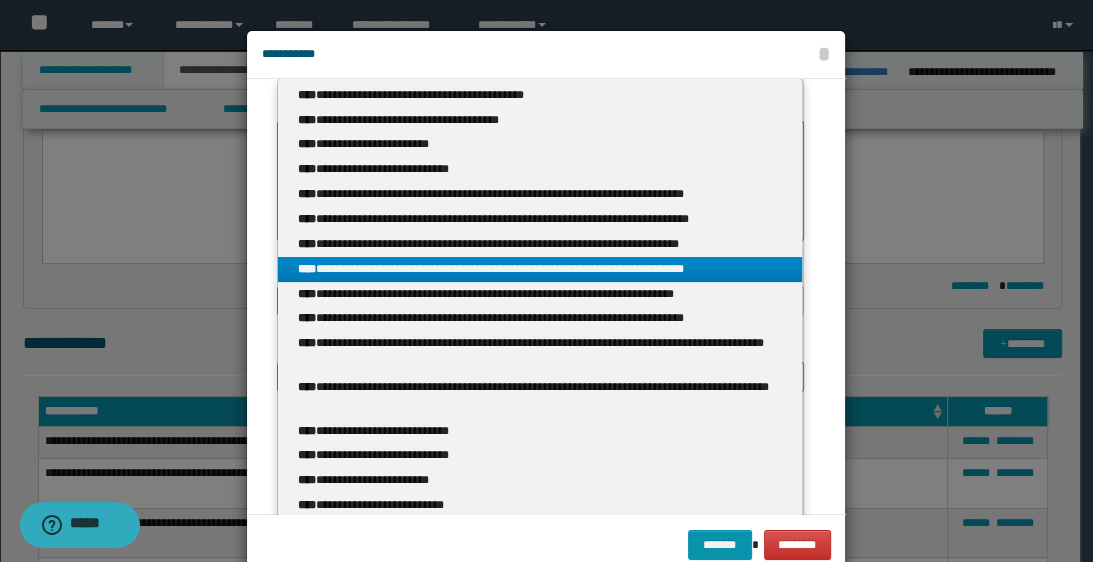 click on "**********" at bounding box center (540, 269) 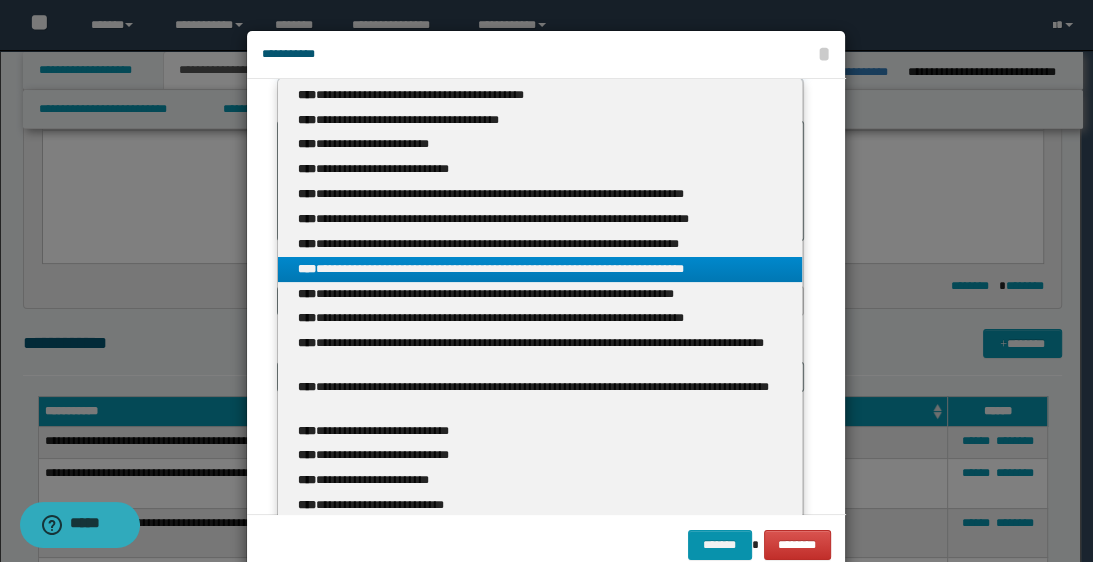 type 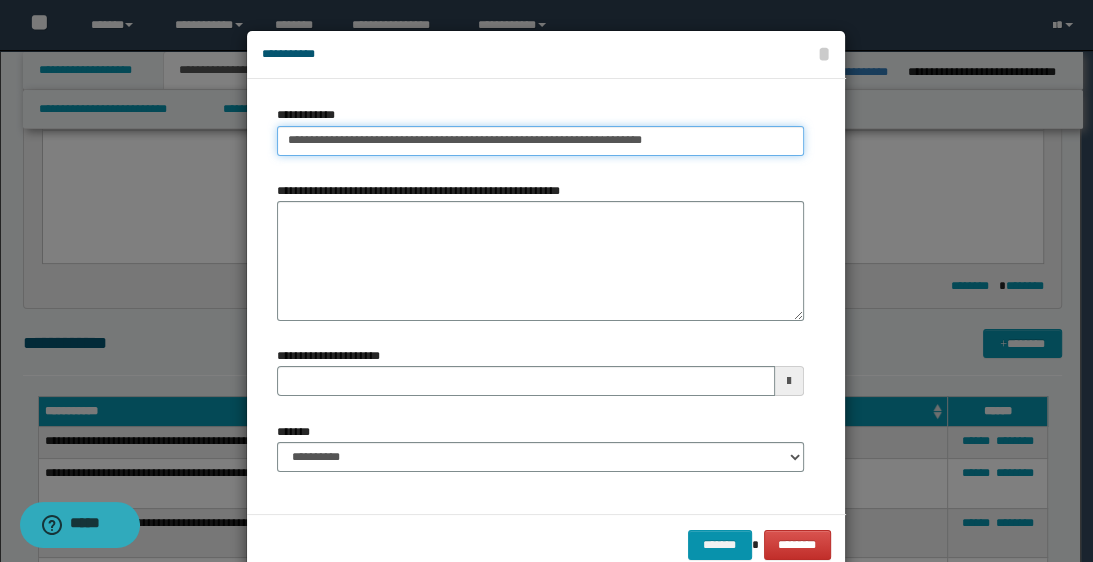 scroll, scrollTop: 0, scrollLeft: 0, axis: both 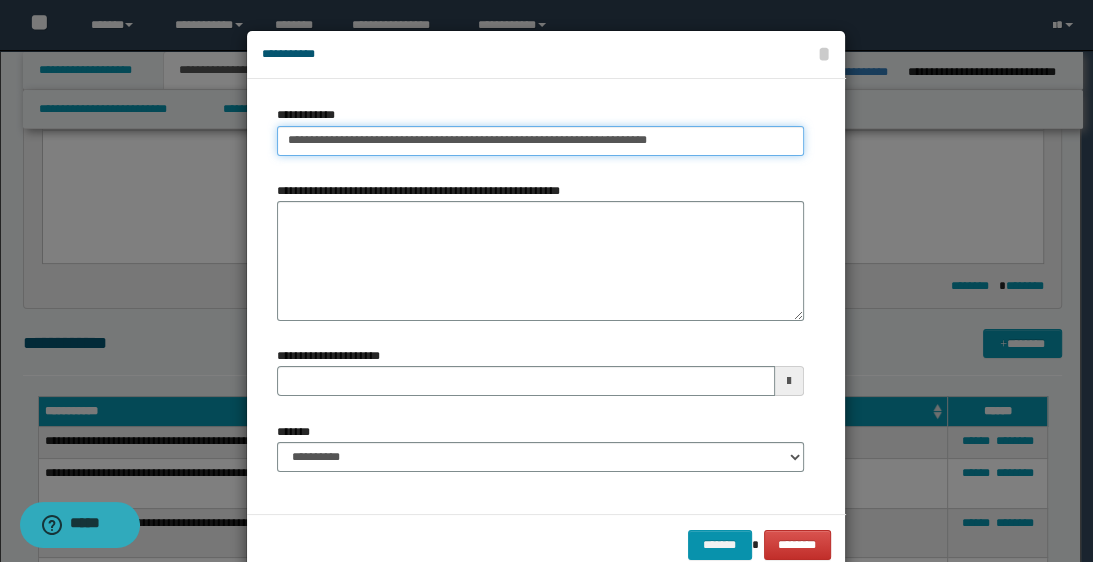 drag, startPoint x: 281, startPoint y: 141, endPoint x: 515, endPoint y: 148, distance: 234.10468 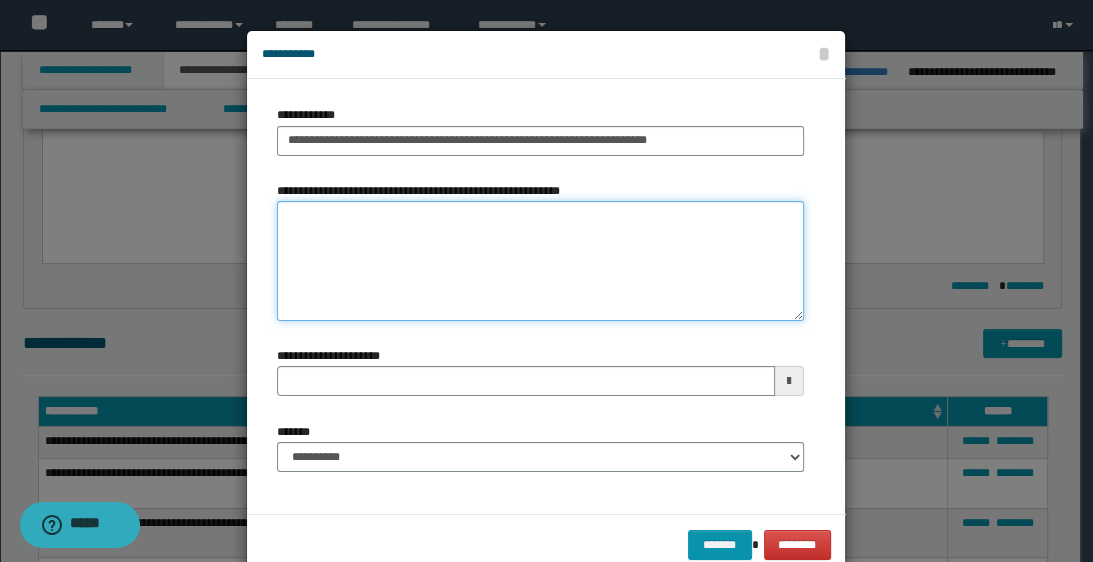 click on "**********" at bounding box center (540, 261) 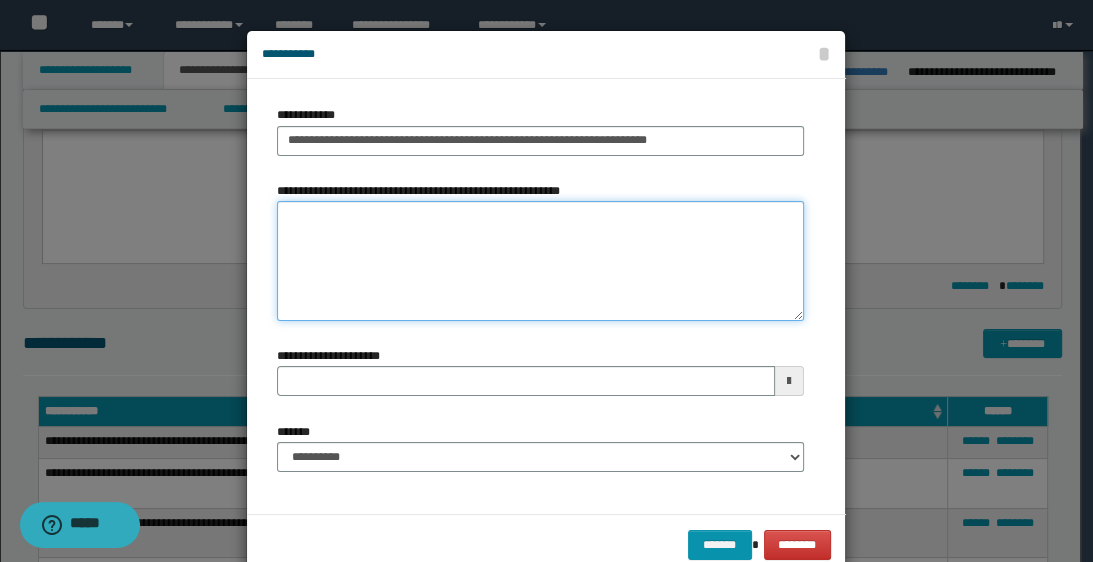 paste on "**********" 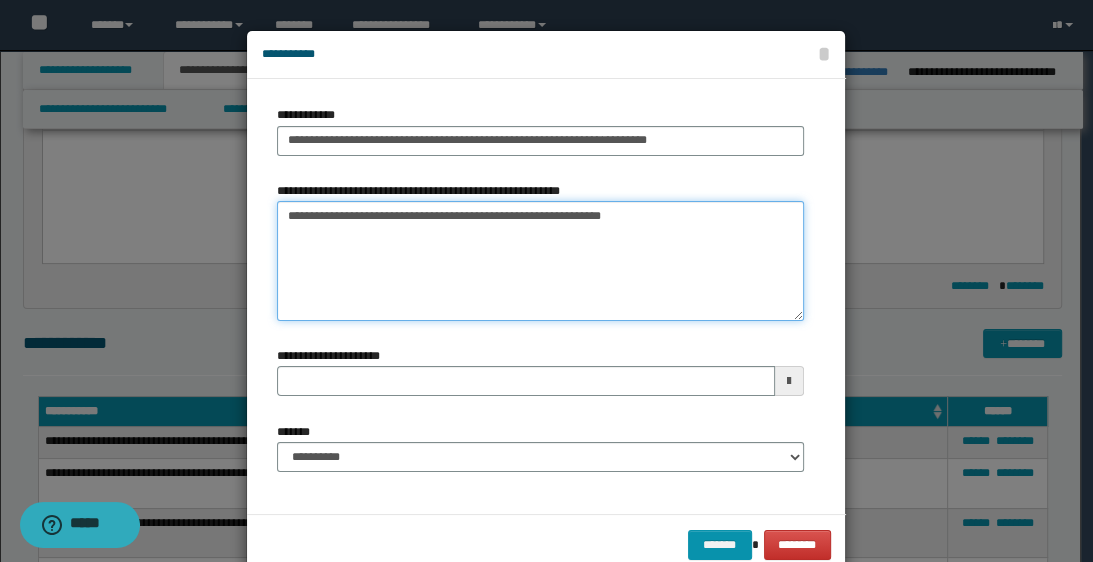 paste on "**********" 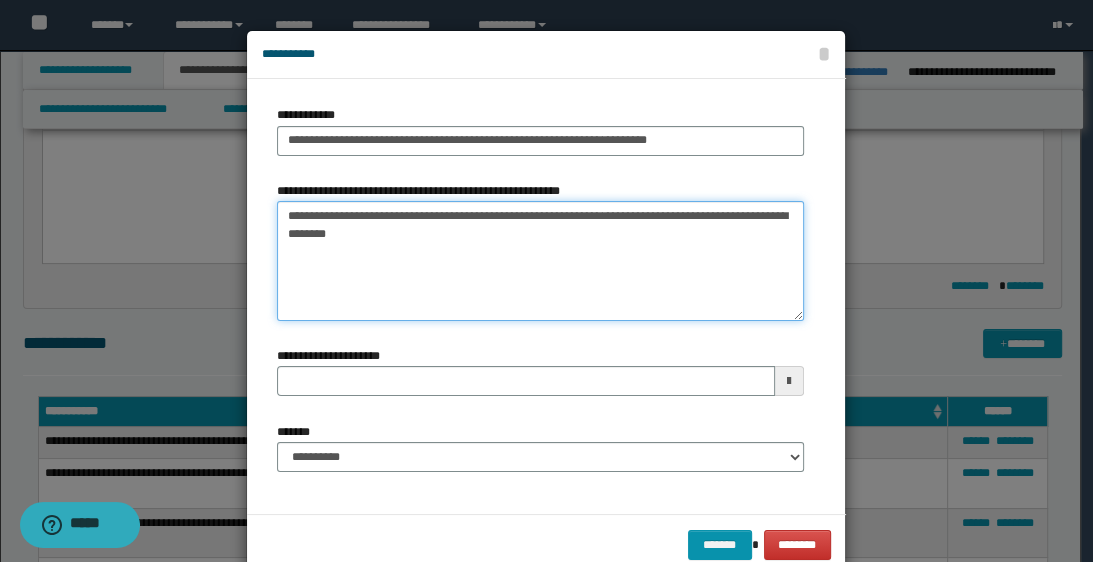 click on "**********" at bounding box center (540, 261) 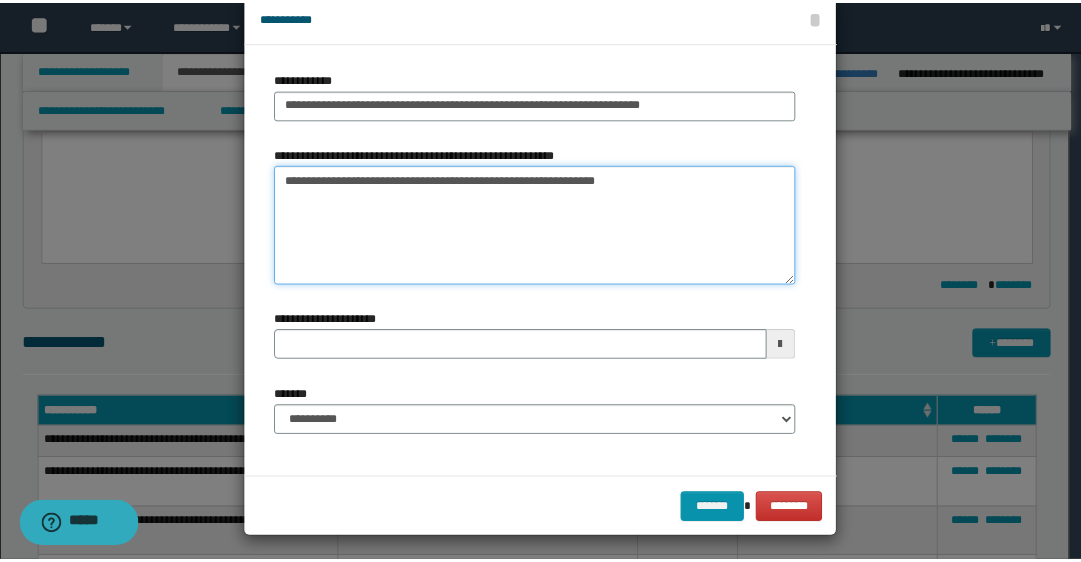 scroll, scrollTop: 43, scrollLeft: 0, axis: vertical 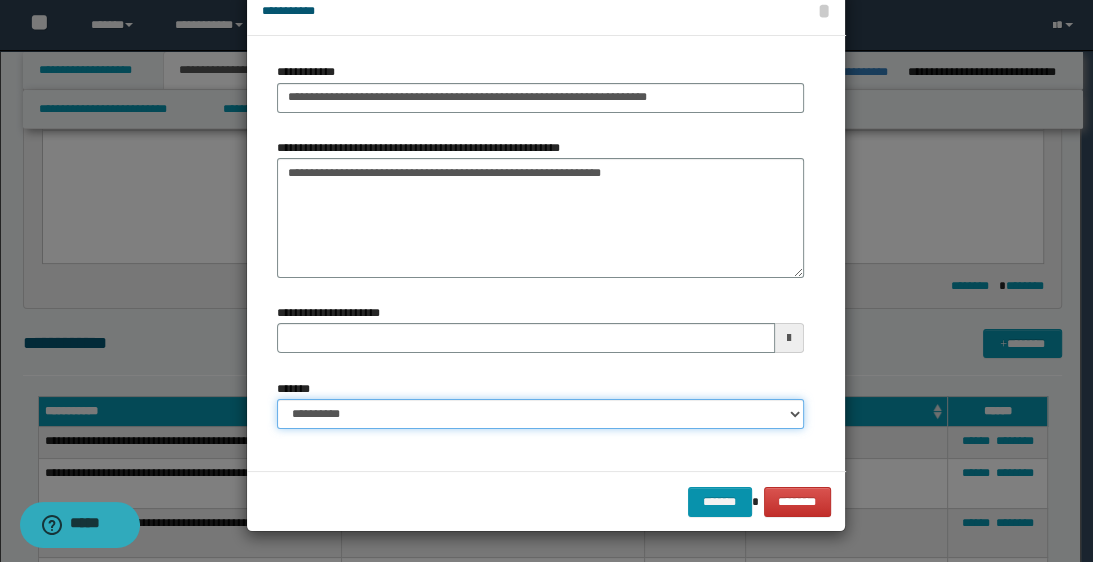 click on "**********" at bounding box center (540, 414) 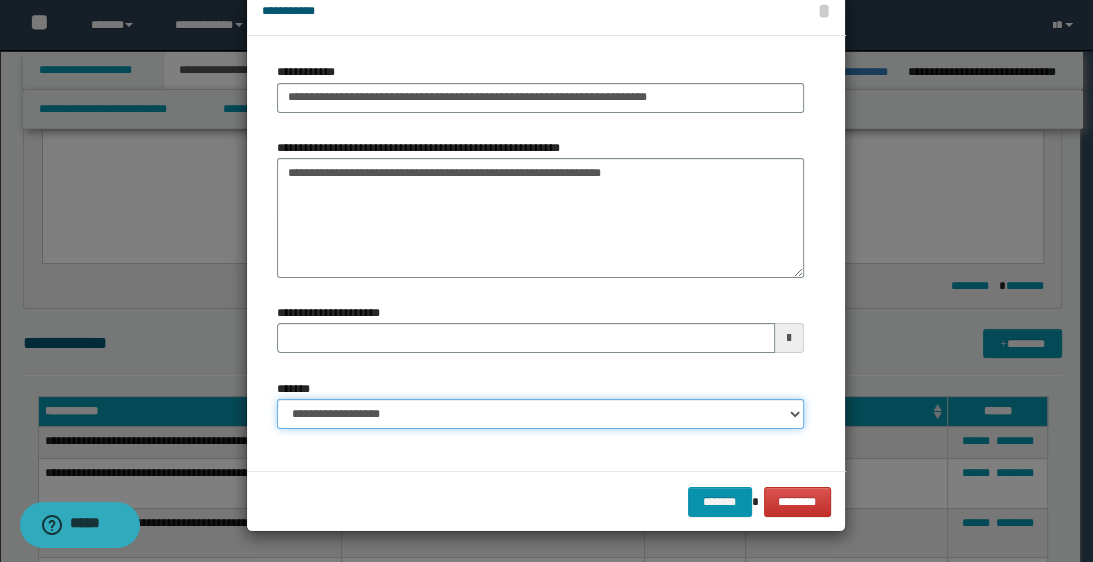 click on "**********" at bounding box center (540, 414) 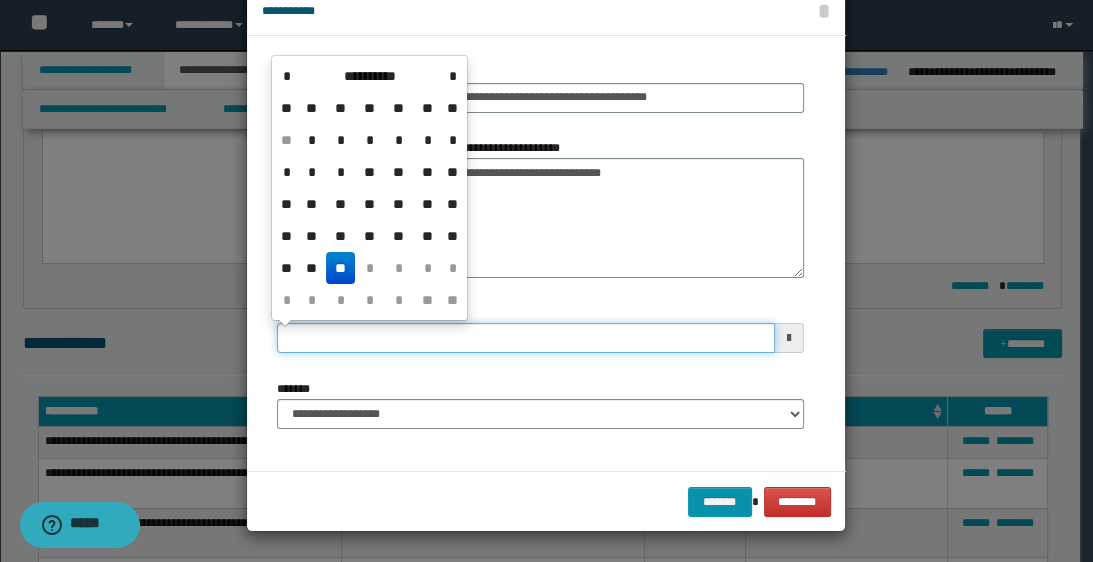 click on "**********" at bounding box center (525, 338) 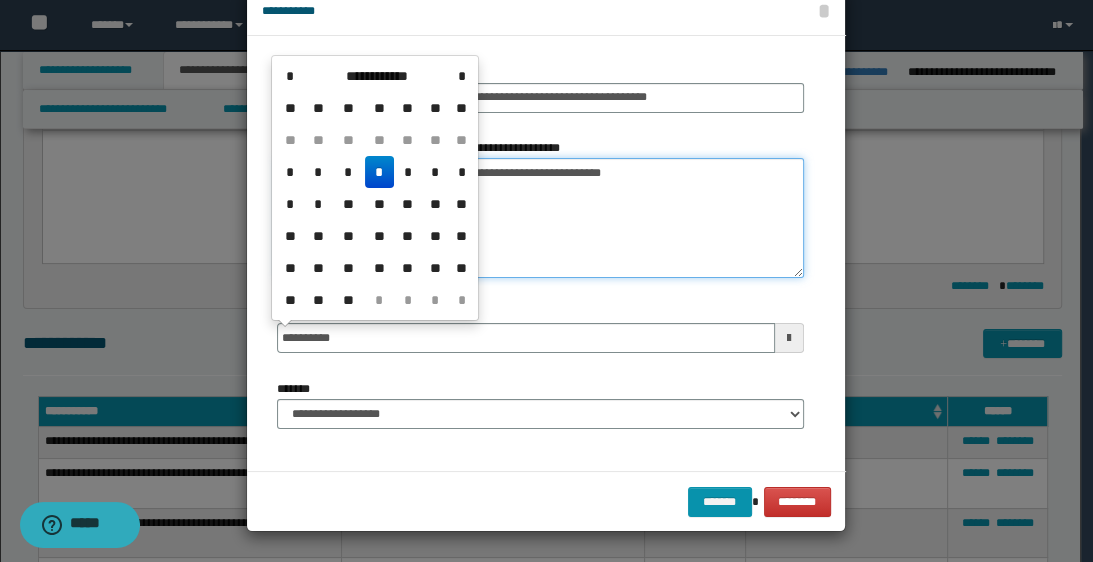 click on "**********" at bounding box center [540, 218] 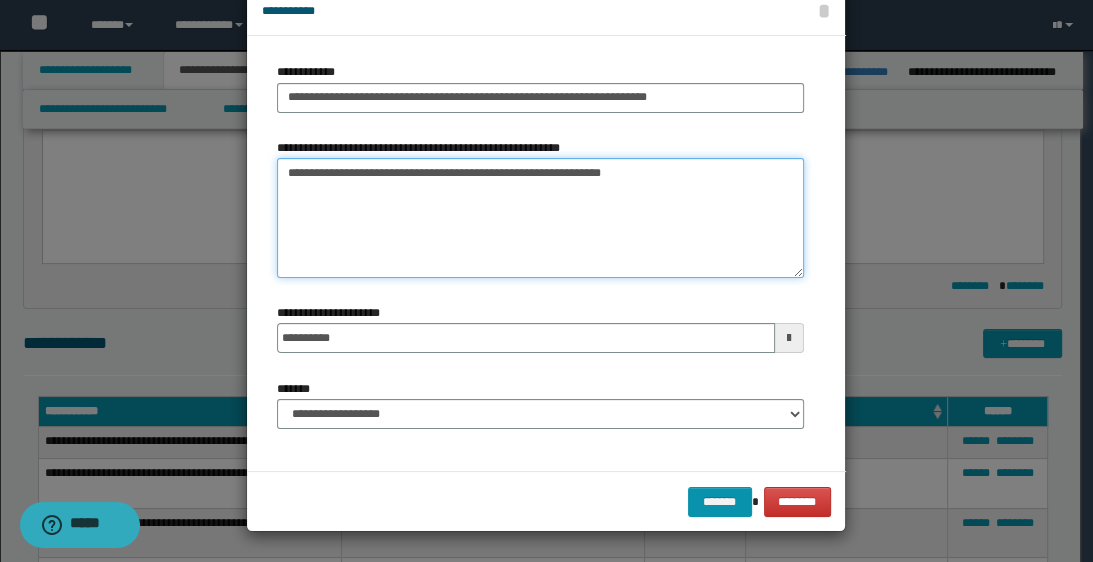 click on "**********" at bounding box center (540, 218) 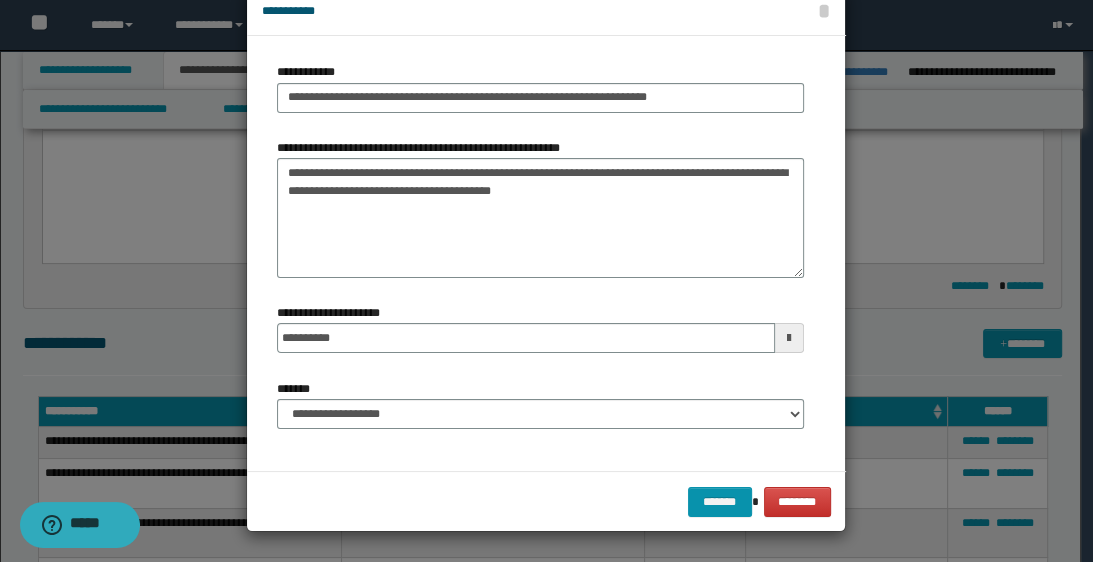 click on "*******
********" at bounding box center (546, 501) 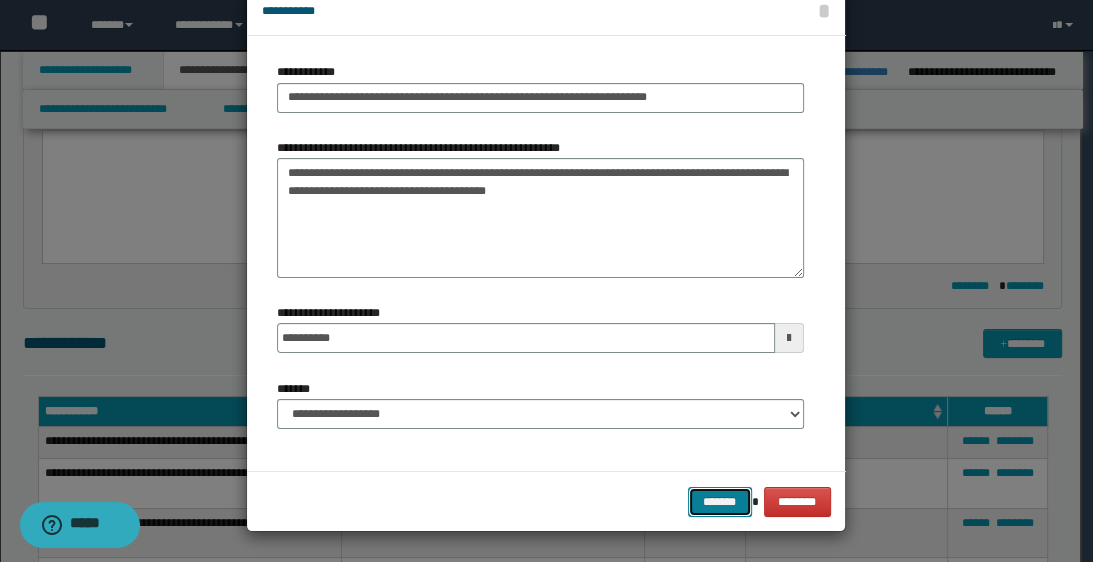 click on "*******" at bounding box center (720, 502) 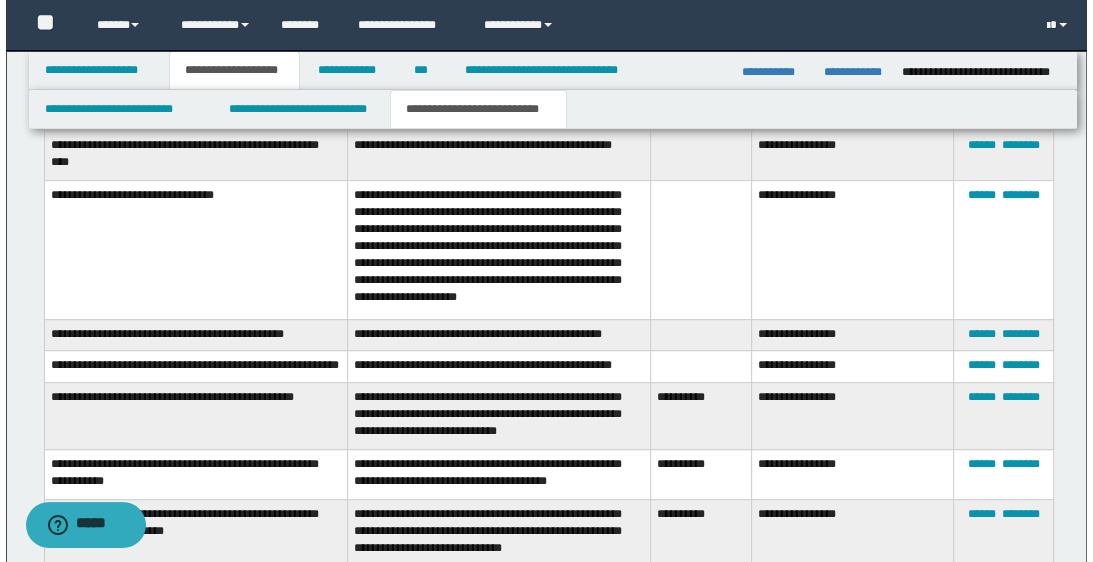 scroll, scrollTop: 720, scrollLeft: 0, axis: vertical 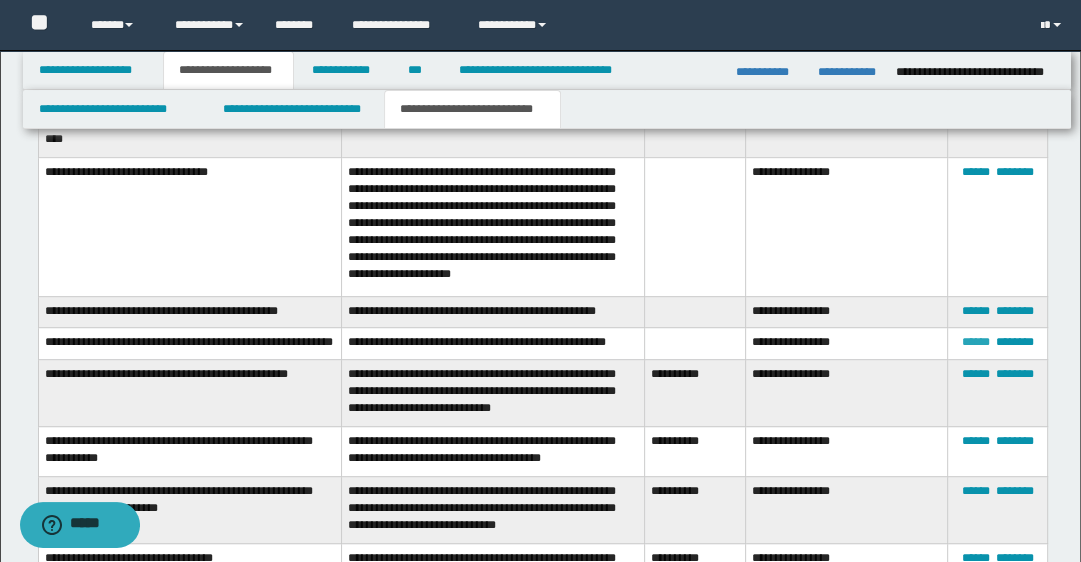 click on "******" at bounding box center [975, 342] 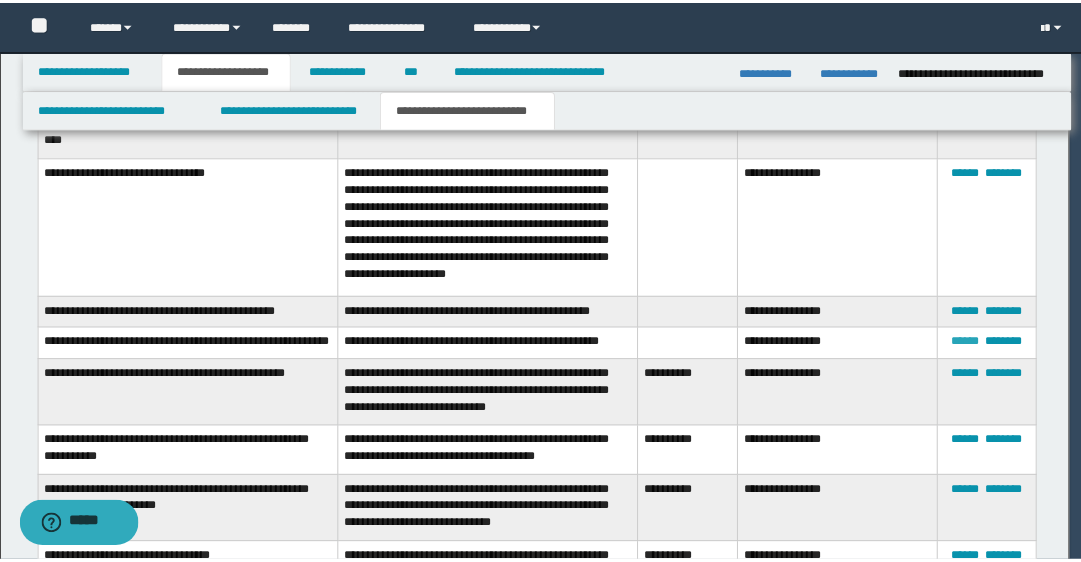 scroll, scrollTop: 0, scrollLeft: 0, axis: both 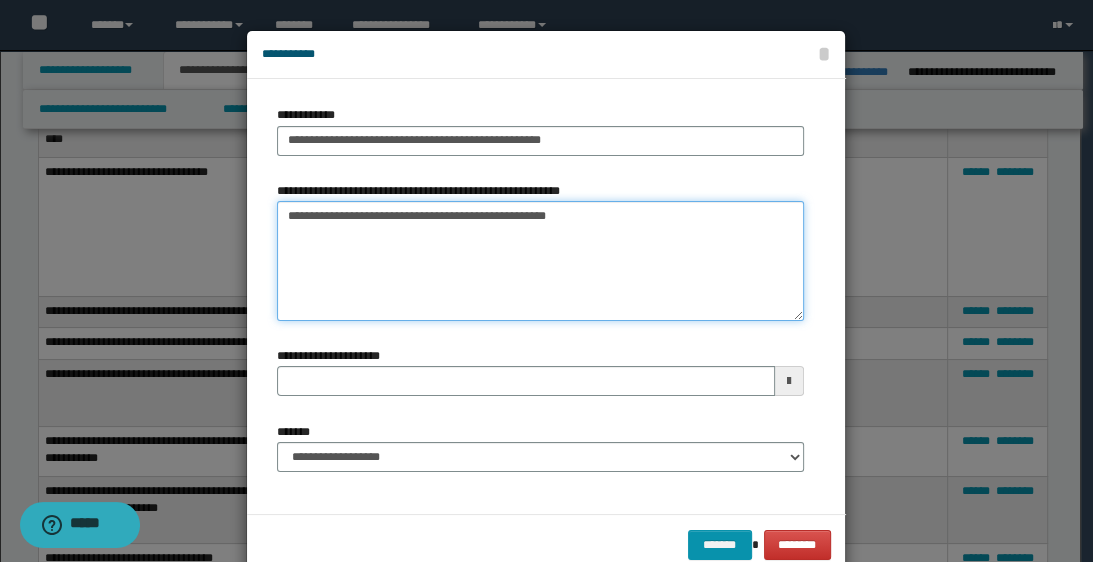 click on "**********" at bounding box center (540, 261) 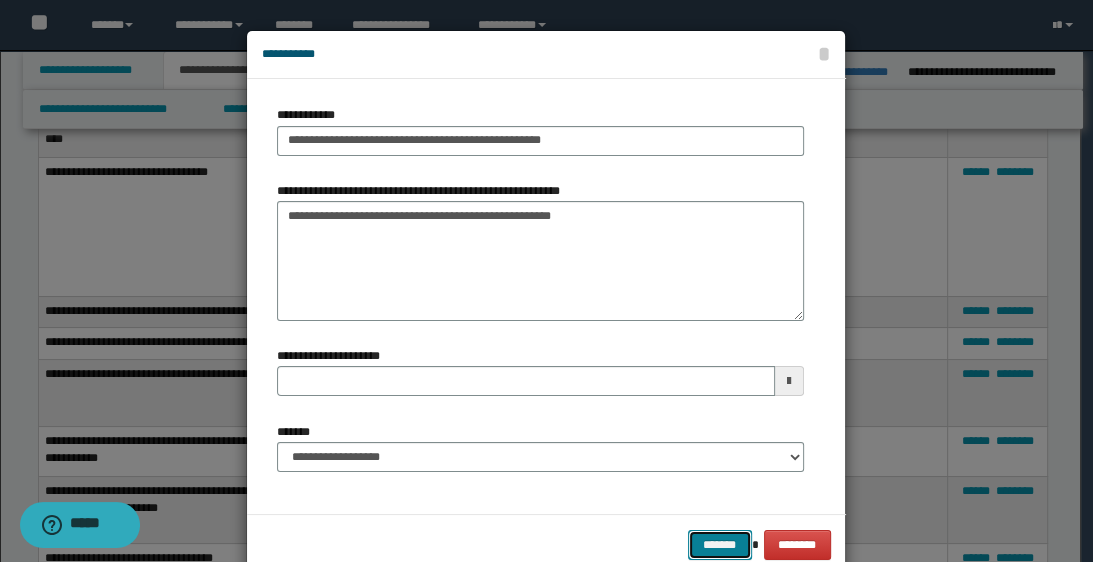click on "*******" at bounding box center [720, 545] 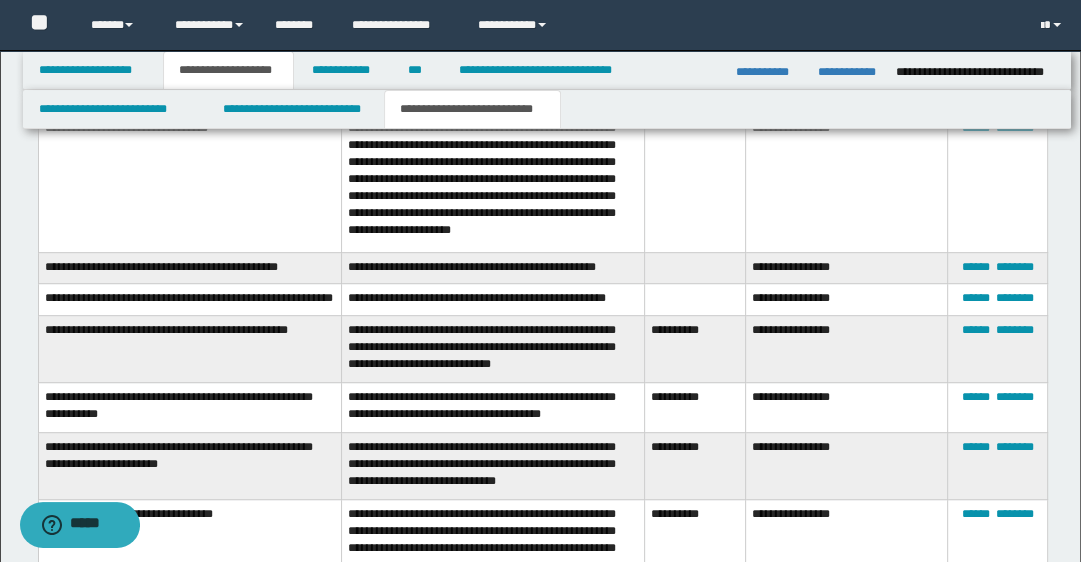 scroll, scrollTop: 800, scrollLeft: 0, axis: vertical 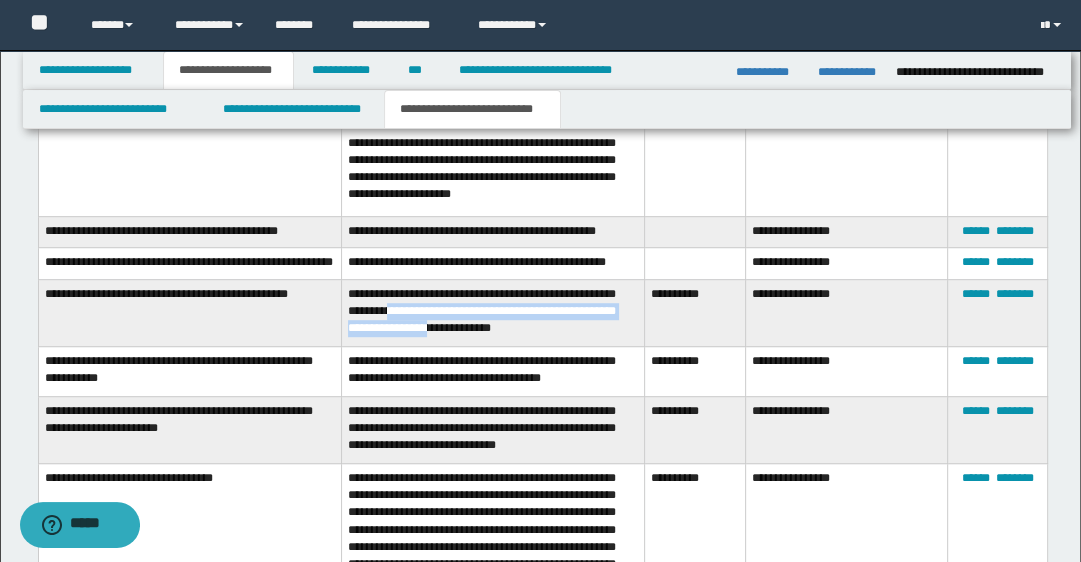 drag, startPoint x: 456, startPoint y: 330, endPoint x: 532, endPoint y: 336, distance: 76.23647 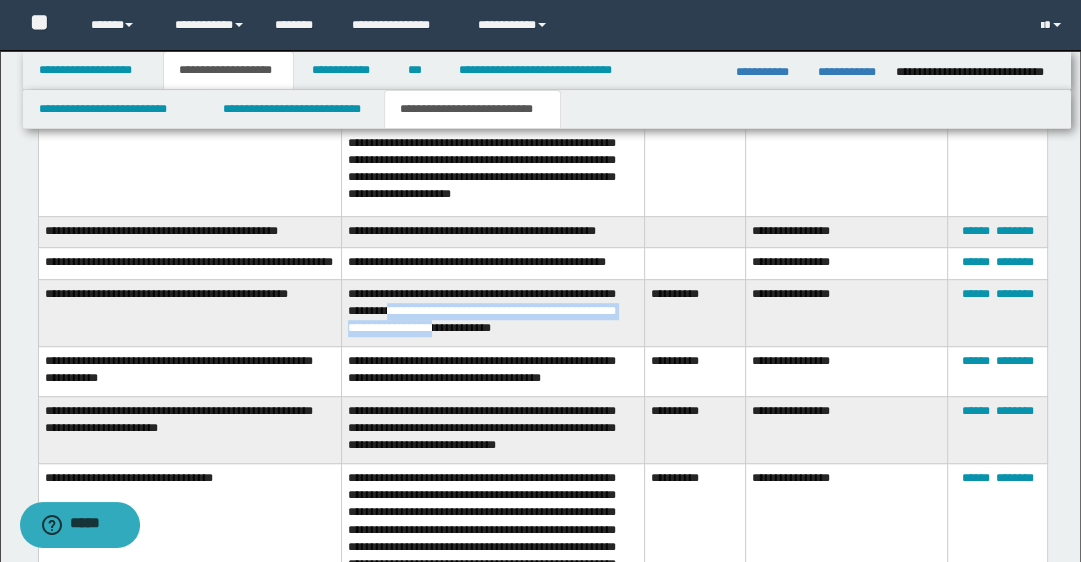copy on "**********" 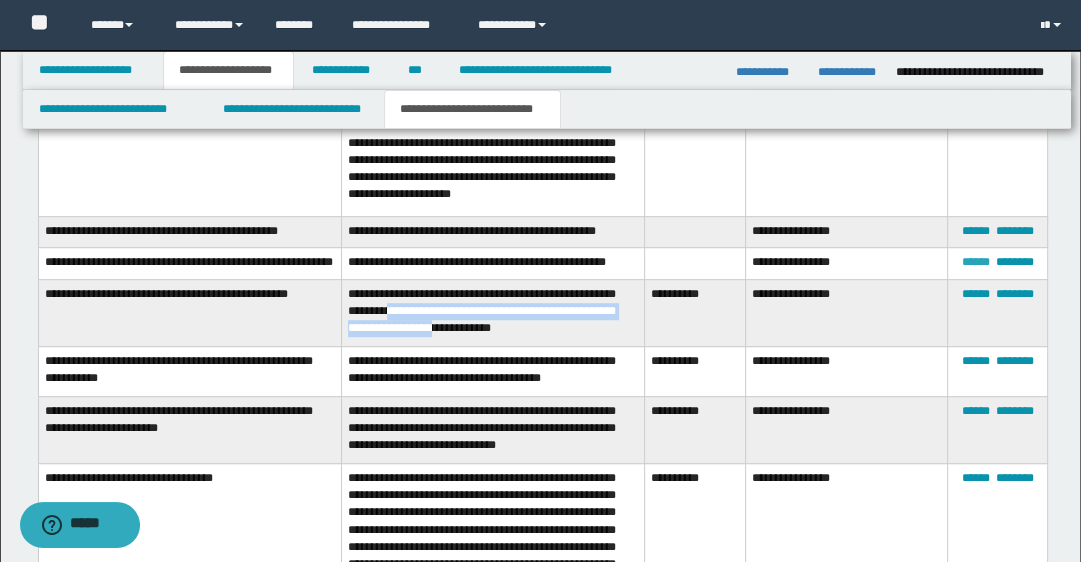 click on "******" at bounding box center [975, 262] 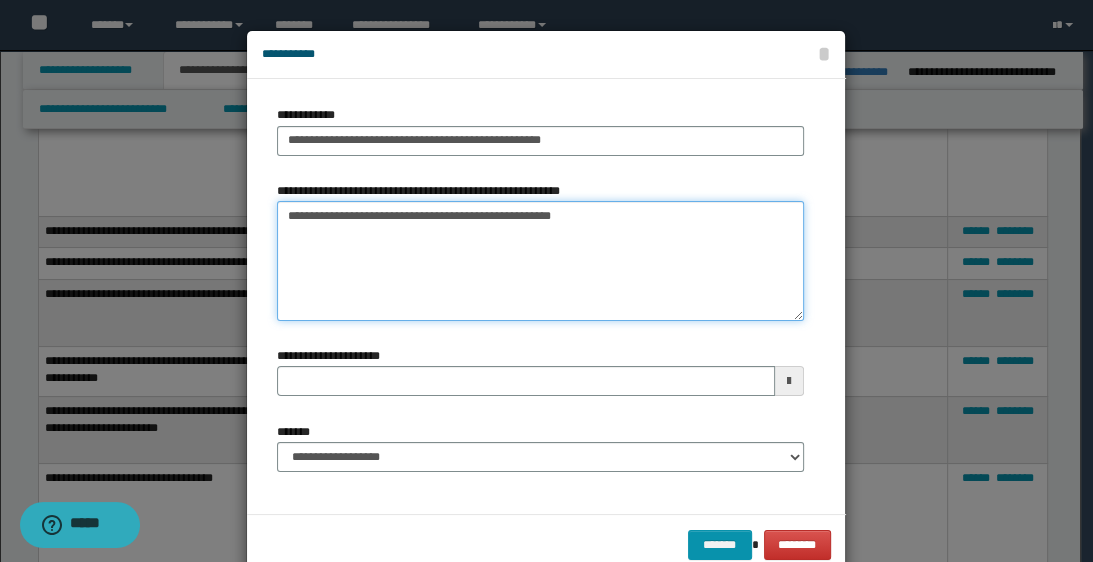 click on "**********" at bounding box center (540, 261) 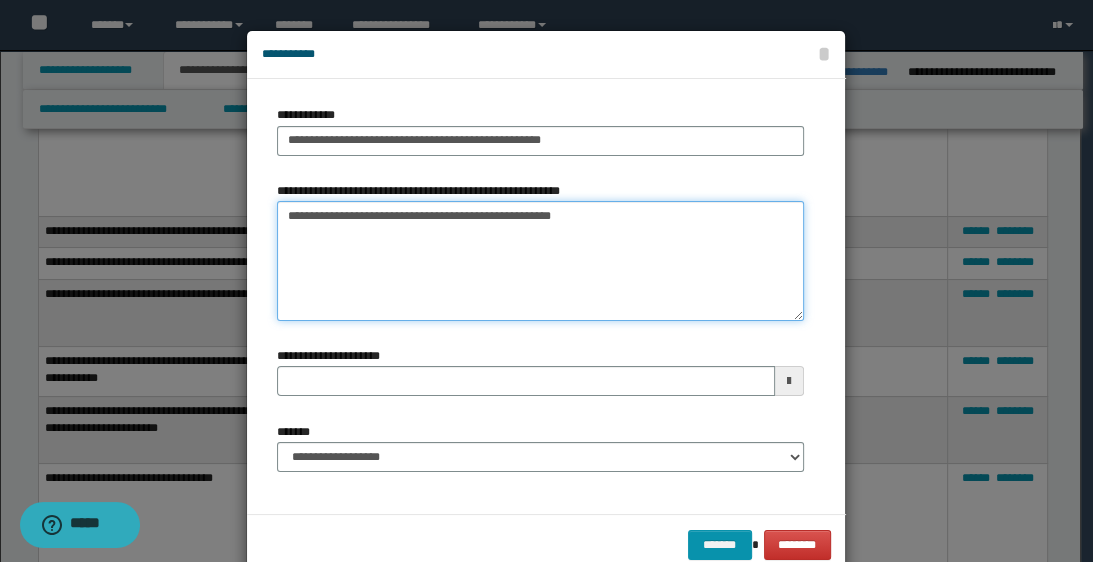 paste on "**********" 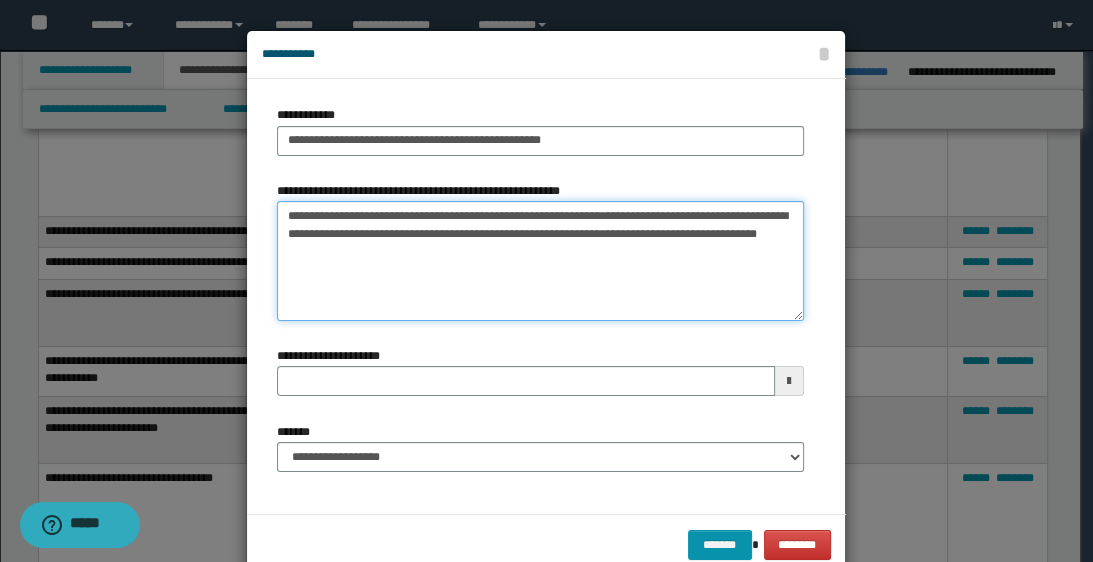 click on "**********" at bounding box center (540, 261) 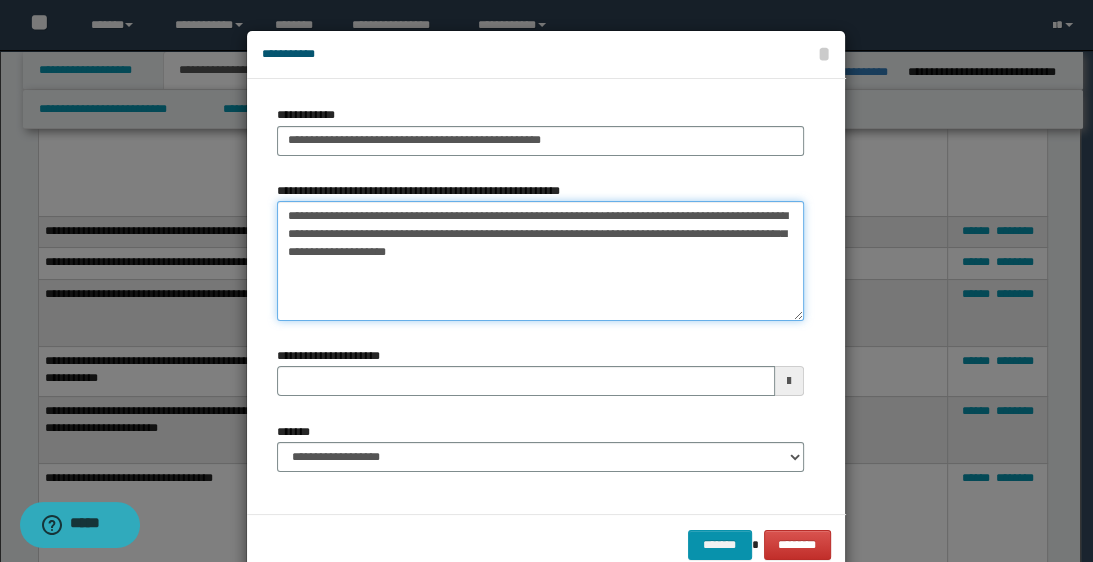 click on "**********" at bounding box center [540, 261] 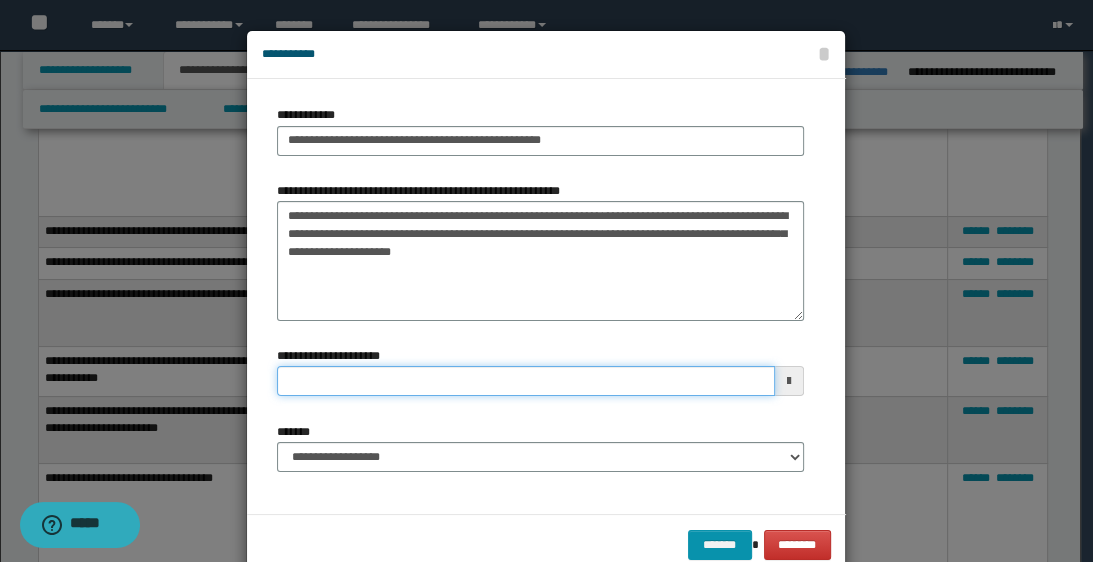 click on "**********" at bounding box center [525, 381] 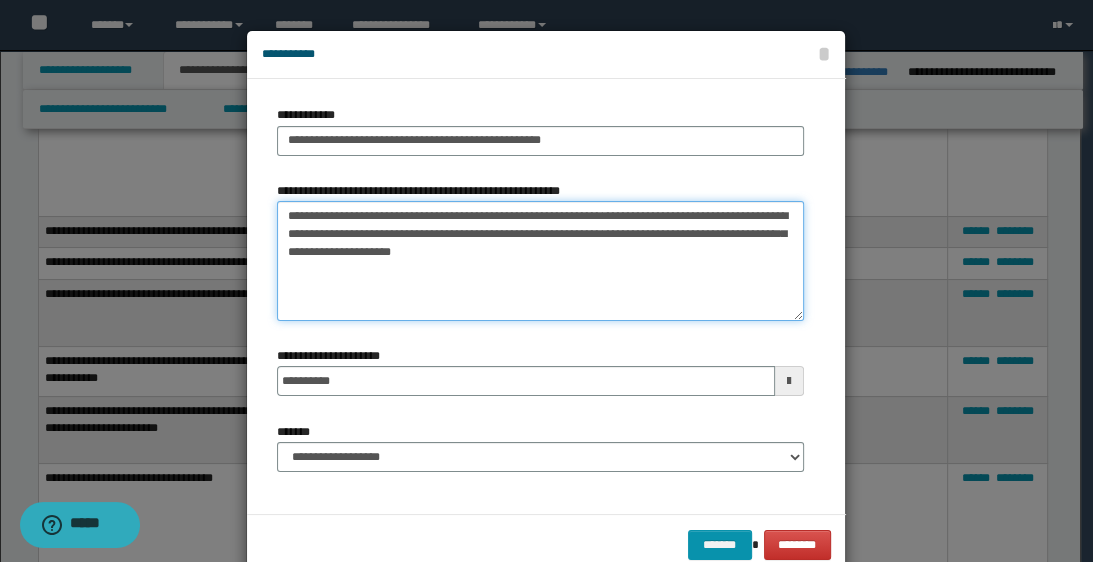 click on "**********" at bounding box center (540, 261) 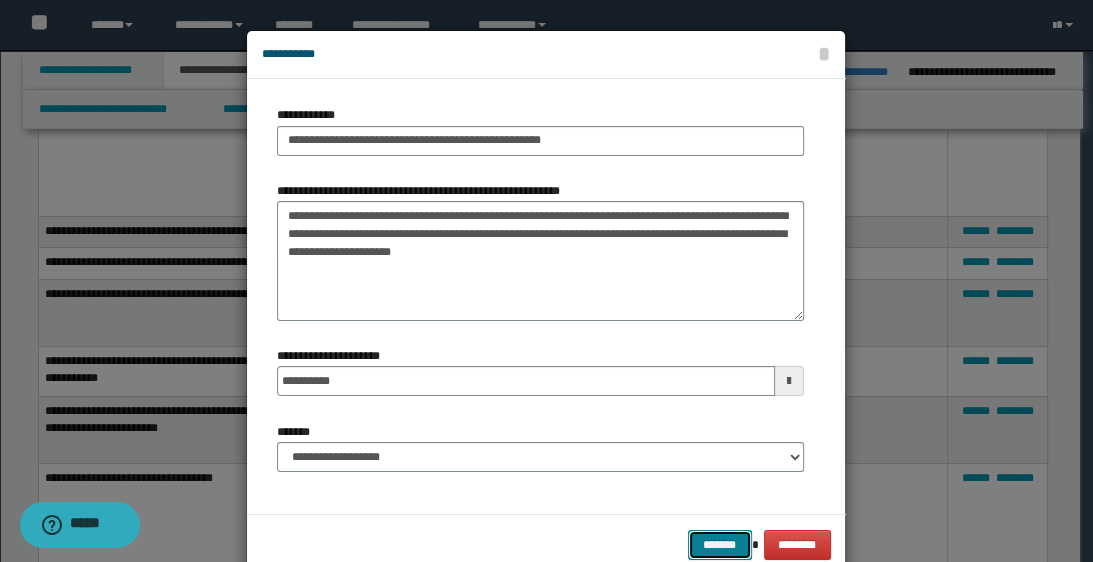 click on "*******" at bounding box center [720, 545] 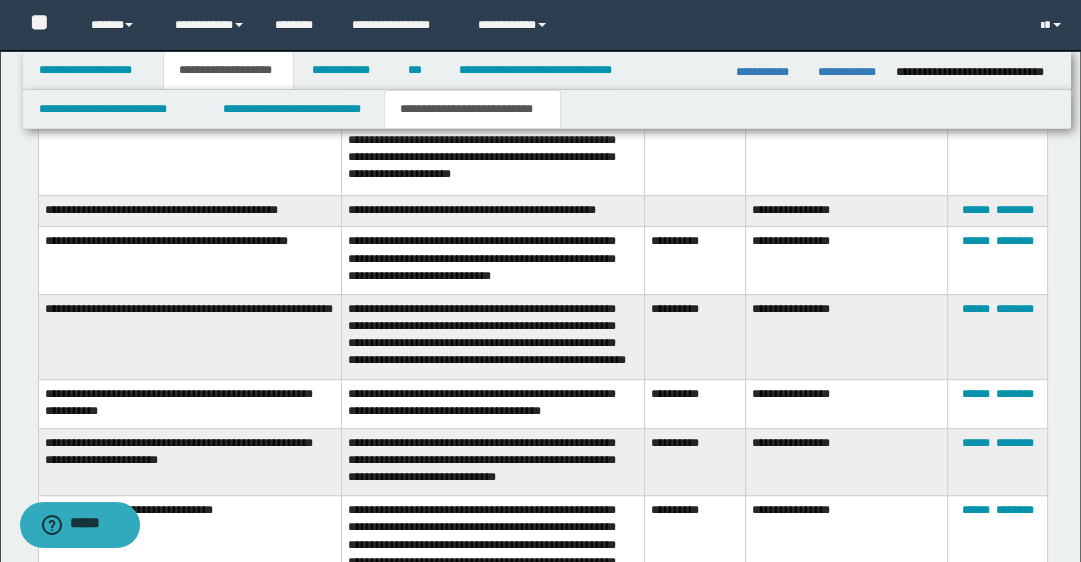 scroll, scrollTop: 880, scrollLeft: 0, axis: vertical 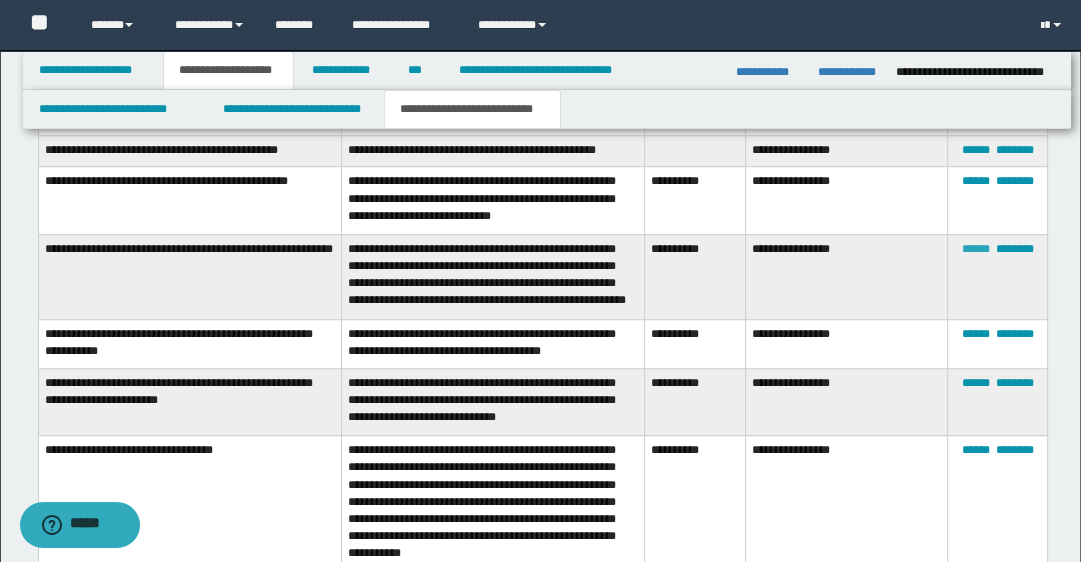 click on "******" at bounding box center (975, 249) 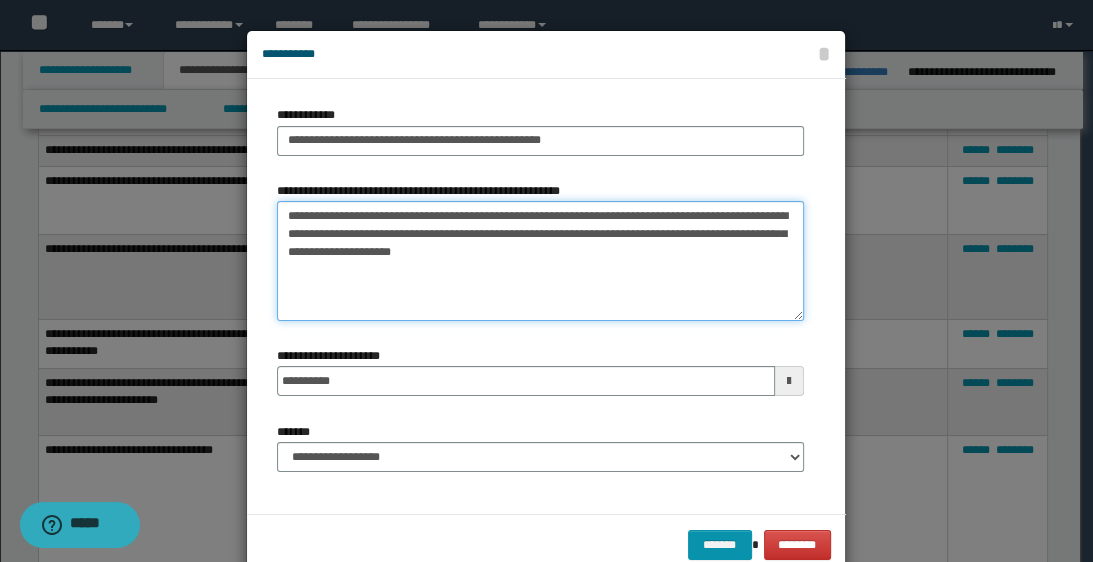 click on "**********" at bounding box center [540, 261] 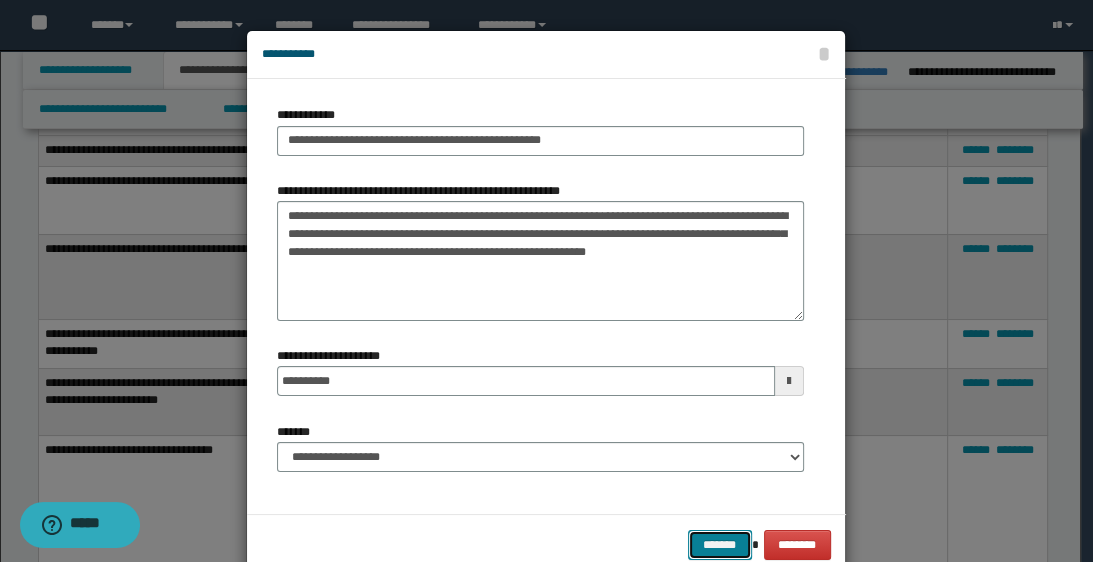 click on "*******" at bounding box center [720, 545] 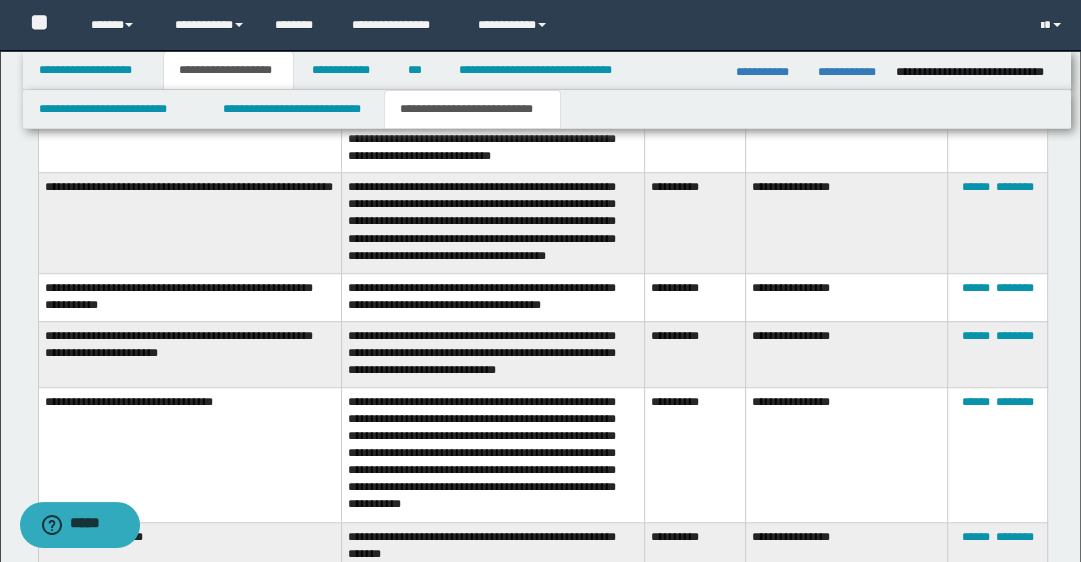 scroll, scrollTop: 960, scrollLeft: 0, axis: vertical 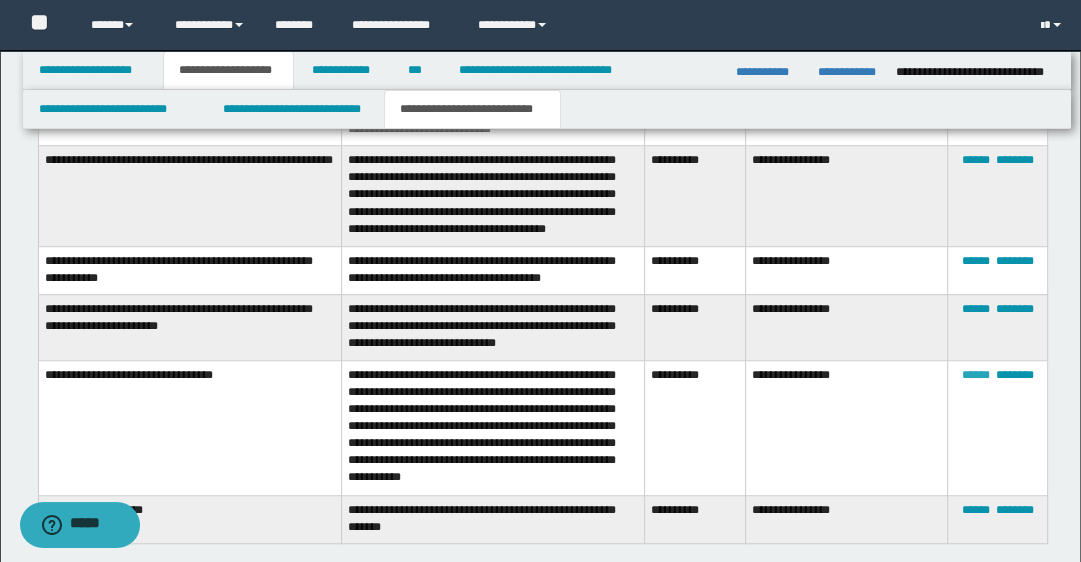 click on "******" at bounding box center (975, 375) 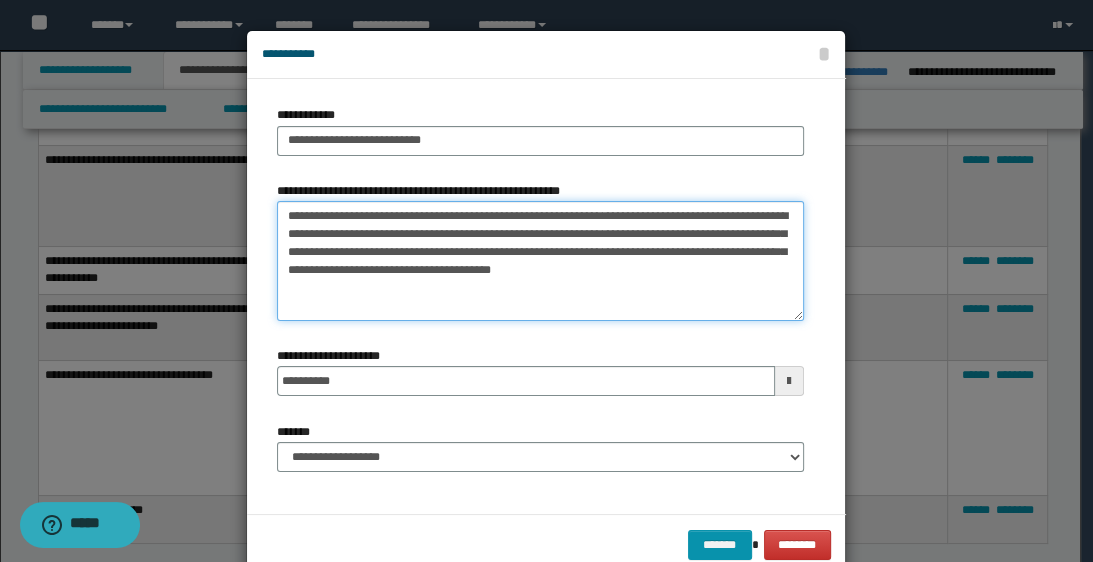 click on "**********" at bounding box center [540, 261] 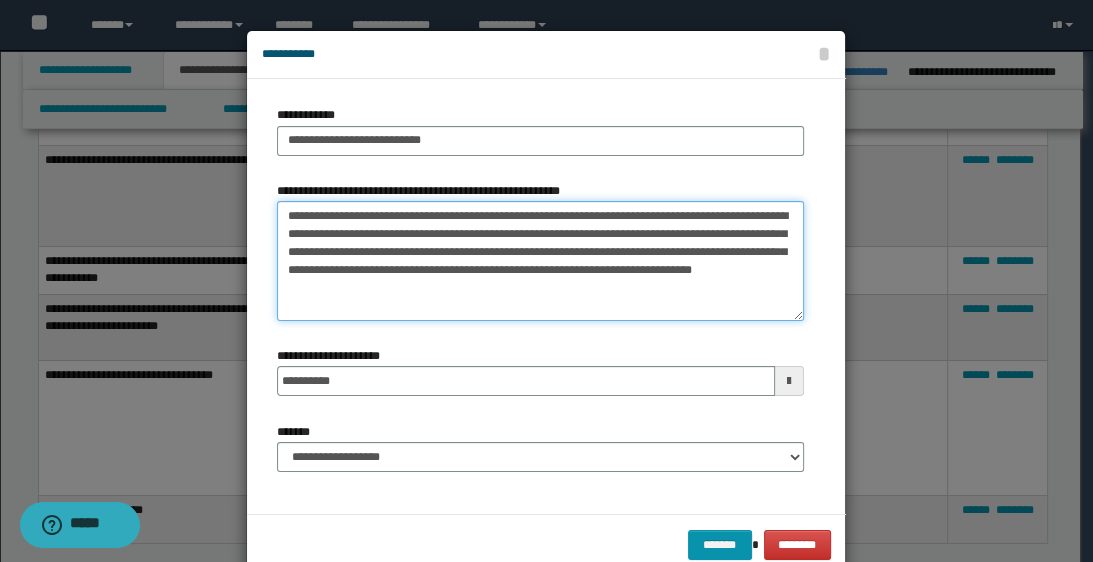 click on "**********" at bounding box center (540, 261) 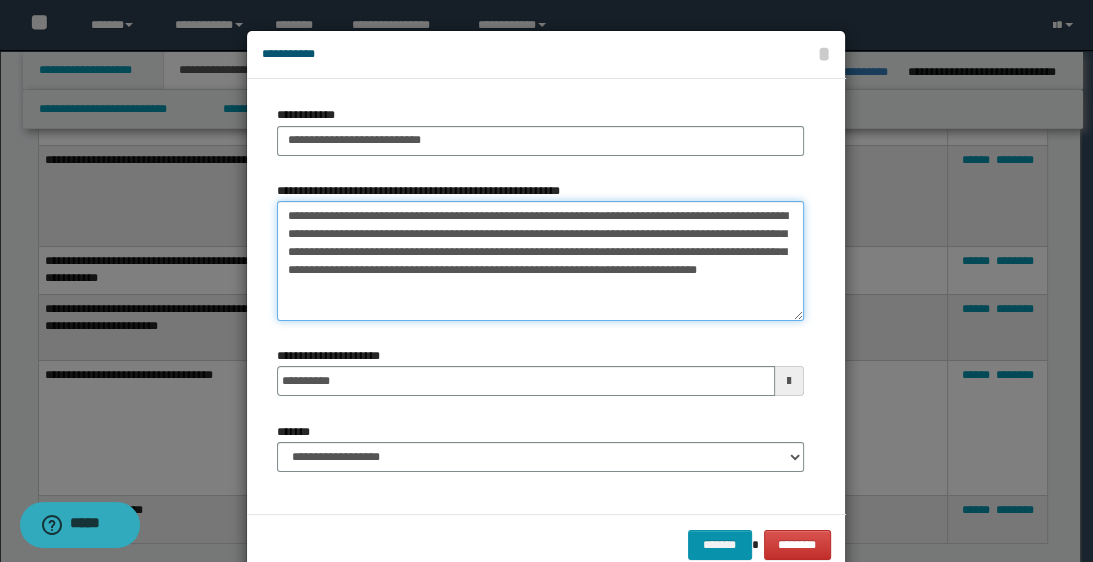 click on "**********" at bounding box center [540, 261] 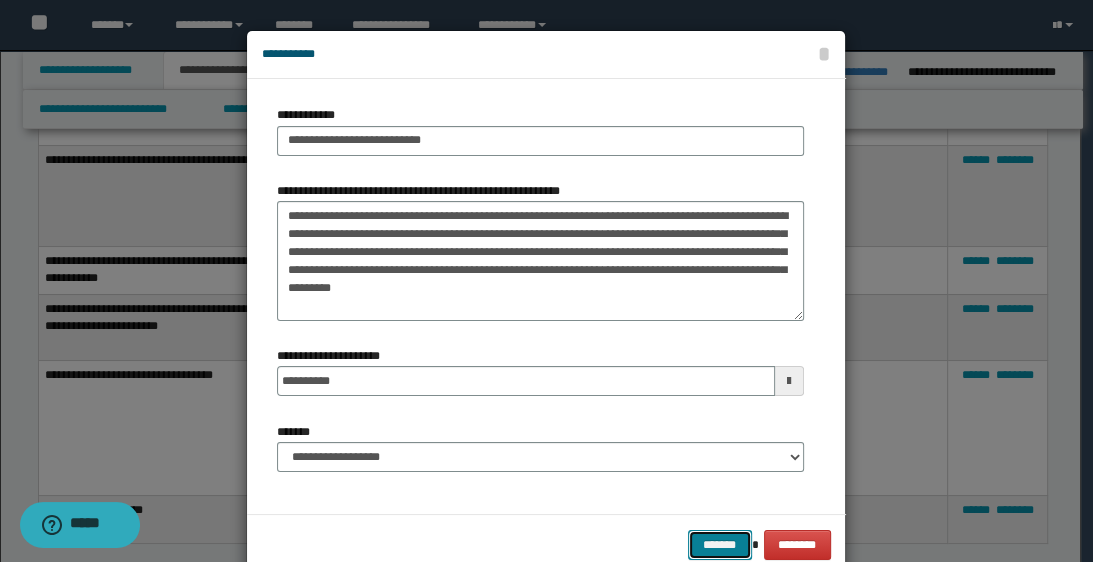 click on "*******" at bounding box center [720, 545] 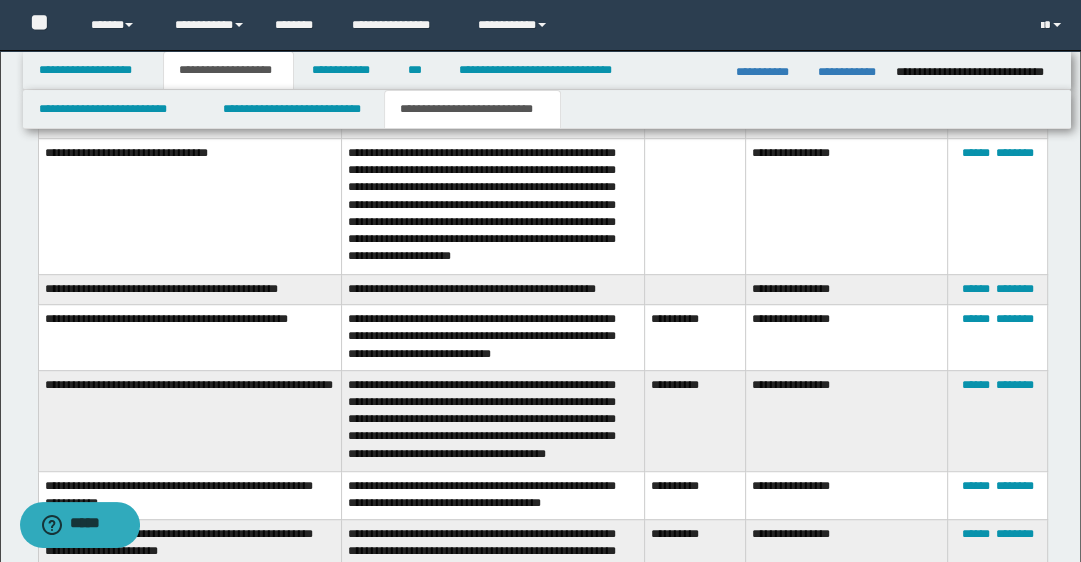 scroll, scrollTop: 640, scrollLeft: 0, axis: vertical 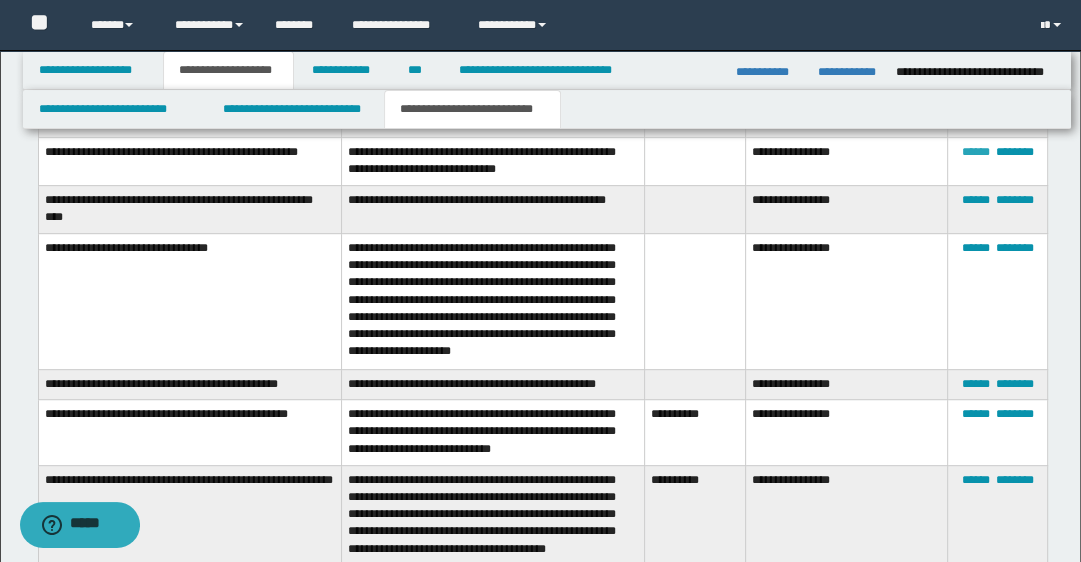 click on "******" at bounding box center [975, 152] 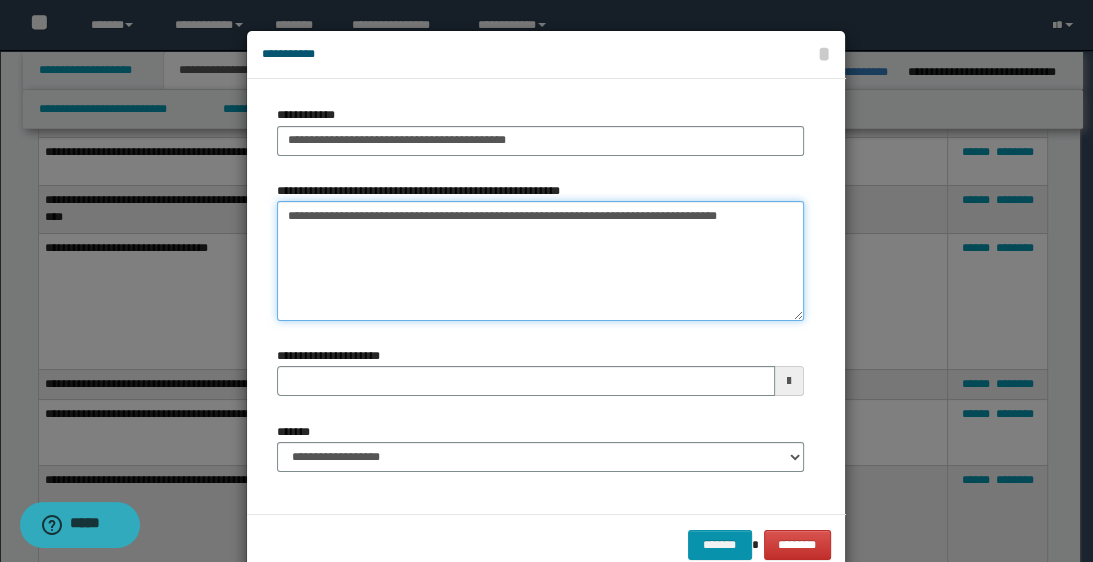click on "**********" at bounding box center [540, 261] 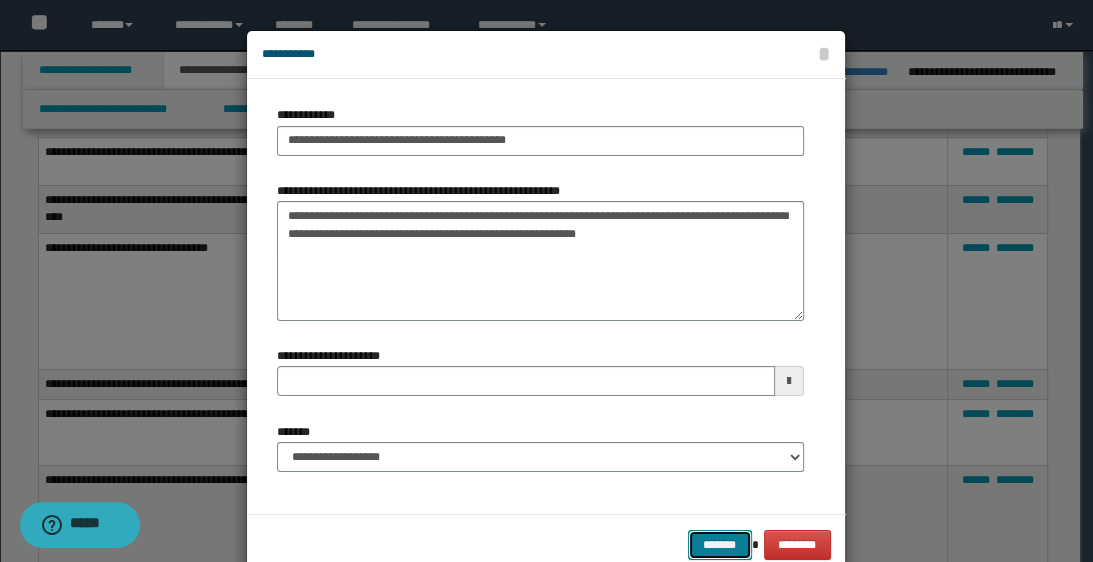 click on "*******" at bounding box center (720, 545) 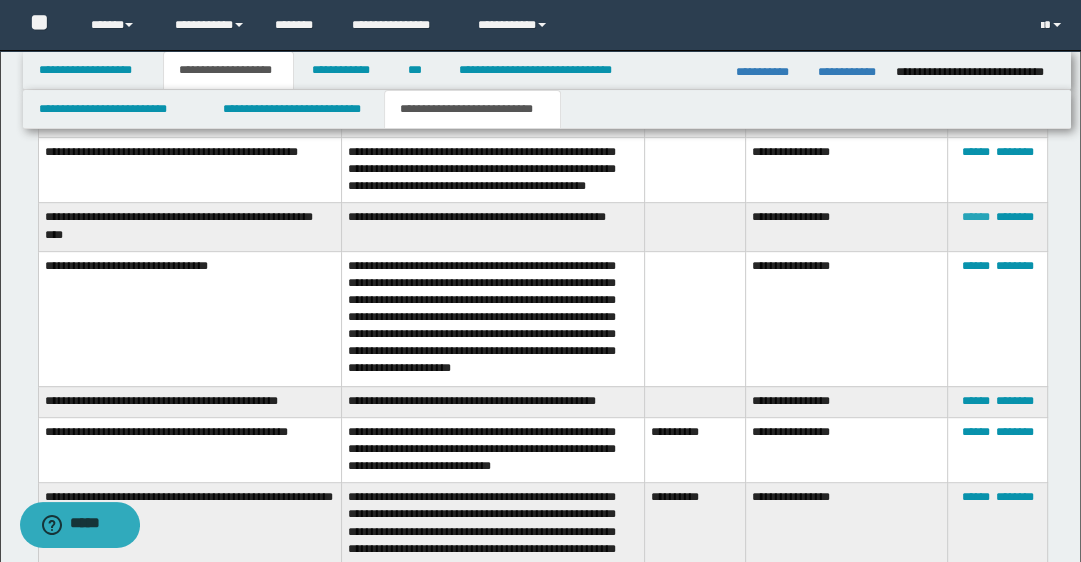 click on "******" at bounding box center (975, 217) 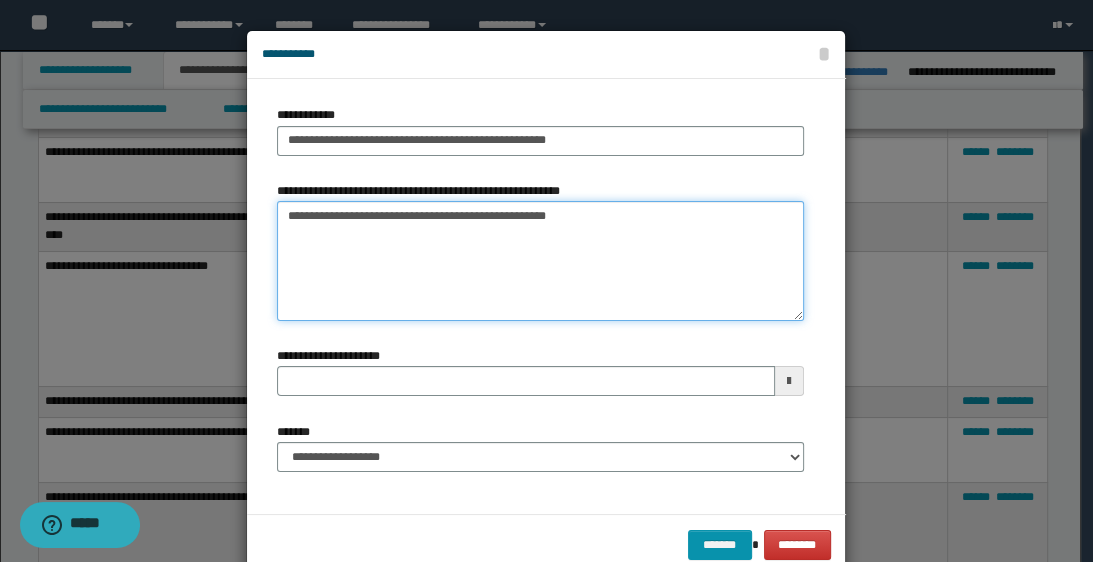 click on "**********" at bounding box center (540, 261) 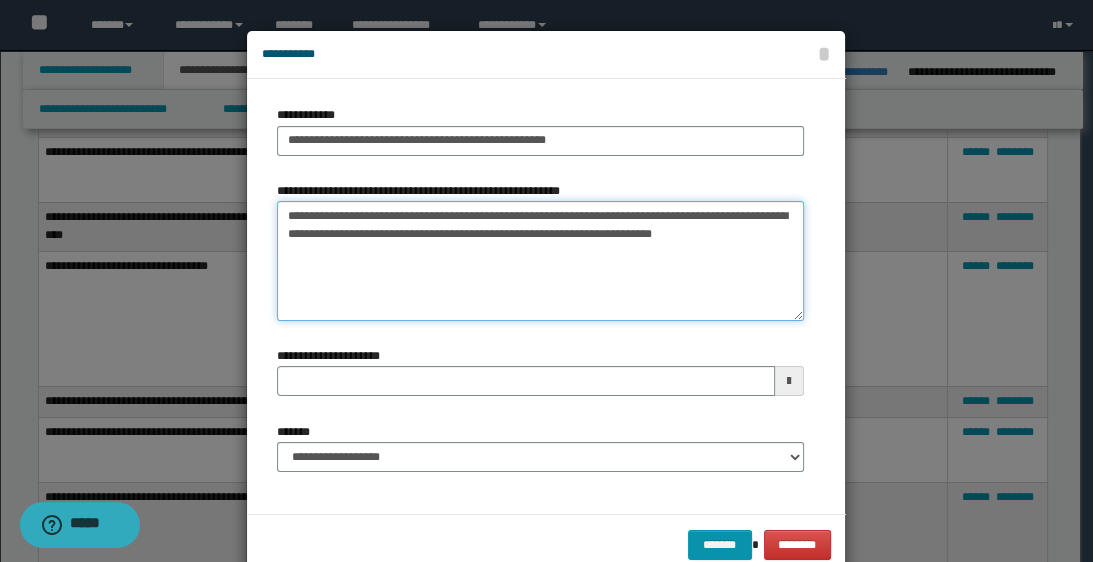 click on "**********" at bounding box center (540, 261) 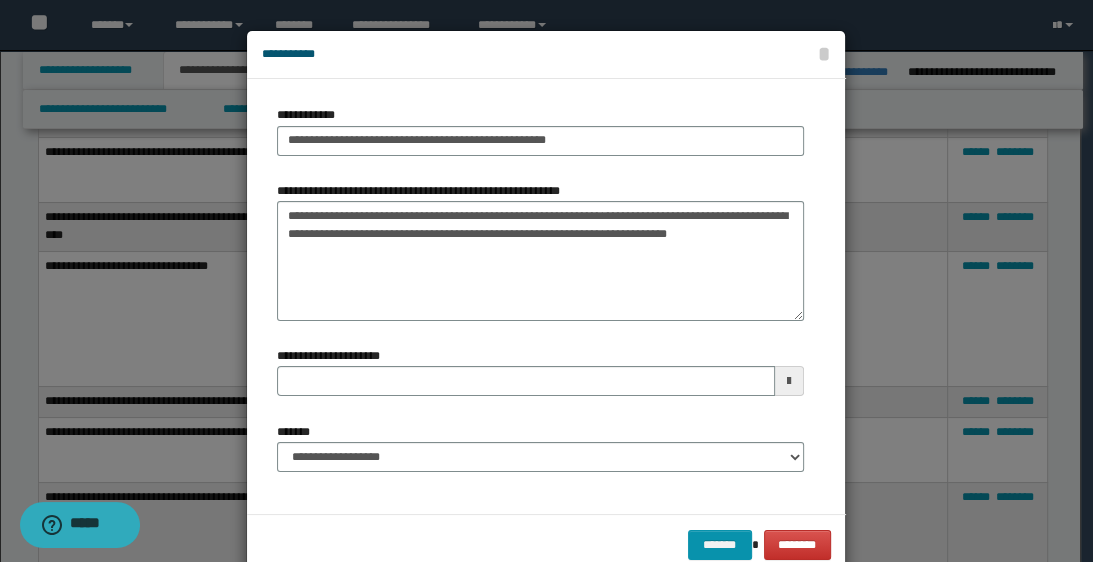 drag, startPoint x: 600, startPoint y: 215, endPoint x: 344, endPoint y: 61, distance: 298.75073 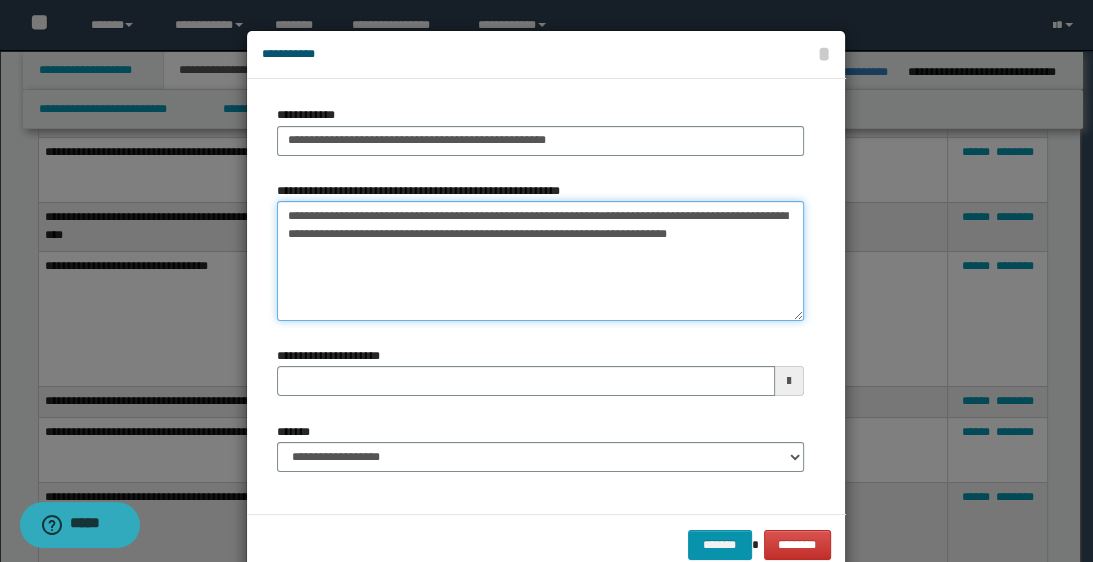 click on "**********" at bounding box center (540, 261) 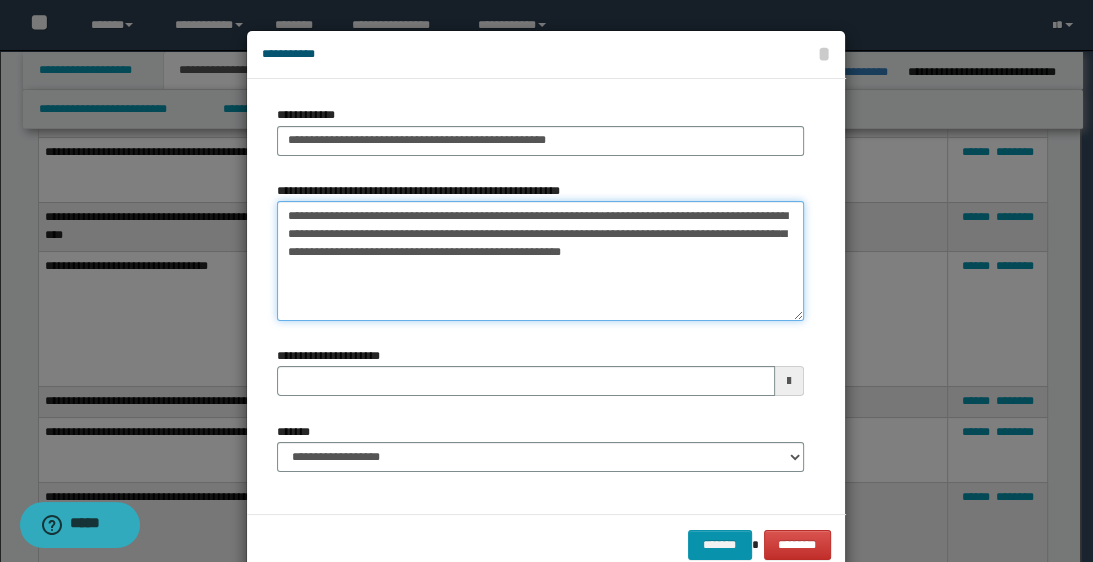 click on "**********" at bounding box center (540, 261) 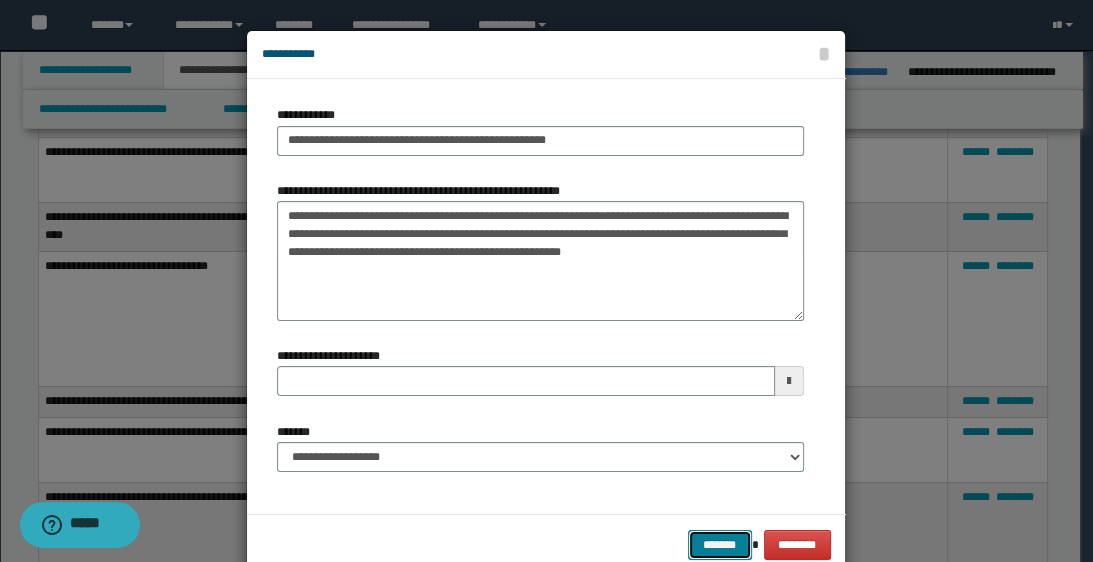 click on "*******" at bounding box center [720, 545] 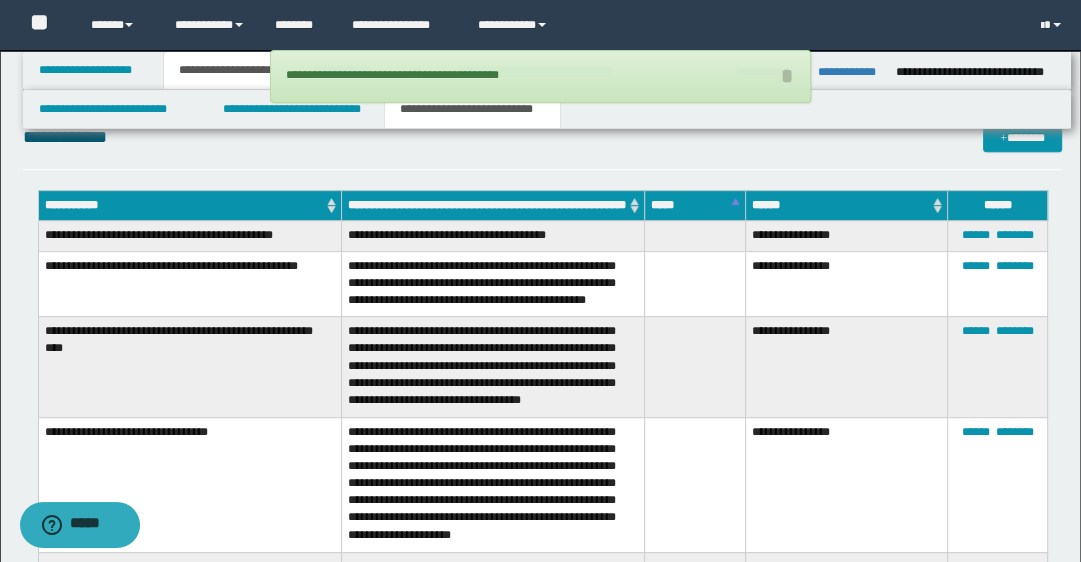 scroll, scrollTop: 400, scrollLeft: 0, axis: vertical 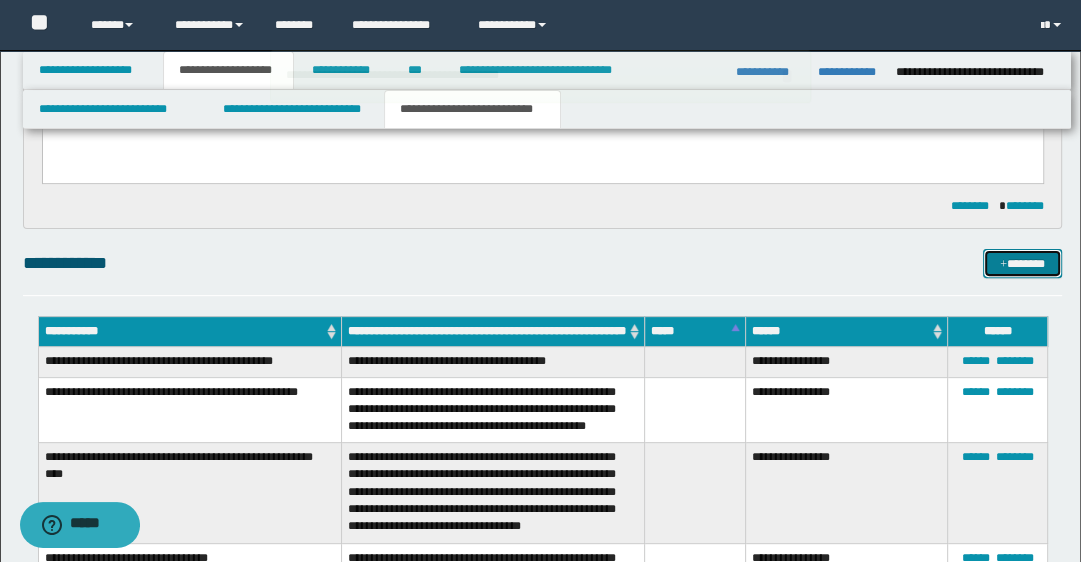 click on "*******" at bounding box center (1022, 264) 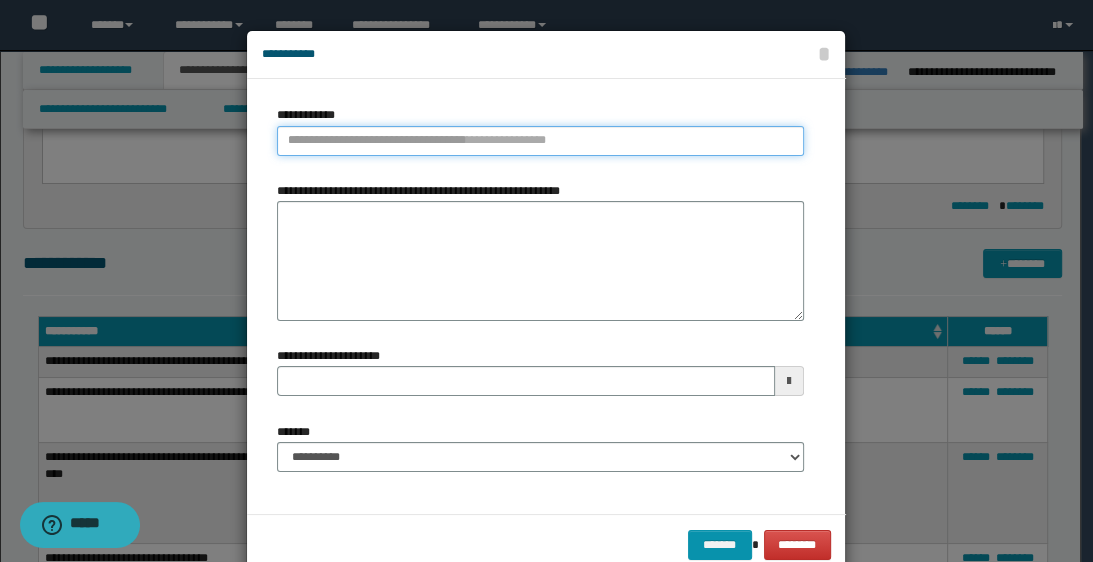 click on "**********" at bounding box center [540, 141] 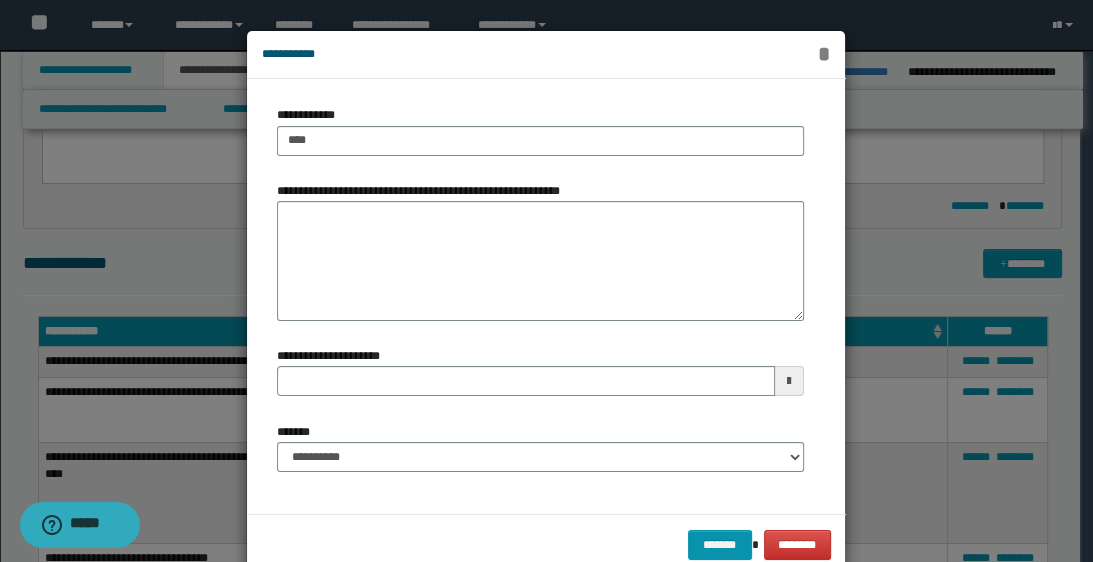 click on "*" at bounding box center [823, 54] 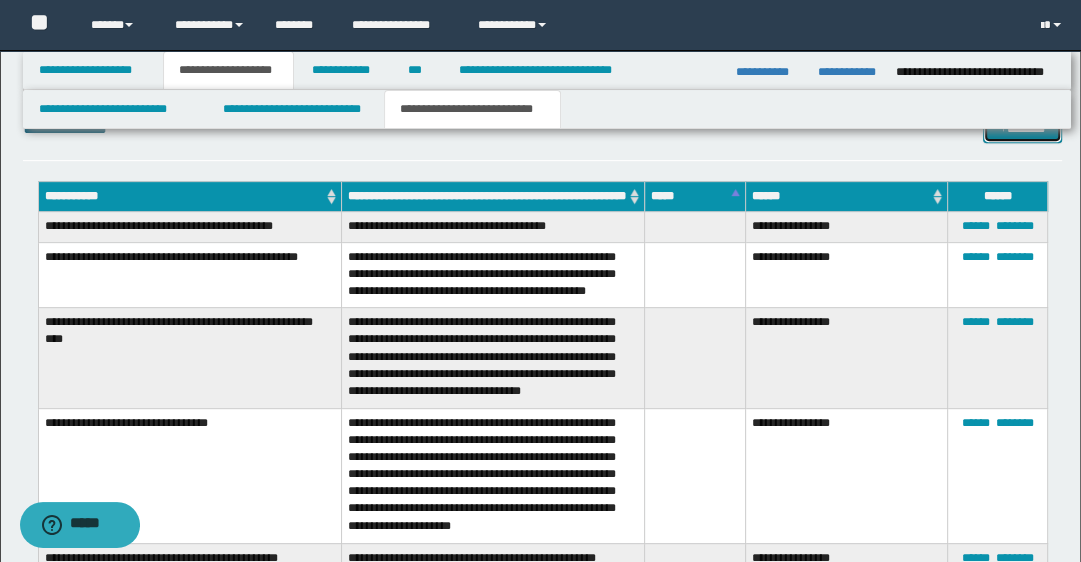 scroll, scrollTop: 560, scrollLeft: 0, axis: vertical 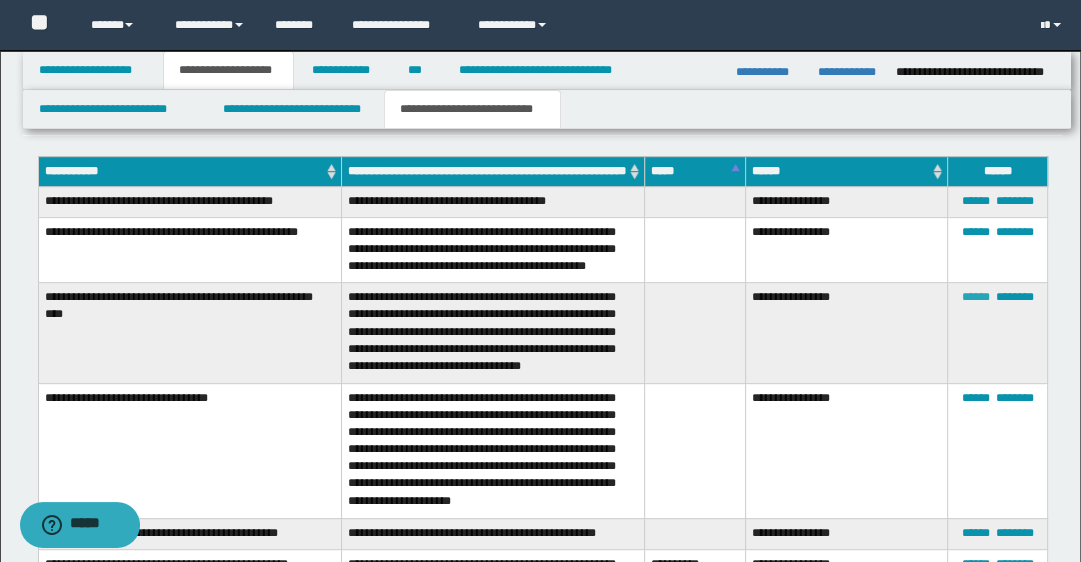 click on "******" at bounding box center [975, 297] 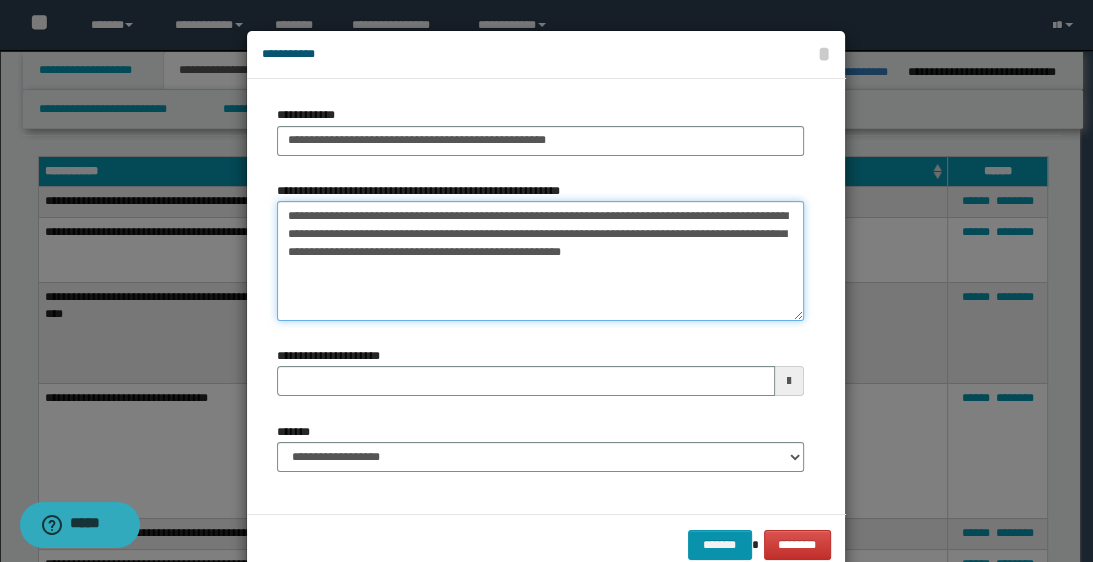 click on "**********" at bounding box center (540, 261) 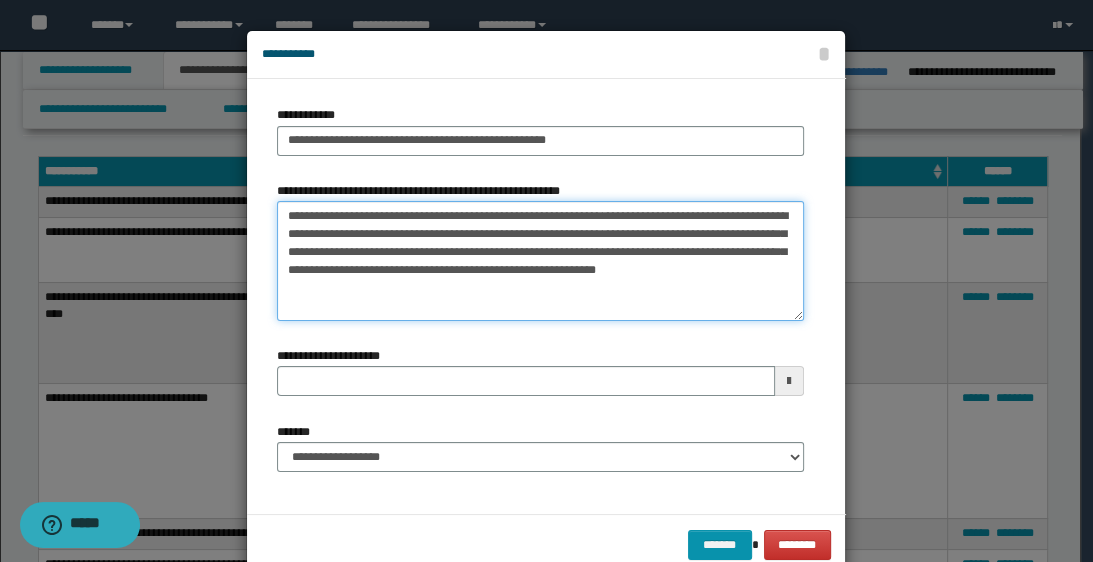 click on "**********" at bounding box center (540, 261) 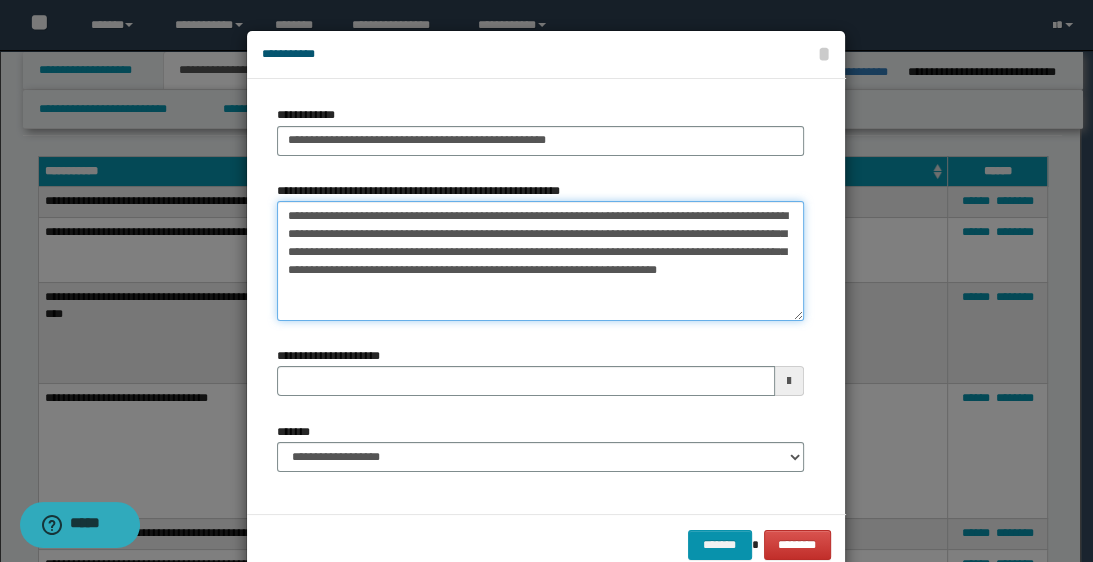 click on "**********" at bounding box center (540, 261) 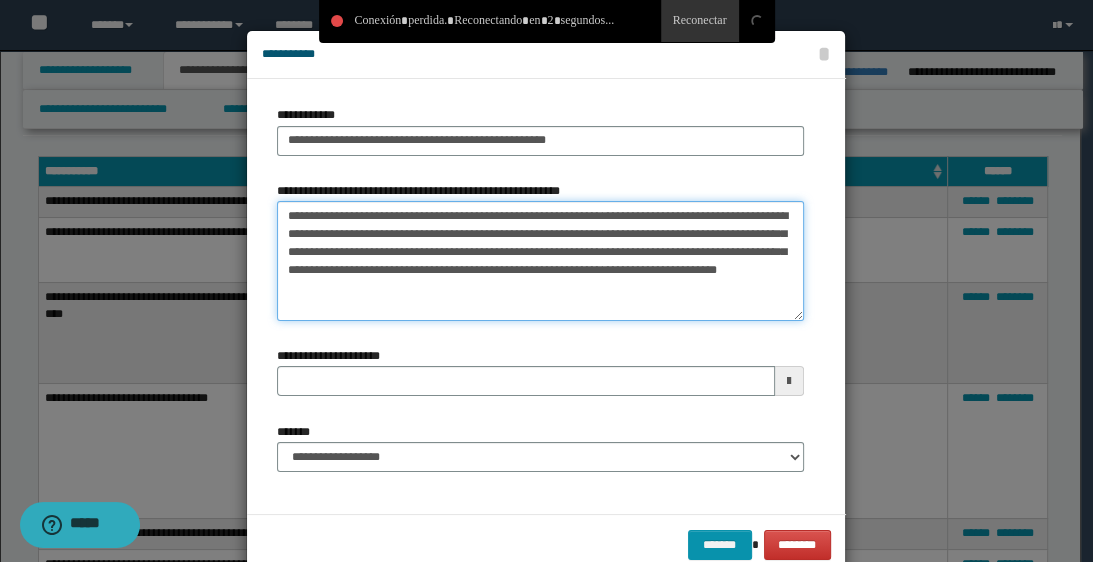 click on "**********" at bounding box center [540, 261] 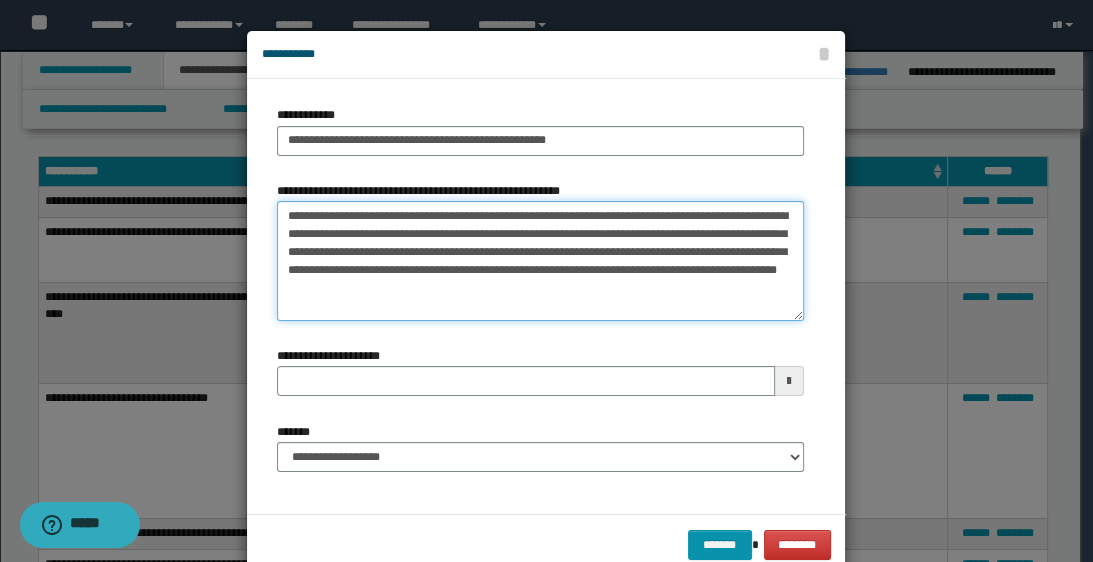 click on "**********" at bounding box center [540, 261] 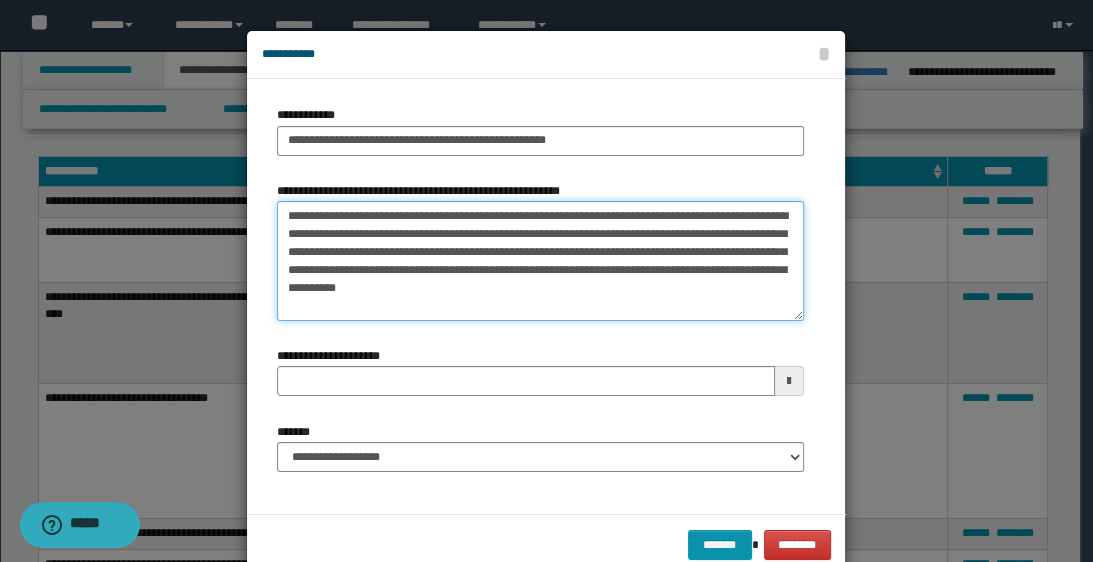 drag, startPoint x: 279, startPoint y: 212, endPoint x: 665, endPoint y: 288, distance: 393.41074 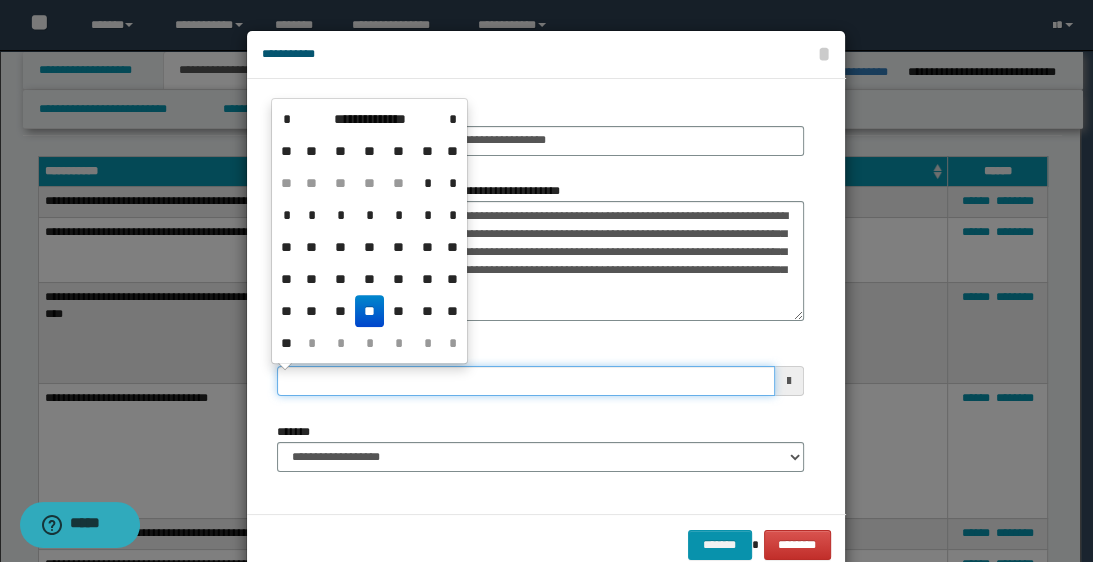 click on "**********" at bounding box center (525, 381) 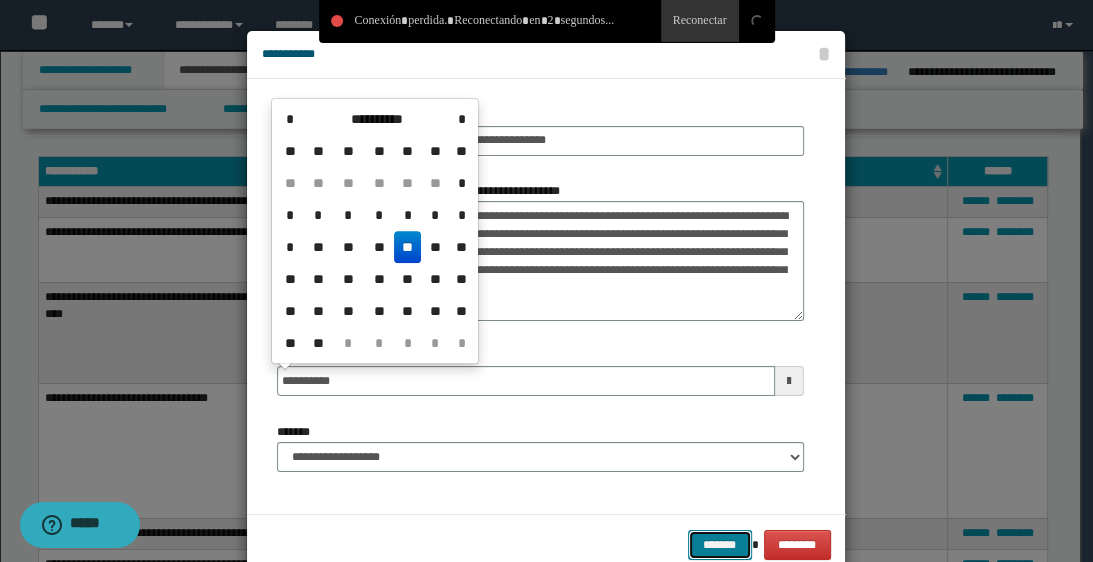 click on "*******" at bounding box center (720, 545) 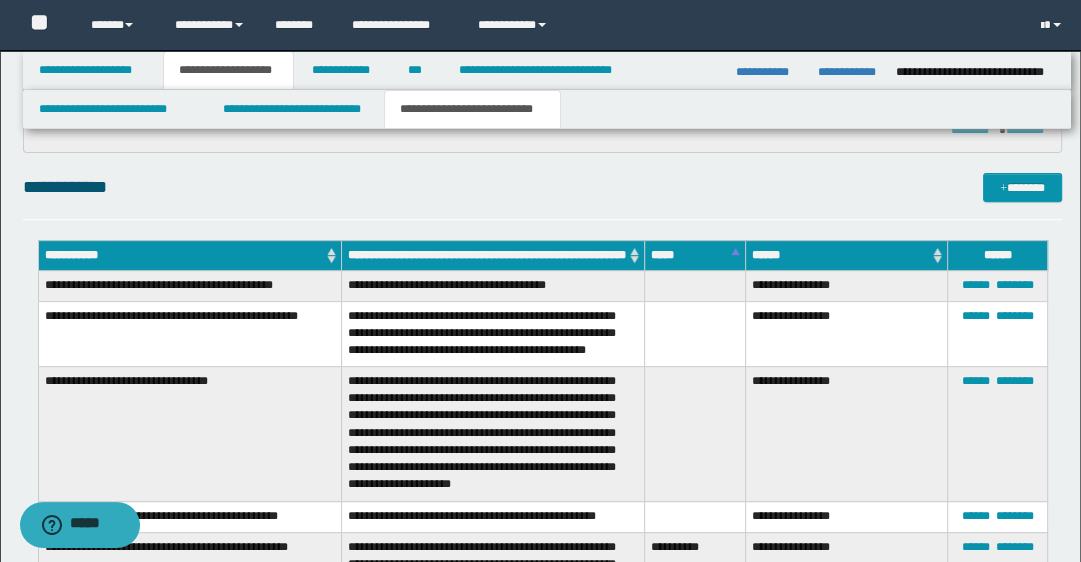 scroll, scrollTop: 320, scrollLeft: 0, axis: vertical 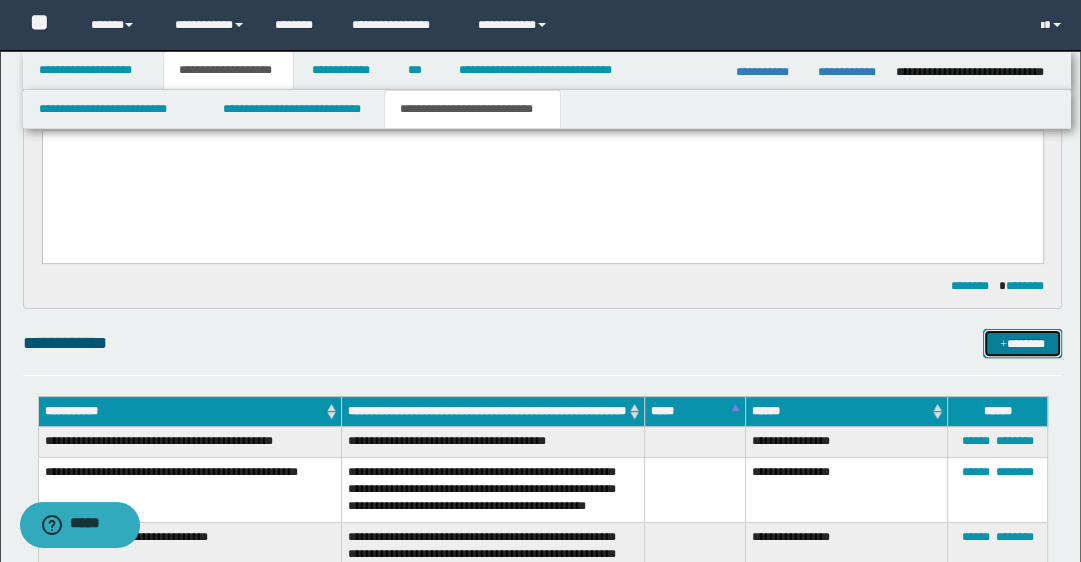 click on "*******" at bounding box center (1022, 344) 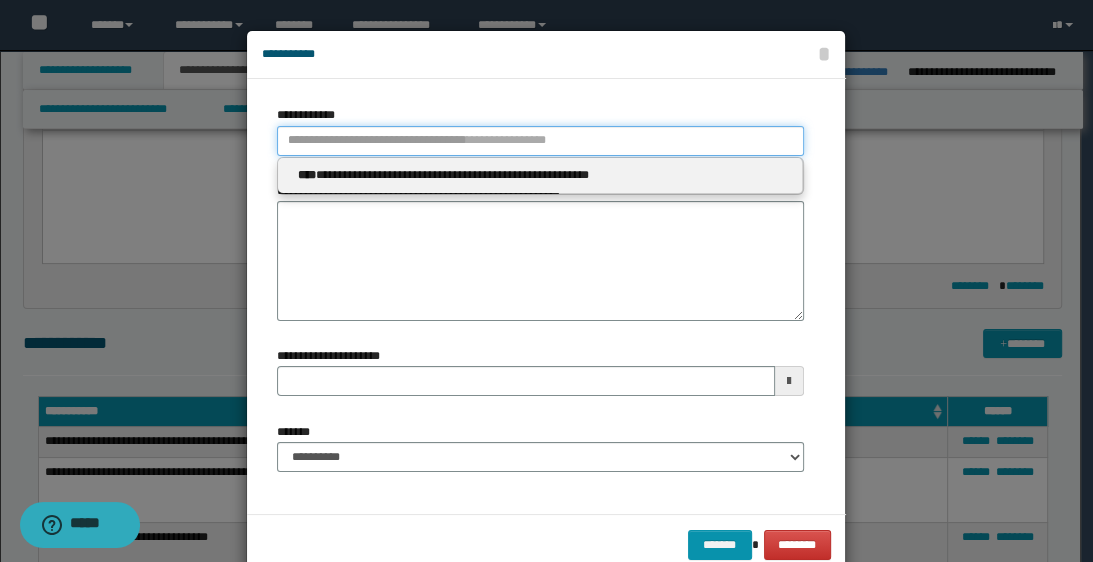 click on "**********" at bounding box center (540, 141) 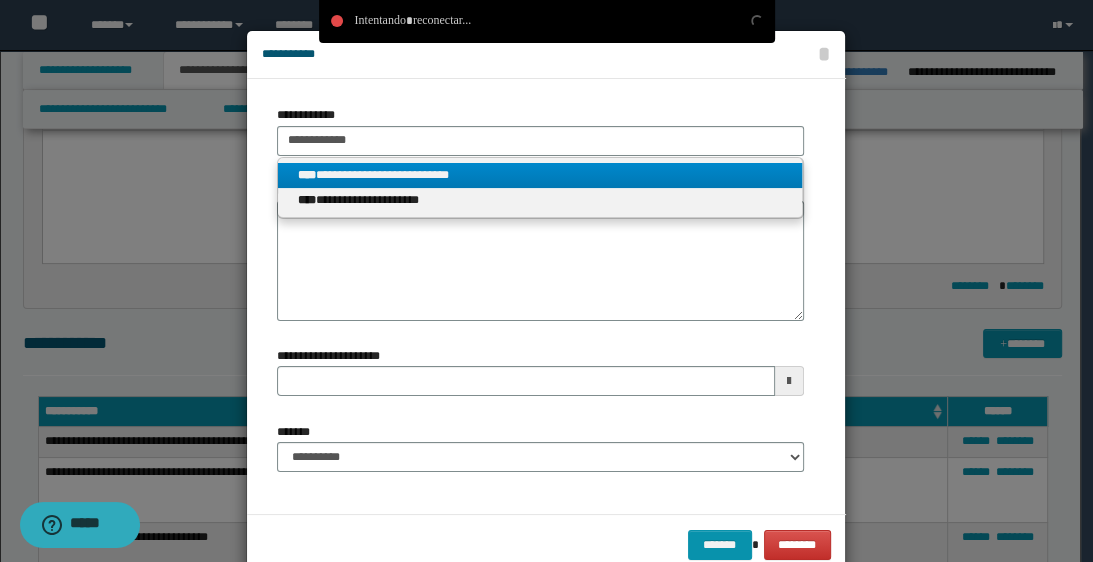 click on "**********" at bounding box center (540, 175) 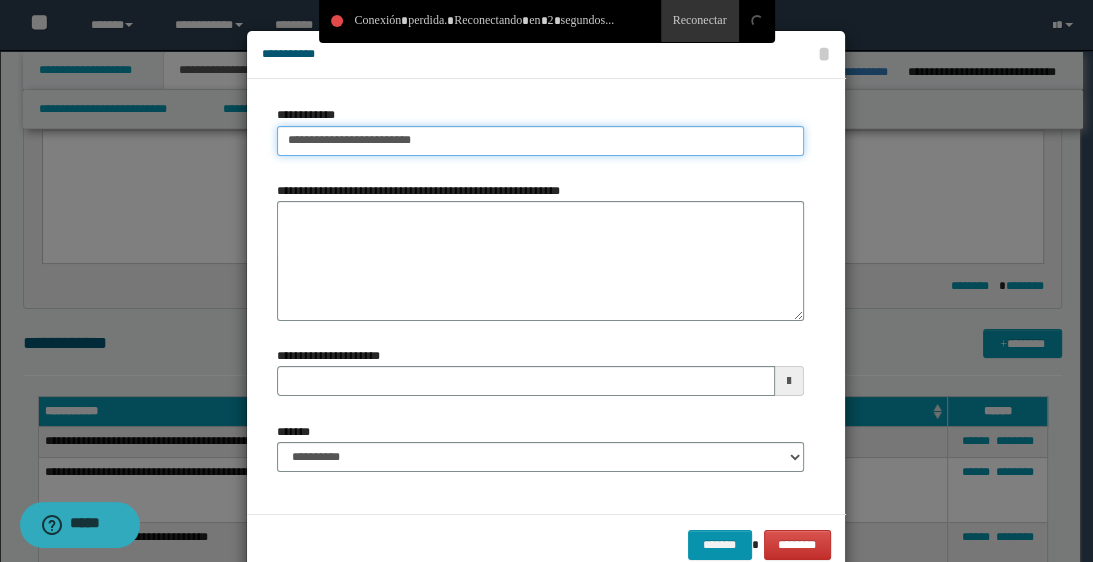 drag, startPoint x: 274, startPoint y: 137, endPoint x: 482, endPoint y: 148, distance: 208.29066 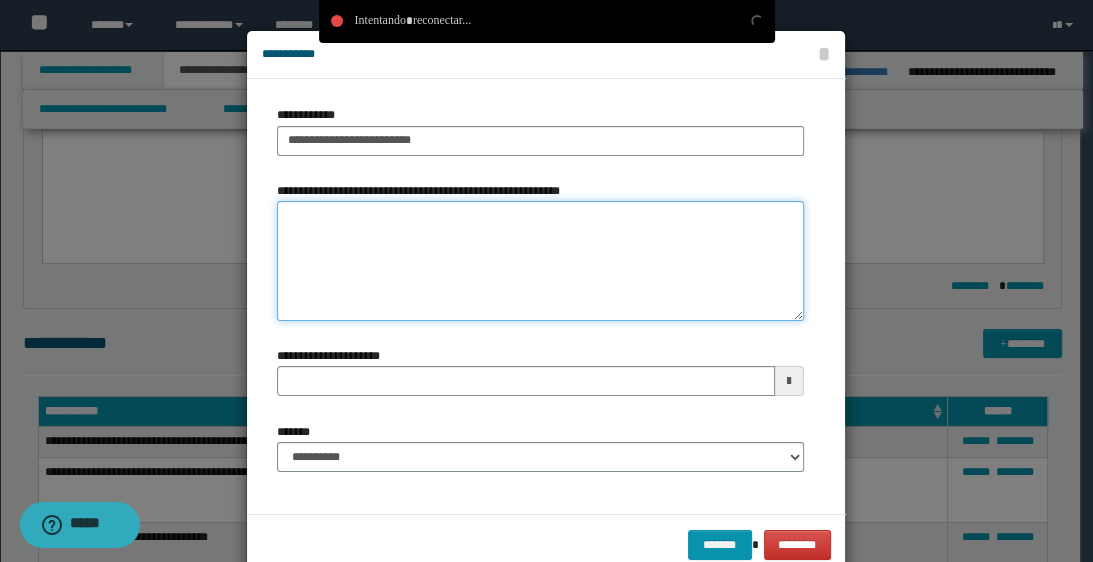 click on "**********" at bounding box center [540, 261] 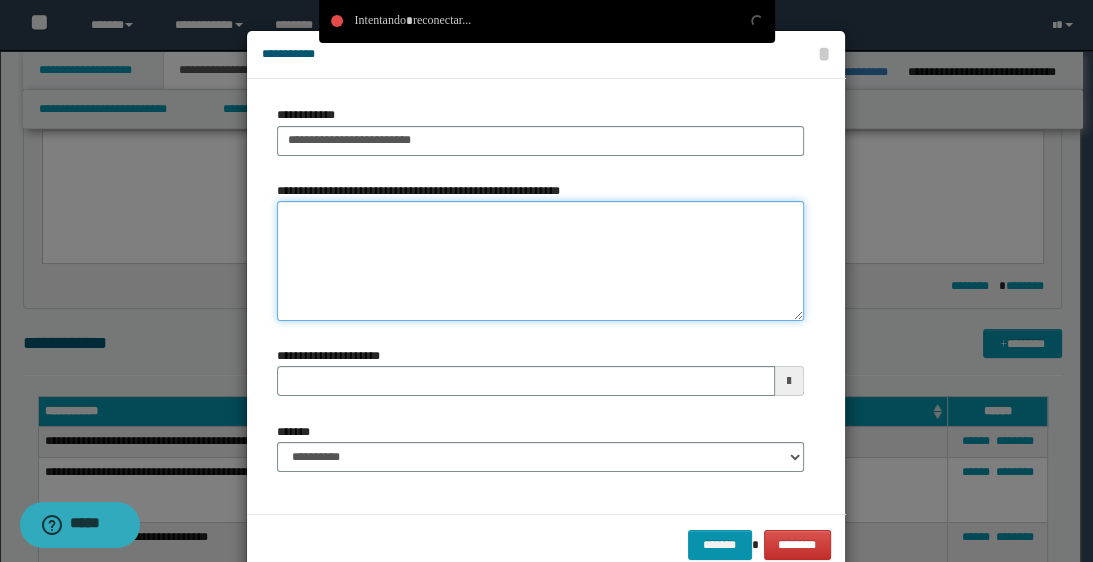 paste on "**********" 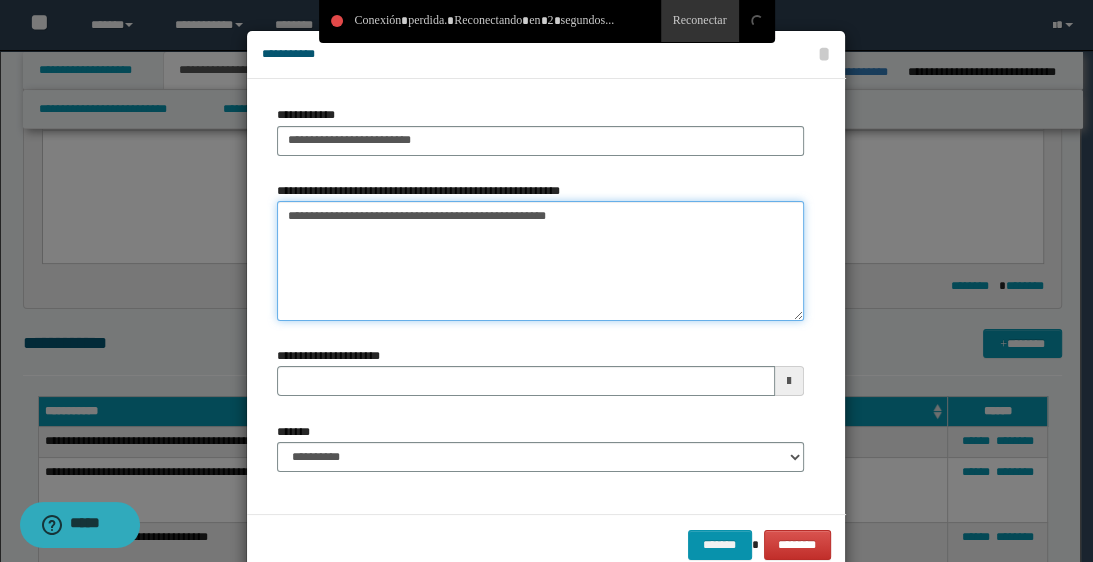 drag, startPoint x: 499, startPoint y: 325, endPoint x: 470, endPoint y: 244, distance: 86.034874 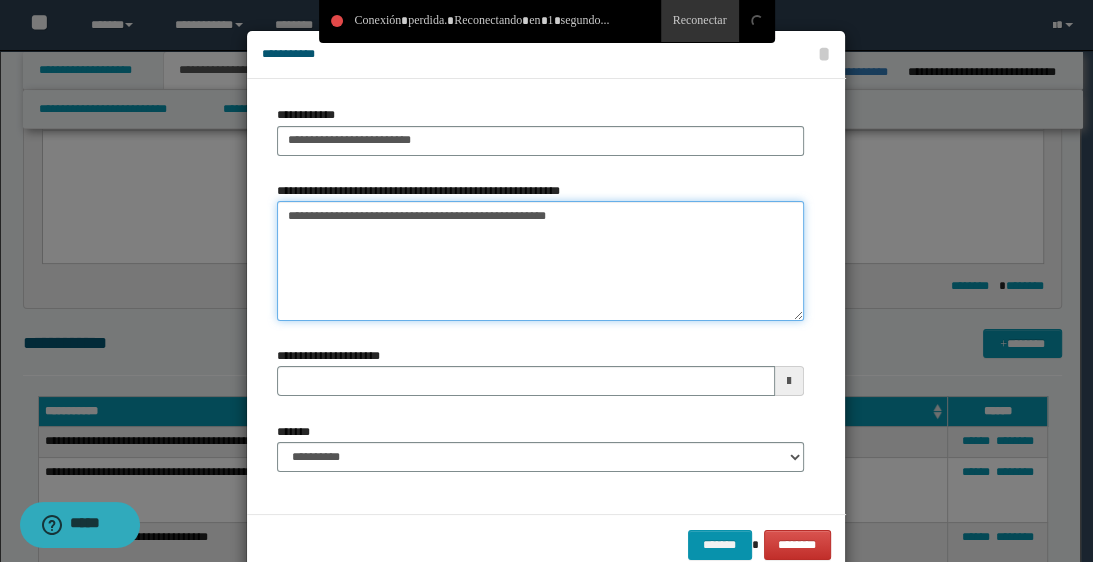 click on "**********" at bounding box center [540, 261] 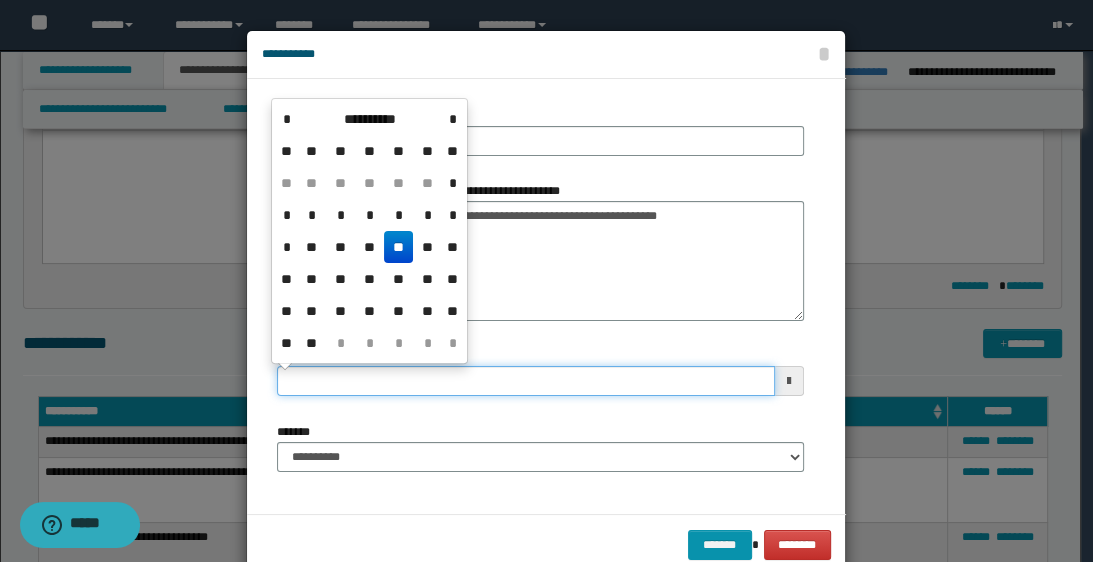 click on "**********" at bounding box center (525, 381) 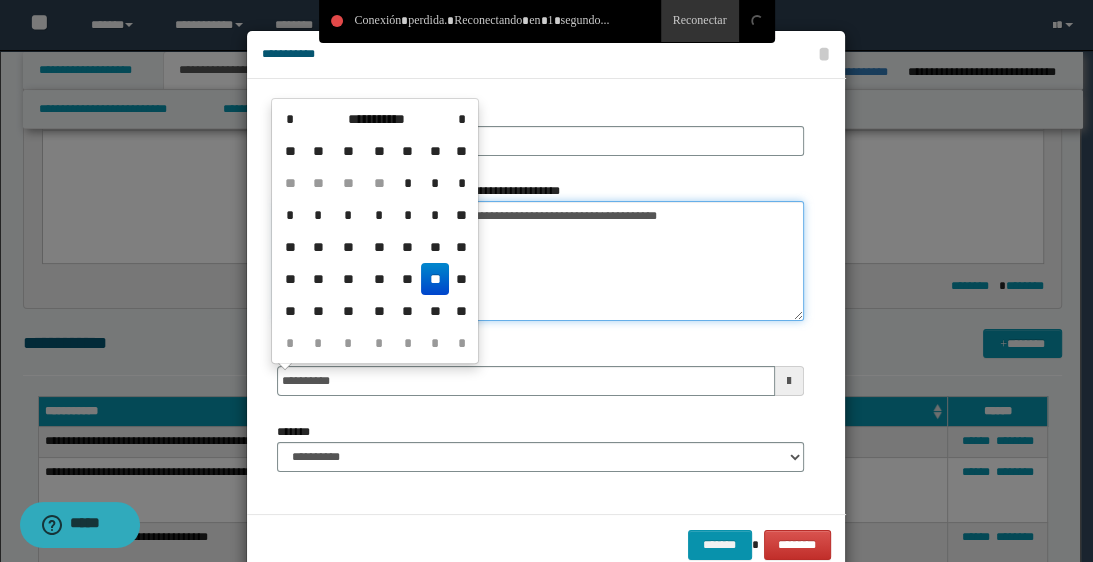 click on "**********" at bounding box center [540, 261] 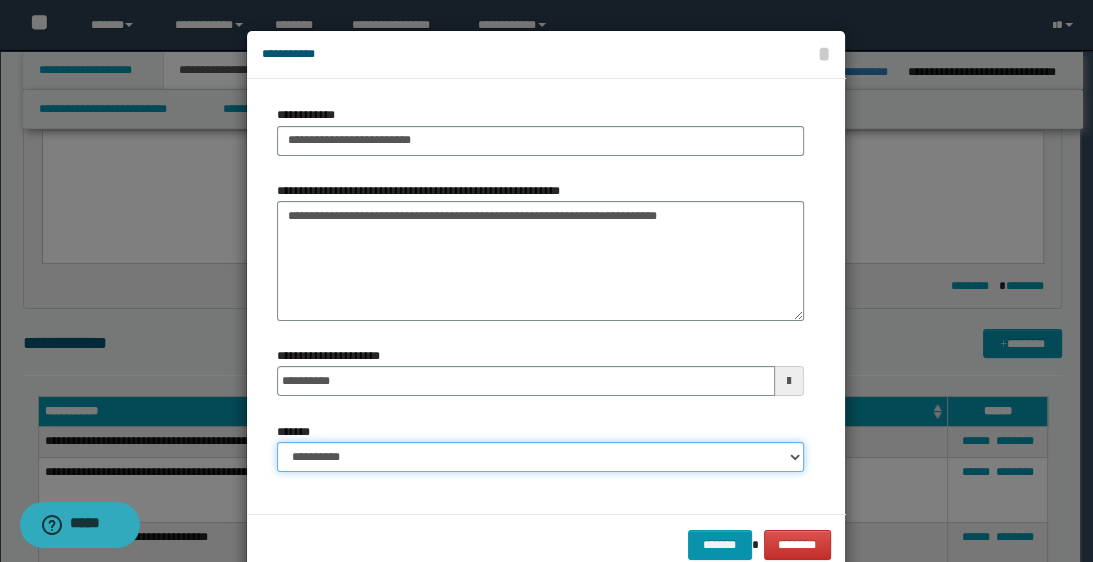 click on "**********" at bounding box center [540, 457] 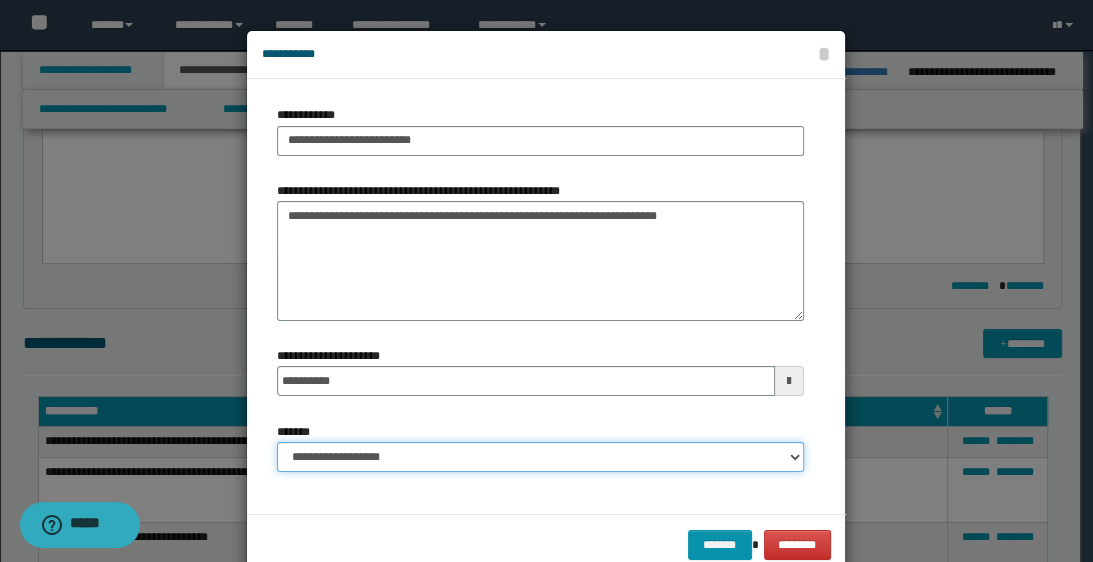 click on "**********" at bounding box center (540, 457) 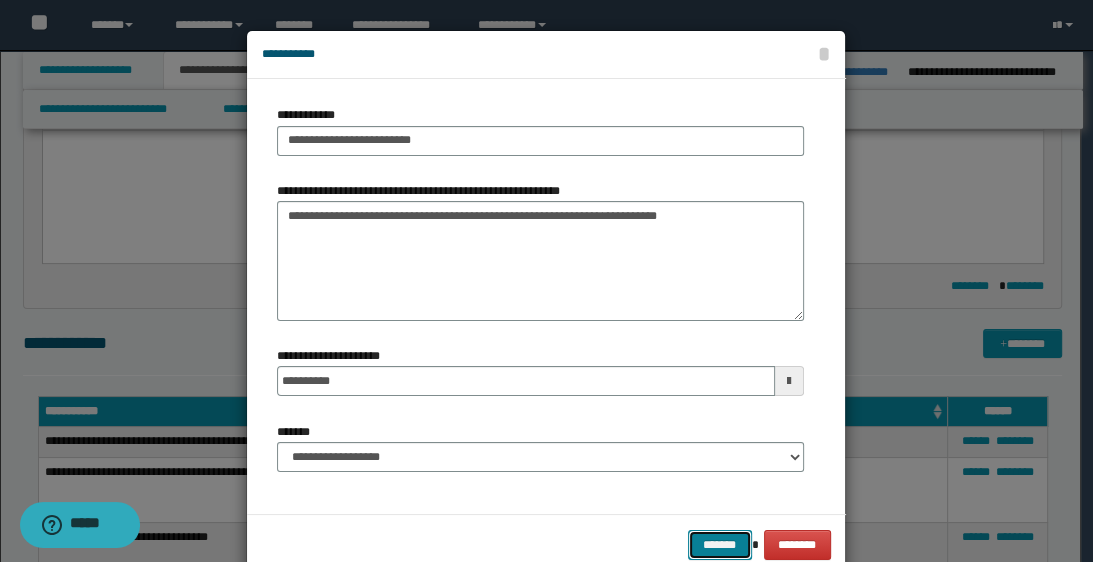click on "*******" at bounding box center (720, 545) 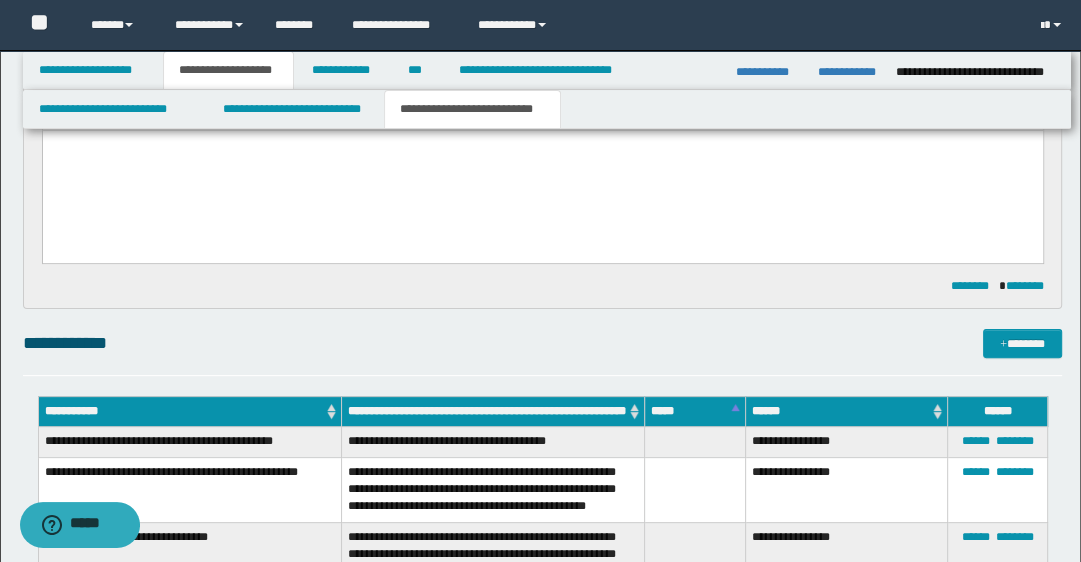 click at bounding box center (695, 590) 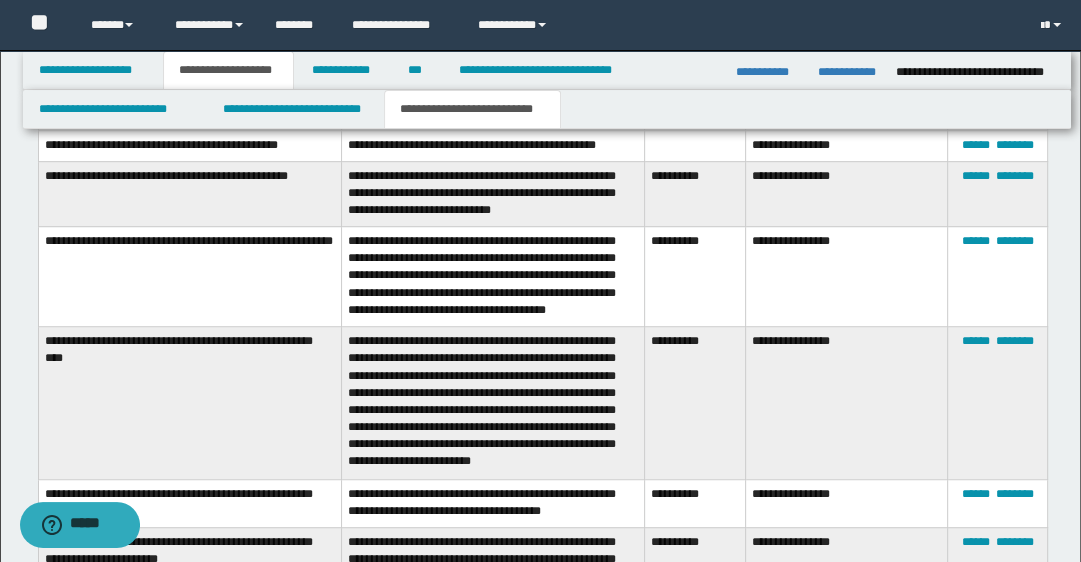 scroll, scrollTop: 880, scrollLeft: 0, axis: vertical 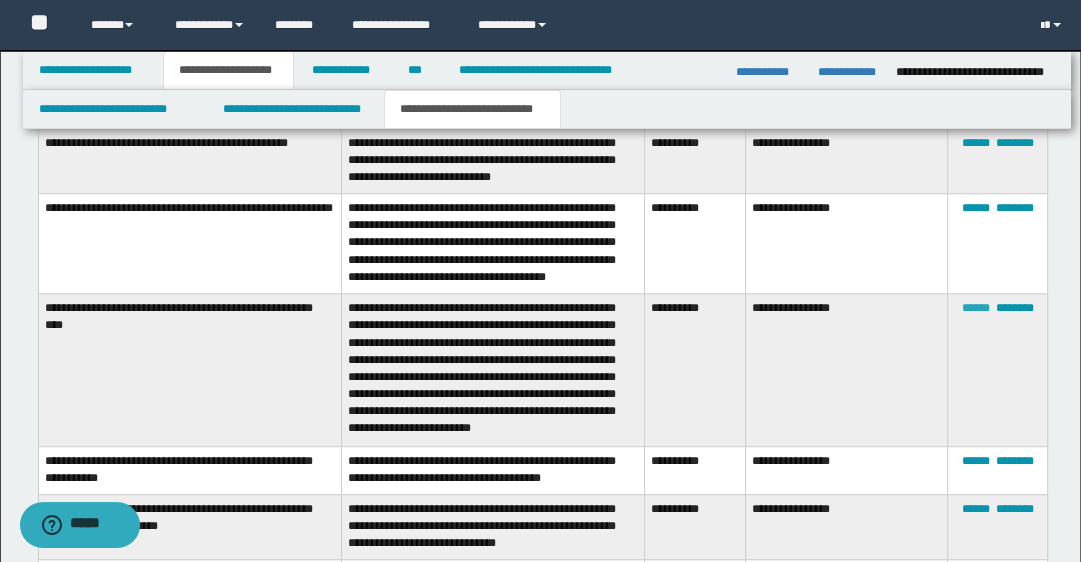click on "******" at bounding box center (975, 308) 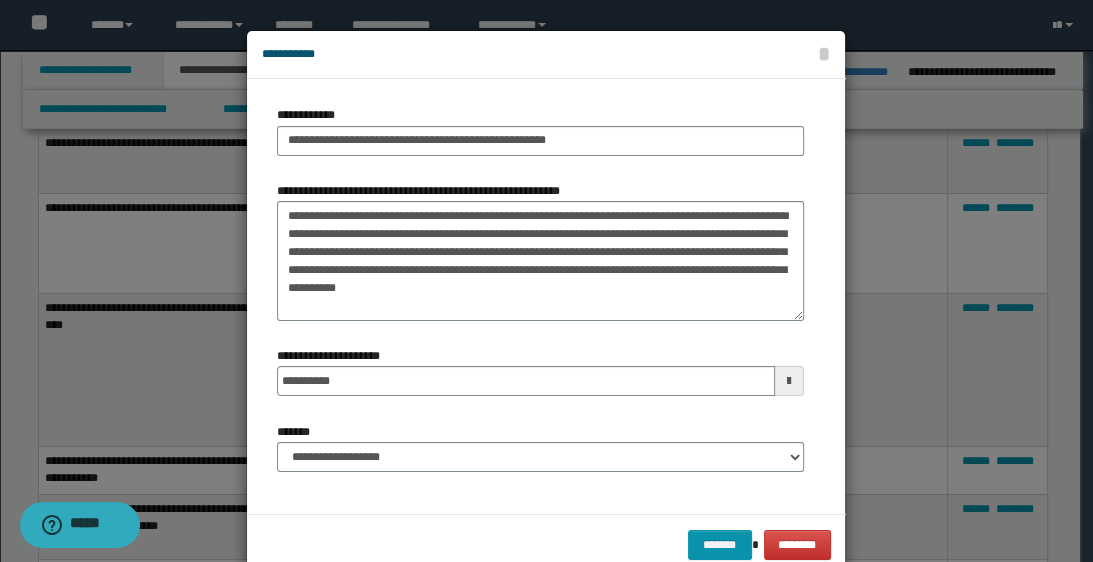 click on "**********" at bounding box center (540, 258) 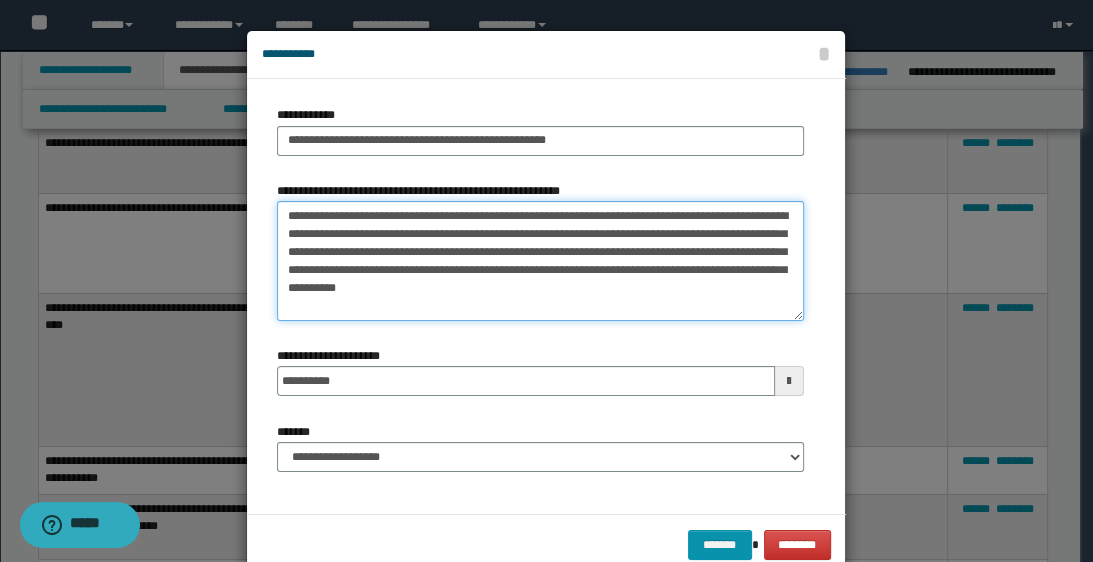 click on "**********" at bounding box center [540, 261] 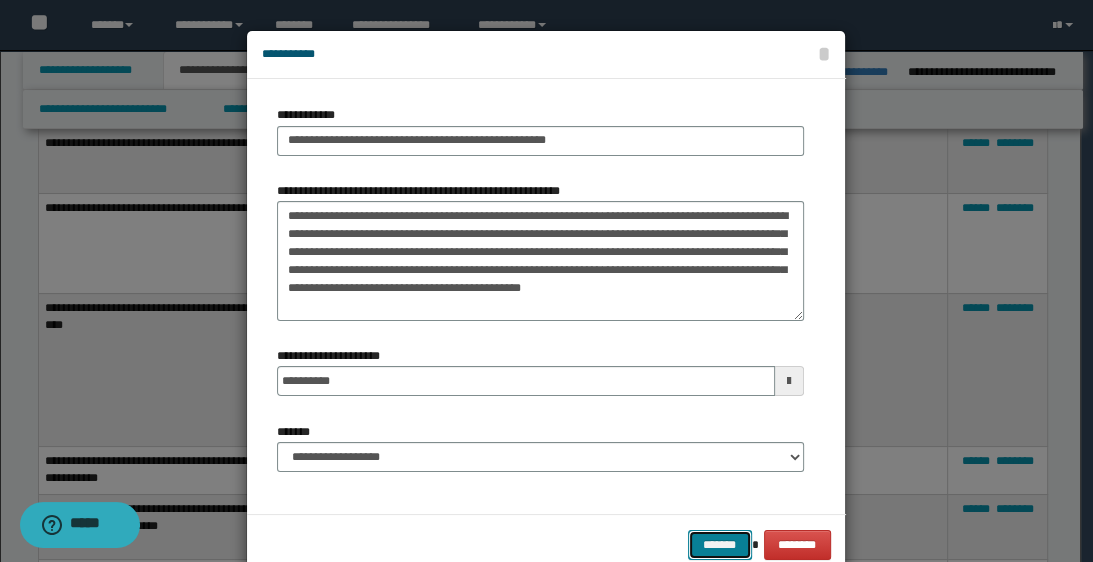 click on "*******" at bounding box center [720, 545] 